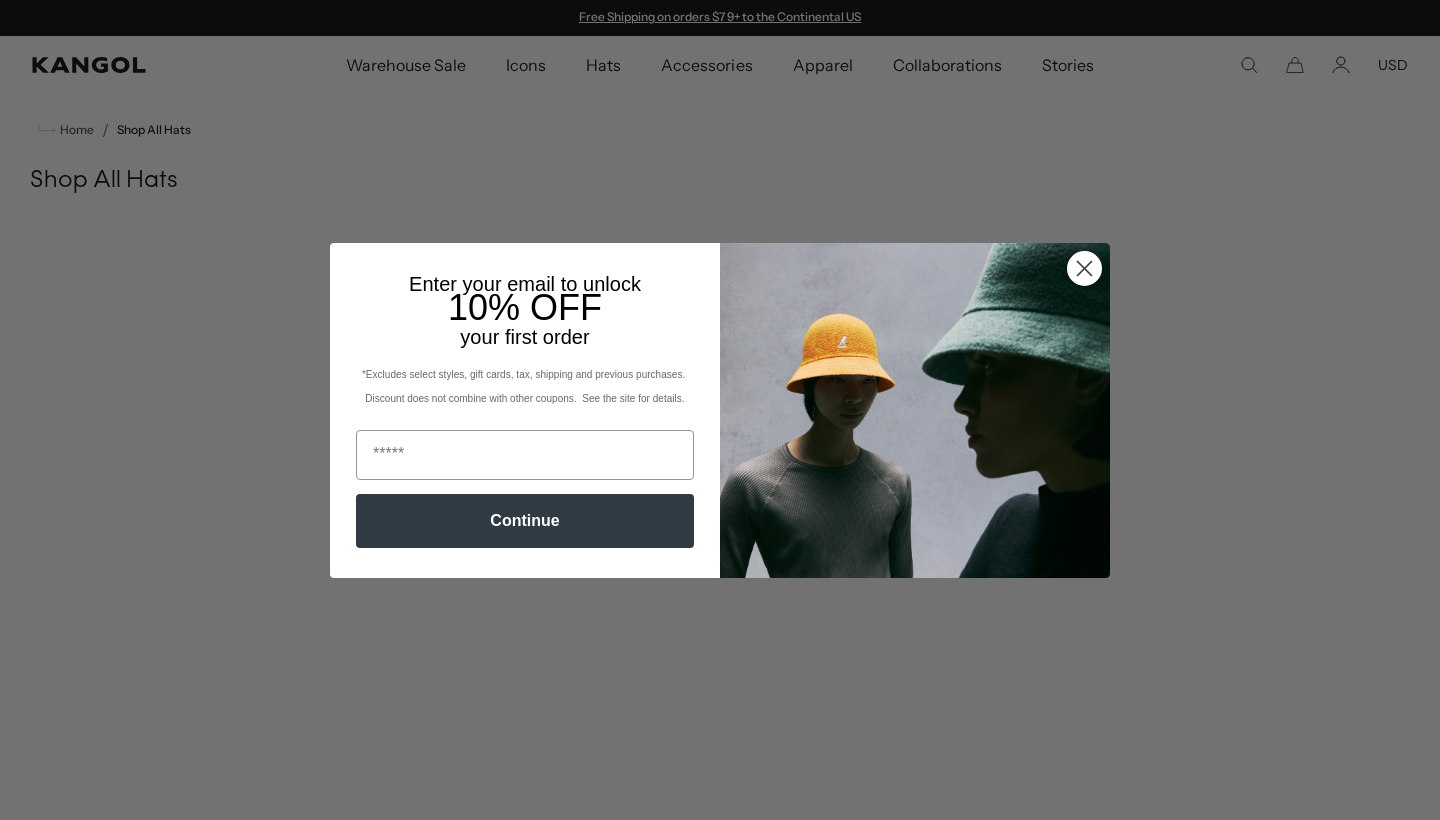 scroll, scrollTop: 0, scrollLeft: 0, axis: both 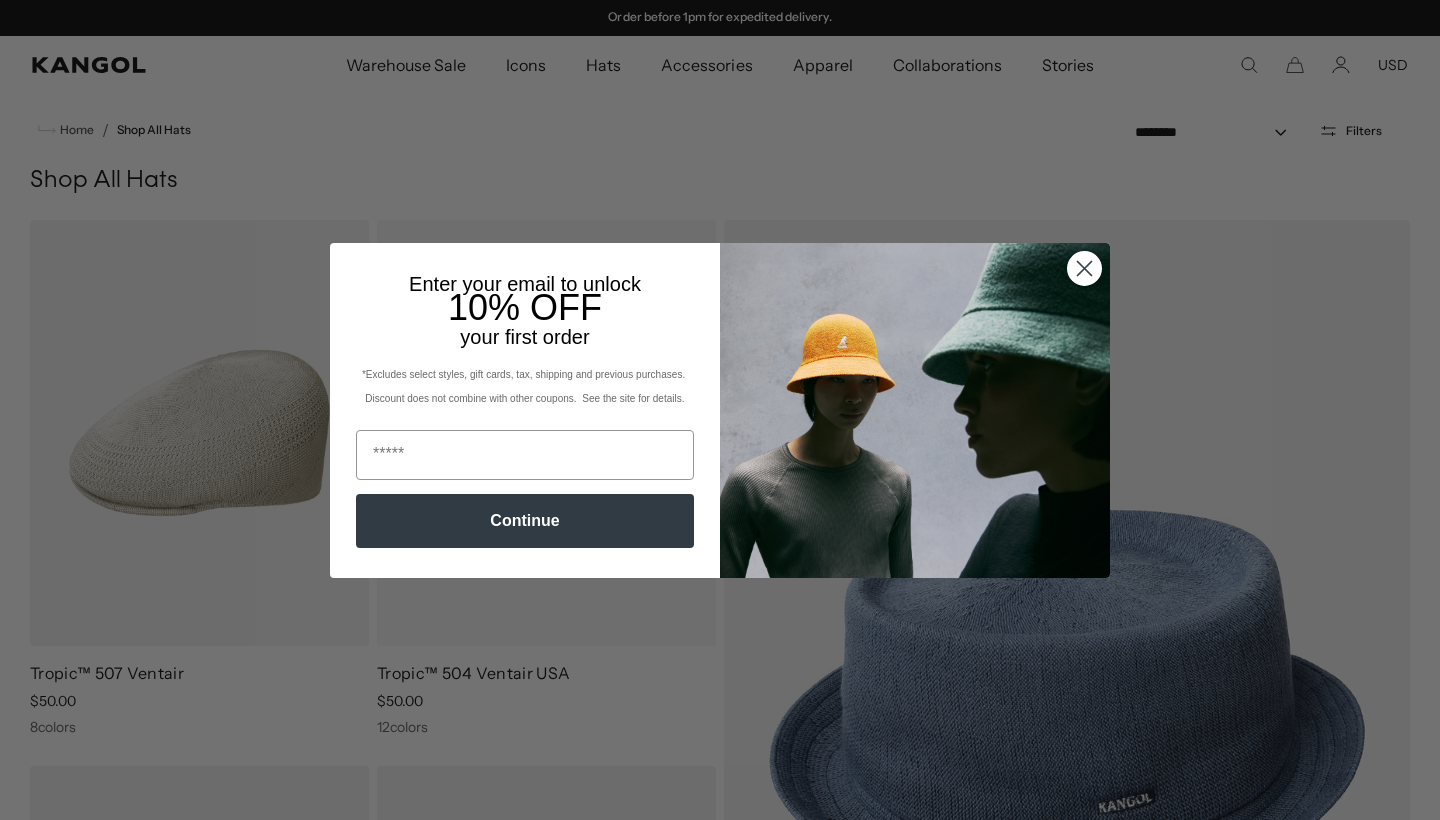 click 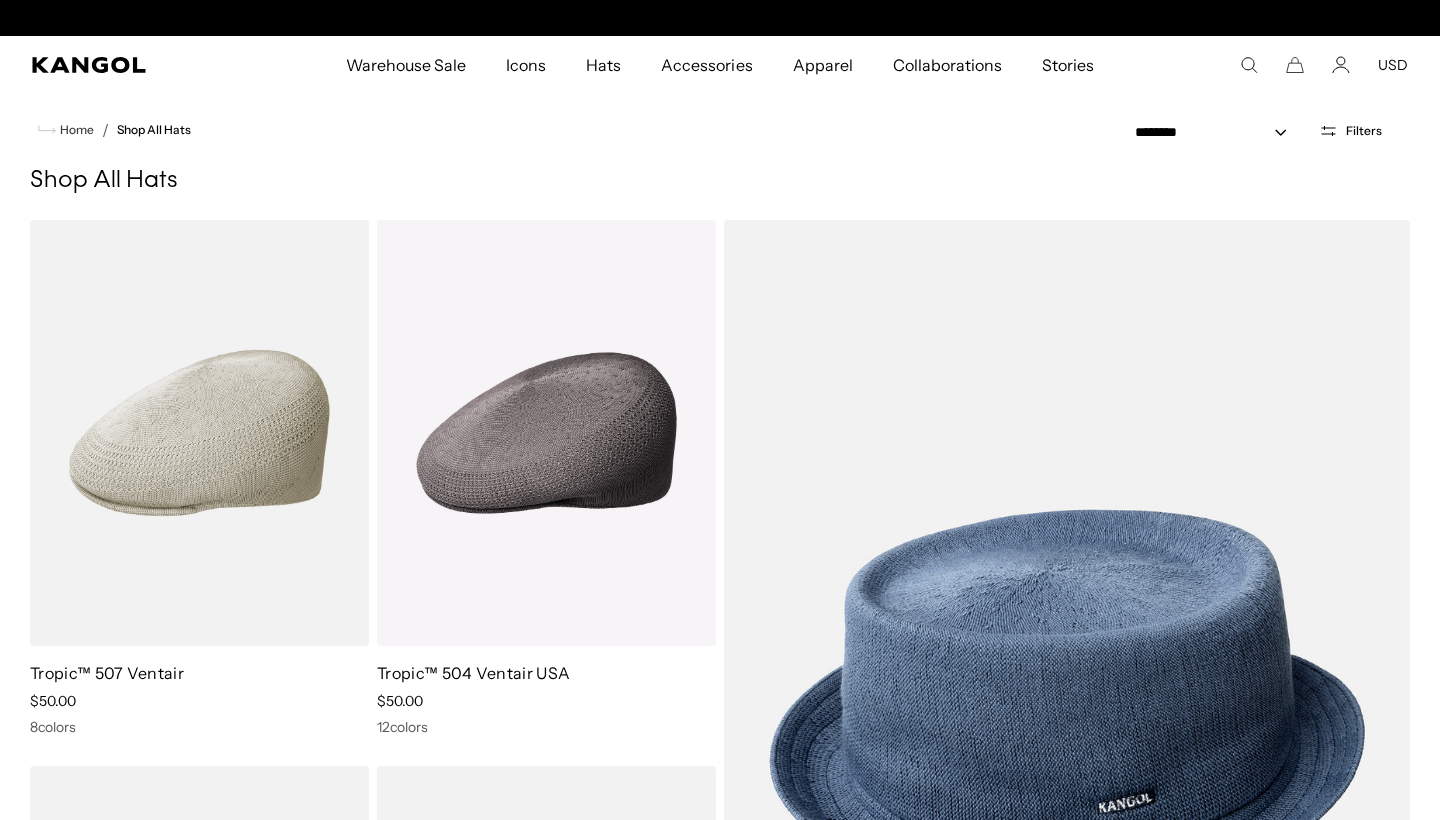scroll, scrollTop: 0, scrollLeft: 412, axis: horizontal 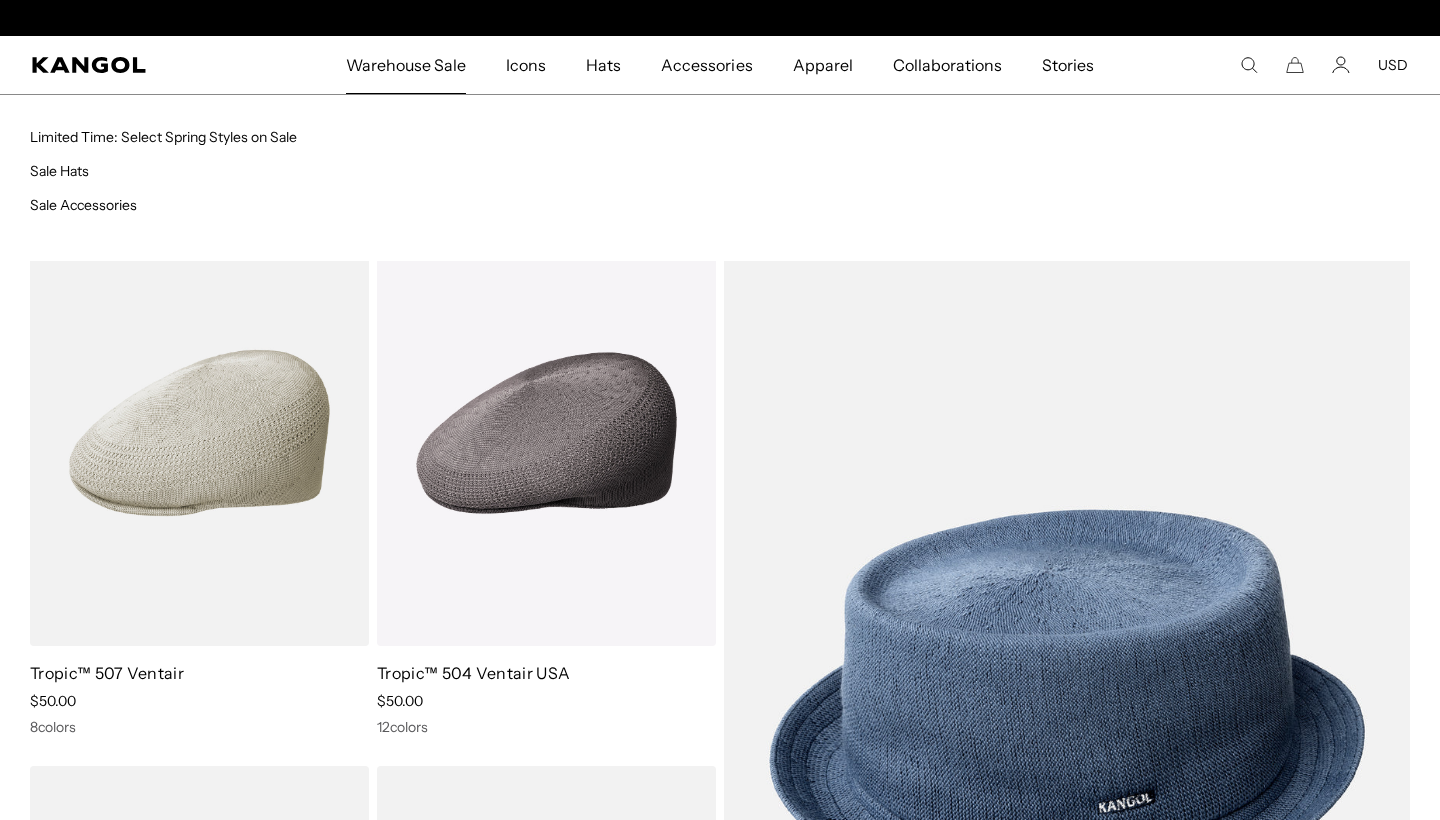 click on "Warehouse Sale" at bounding box center (406, 65) 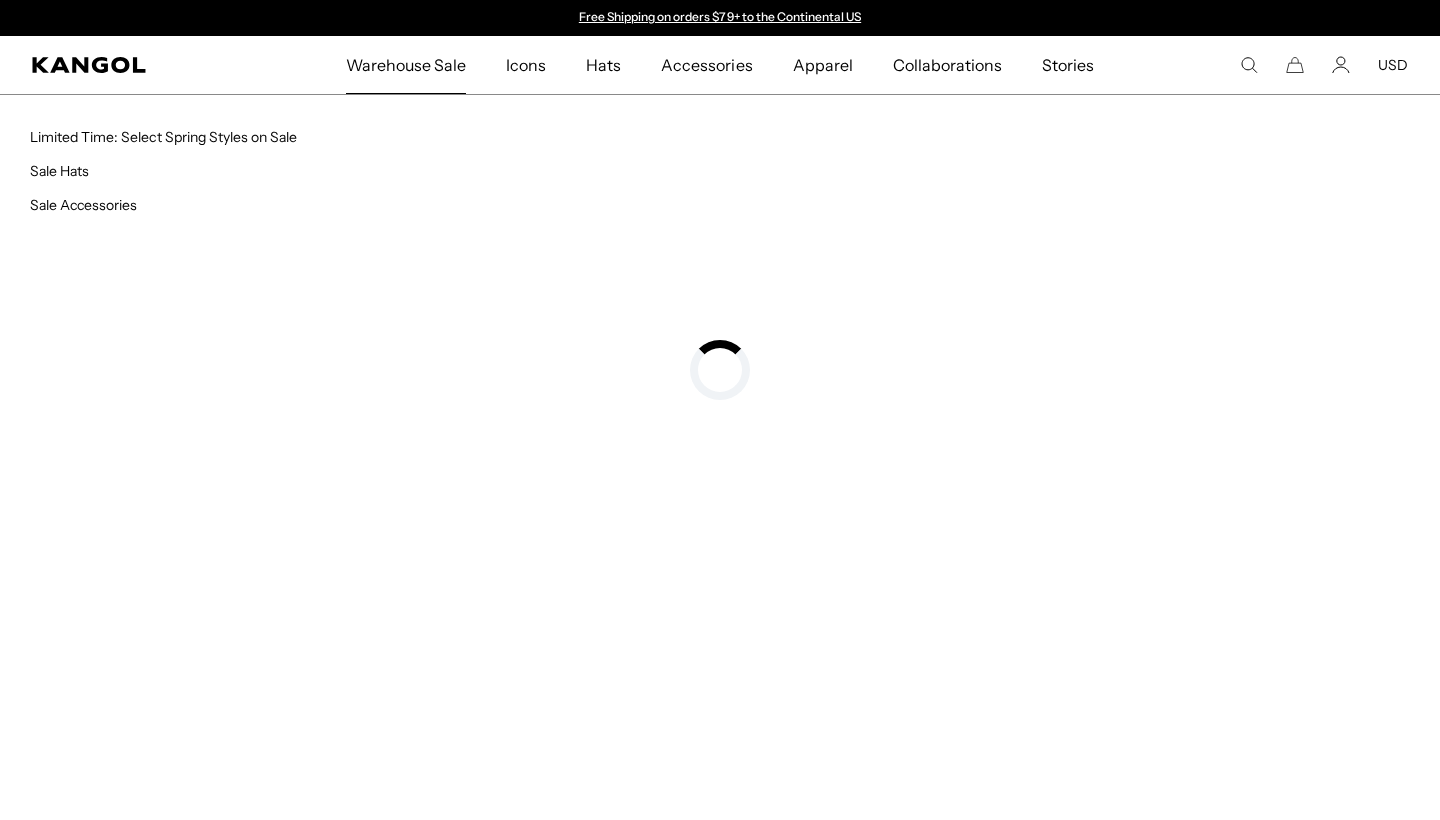 scroll, scrollTop: 0, scrollLeft: 0, axis: both 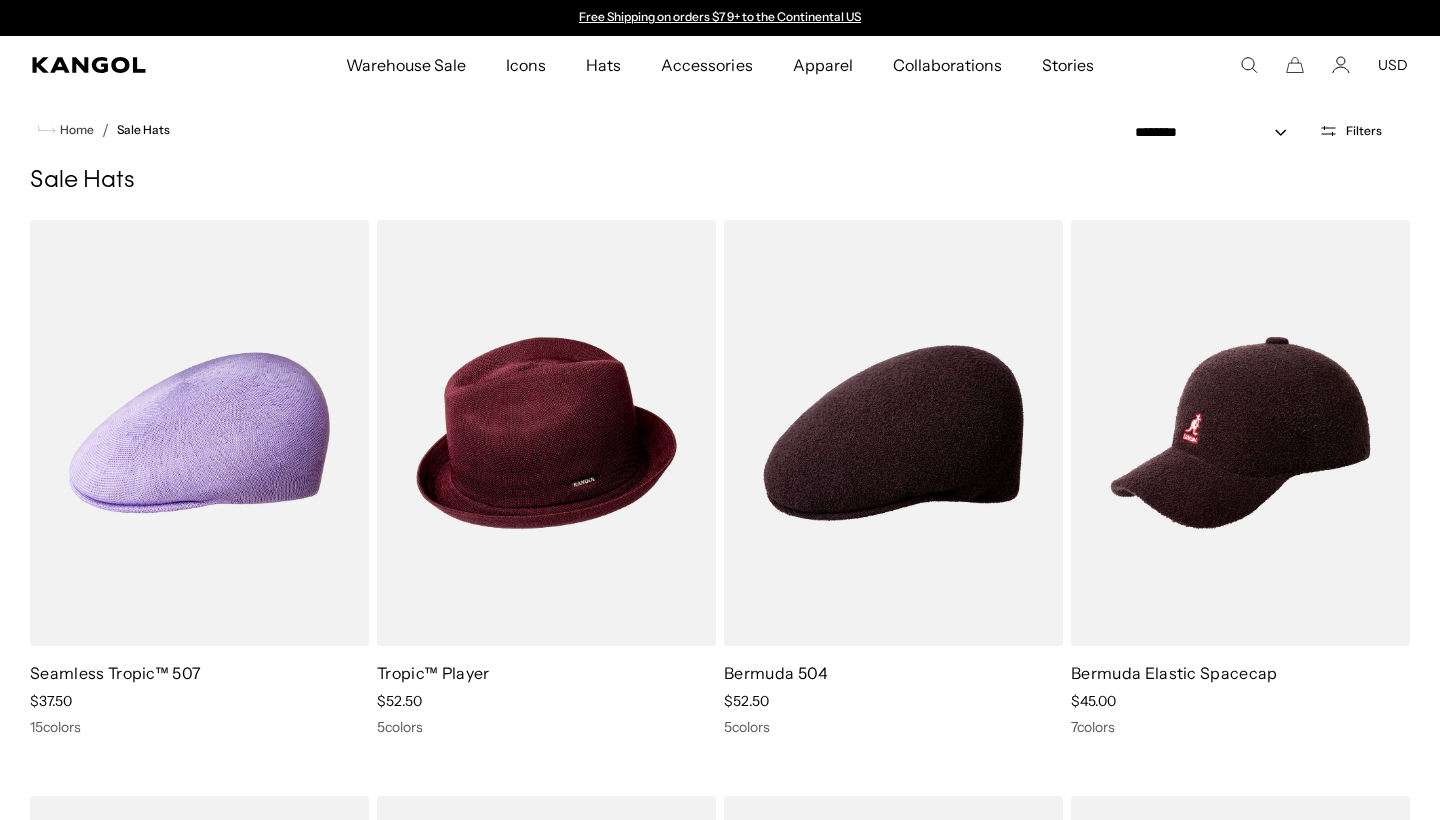 click on "Filters" at bounding box center (1364, 131) 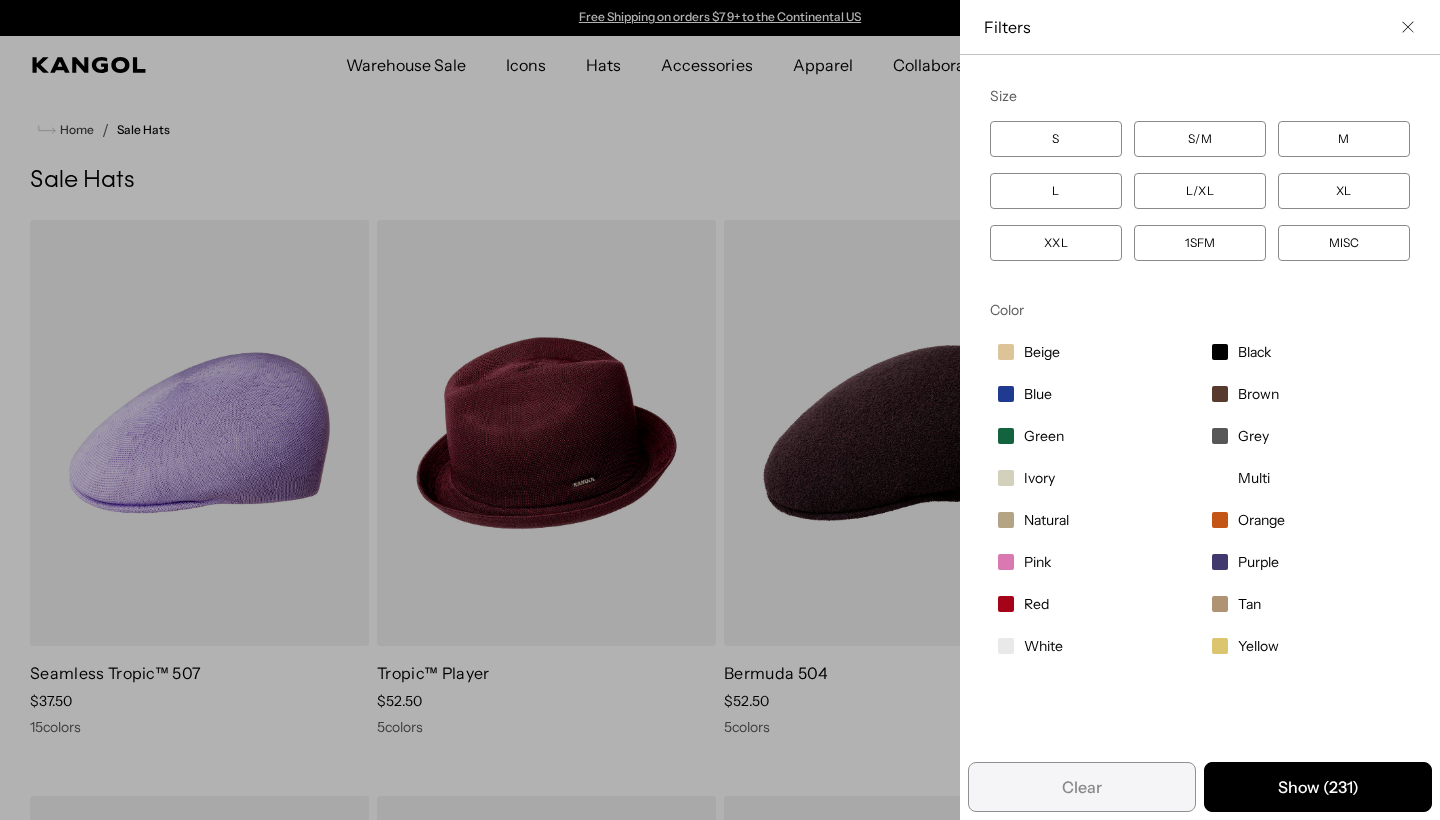 click on "L" at bounding box center [1056, 191] 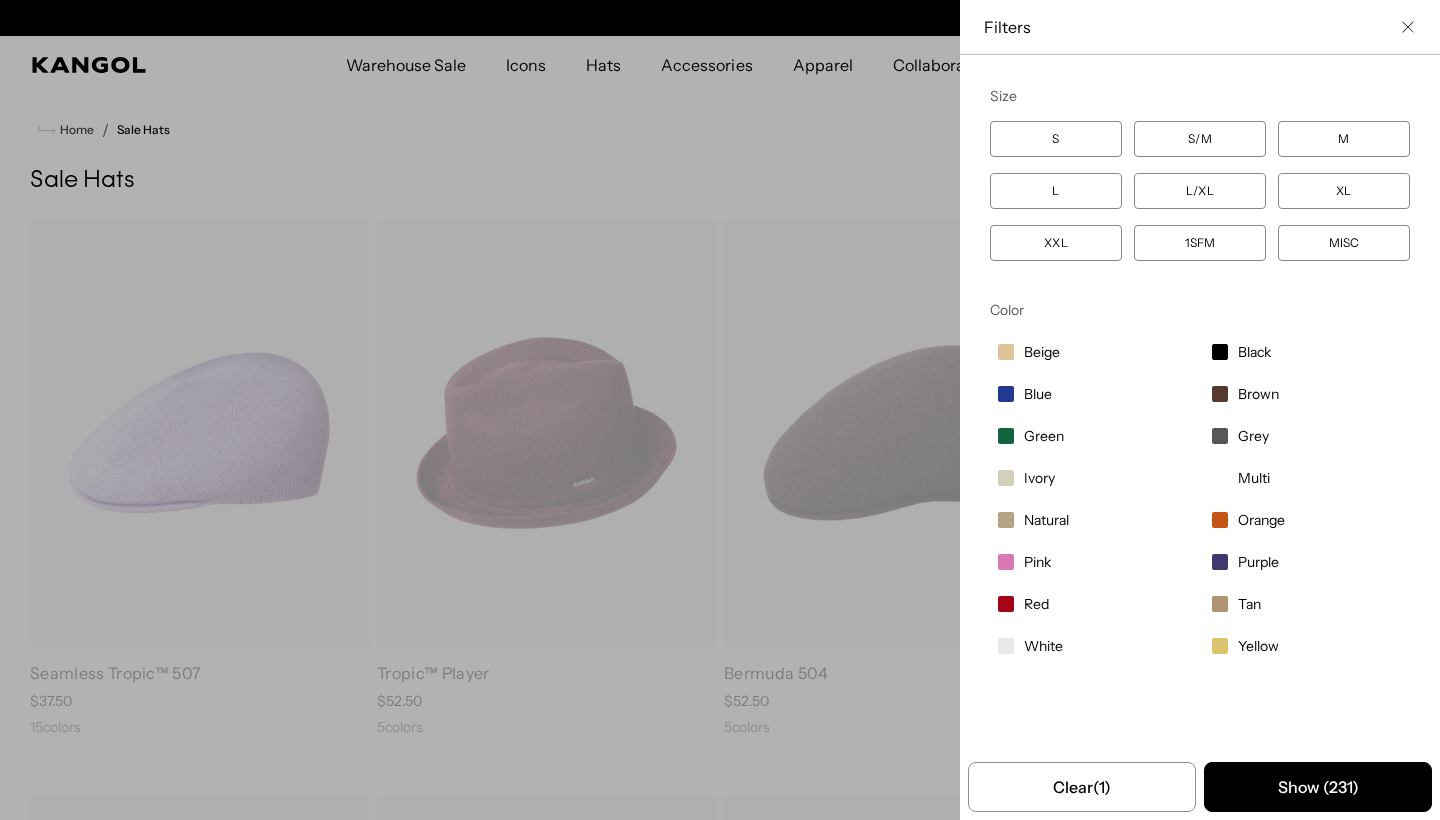 scroll, scrollTop: 0, scrollLeft: 412, axis: horizontal 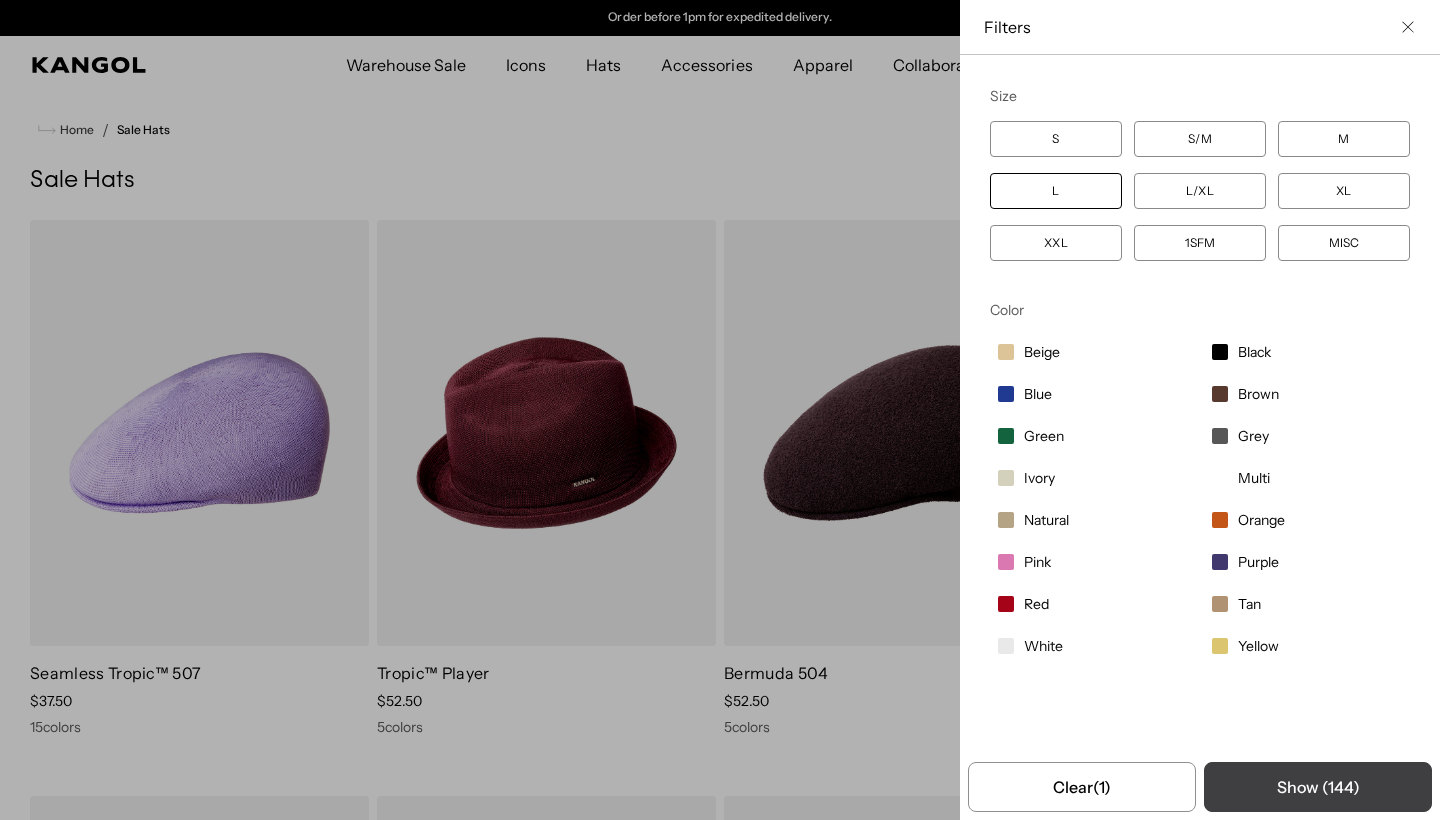 click on "Show ( 144 )" at bounding box center [1318, 787] 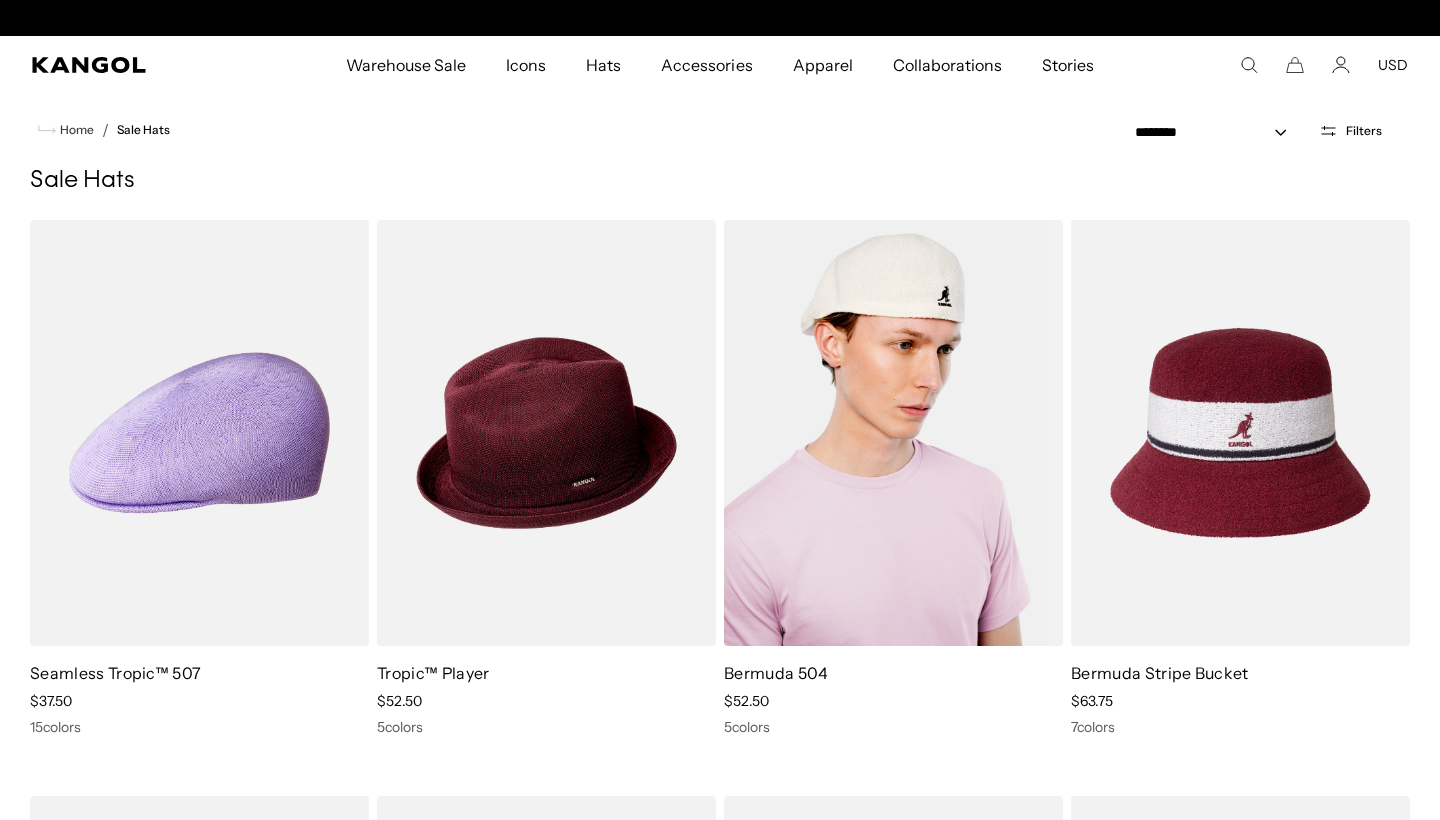 scroll, scrollTop: 0, scrollLeft: 0, axis: both 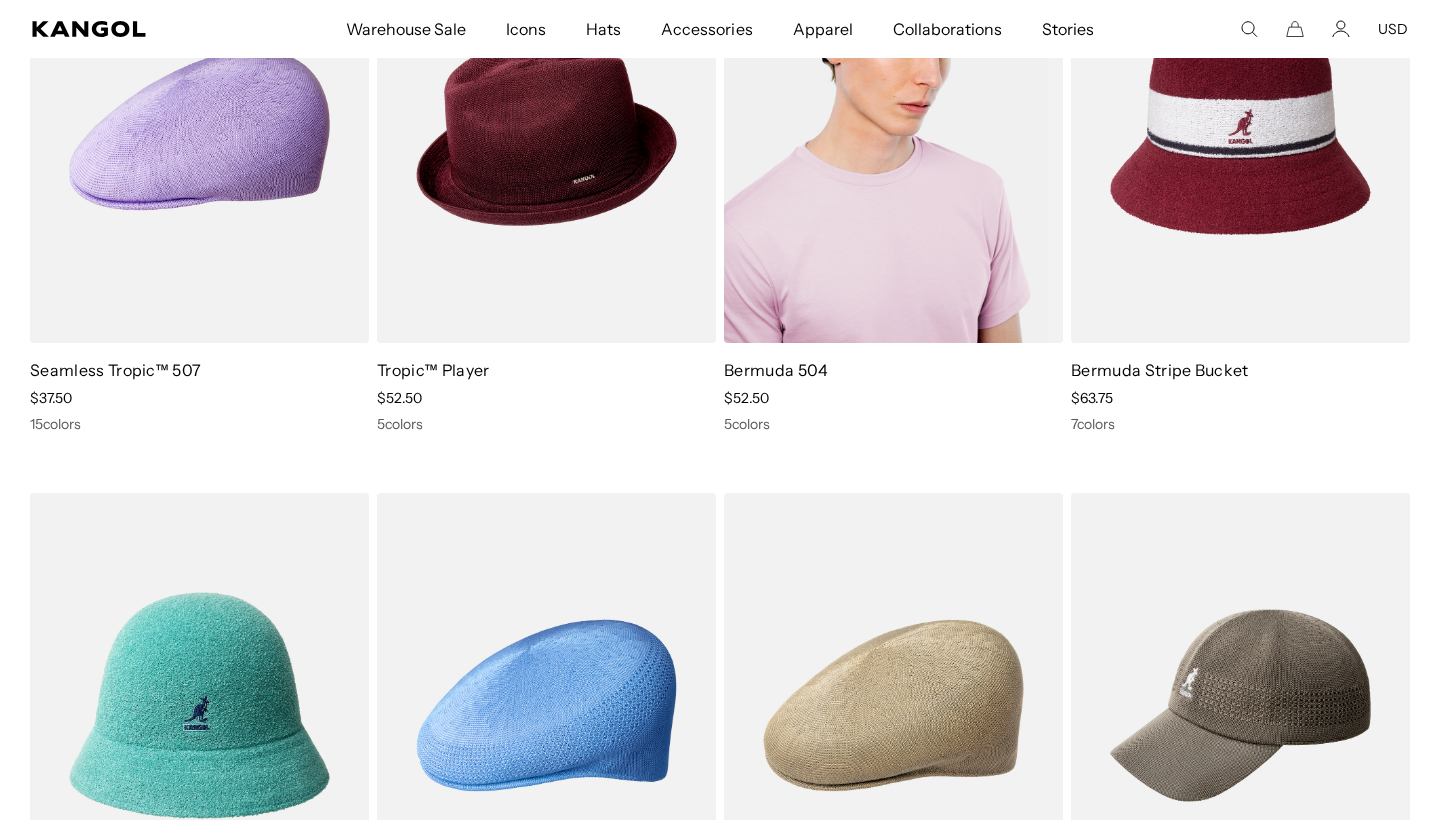 click at bounding box center (893, 130) 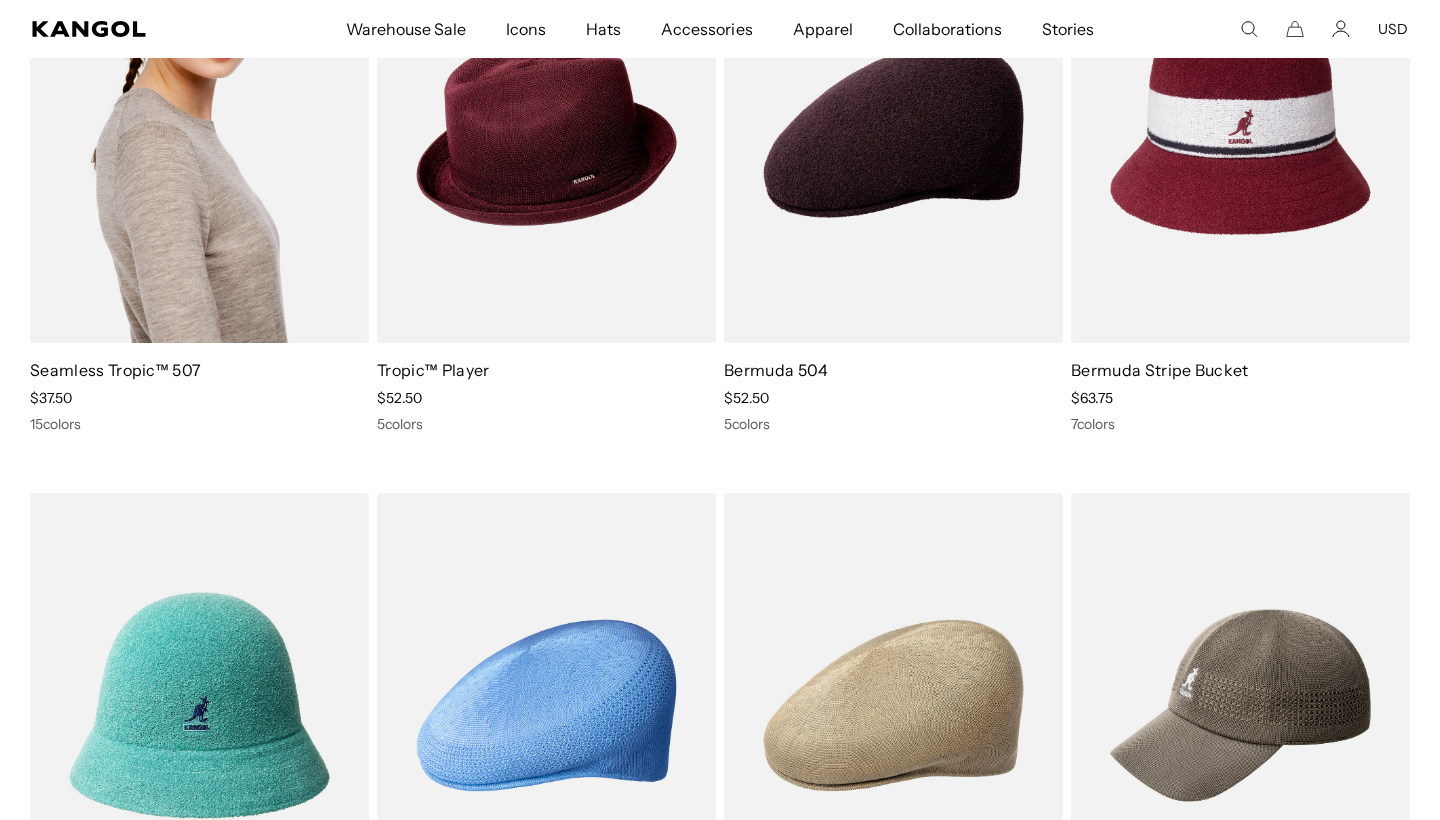 scroll, scrollTop: 0, scrollLeft: 0, axis: both 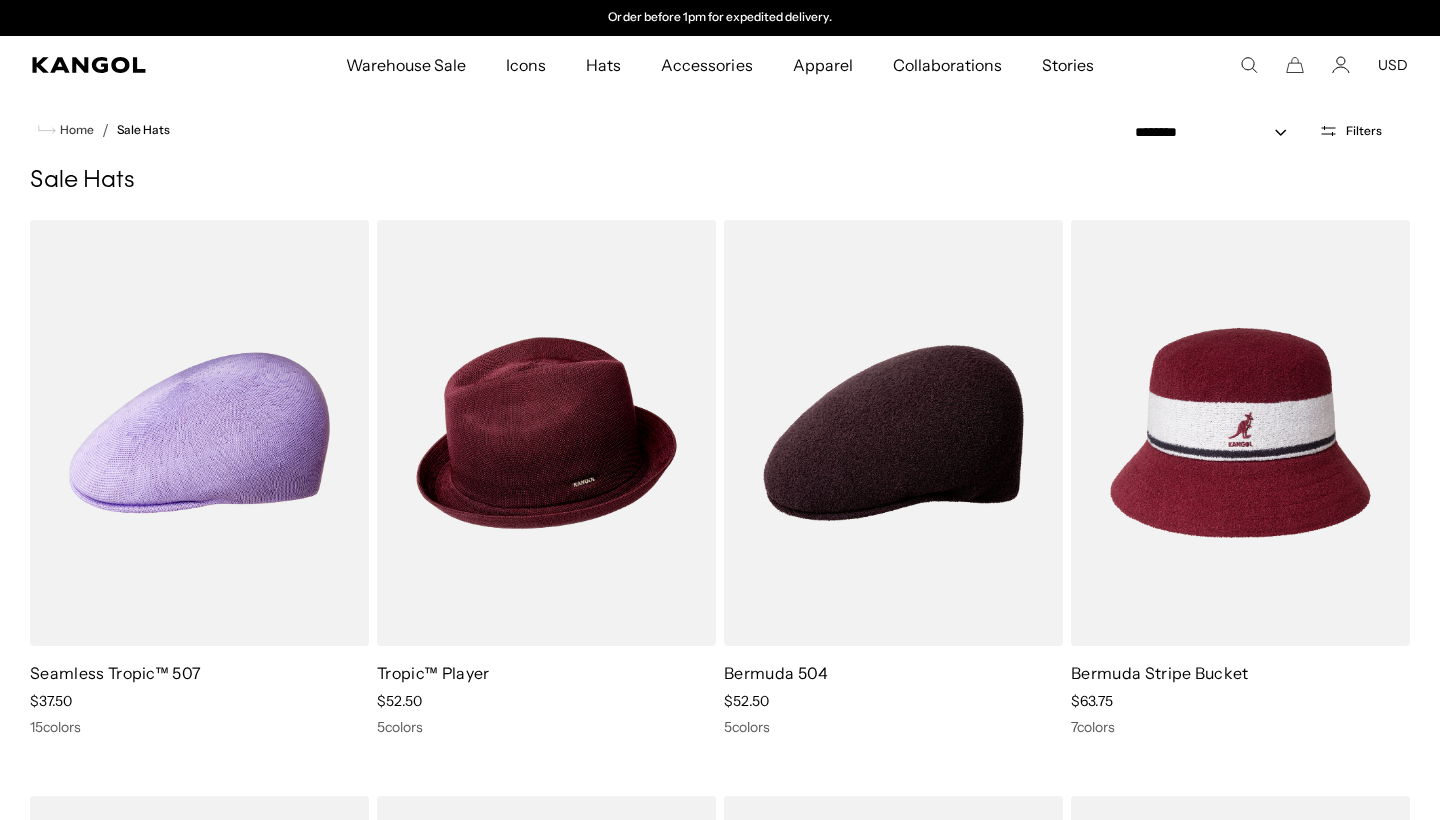 click on "Filters" at bounding box center (1364, 131) 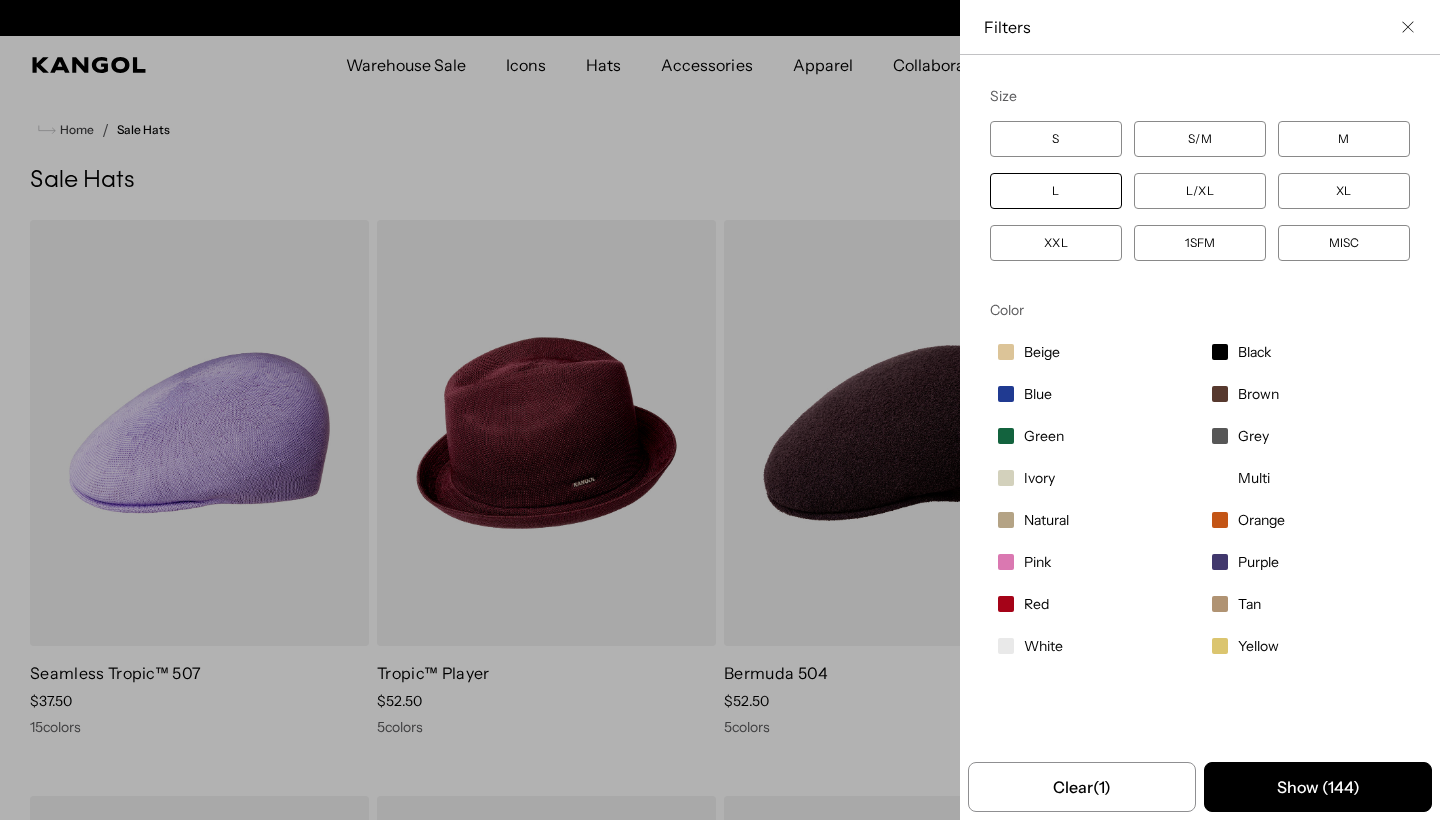 scroll, scrollTop: 0, scrollLeft: 0, axis: both 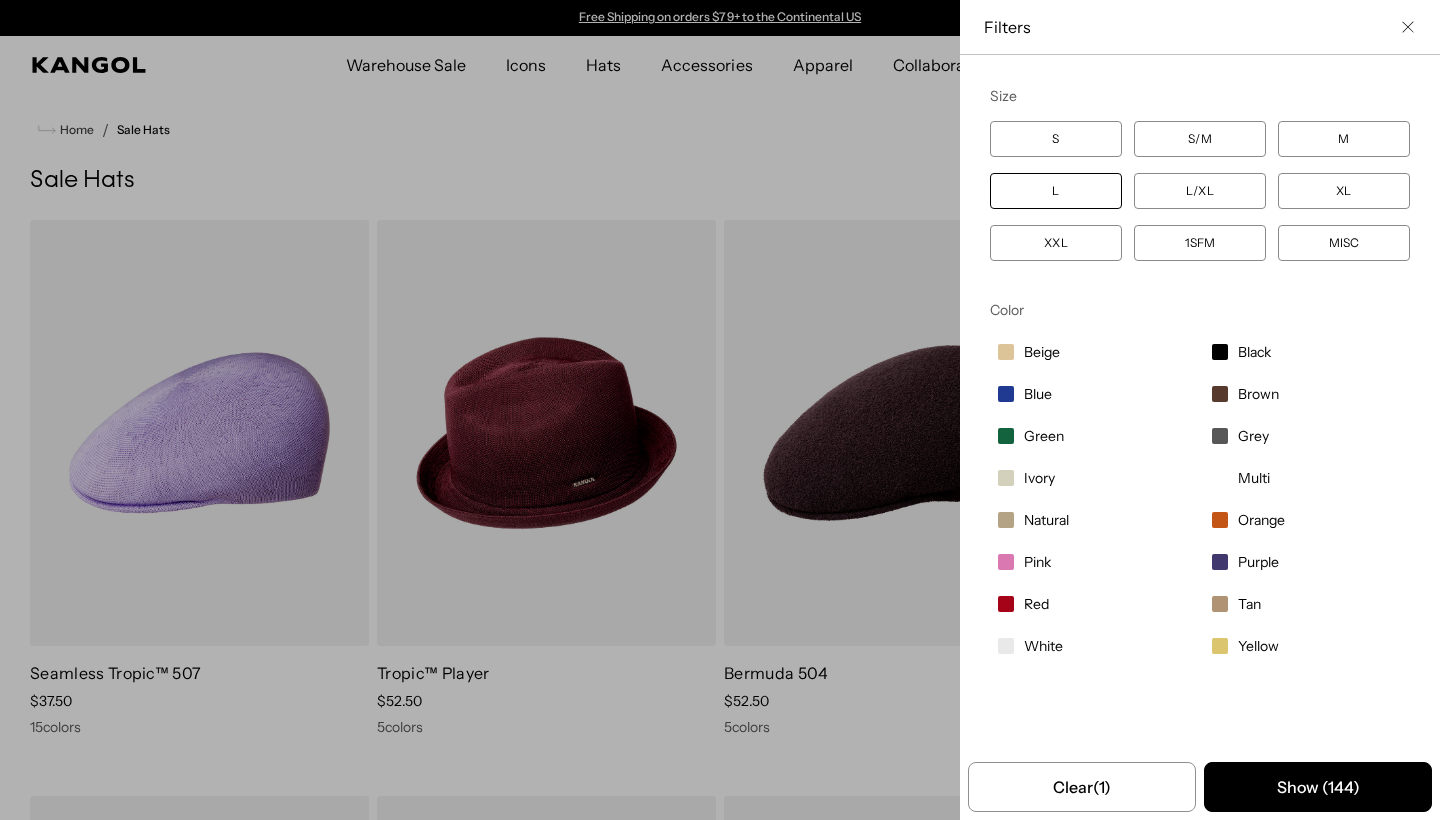 click at bounding box center (720, 410) 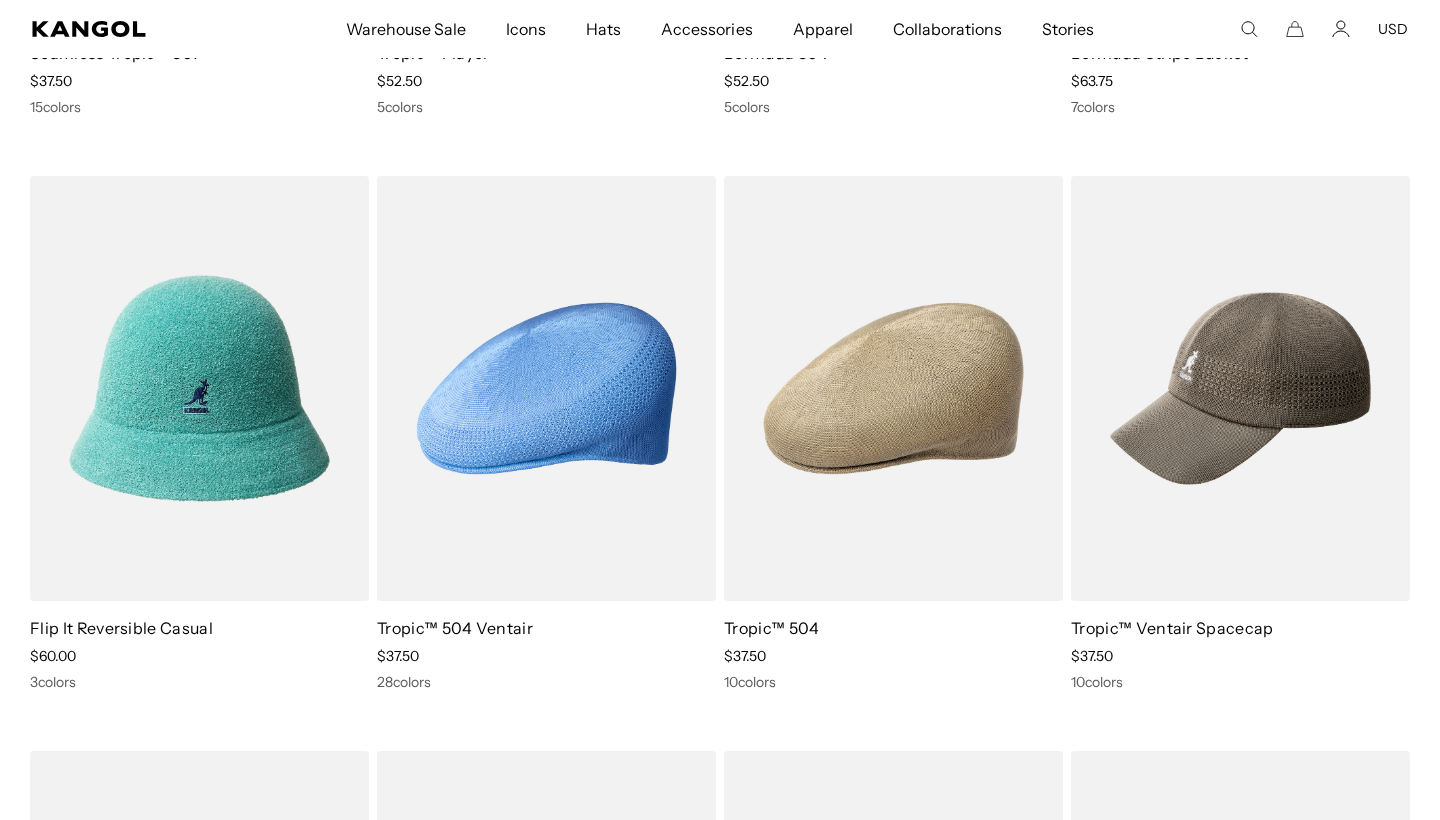 scroll, scrollTop: 644, scrollLeft: 0, axis: vertical 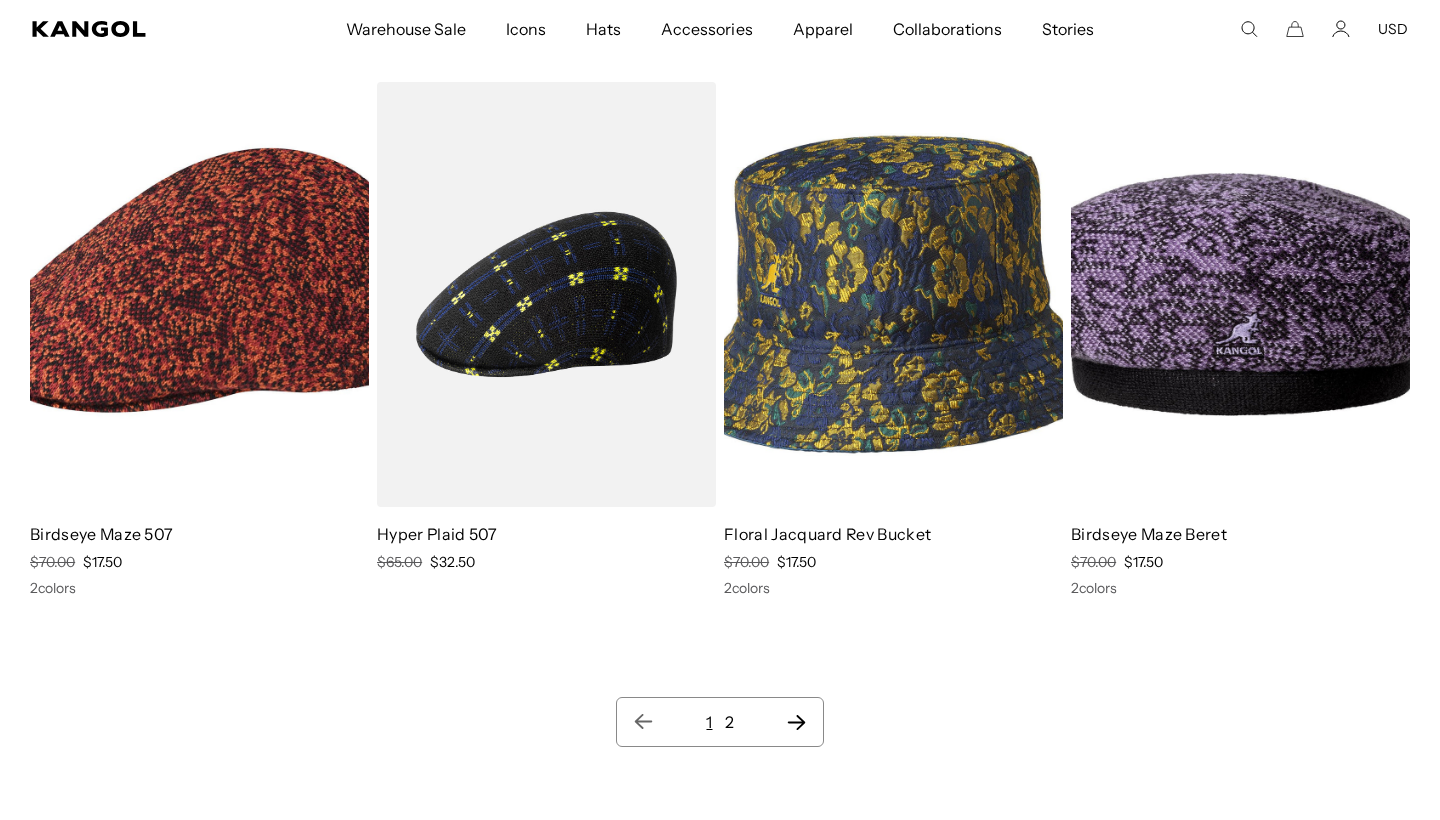 click at bounding box center [1240, 295] 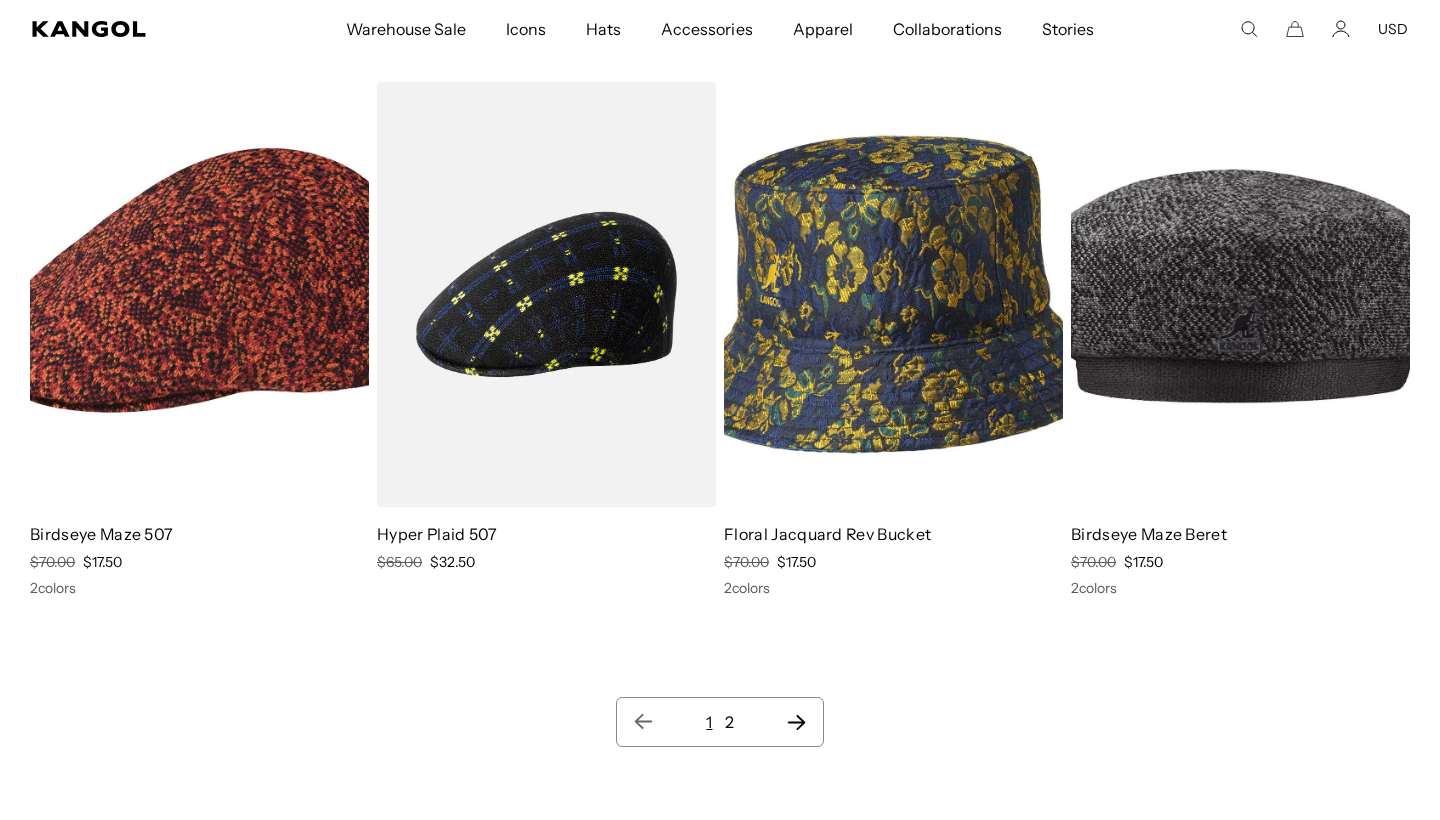scroll, scrollTop: 0, scrollLeft: 0, axis: both 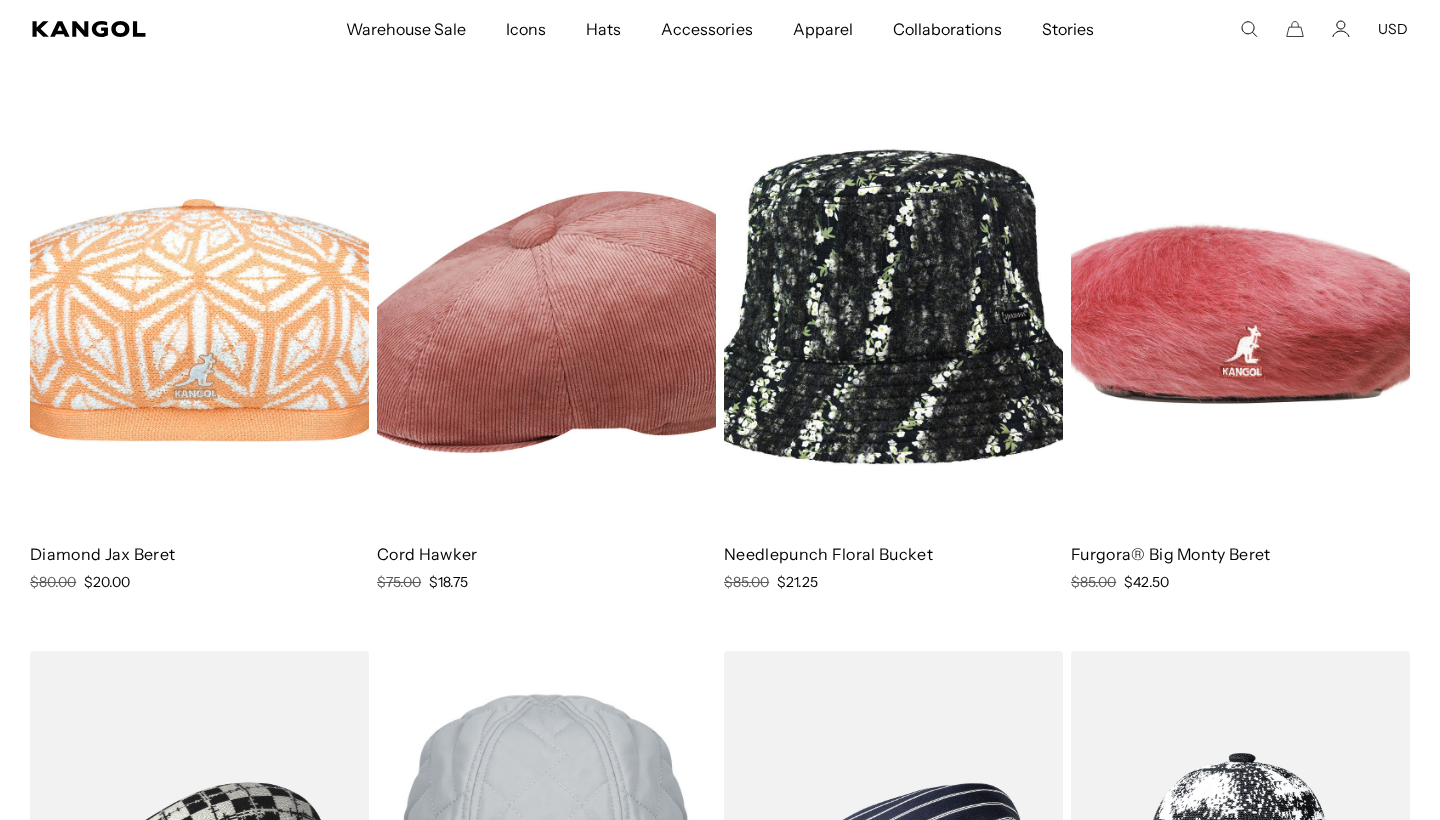 click 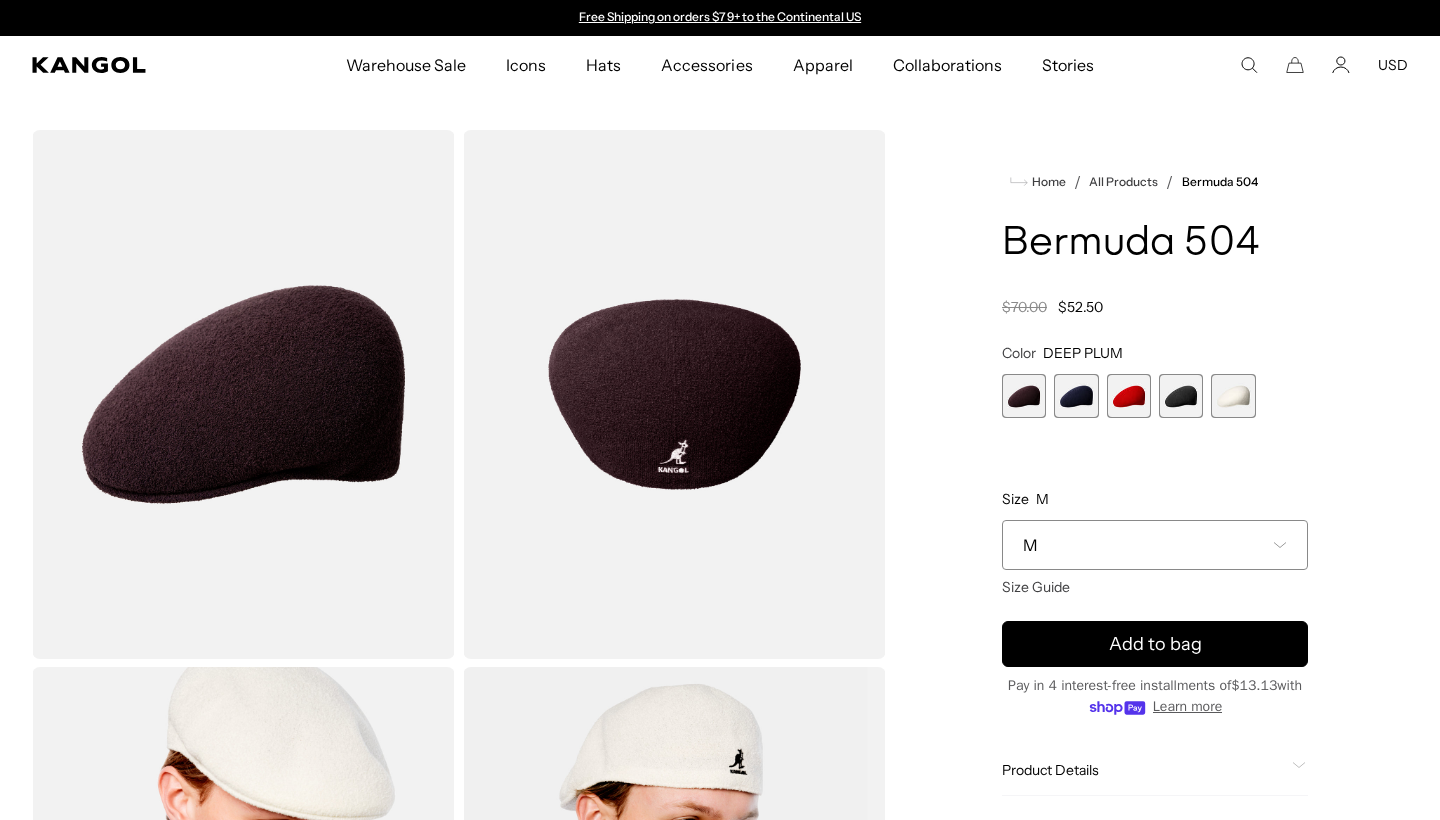 scroll, scrollTop: 0, scrollLeft: 0, axis: both 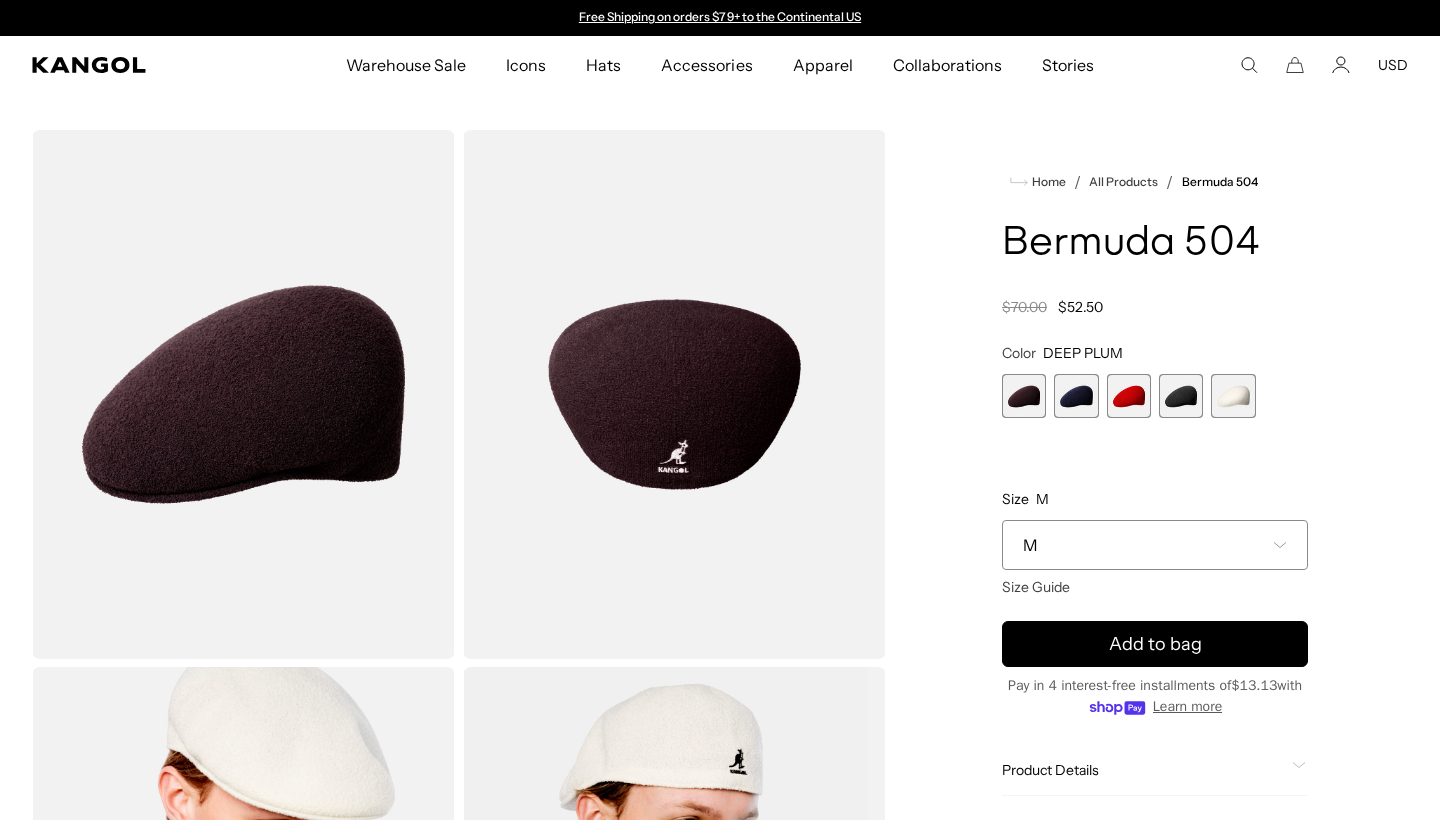 click on "M" at bounding box center (1155, 545) 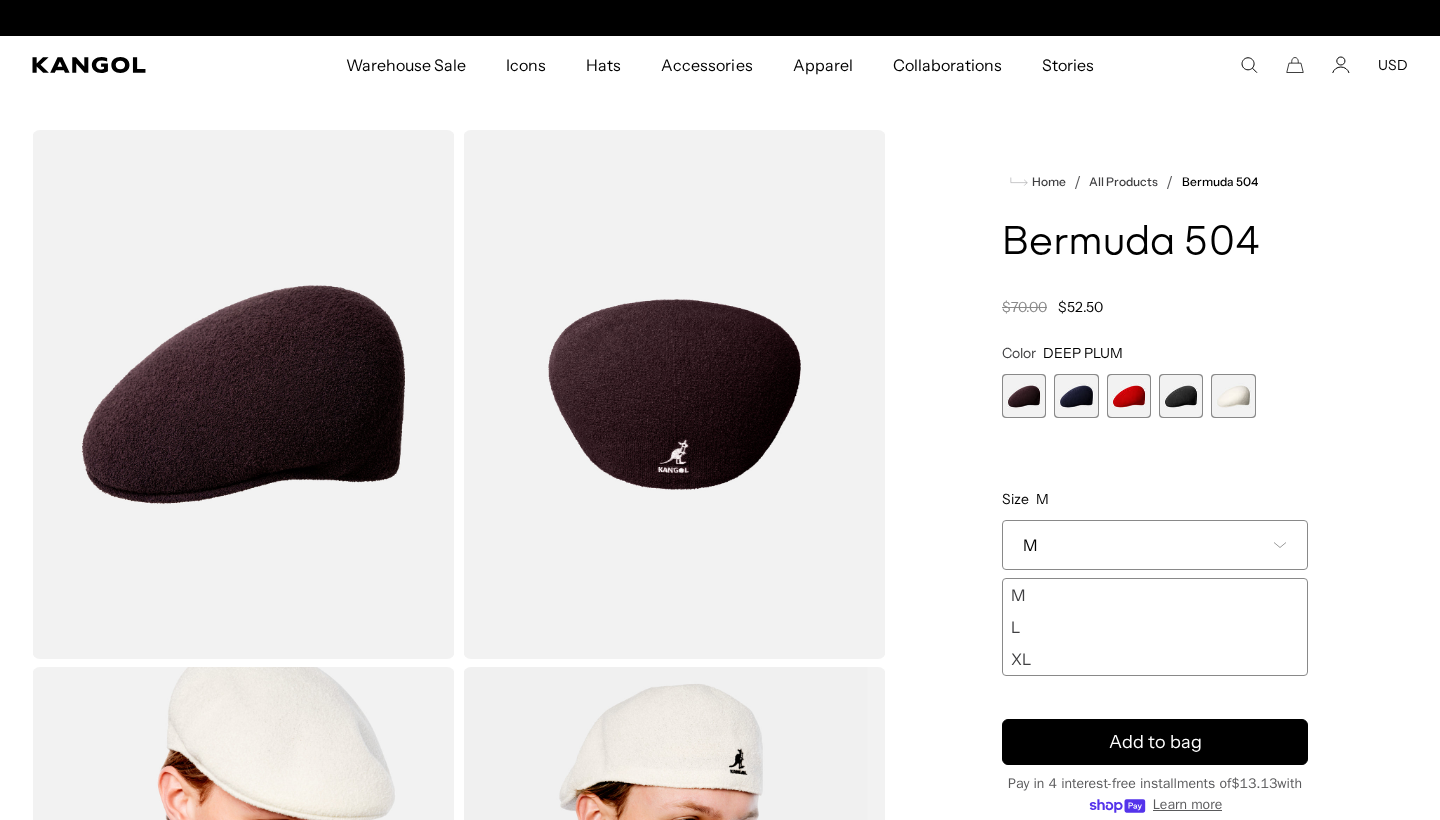 scroll, scrollTop: 0, scrollLeft: 412, axis: horizontal 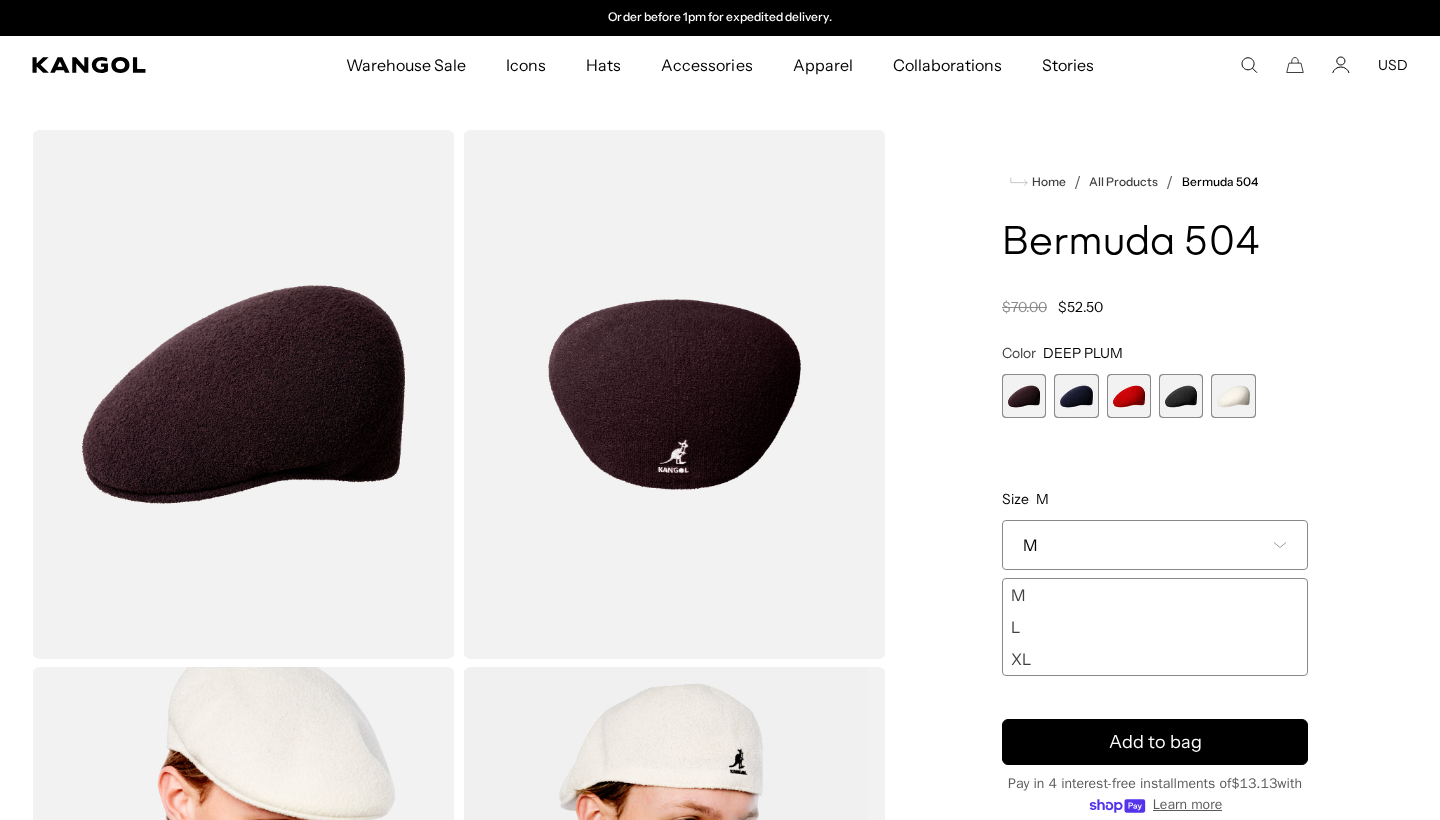 click at bounding box center (1076, 396) 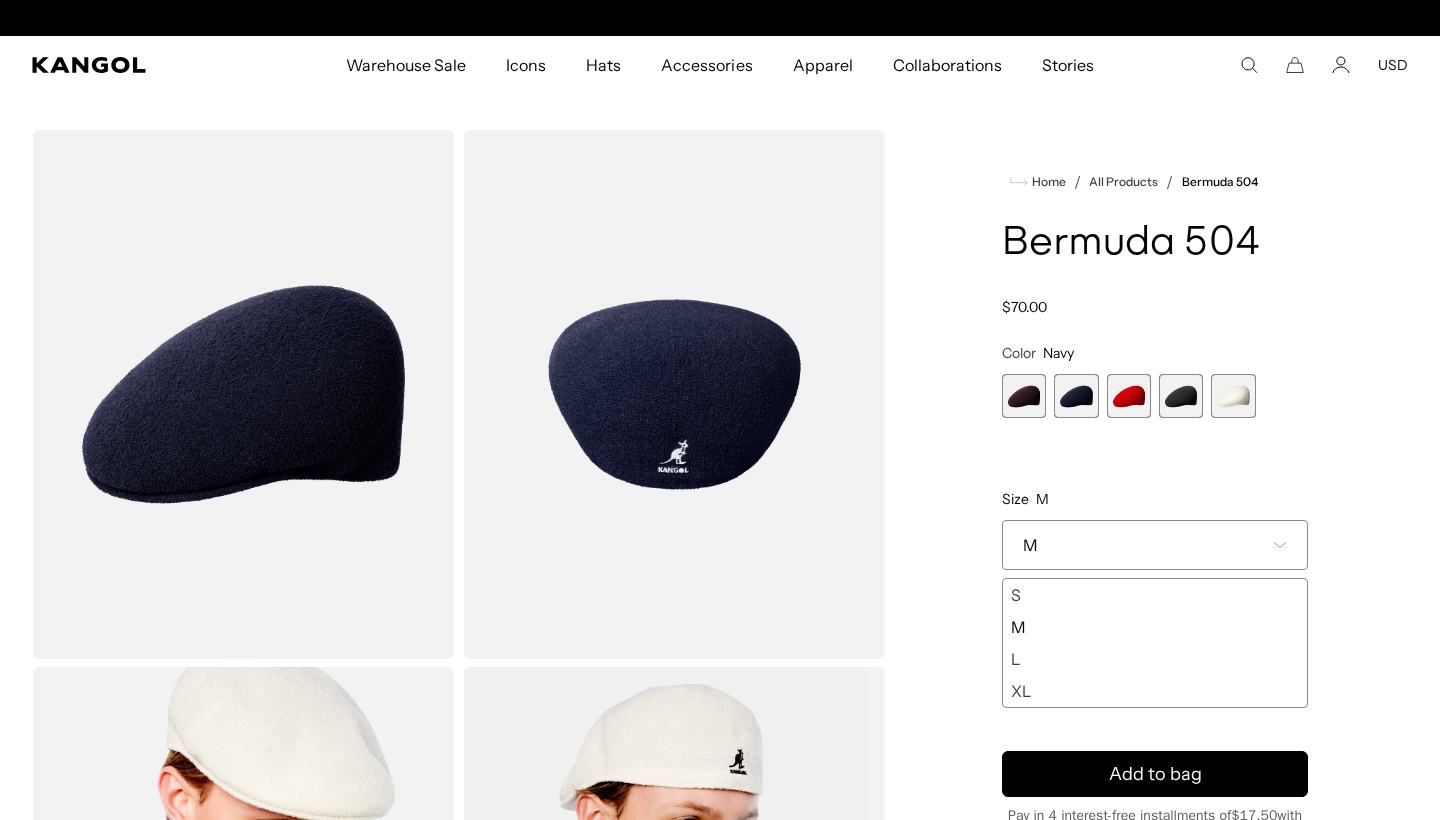 scroll, scrollTop: 0, scrollLeft: 0, axis: both 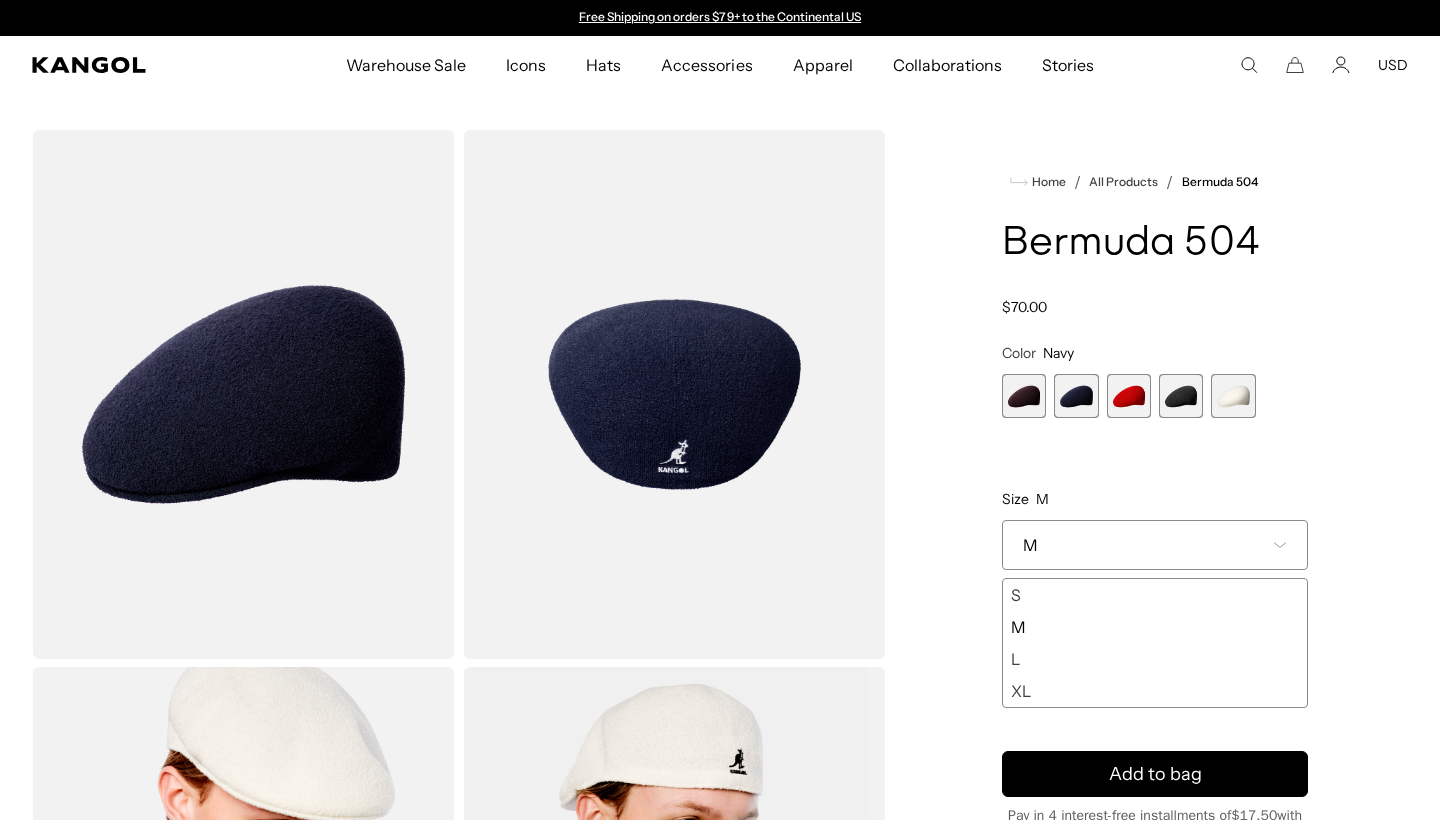 click at bounding box center [1024, 396] 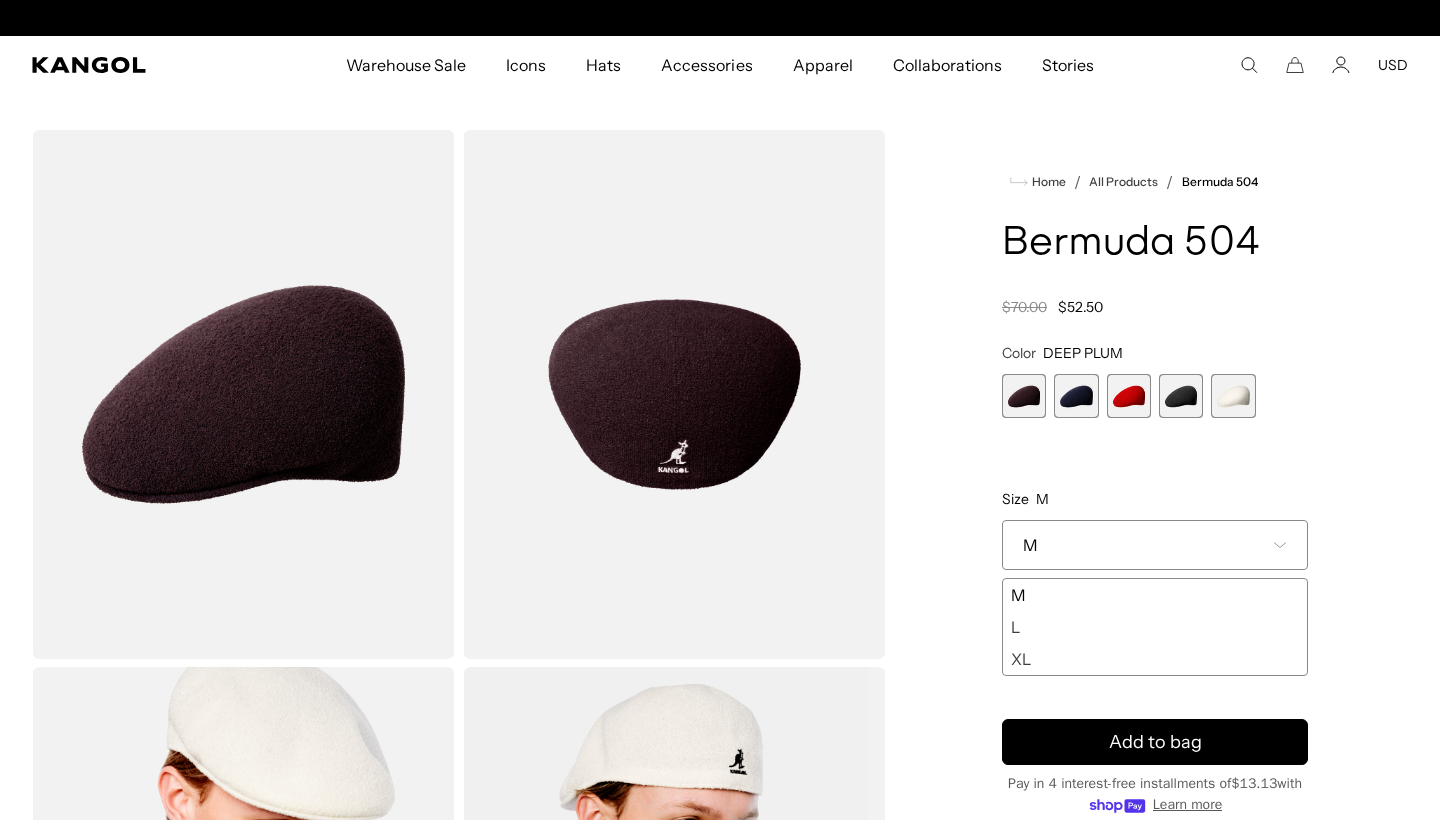 scroll, scrollTop: 0, scrollLeft: 412, axis: horizontal 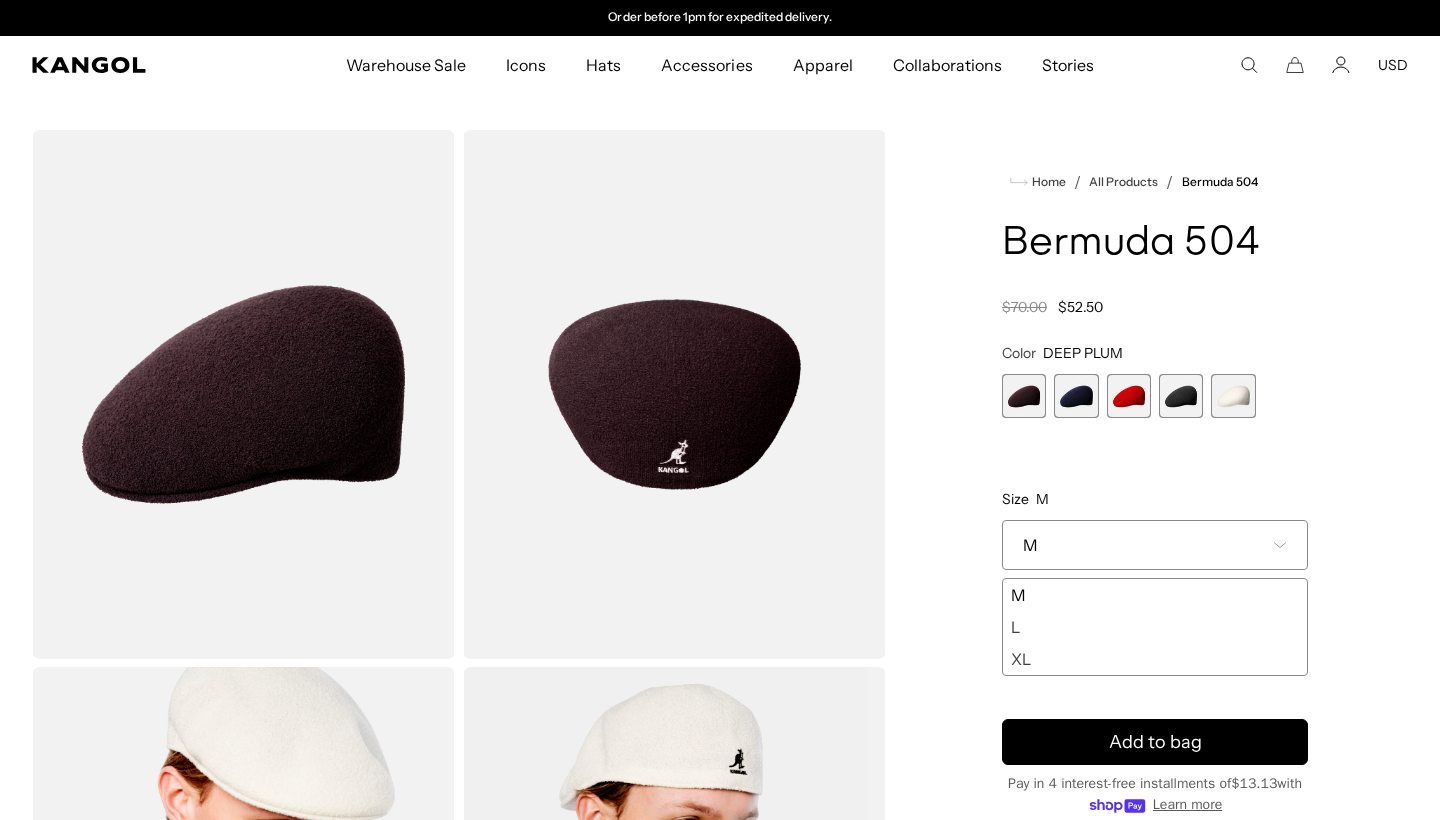 click at bounding box center [1181, 396] 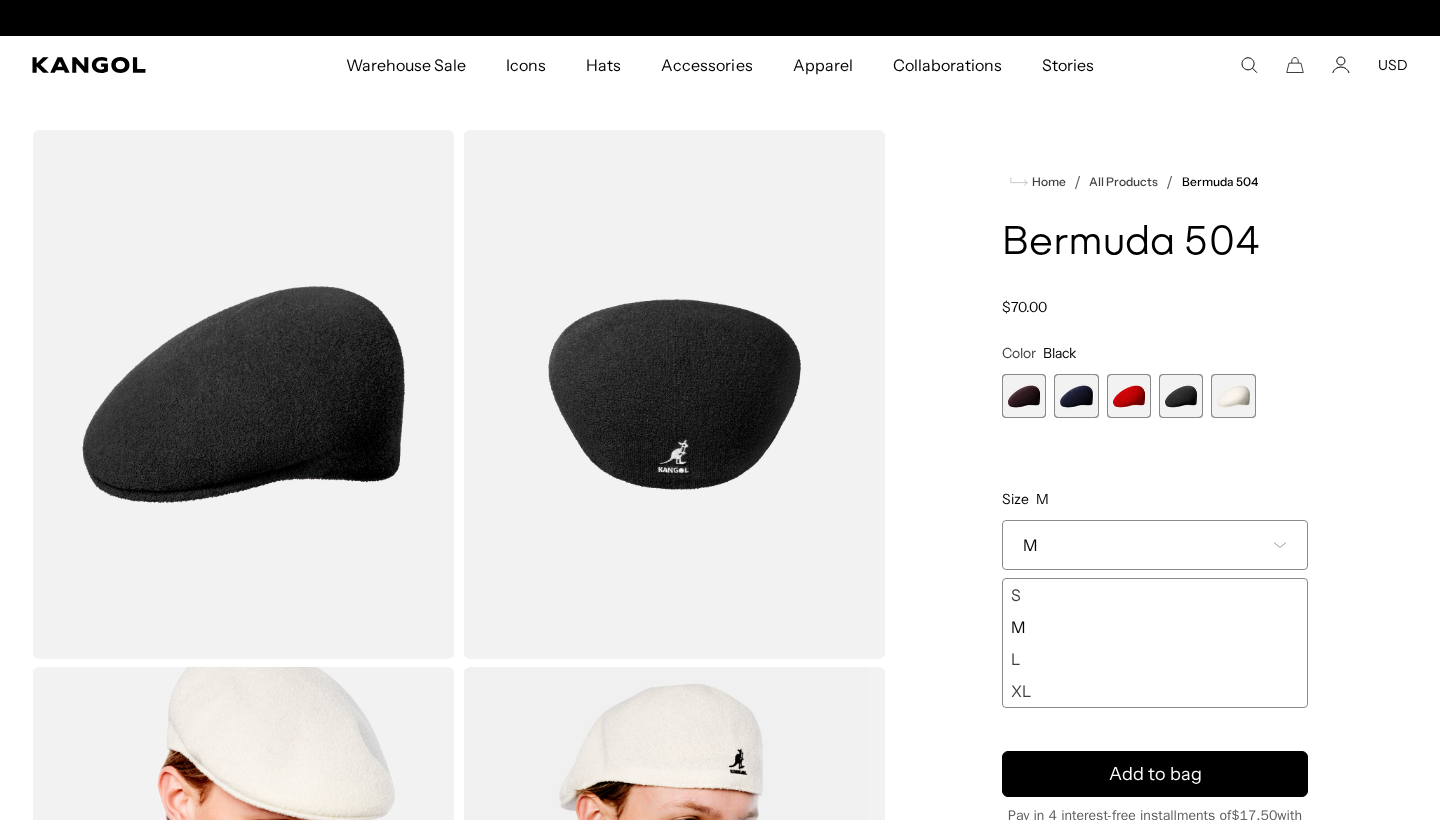 scroll, scrollTop: 0, scrollLeft: 0, axis: both 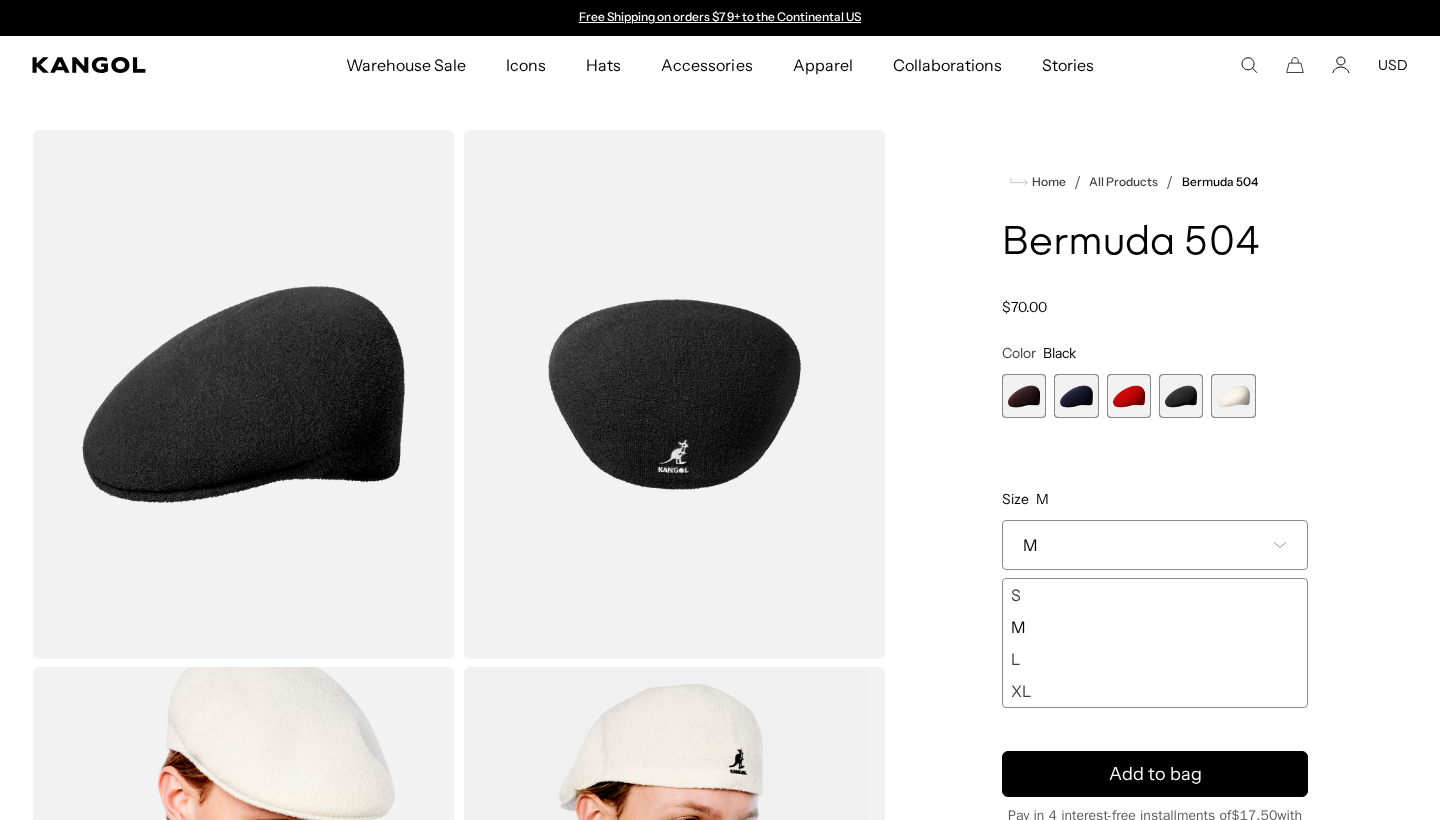 click at bounding box center [1233, 396] 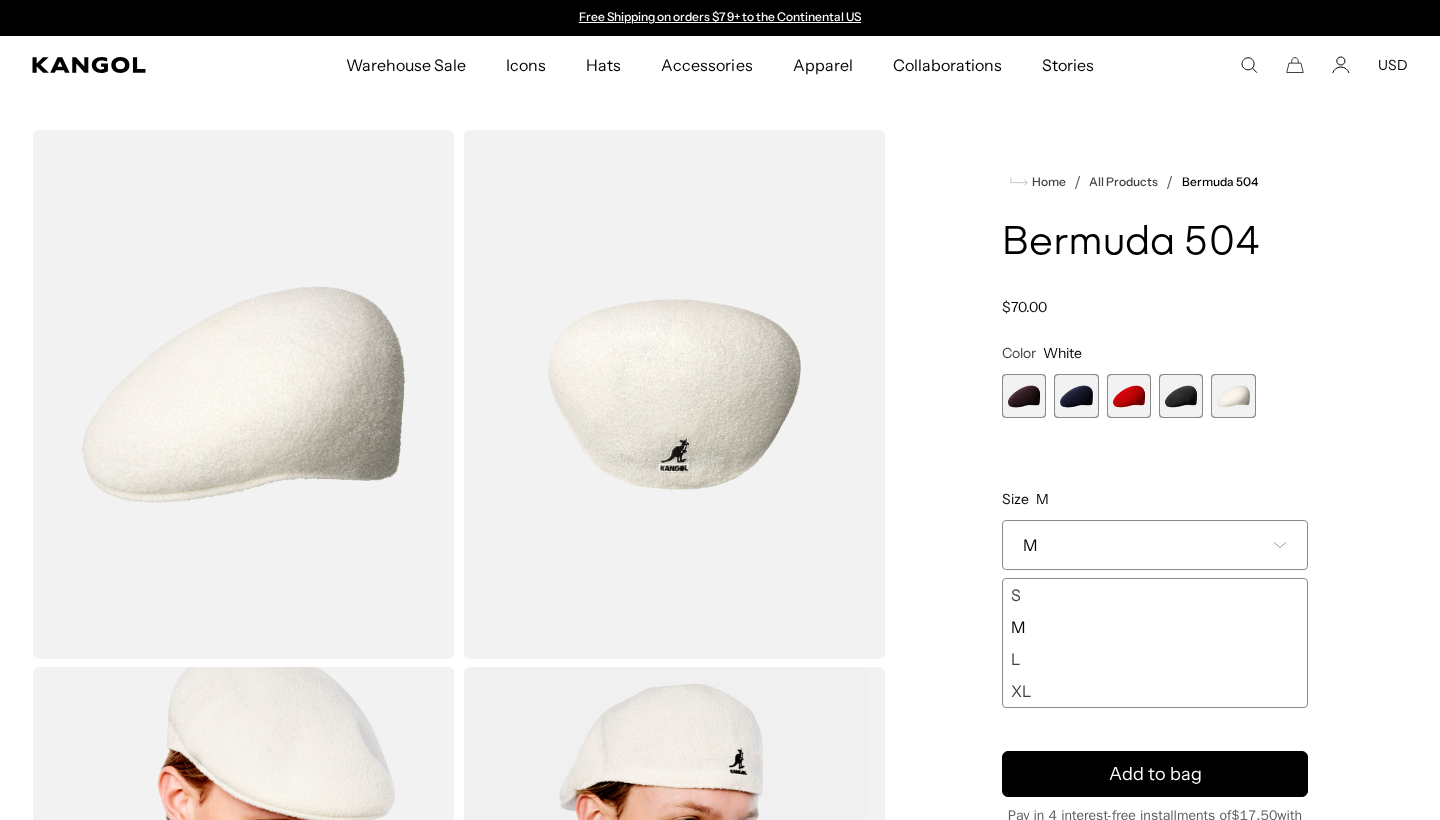 click at bounding box center (1129, 396) 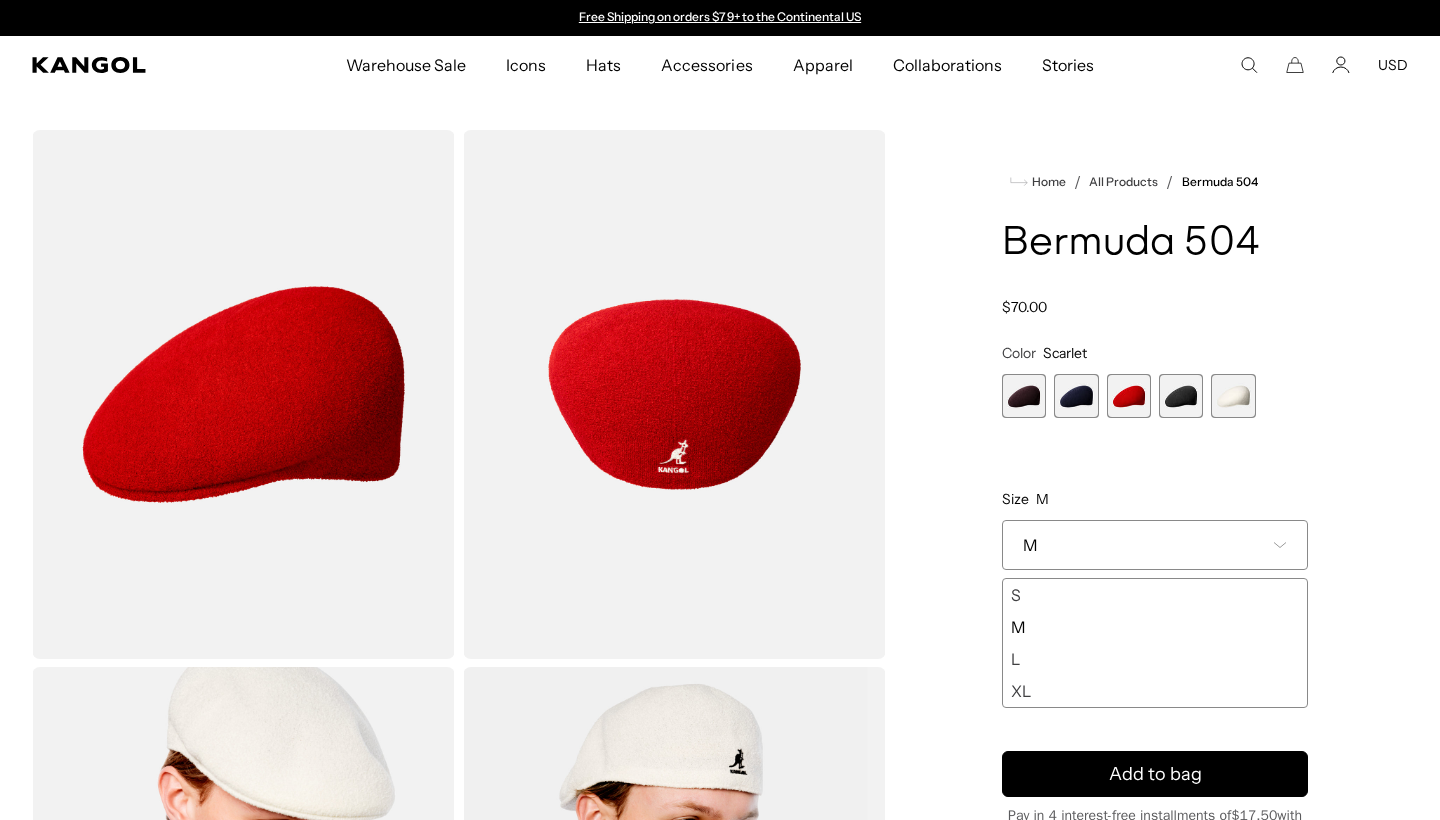 click at bounding box center [1024, 396] 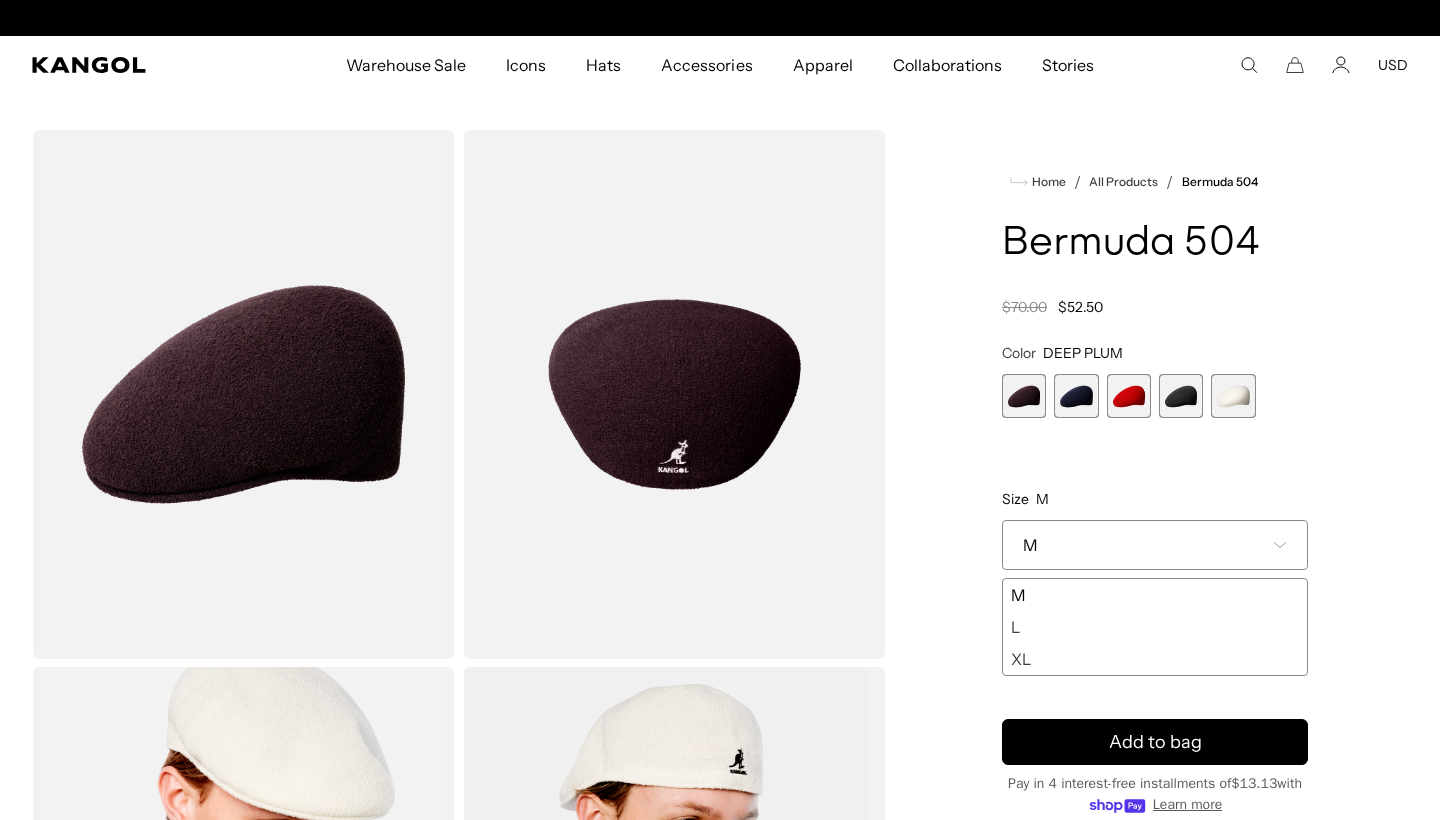 scroll, scrollTop: 0, scrollLeft: 412, axis: horizontal 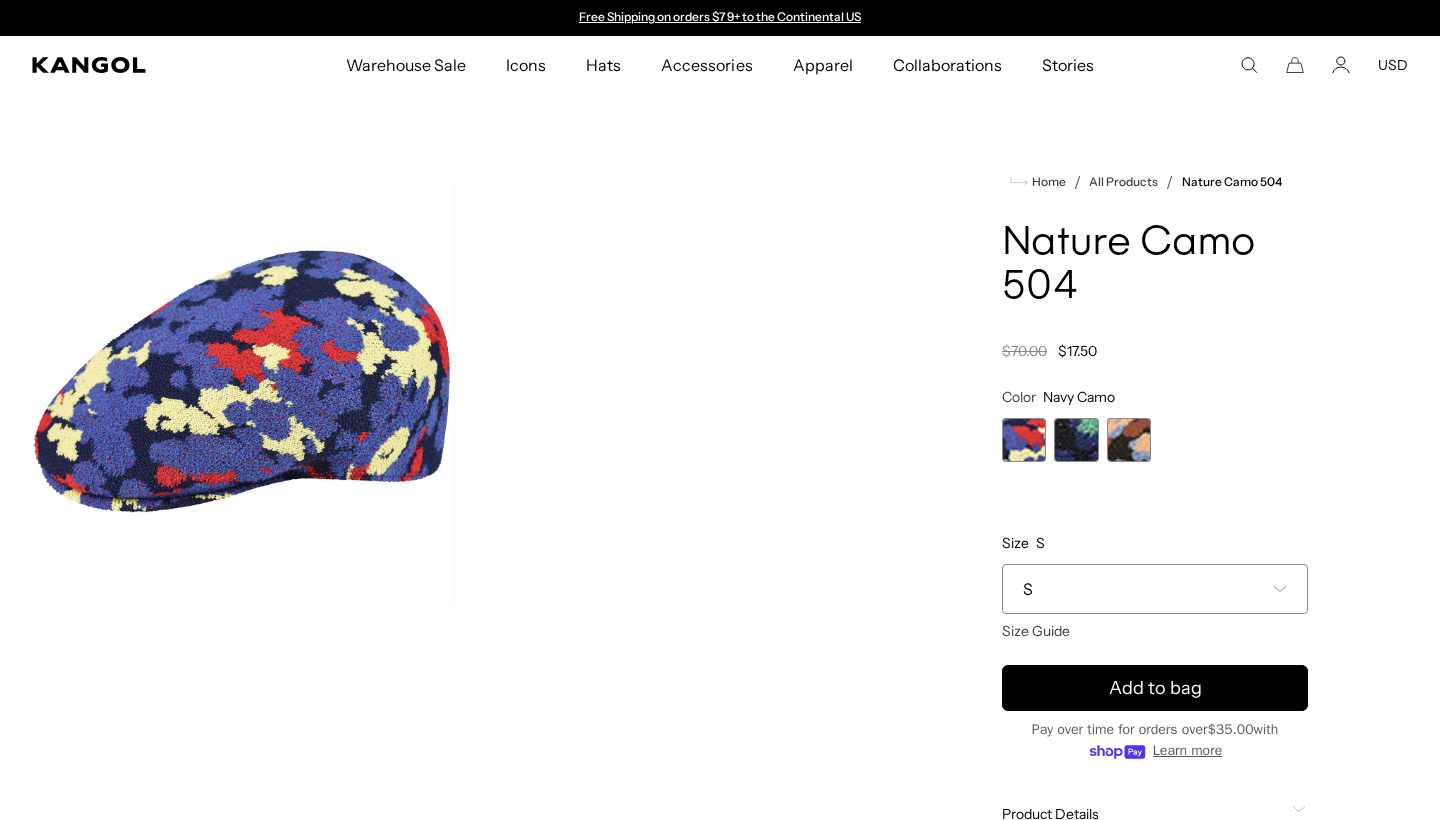 click on "S" at bounding box center [1155, 589] 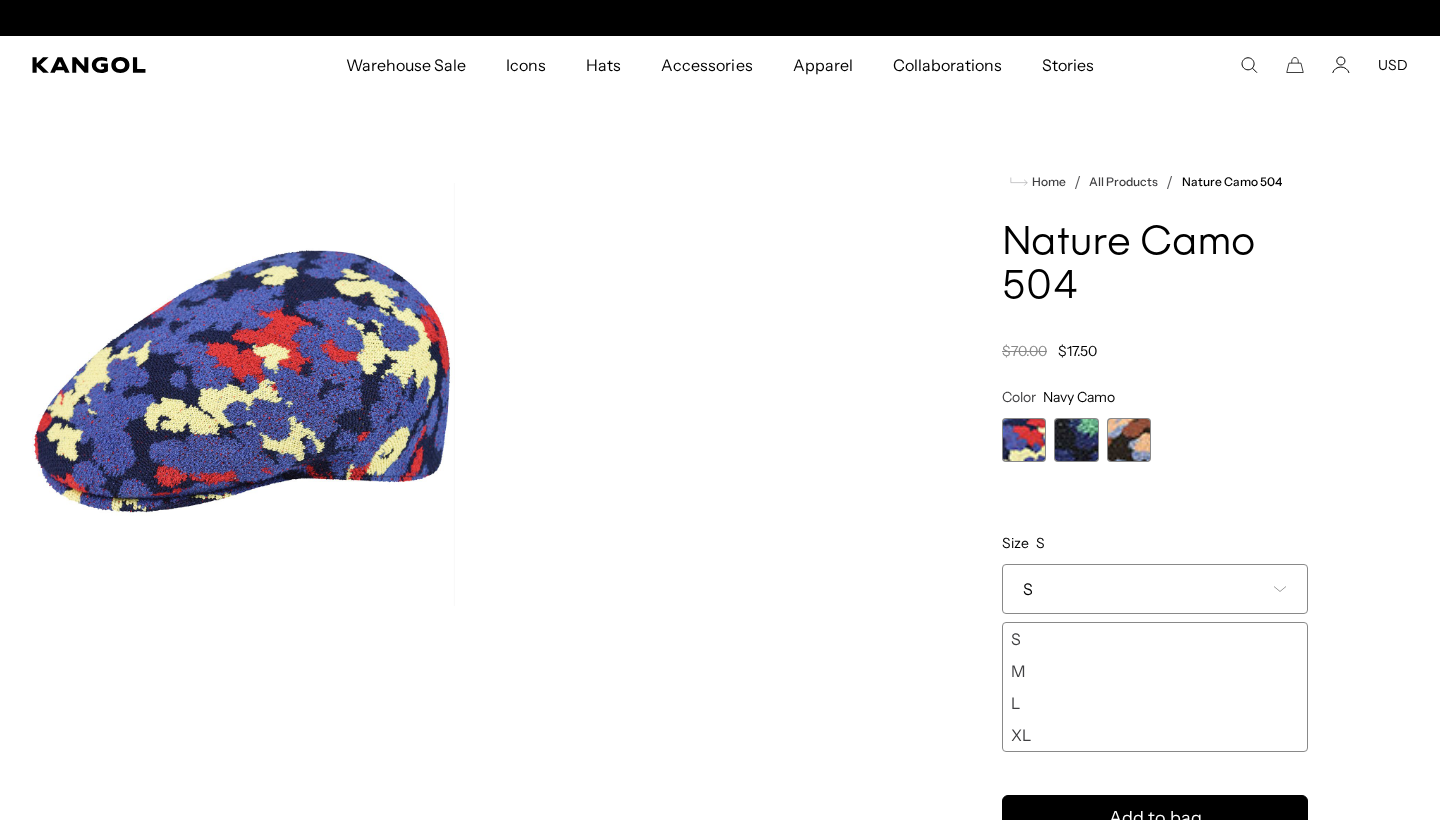 scroll, scrollTop: 0, scrollLeft: 412, axis: horizontal 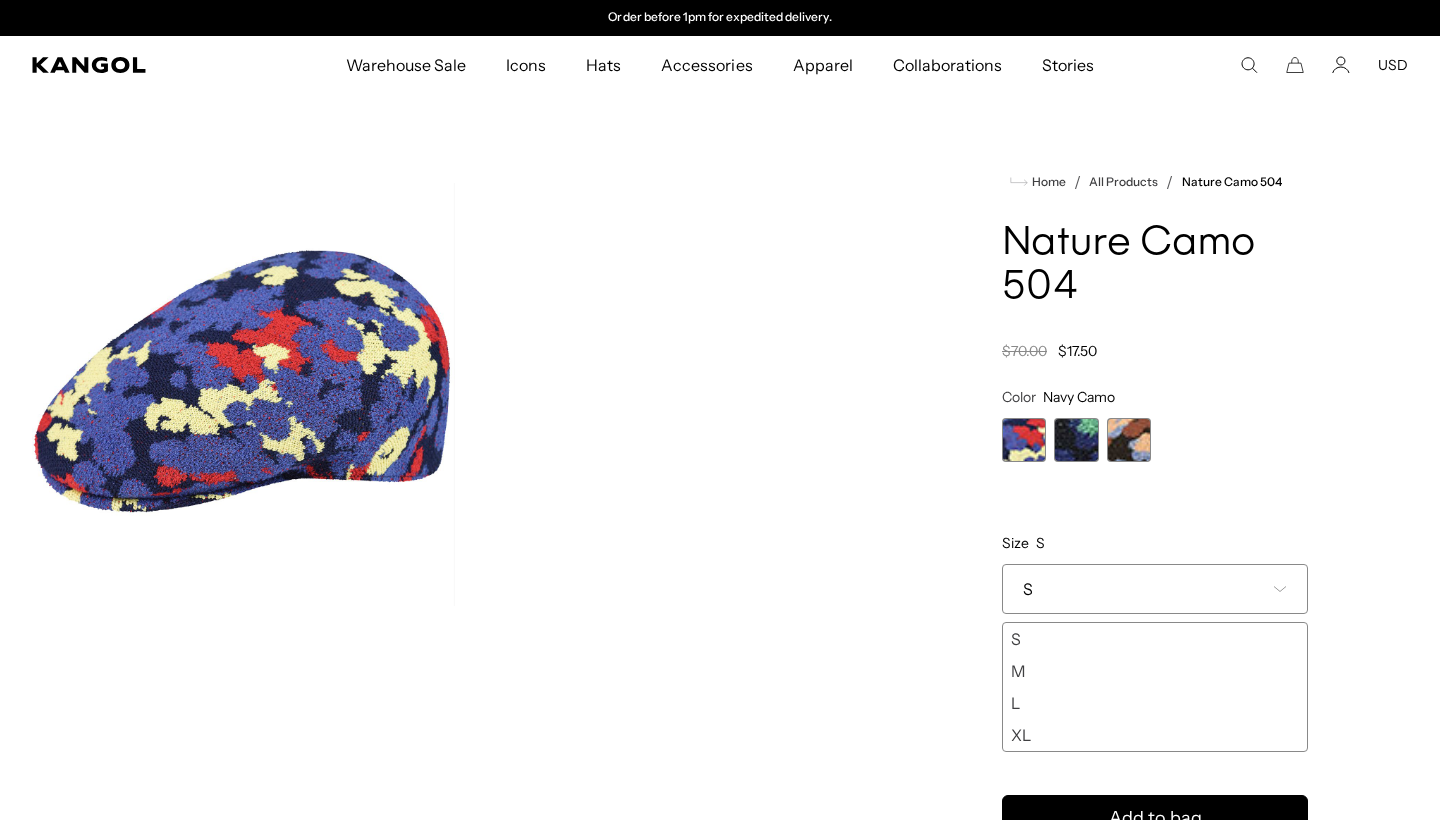 click at bounding box center (459, 394) 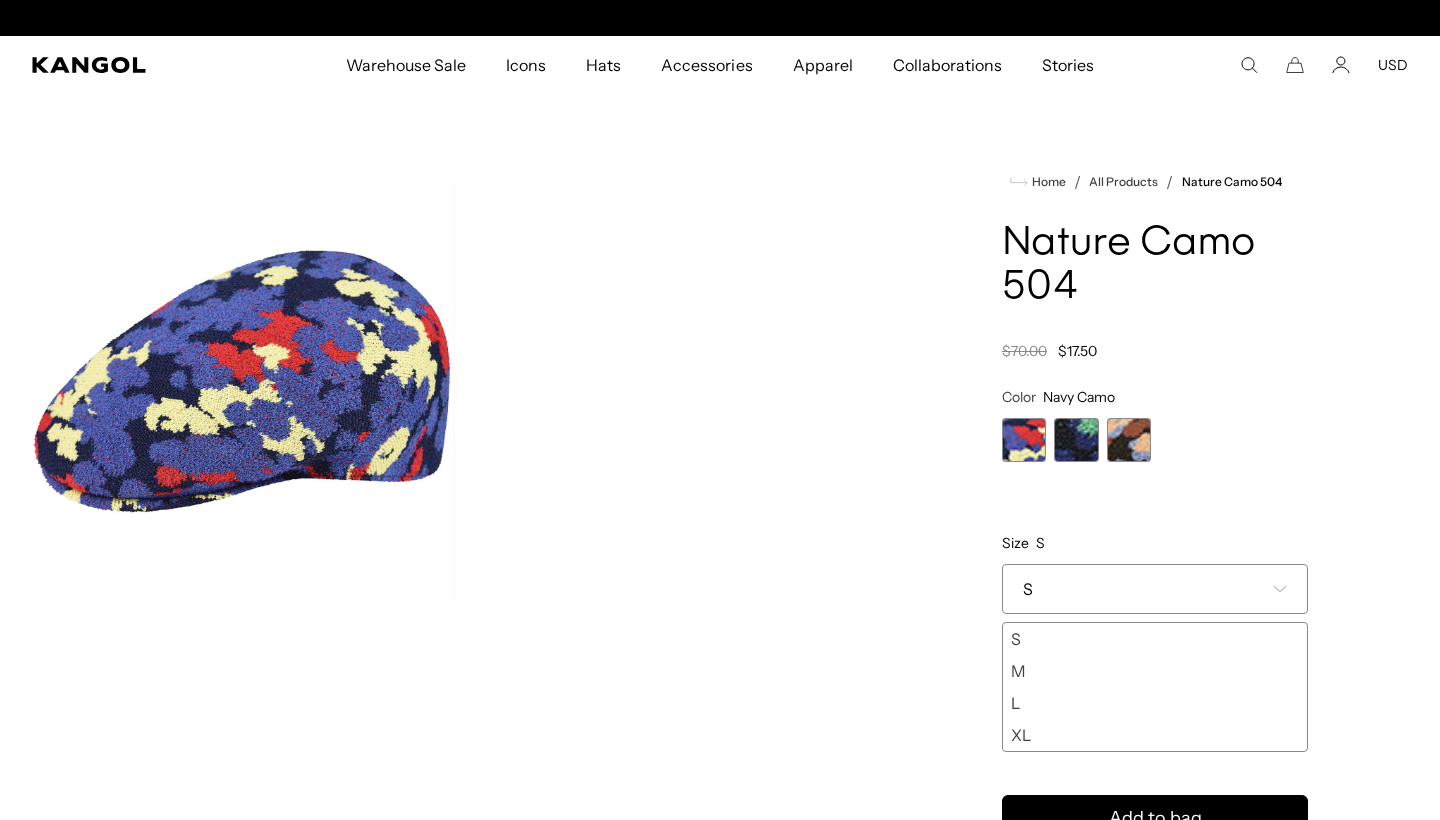 scroll, scrollTop: 0, scrollLeft: 0, axis: both 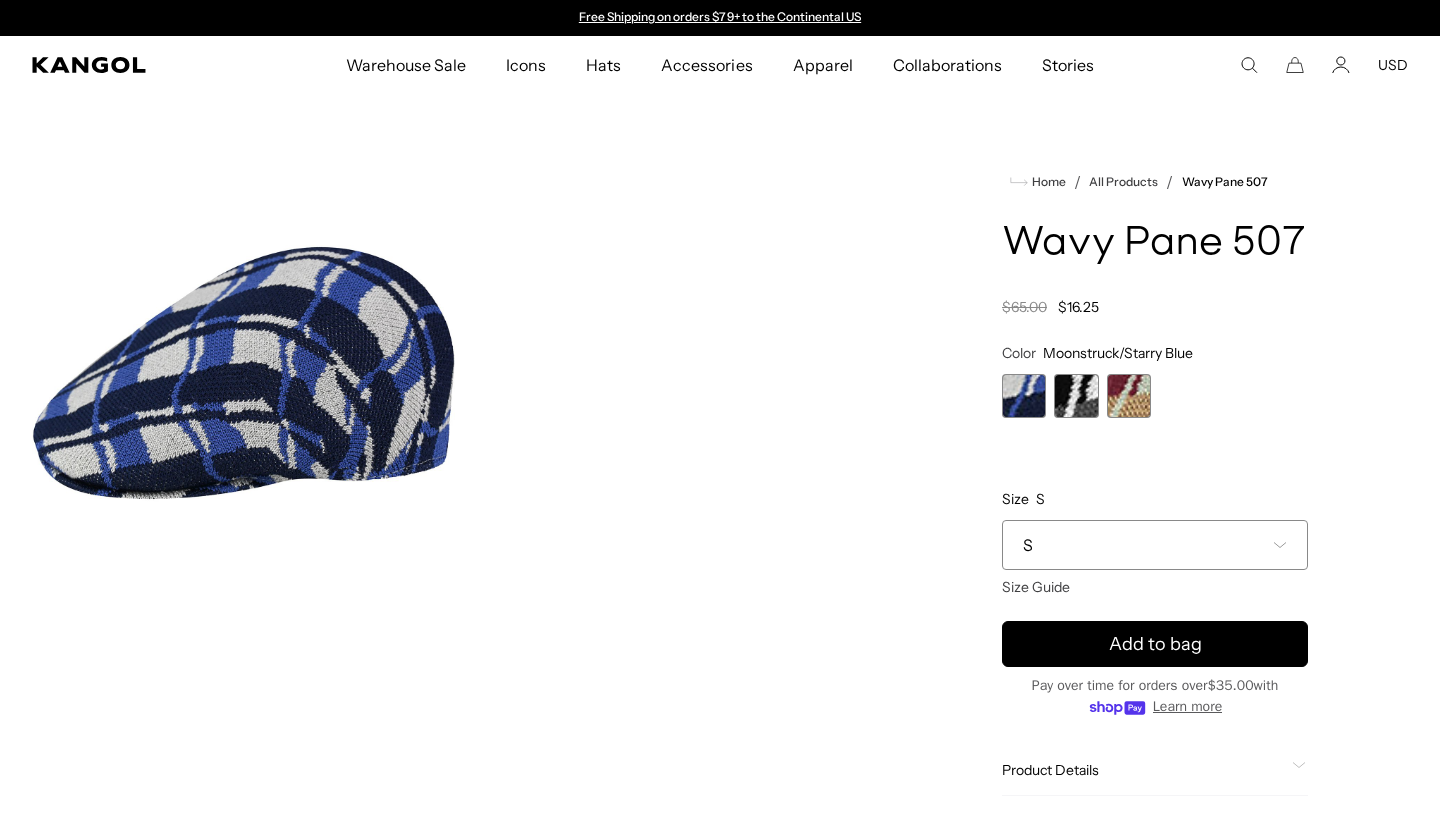 click on "S" at bounding box center [1155, 545] 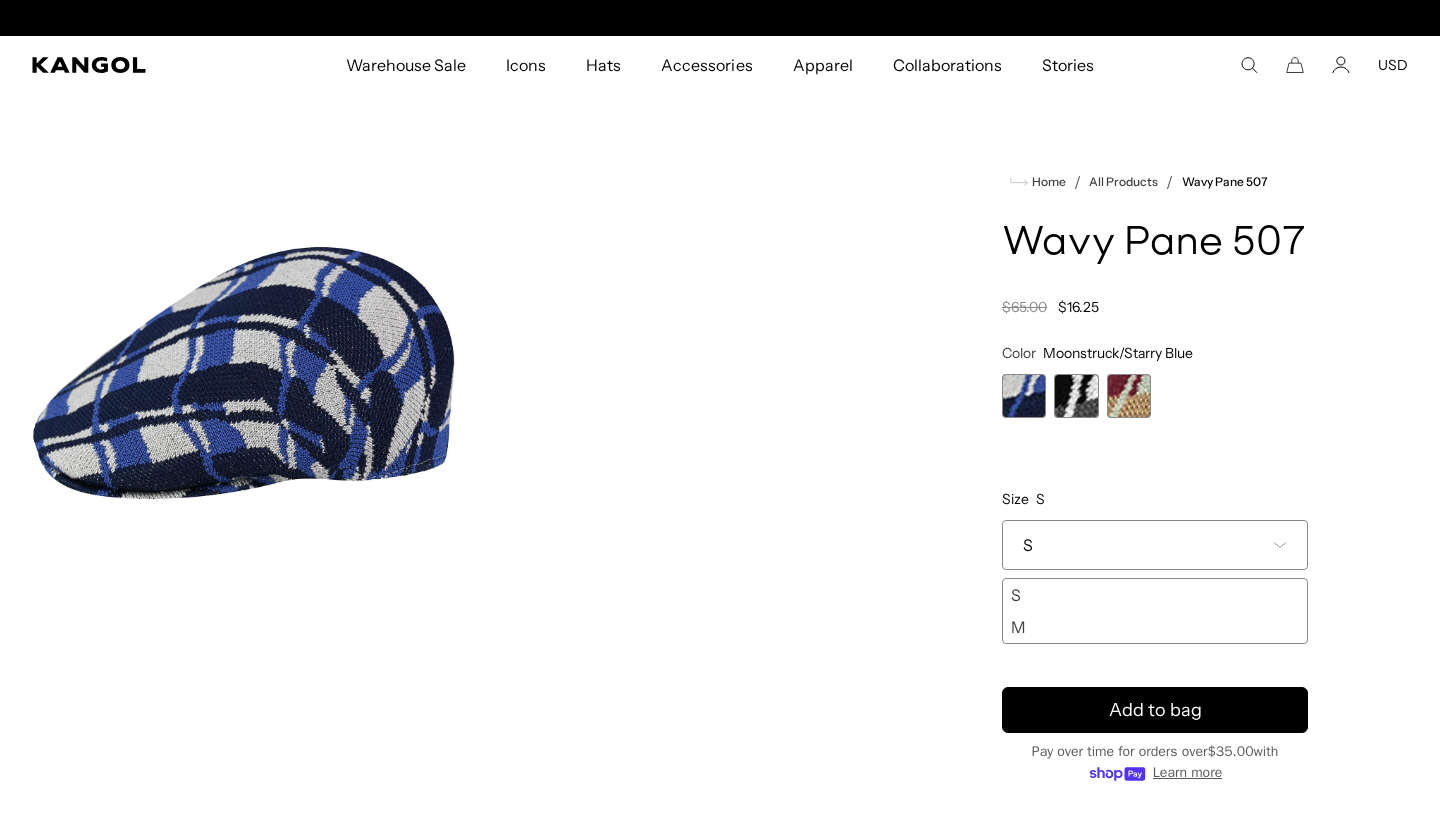 click on "S" at bounding box center (1155, 545) 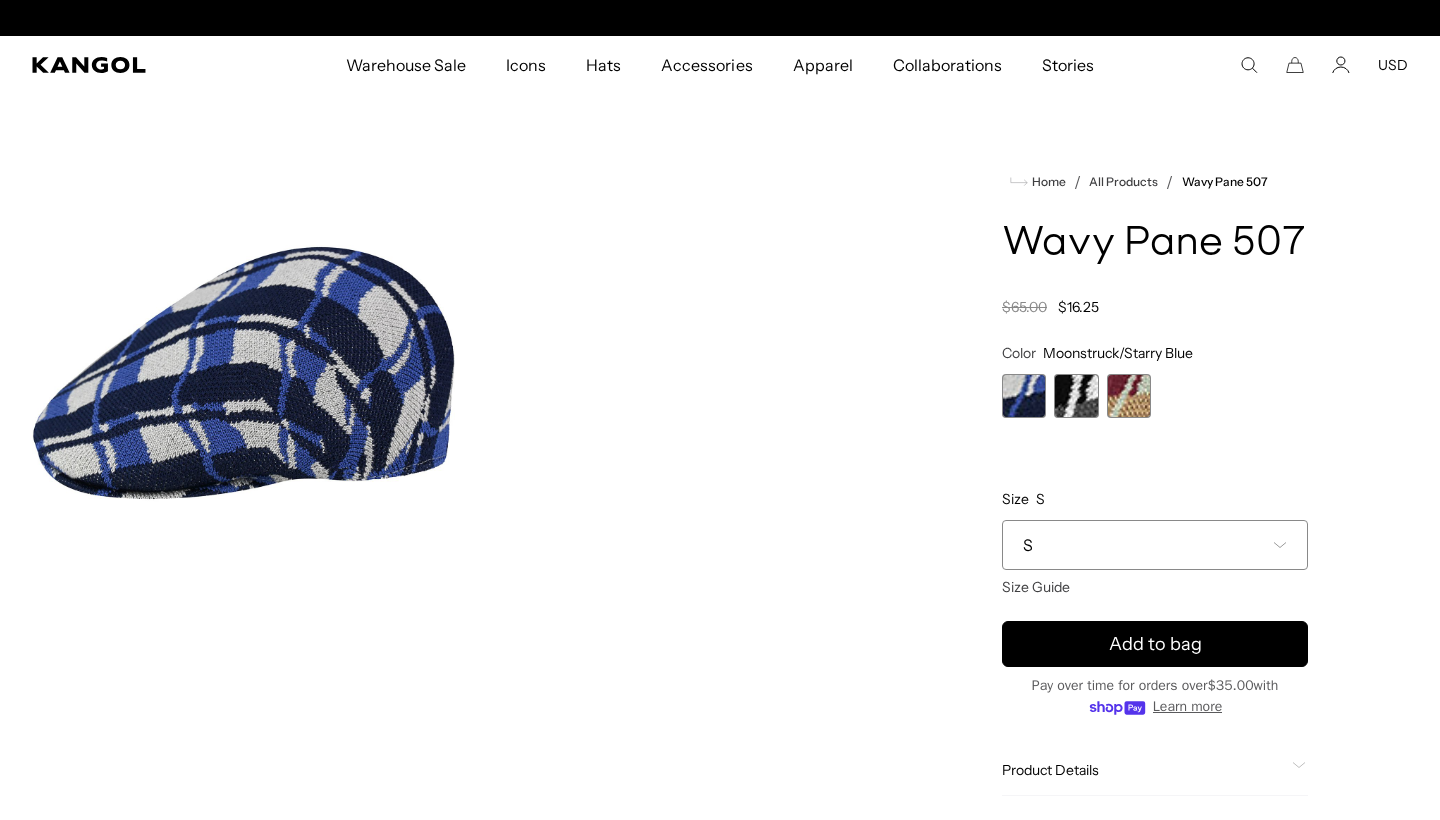 scroll, scrollTop: 0, scrollLeft: 412, axis: horizontal 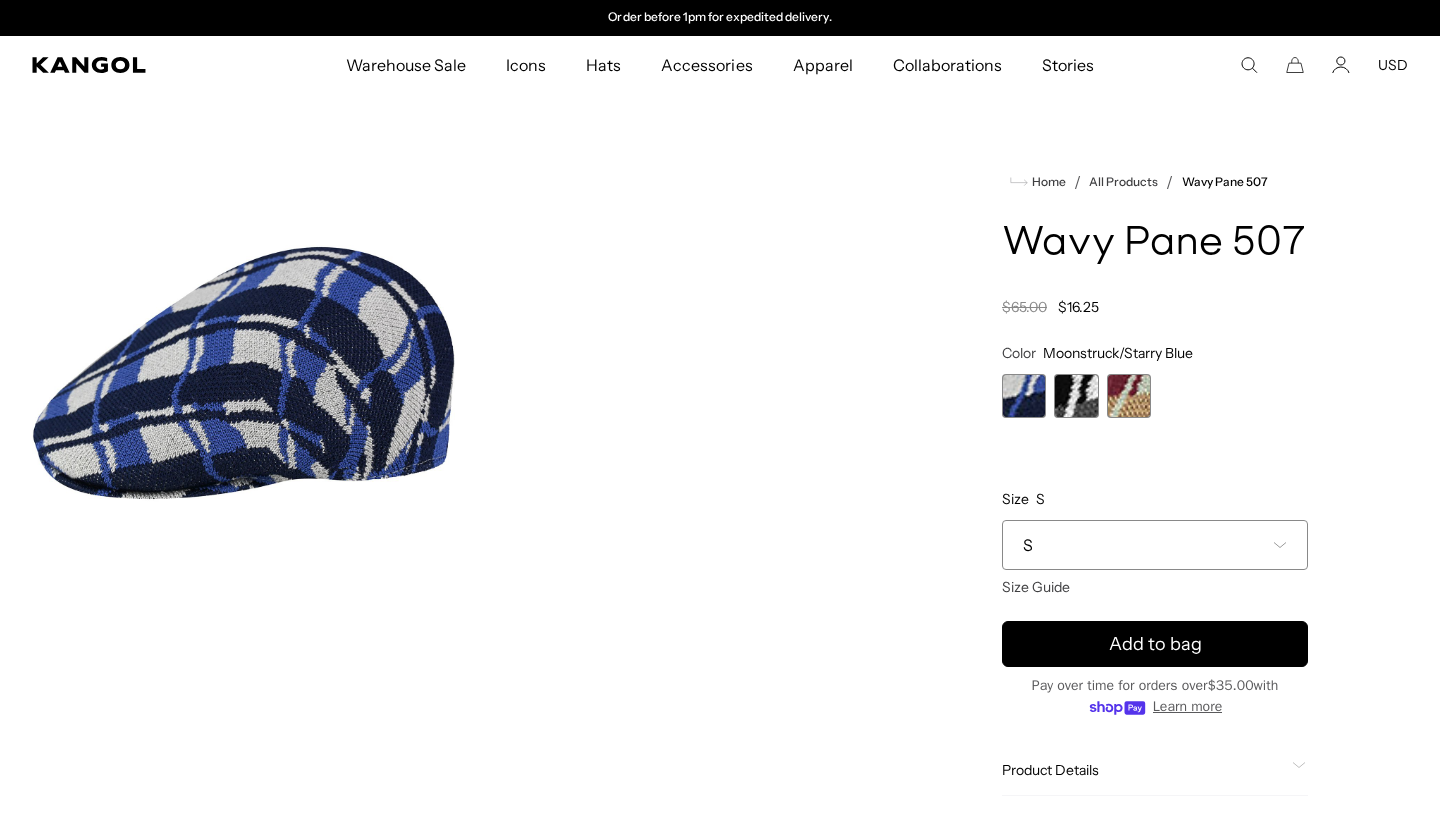 click at bounding box center (1076, 396) 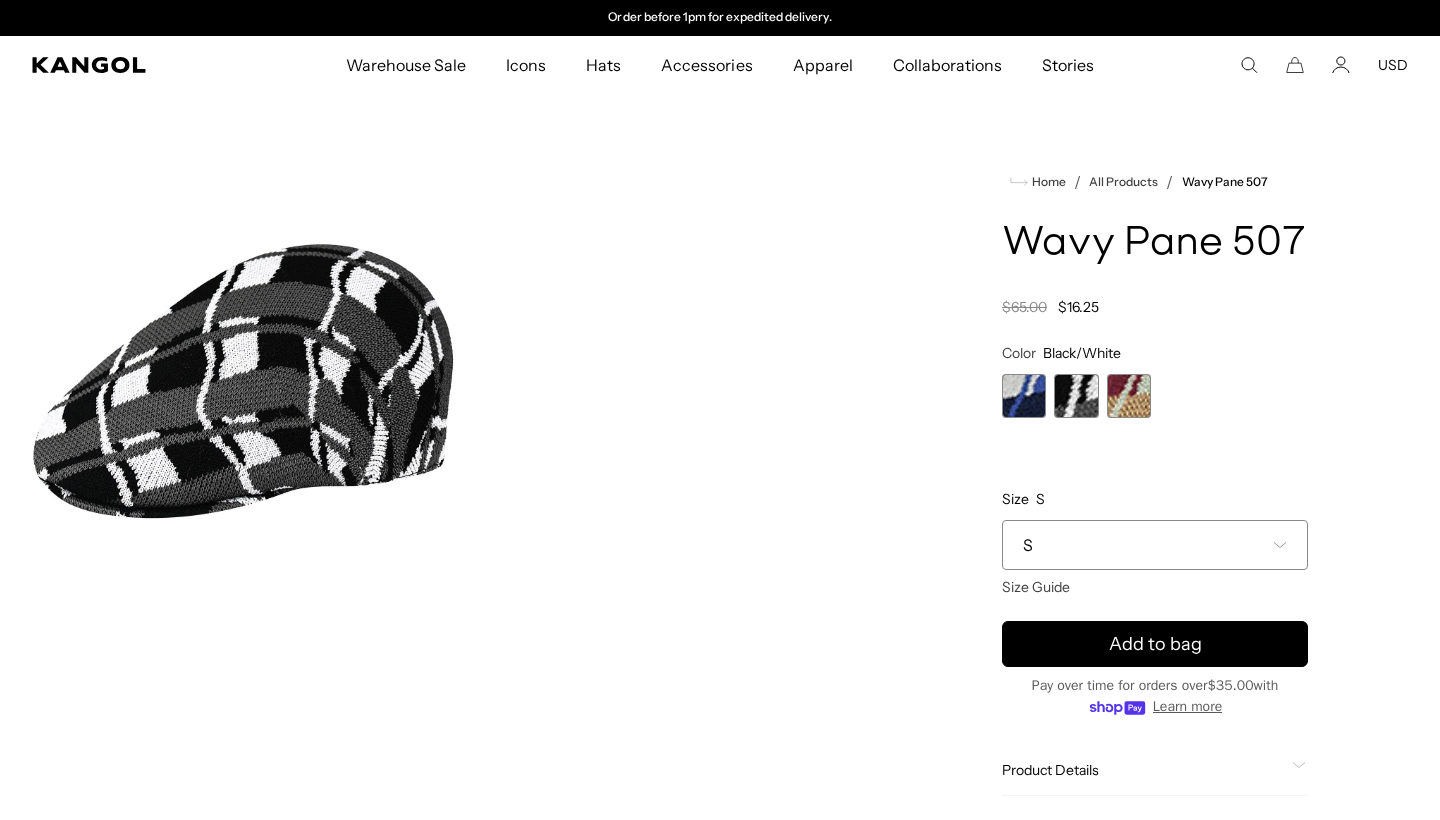 click on "S" at bounding box center (1155, 545) 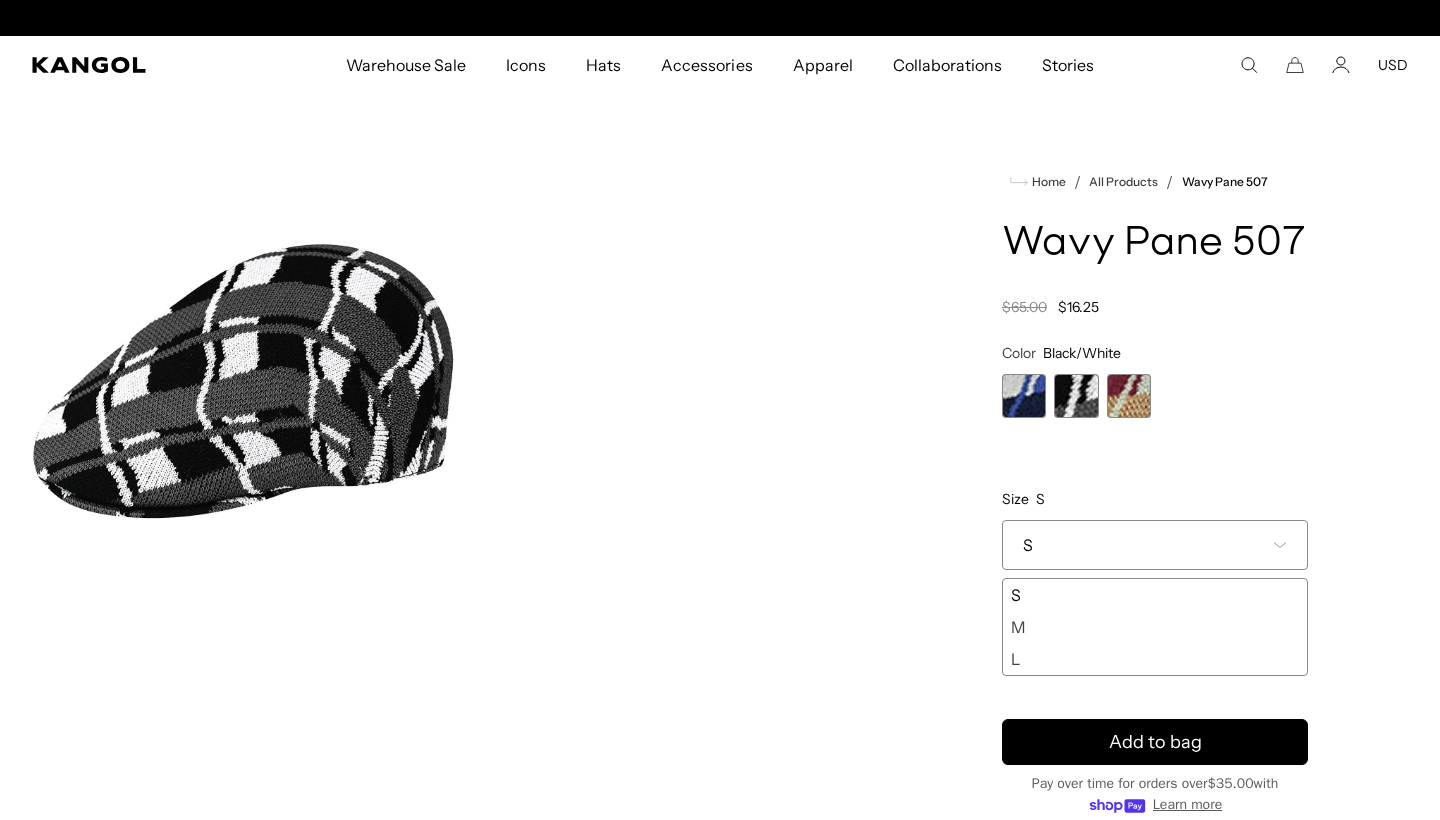 scroll, scrollTop: 0, scrollLeft: 0, axis: both 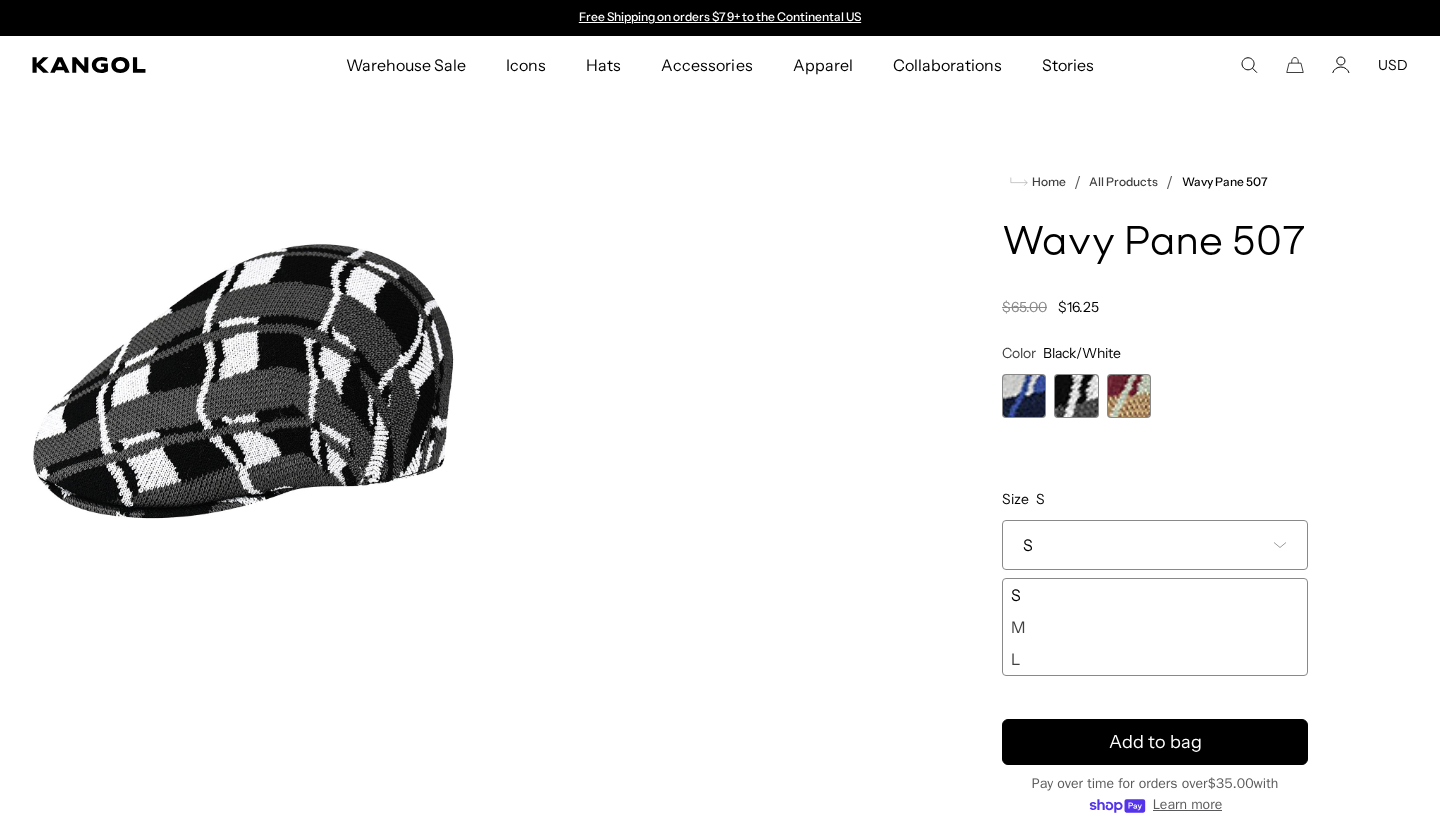 click on "S" at bounding box center (1155, 545) 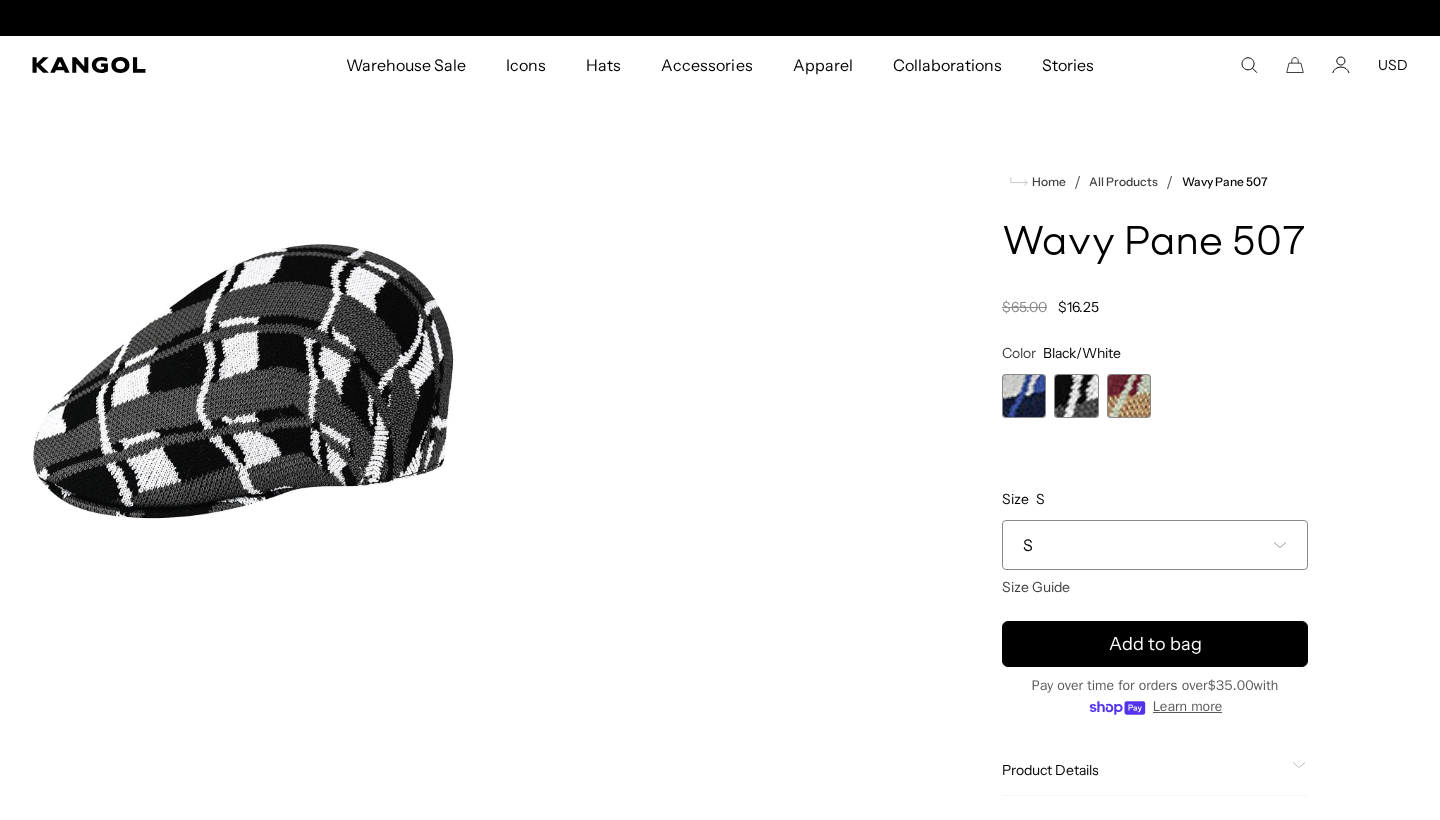 scroll, scrollTop: 0, scrollLeft: 412, axis: horizontal 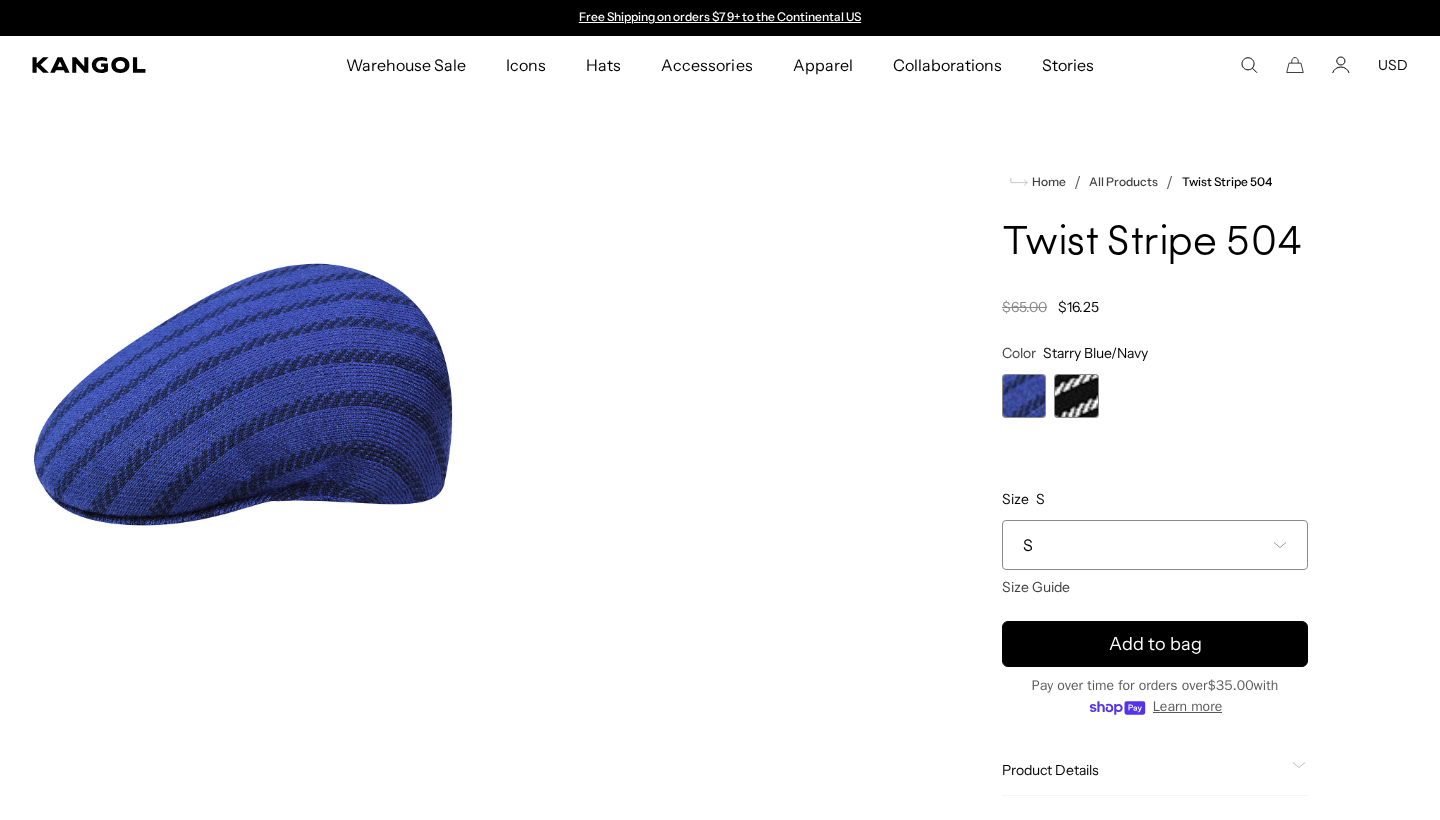 click on "S" at bounding box center (1155, 545) 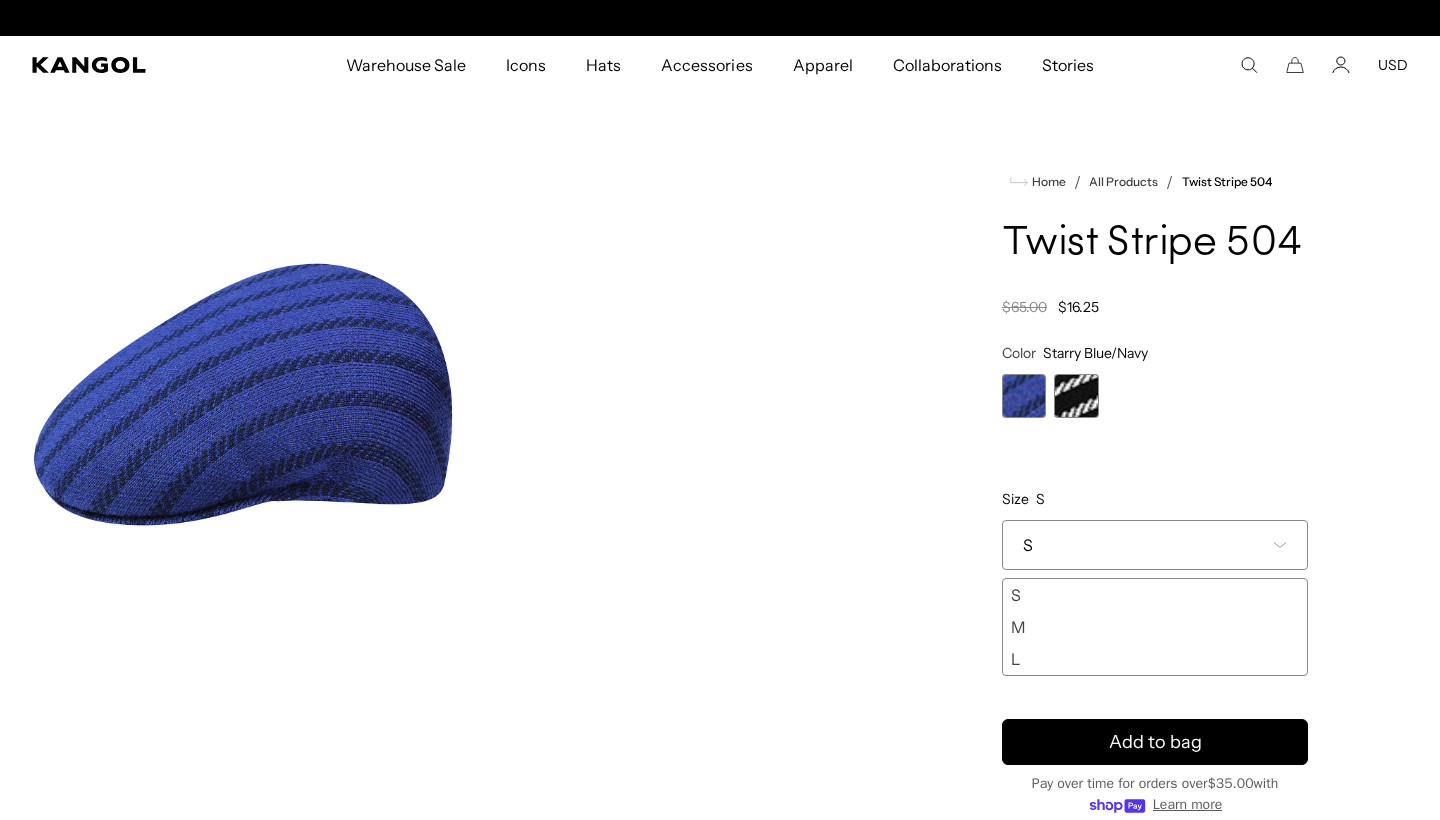 scroll, scrollTop: 0, scrollLeft: 412, axis: horizontal 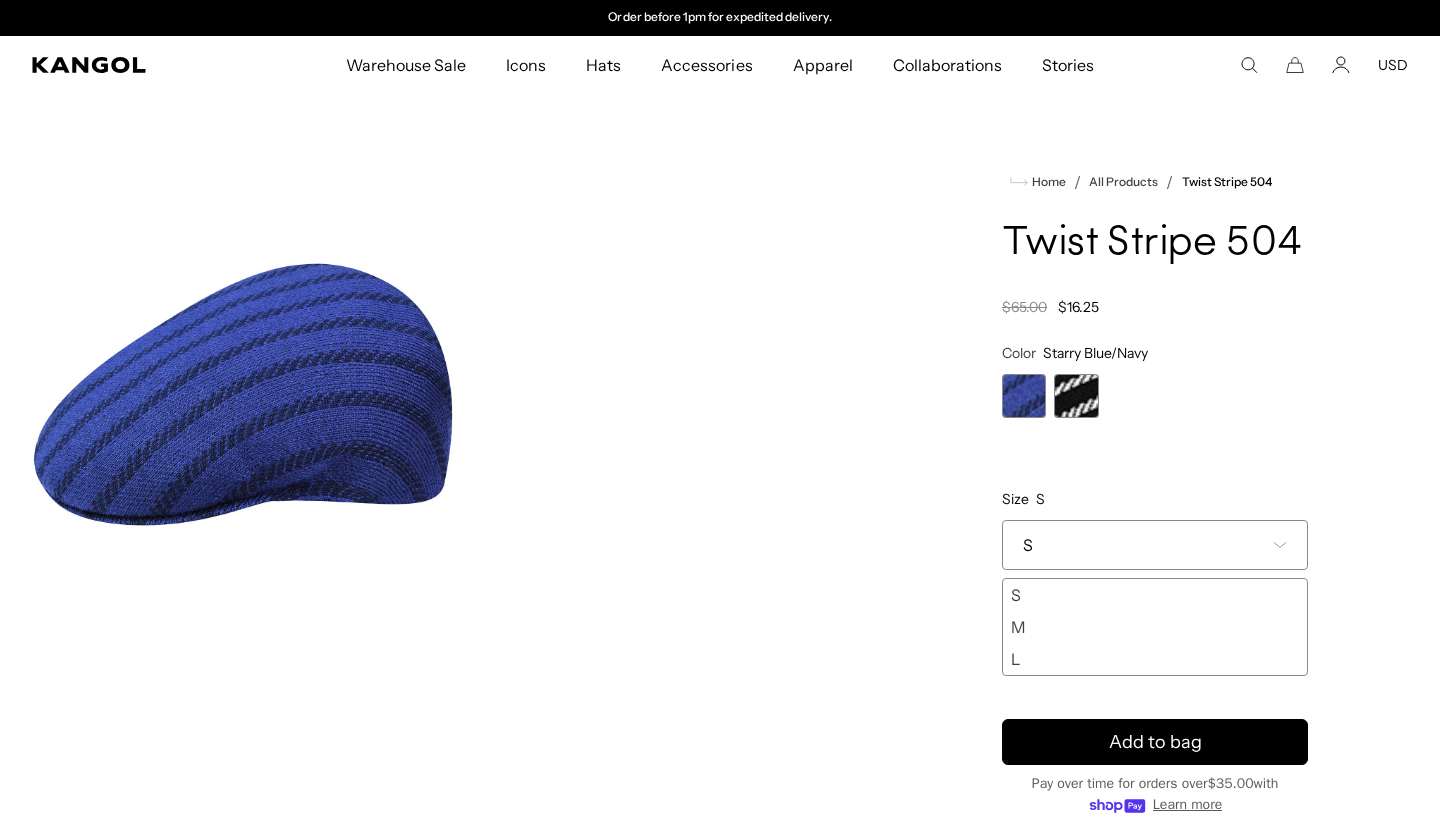 click at bounding box center [459, 394] 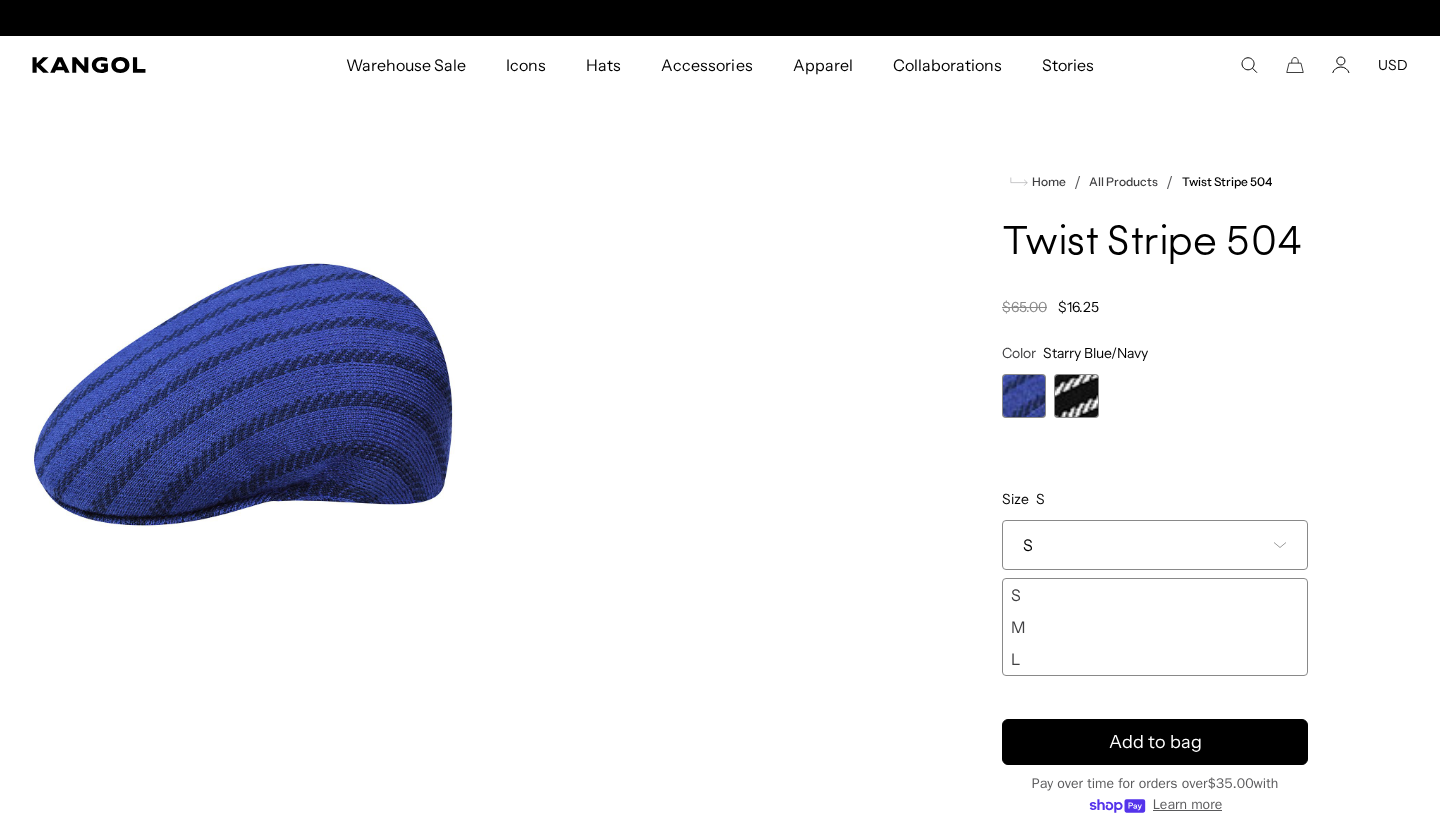 scroll, scrollTop: 0, scrollLeft: 0, axis: both 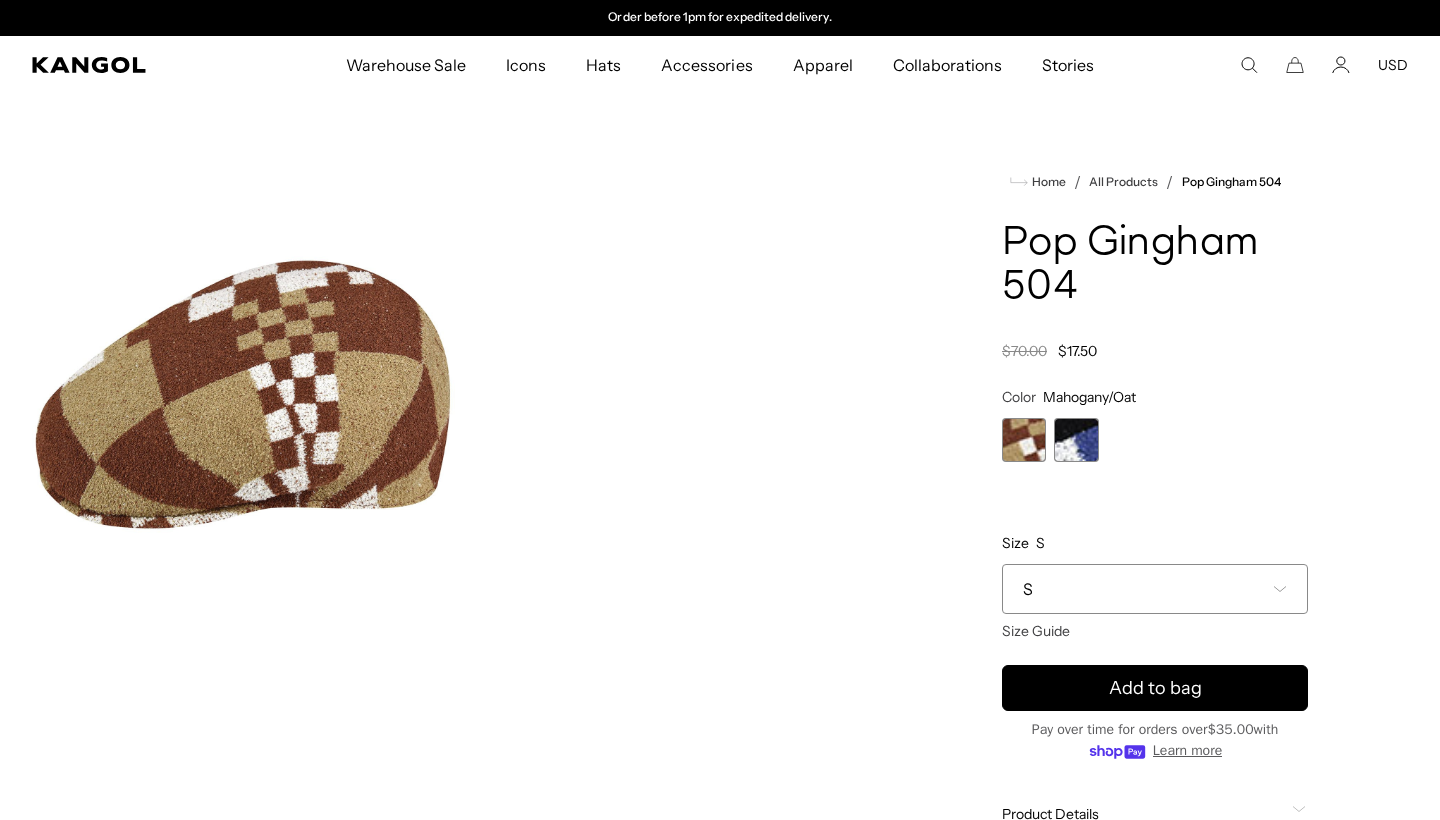 click at bounding box center [1076, 440] 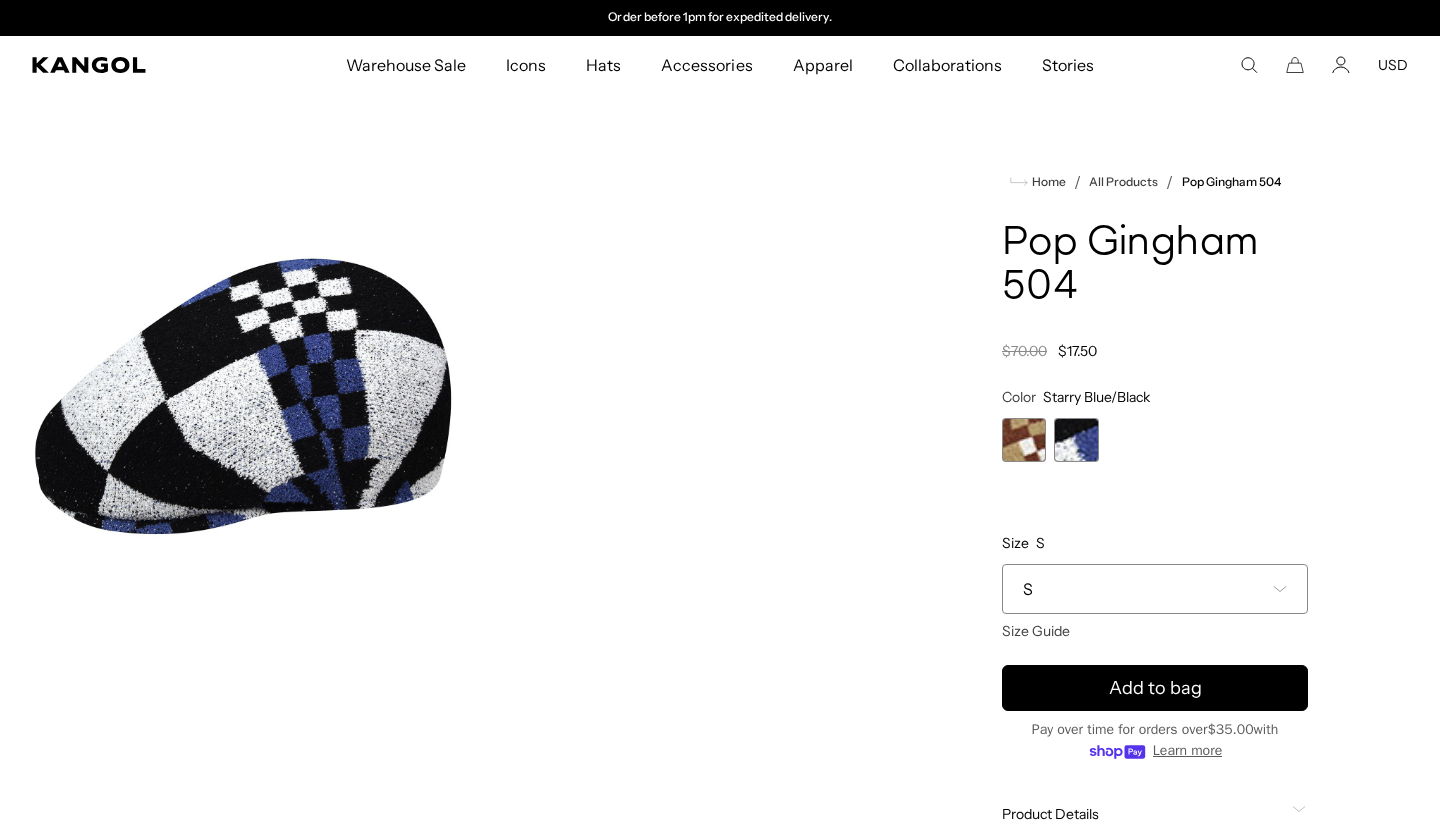 click on "S" at bounding box center (1155, 589) 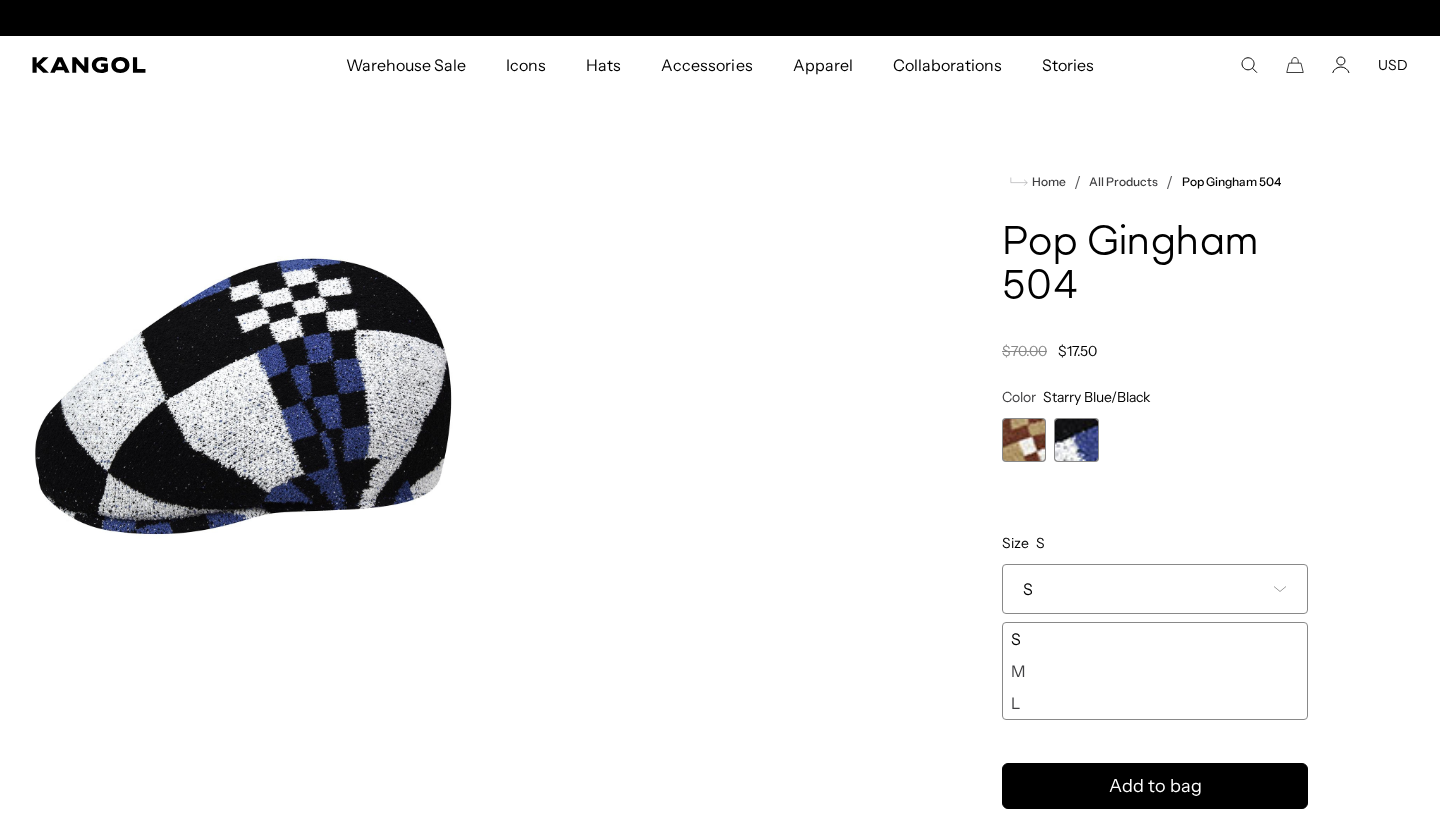 scroll, scrollTop: 0, scrollLeft: 0, axis: both 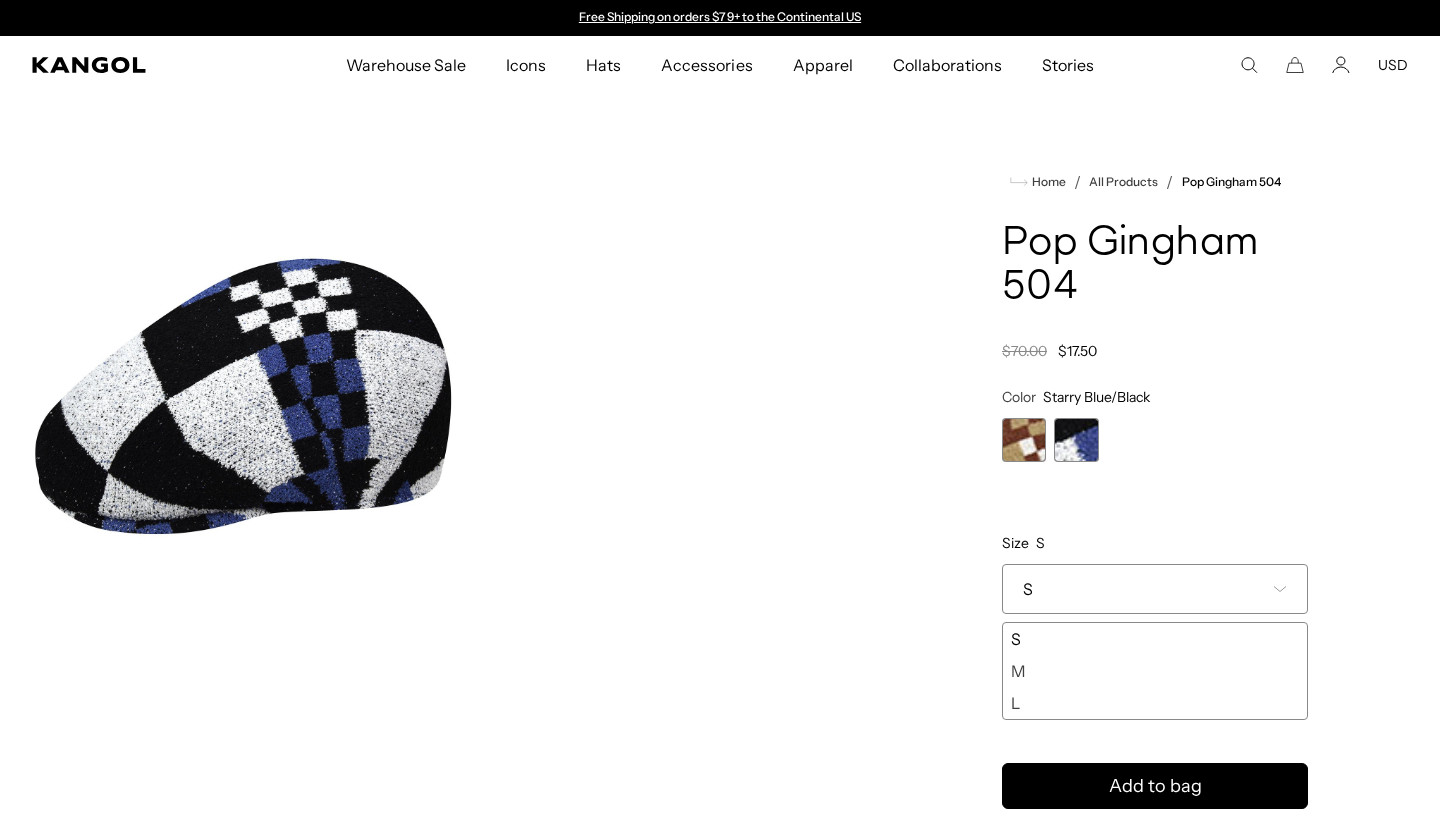 click at bounding box center [459, 394] 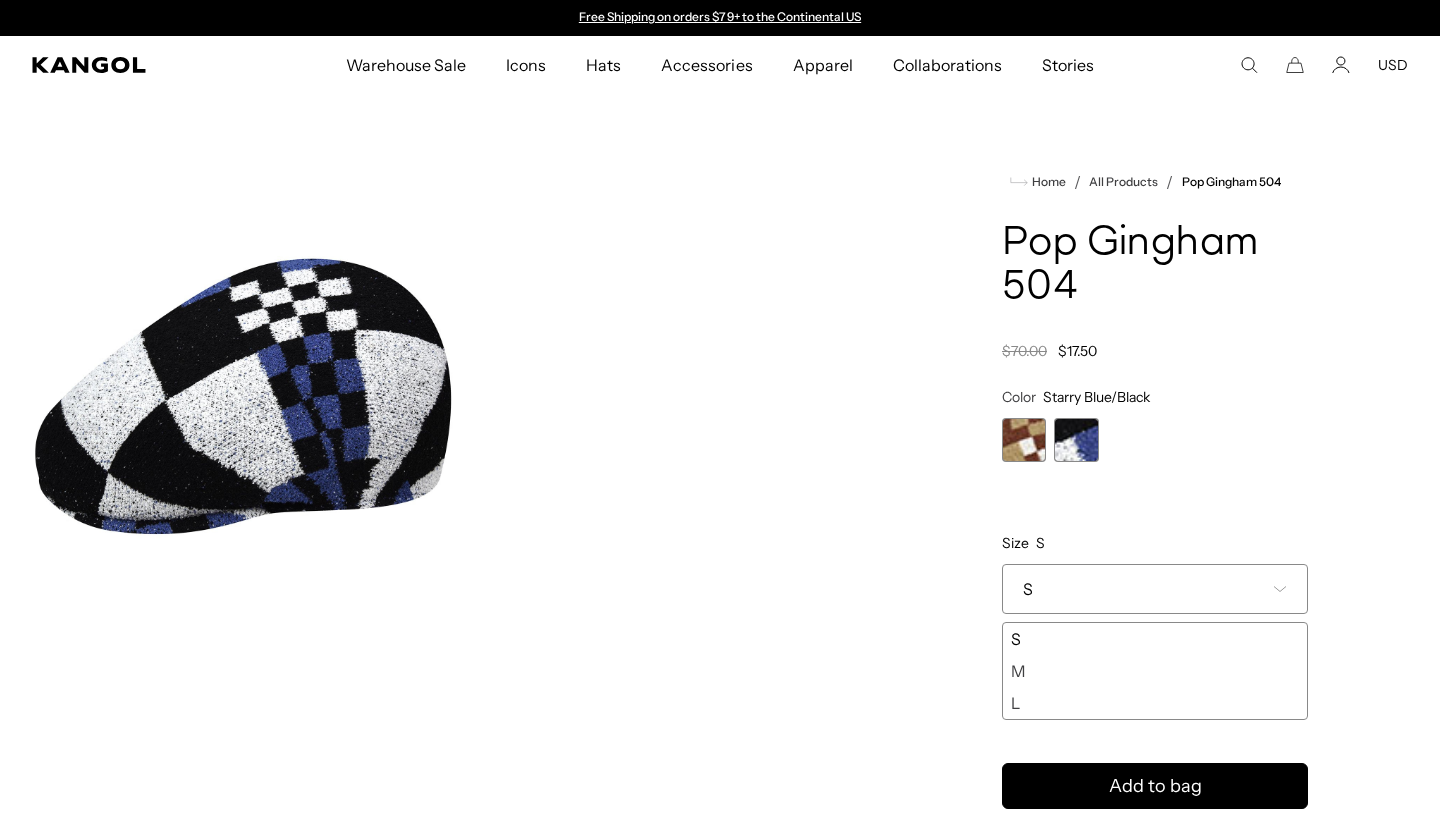 scroll, scrollTop: 0, scrollLeft: 0, axis: both 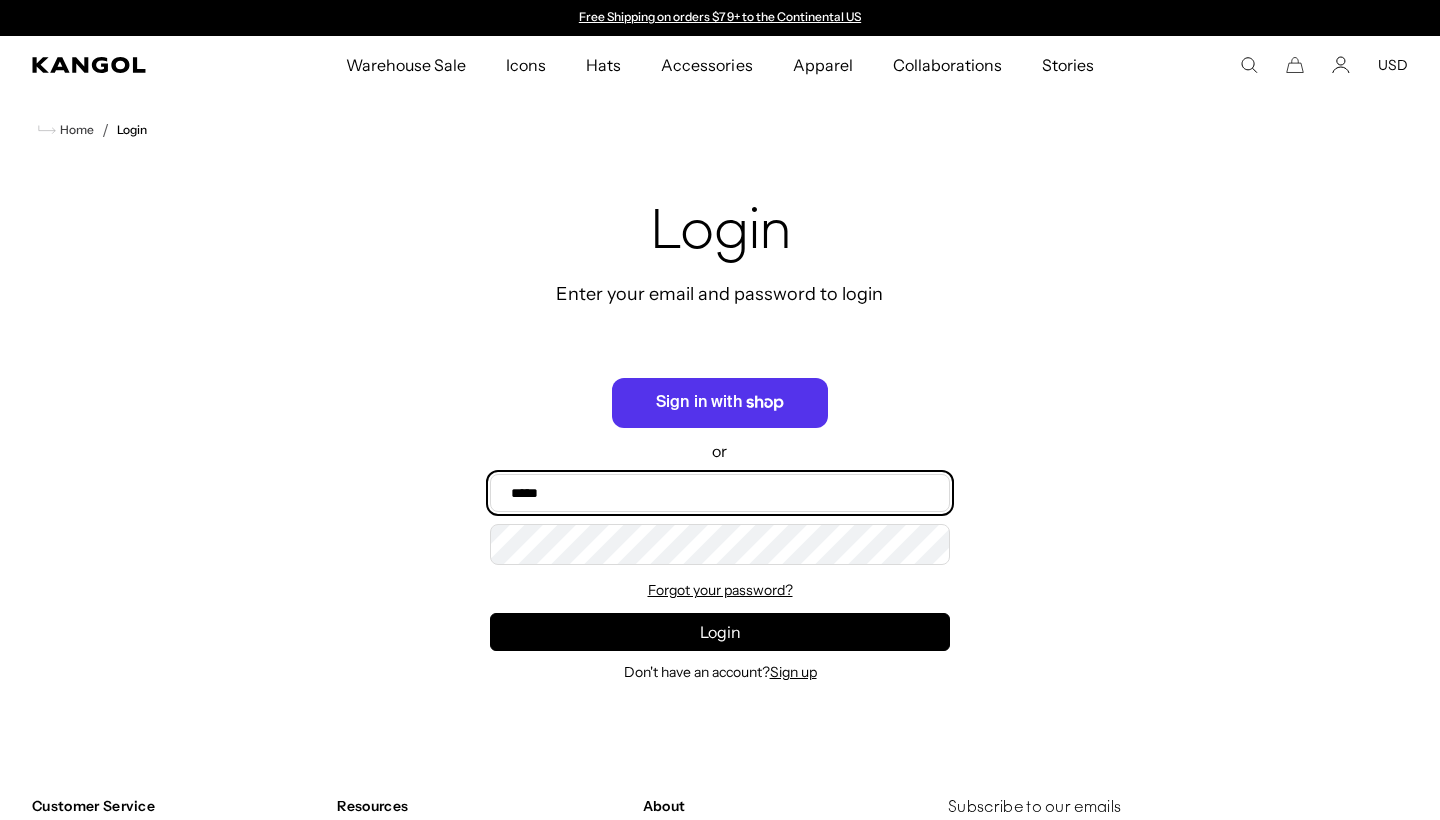 click on "Email" at bounding box center (720, 493) 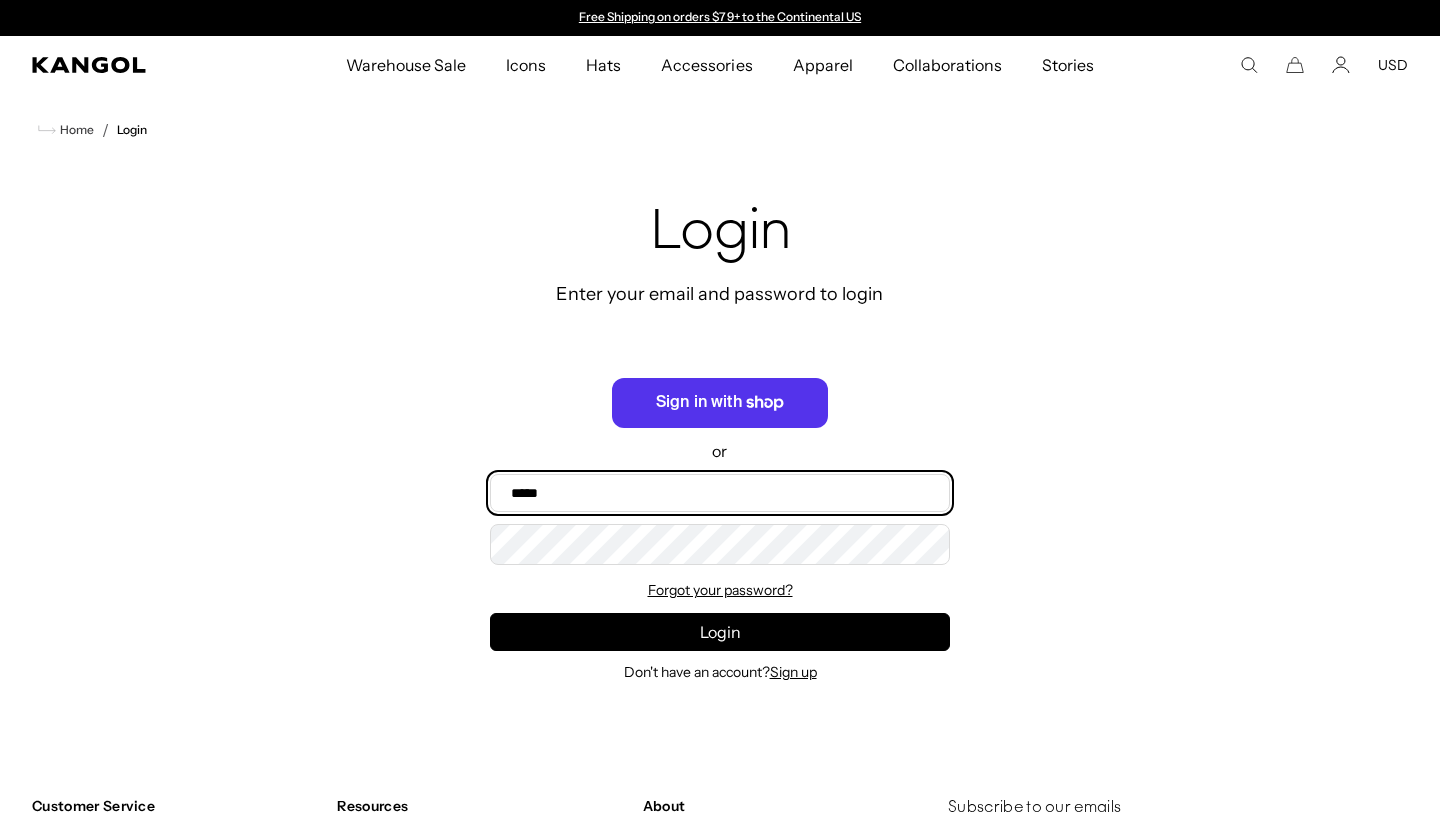 scroll, scrollTop: 0, scrollLeft: 0, axis: both 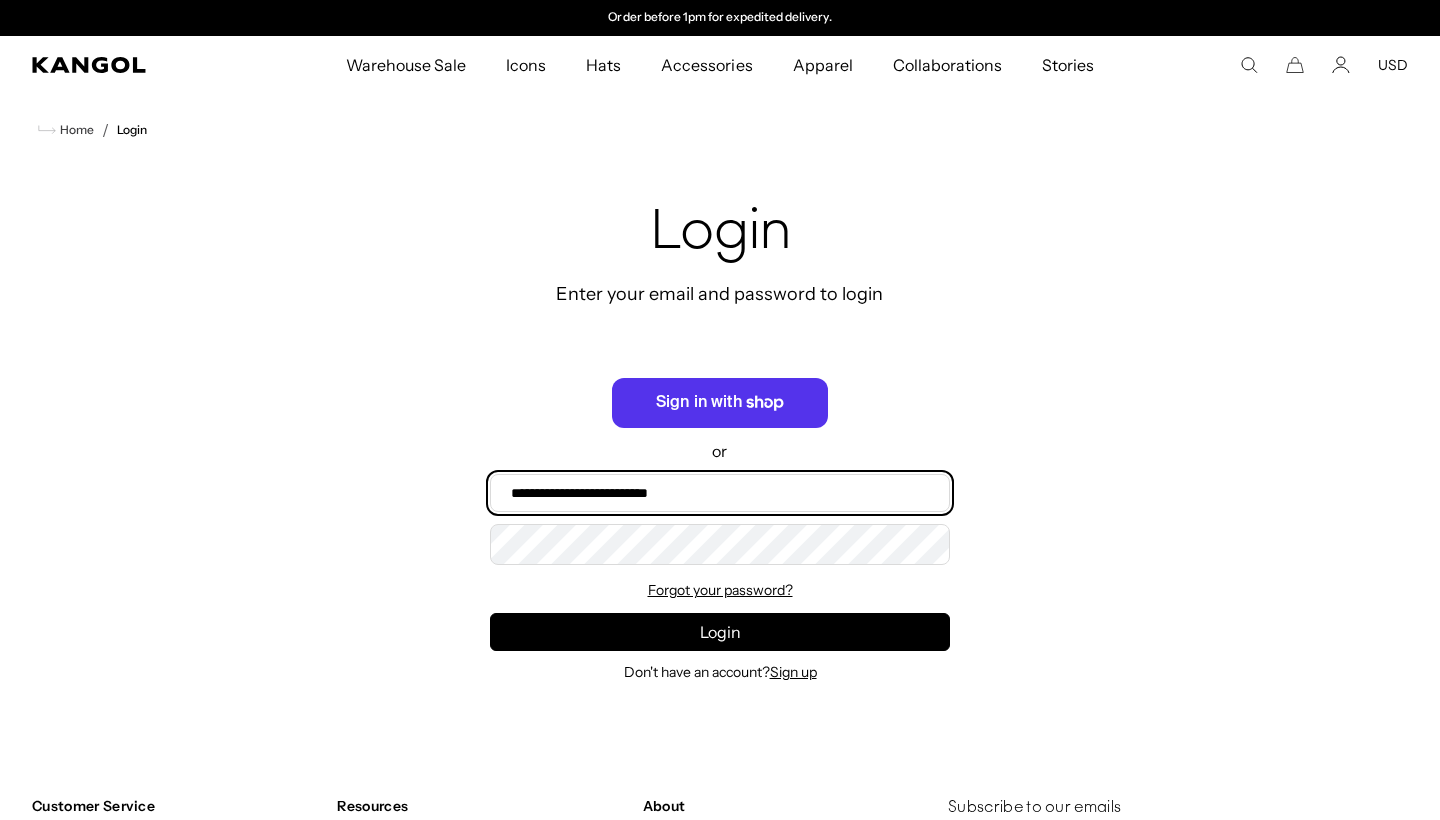 type on "**********" 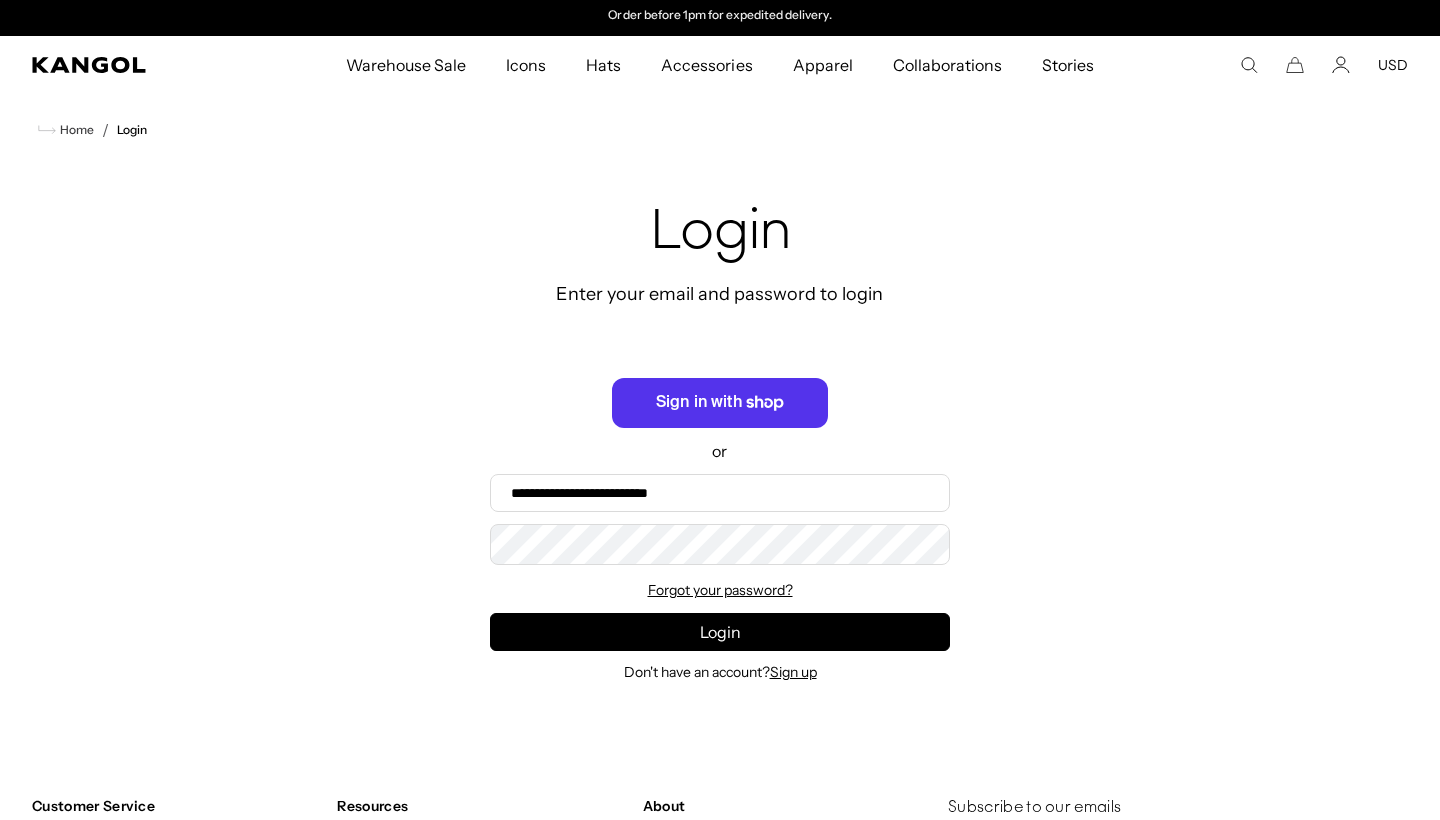 scroll, scrollTop: 0, scrollLeft: 0, axis: both 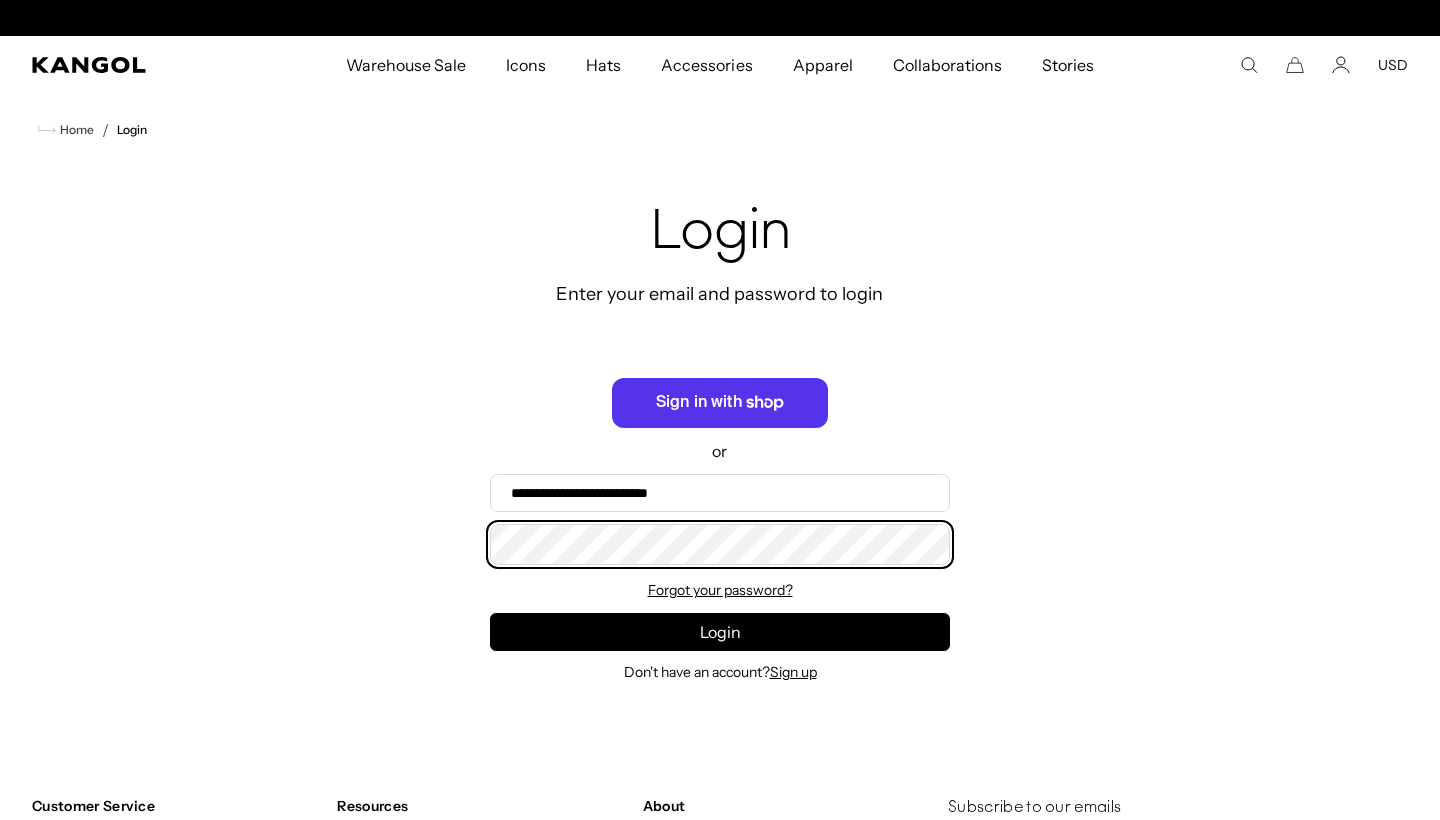 click on "Login" at bounding box center [720, 632] 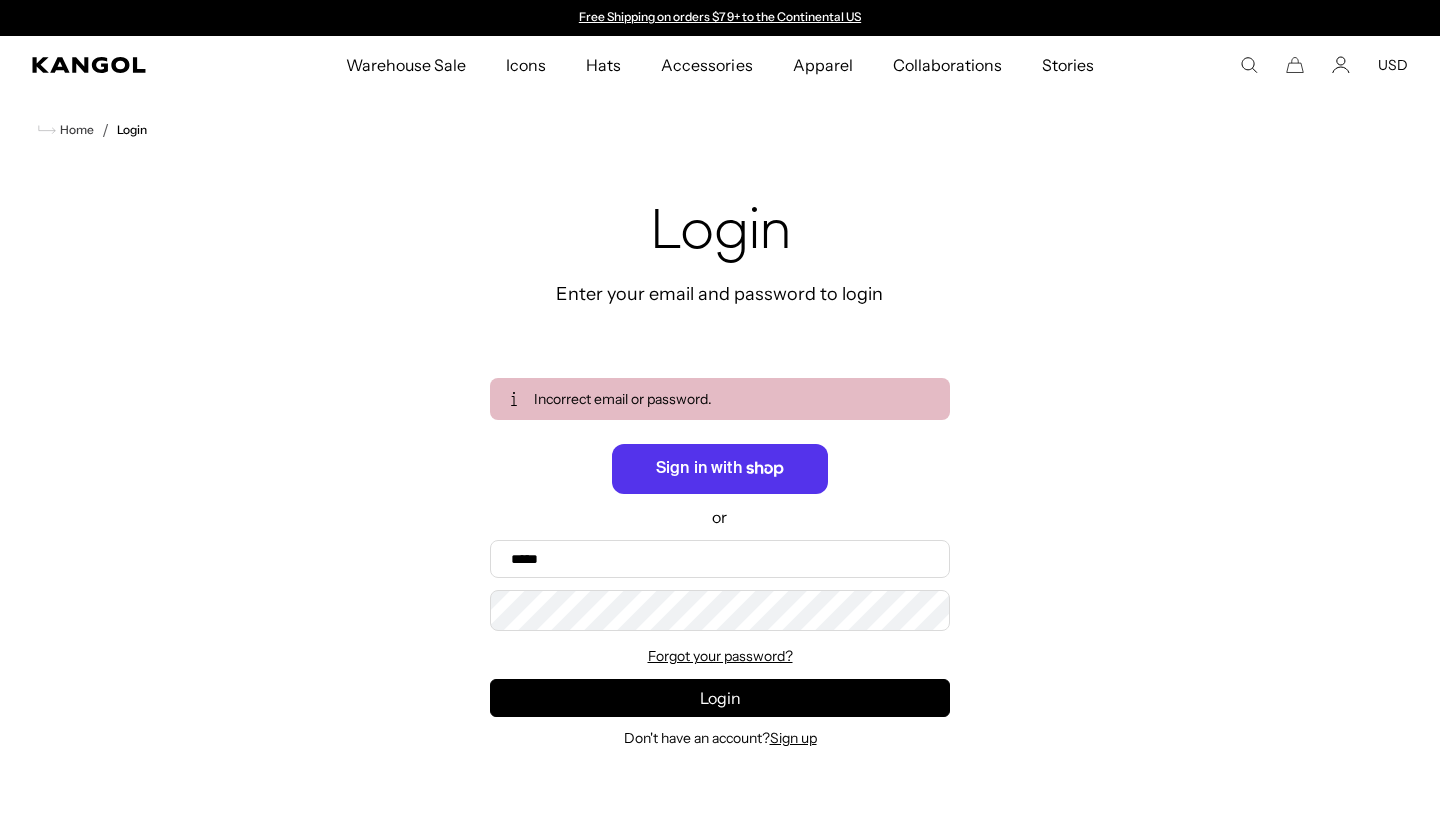 scroll, scrollTop: 0, scrollLeft: 0, axis: both 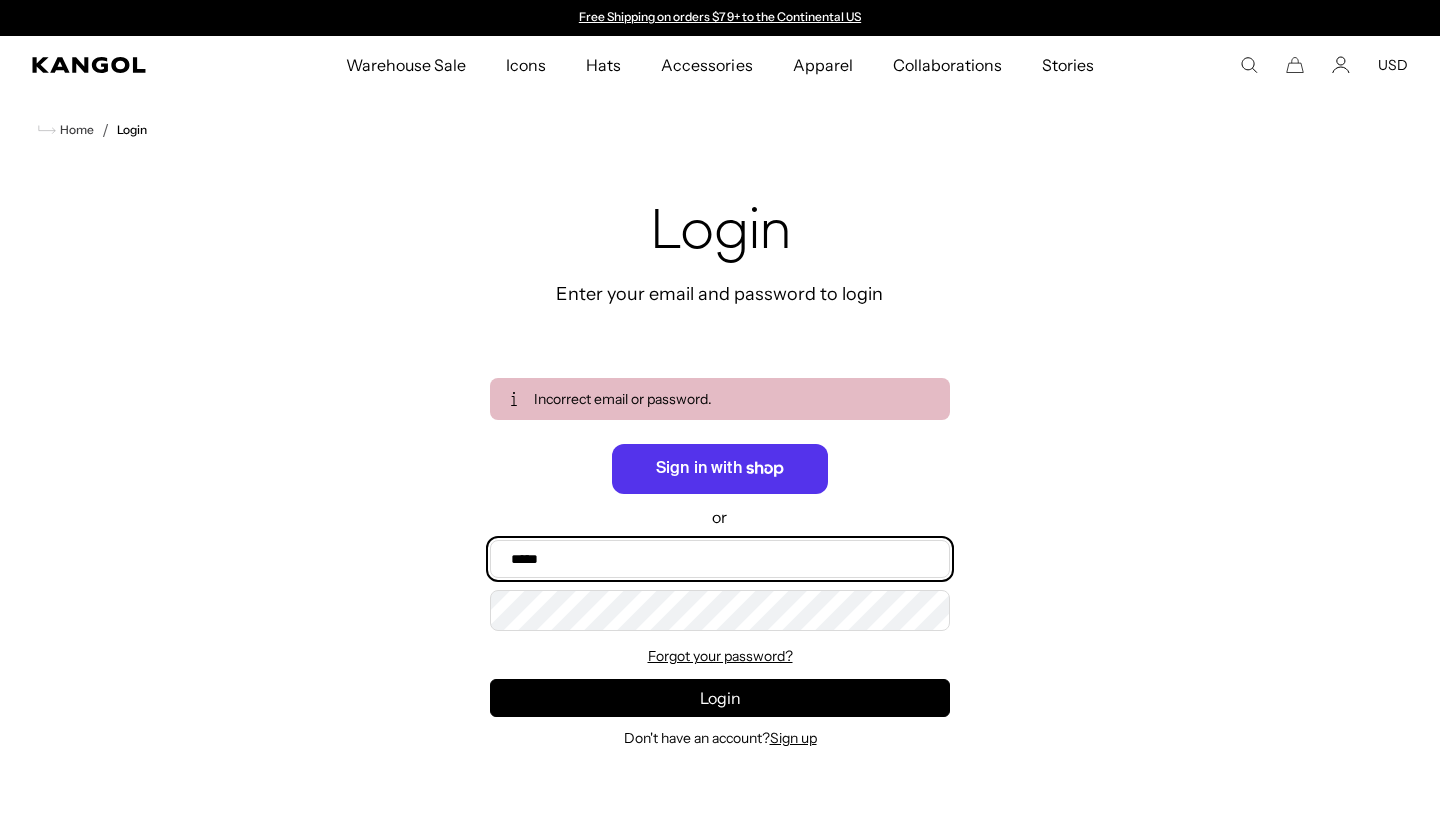 click on "Email" at bounding box center [720, 559] 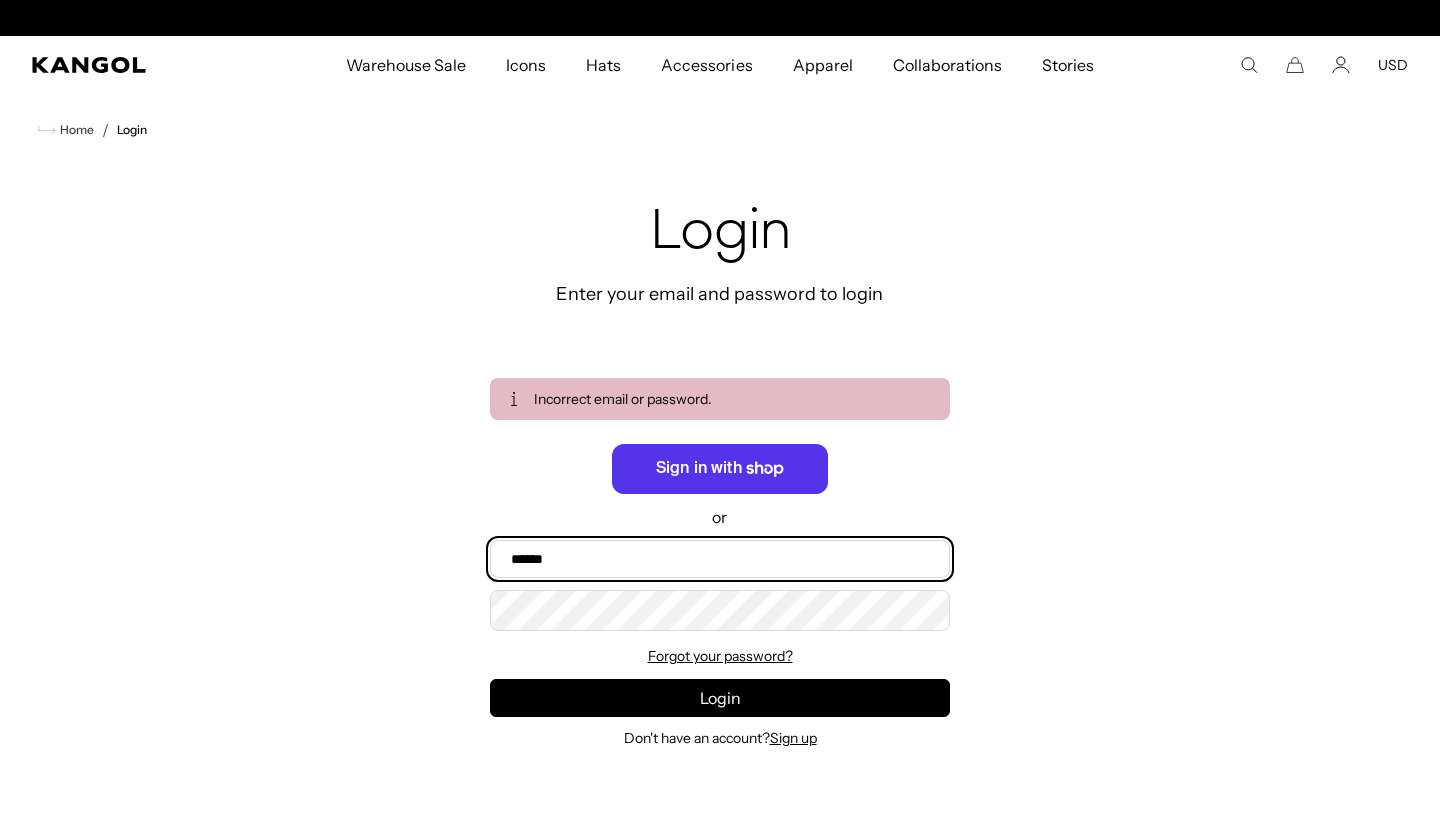 scroll, scrollTop: 0, scrollLeft: 0, axis: both 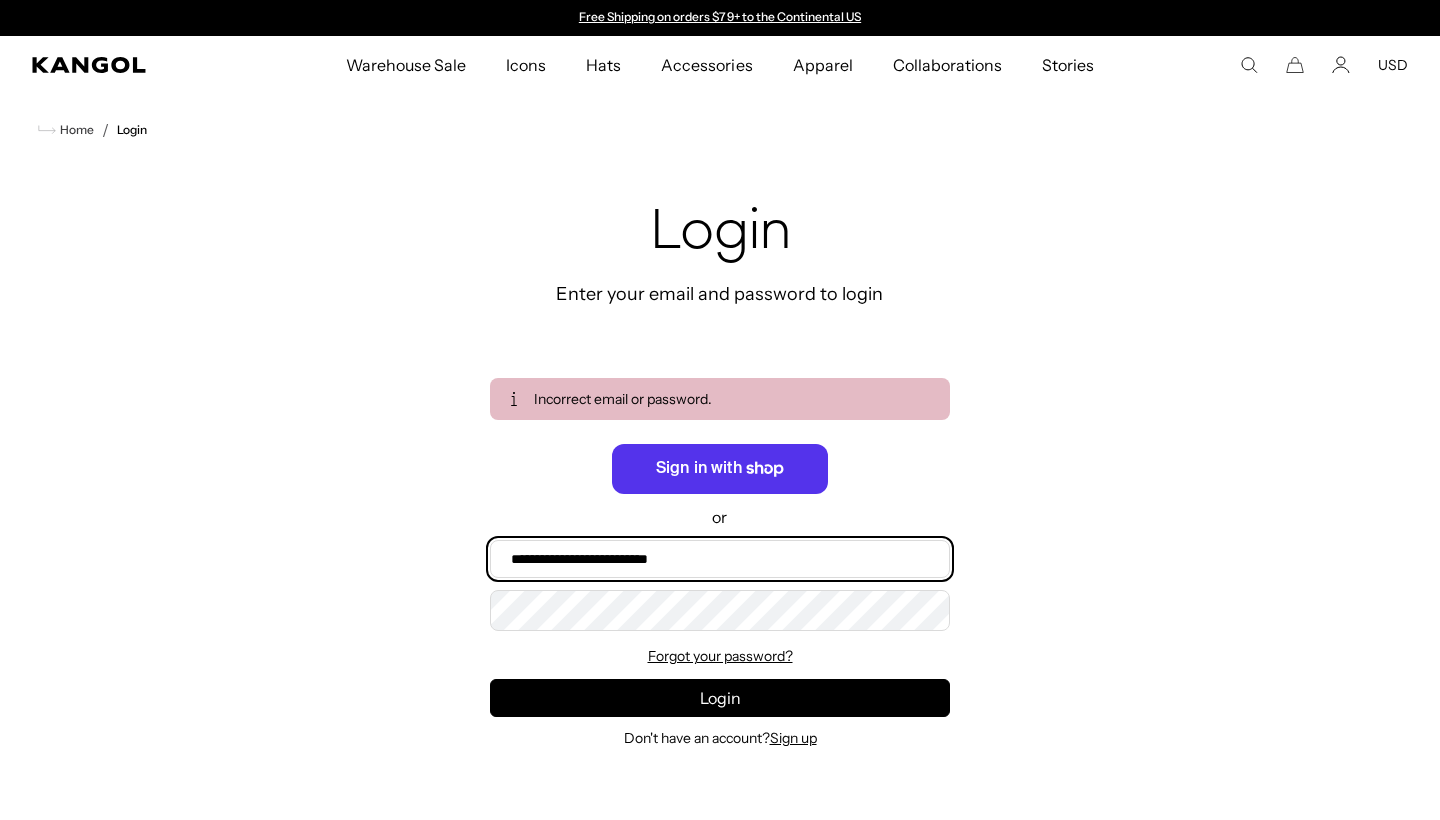 type on "**********" 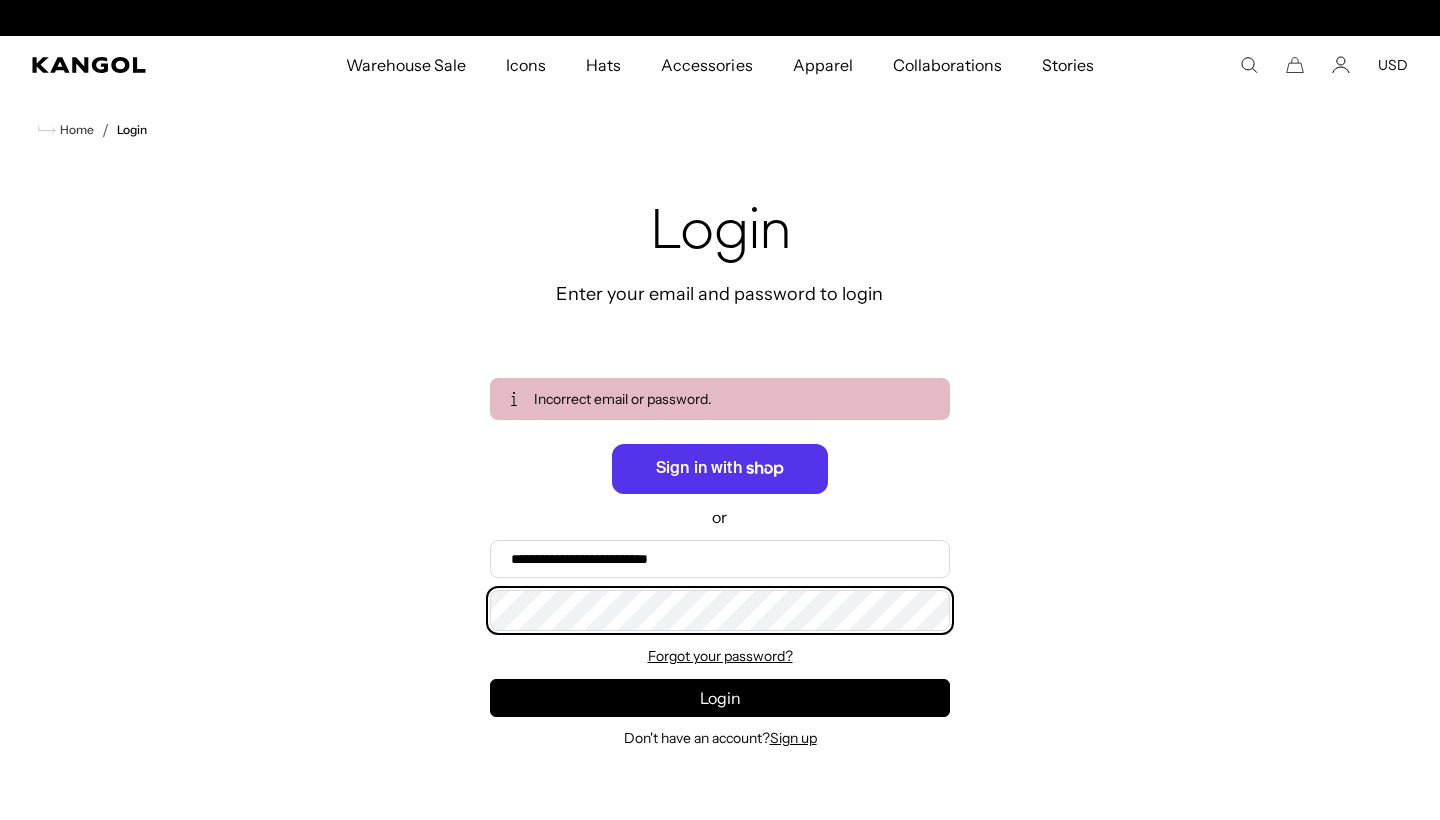 scroll, scrollTop: 0, scrollLeft: 412, axis: horizontal 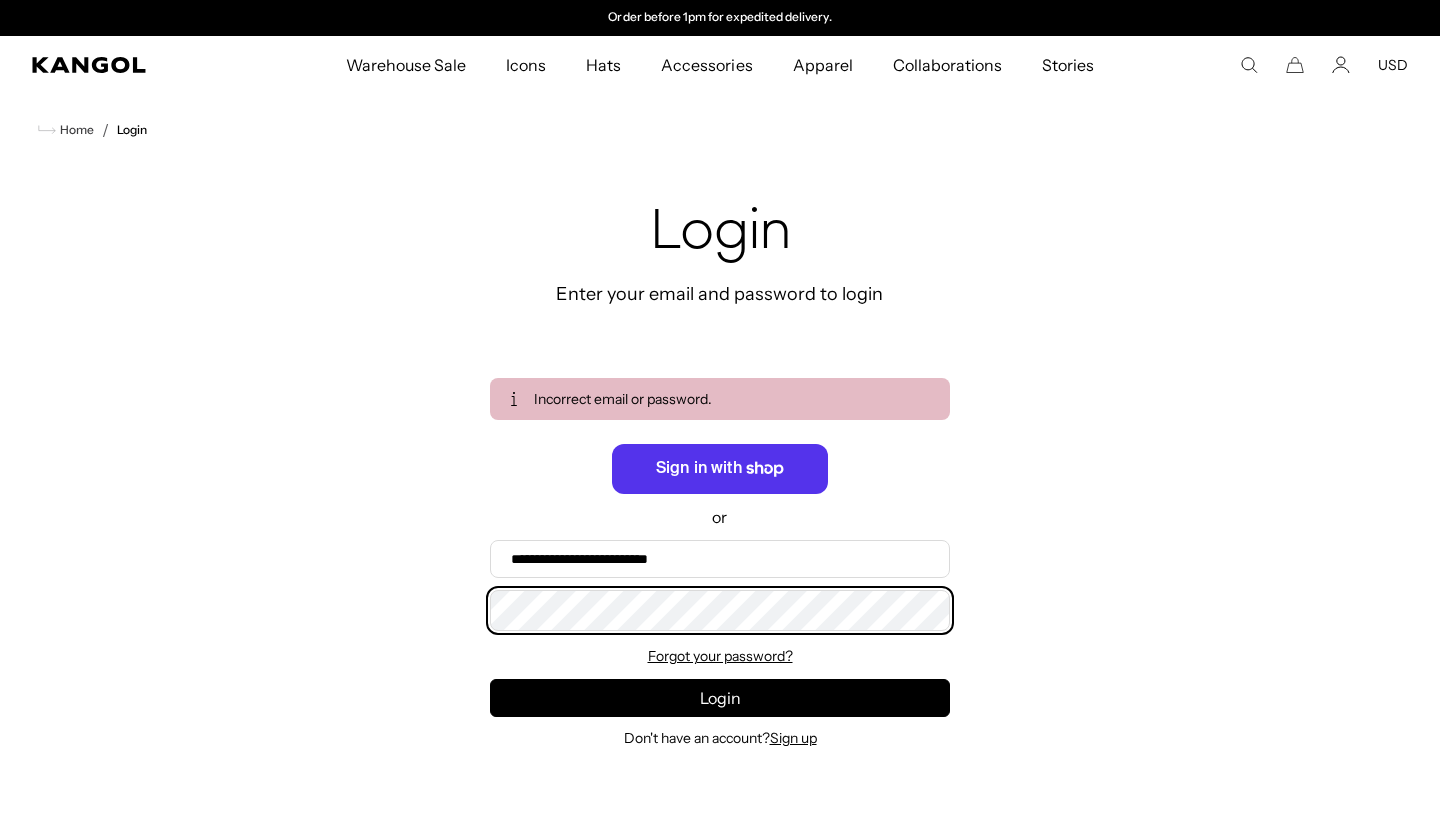 click on "Login" at bounding box center (720, 698) 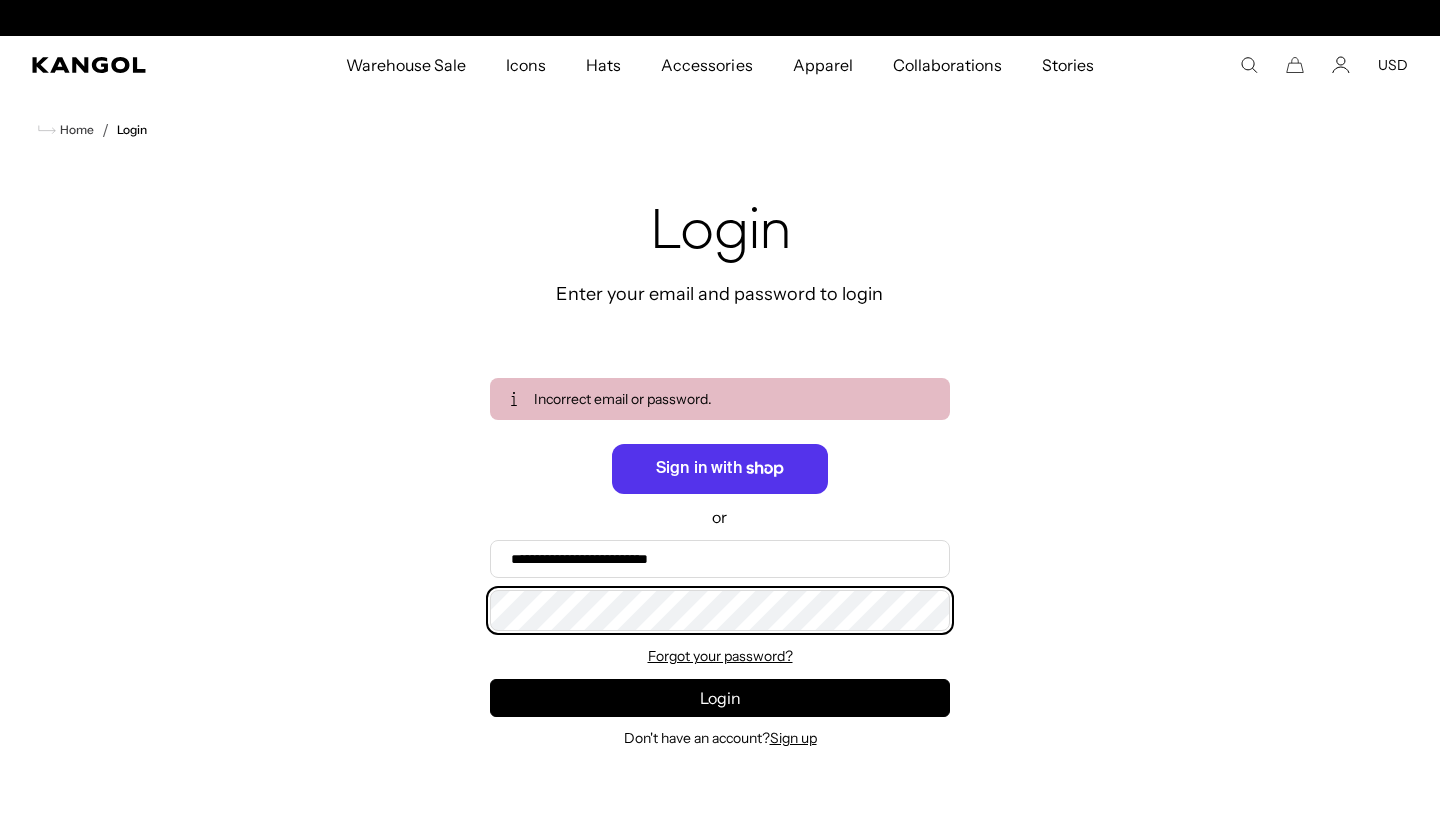 scroll, scrollTop: 0, scrollLeft: 0, axis: both 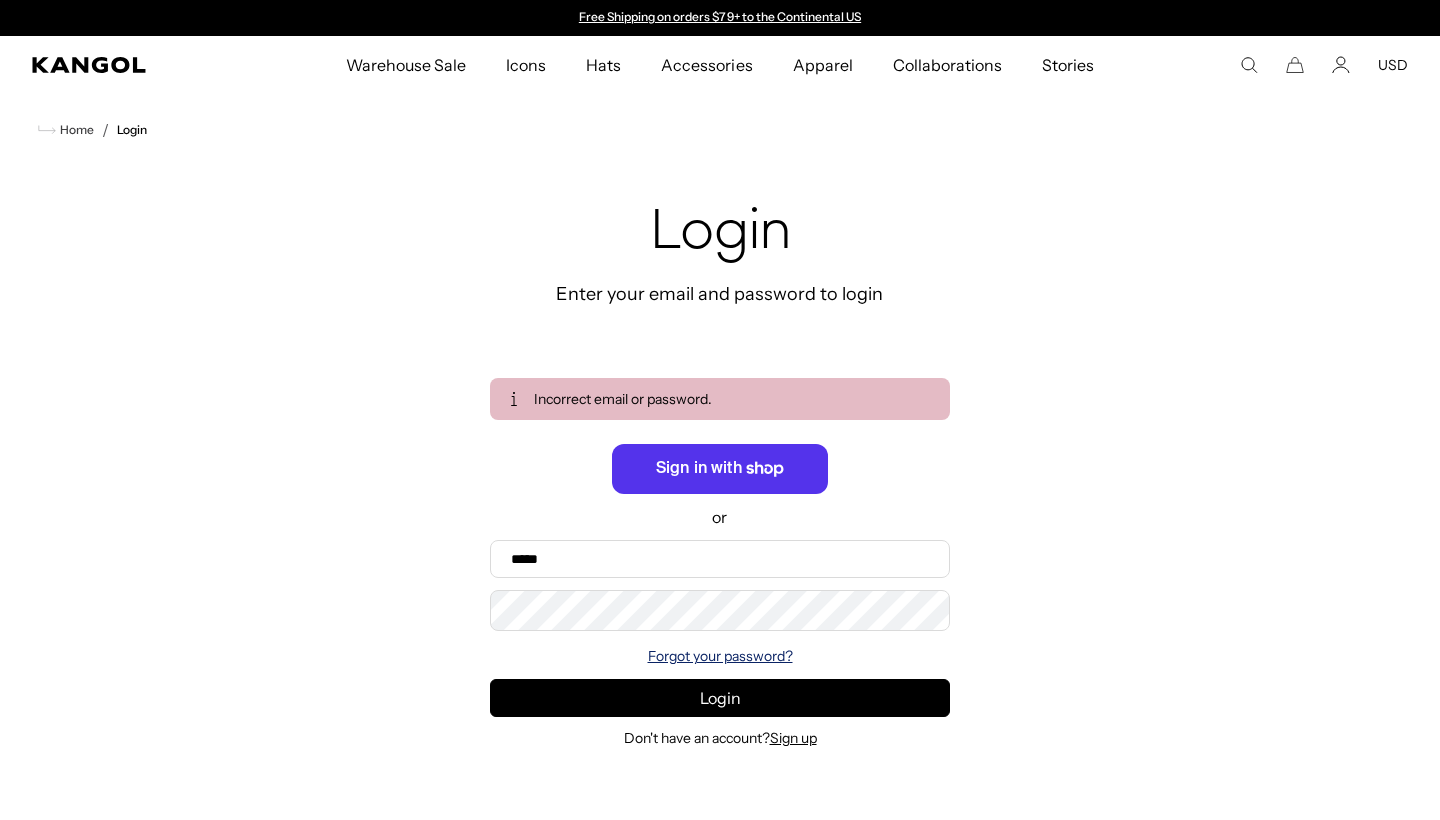 click on "Forgot your password?" at bounding box center (720, 656) 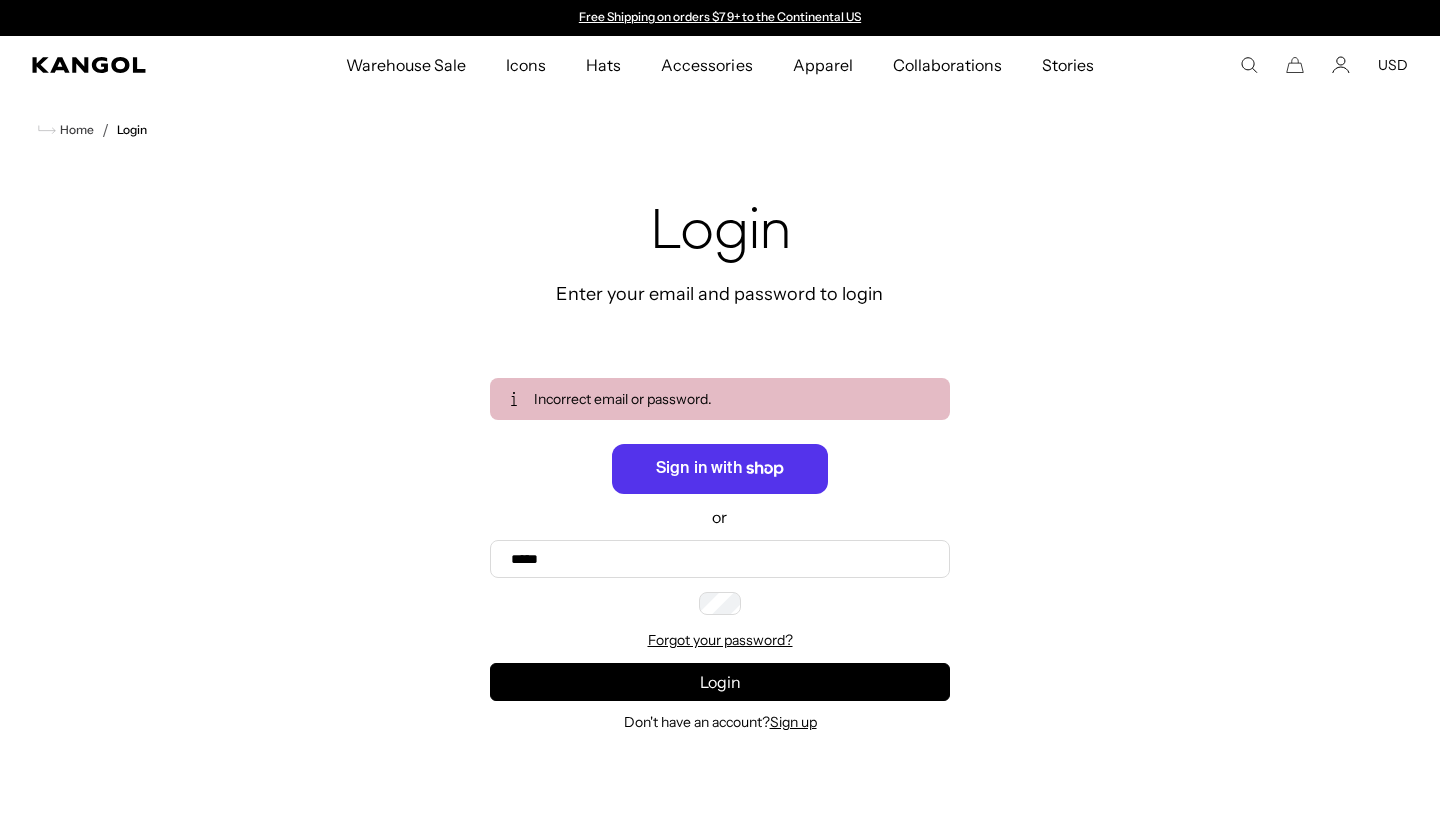 scroll, scrollTop: 0, scrollLeft: 0, axis: both 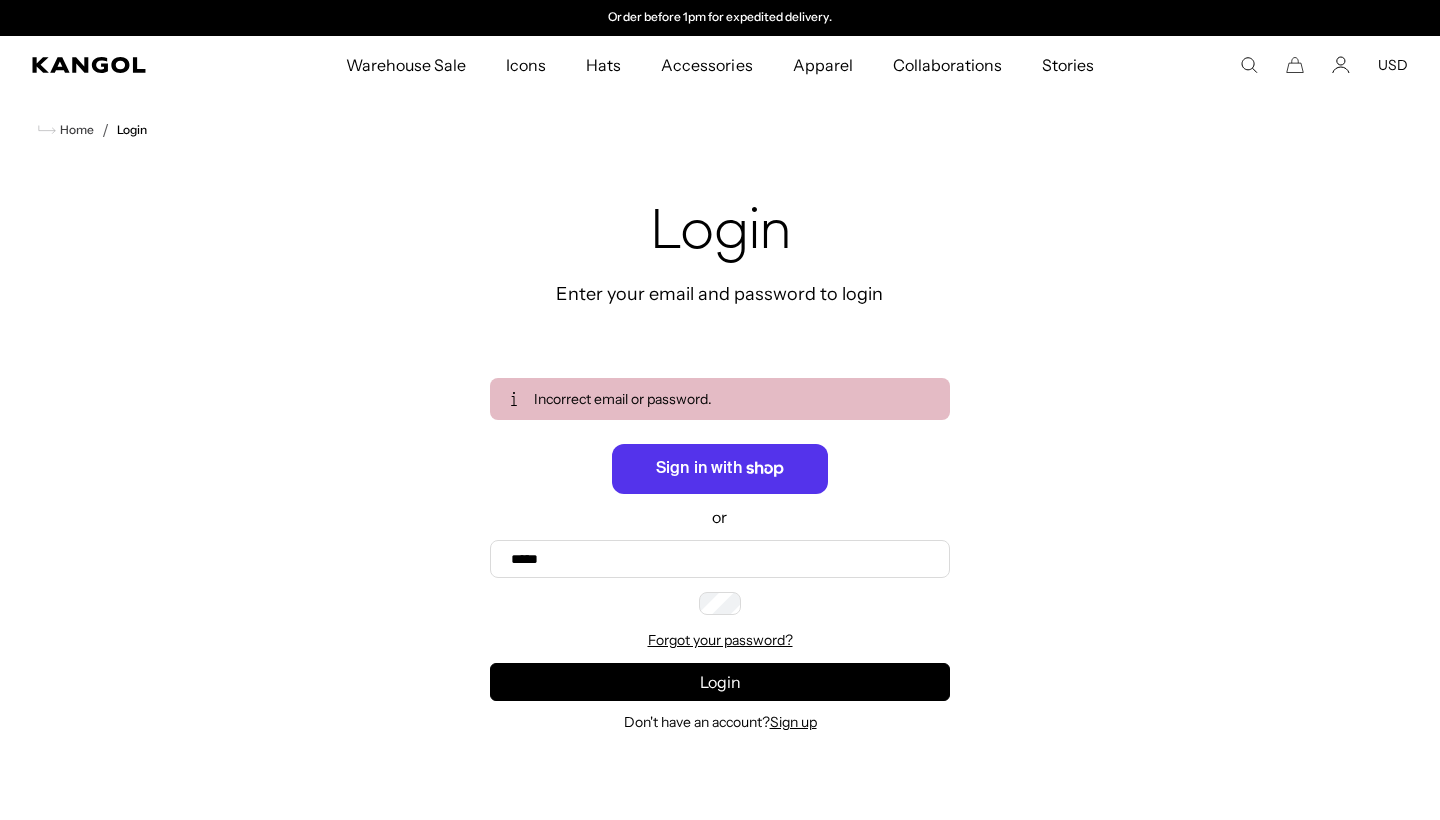 type on "**********" 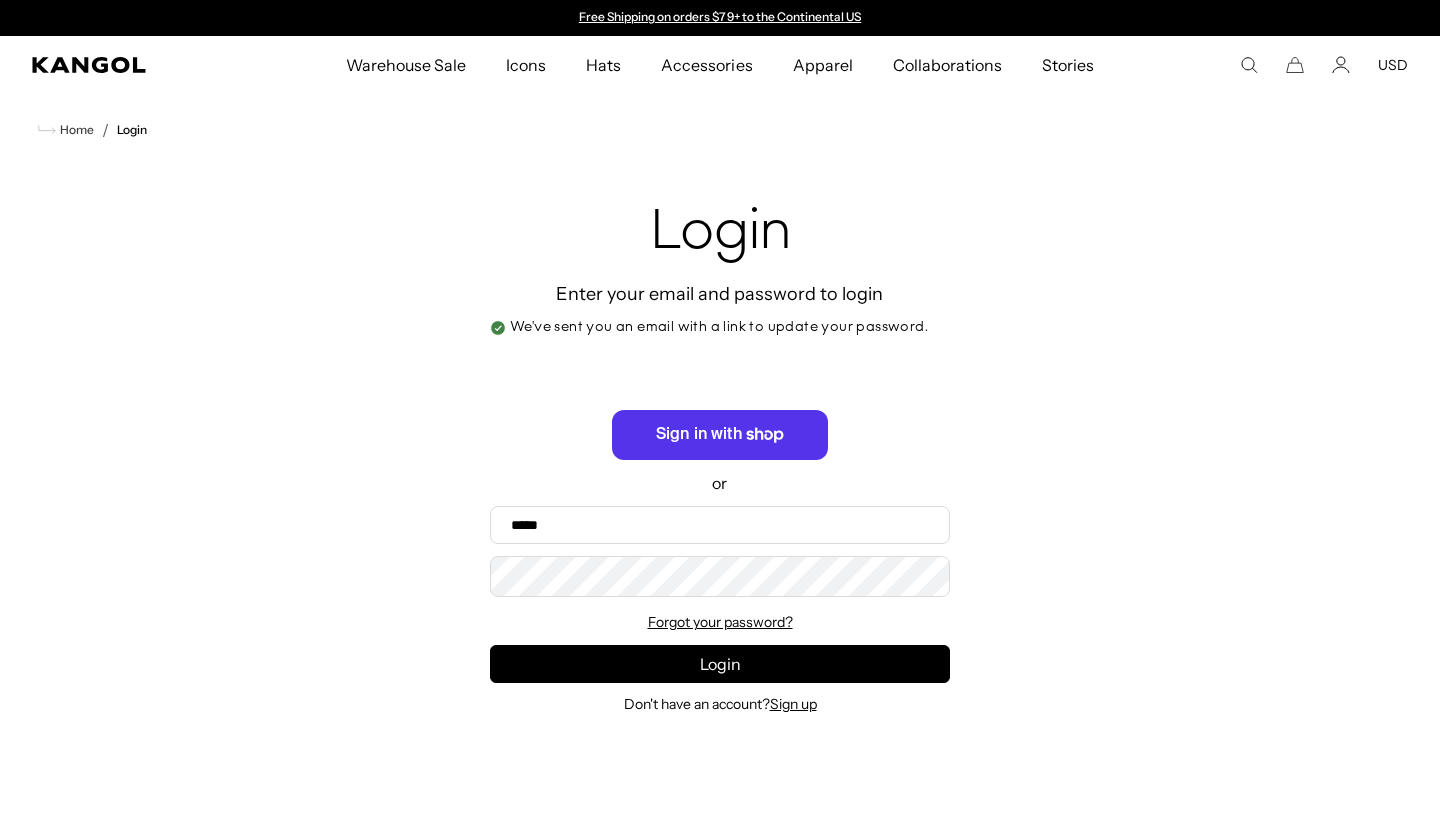 scroll, scrollTop: 0, scrollLeft: 0, axis: both 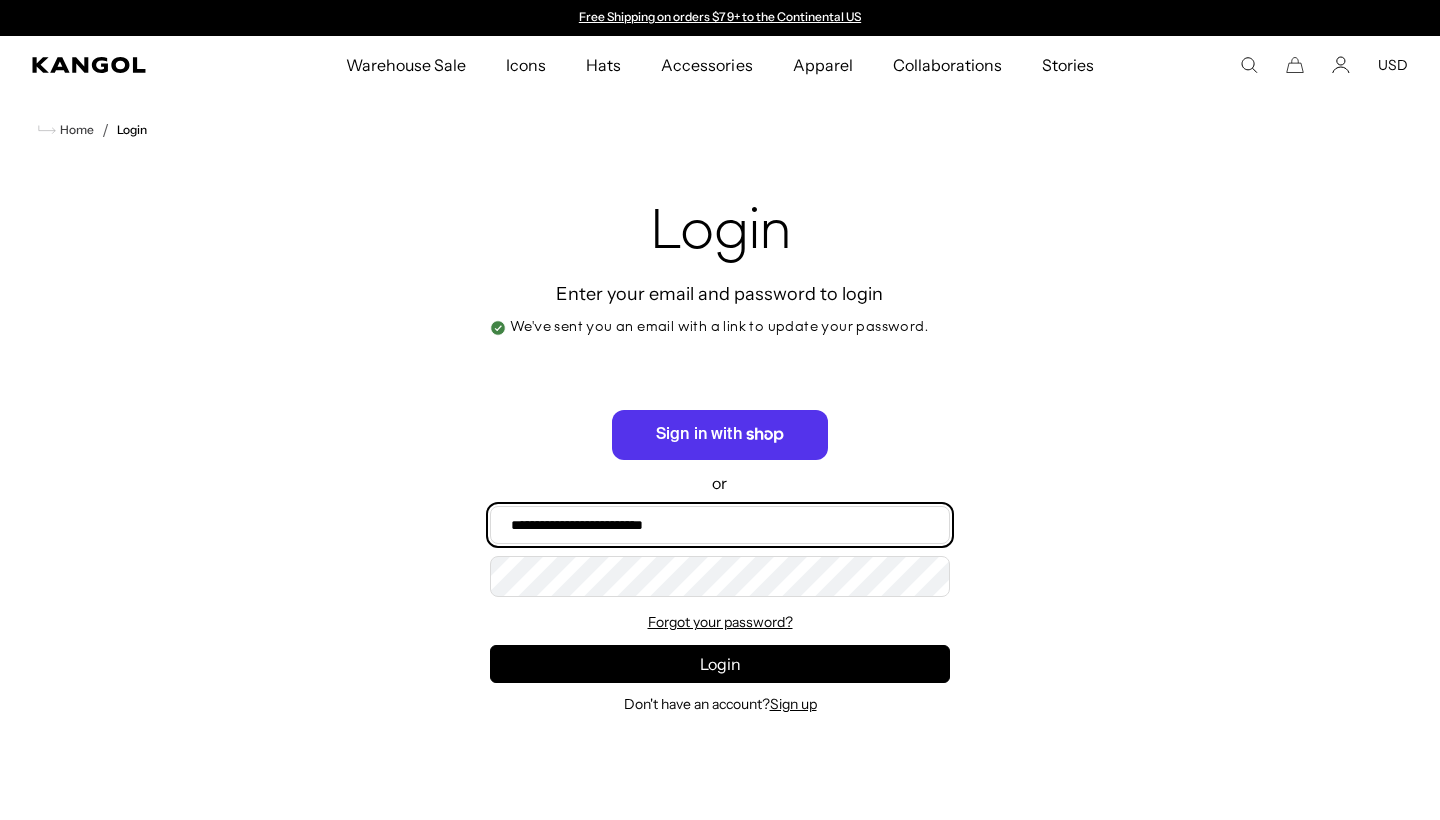 type on "**********" 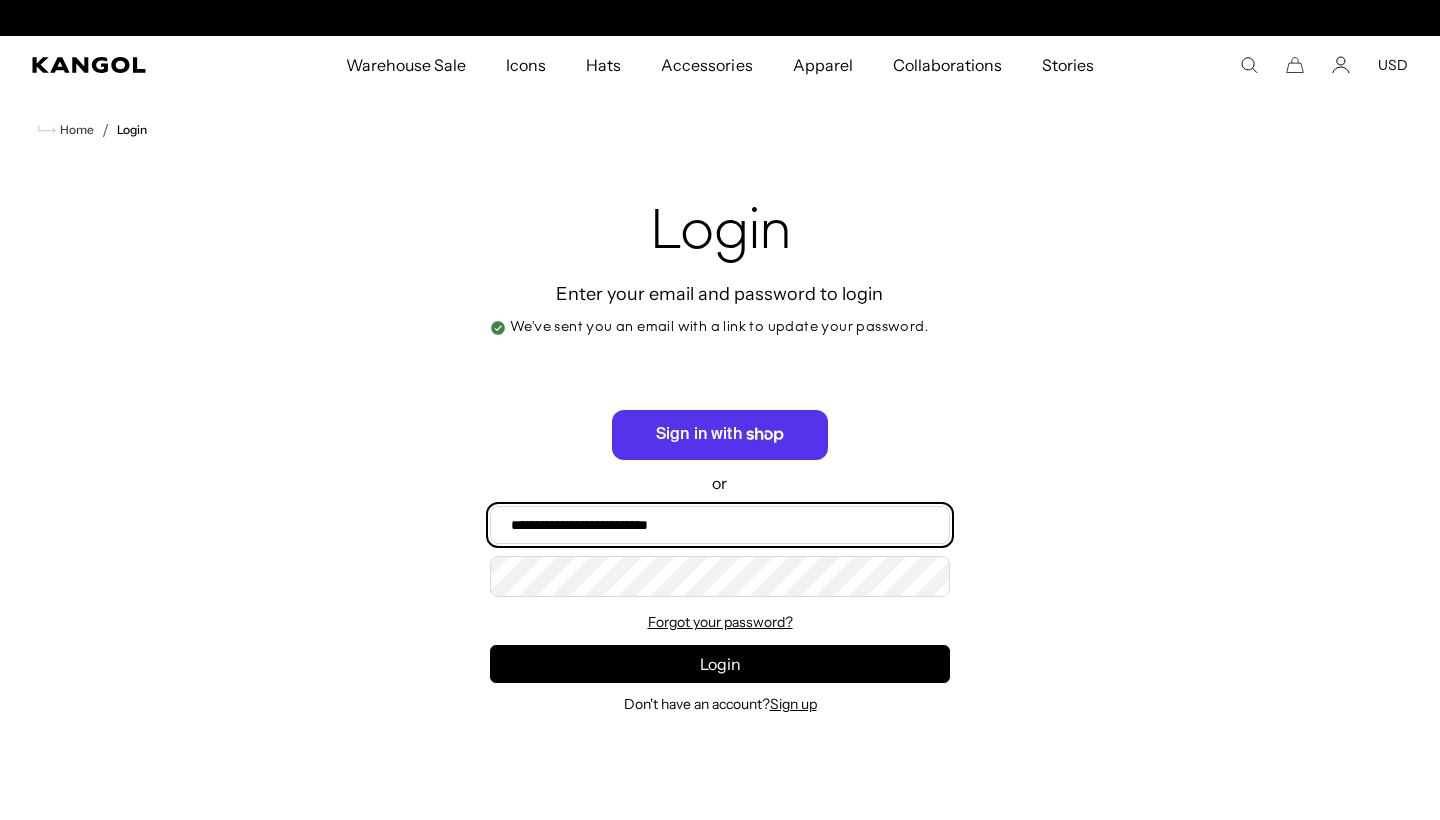 scroll, scrollTop: 0, scrollLeft: 412, axis: horizontal 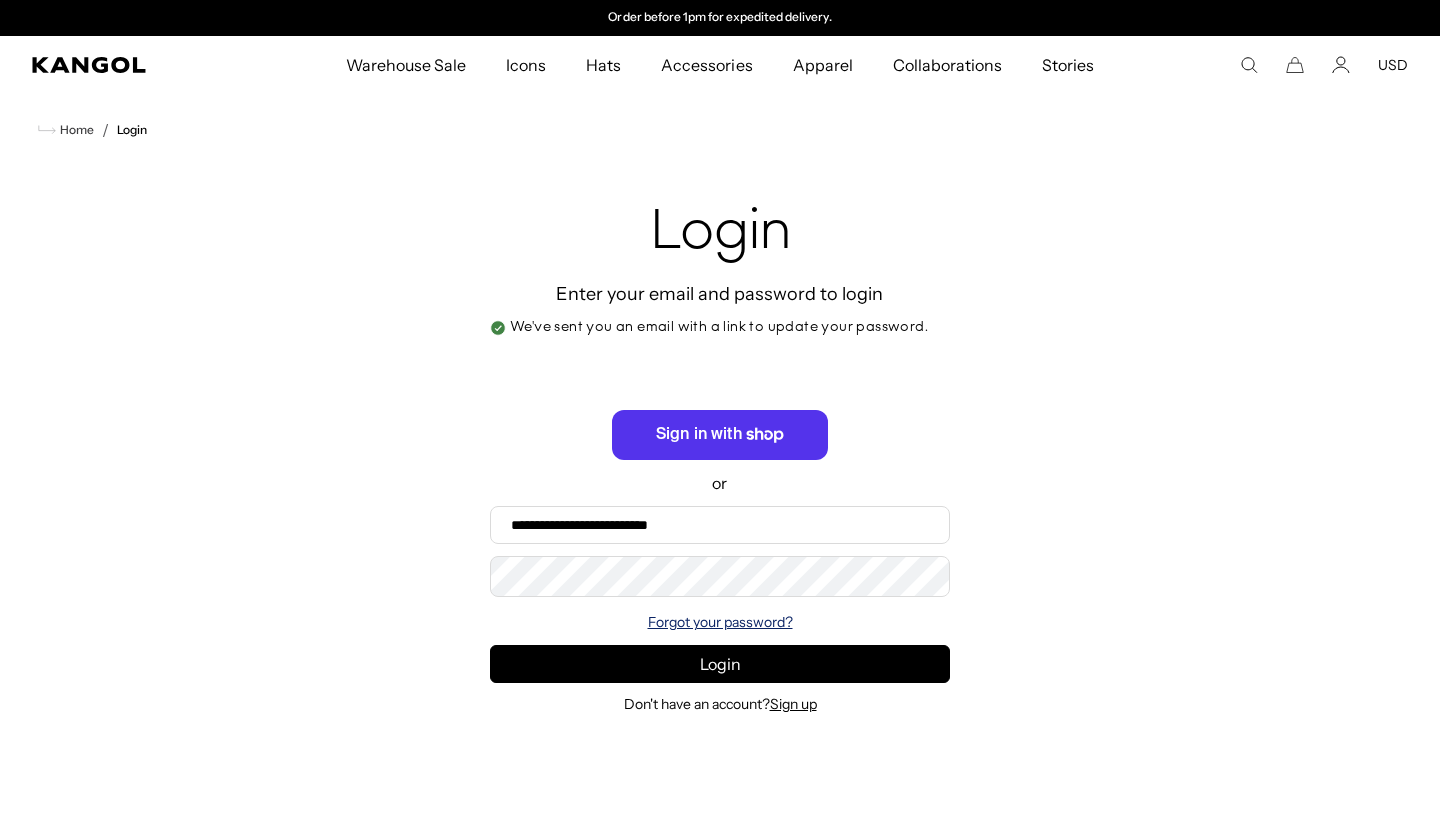 click on "Forgot your password?" at bounding box center [720, 622] 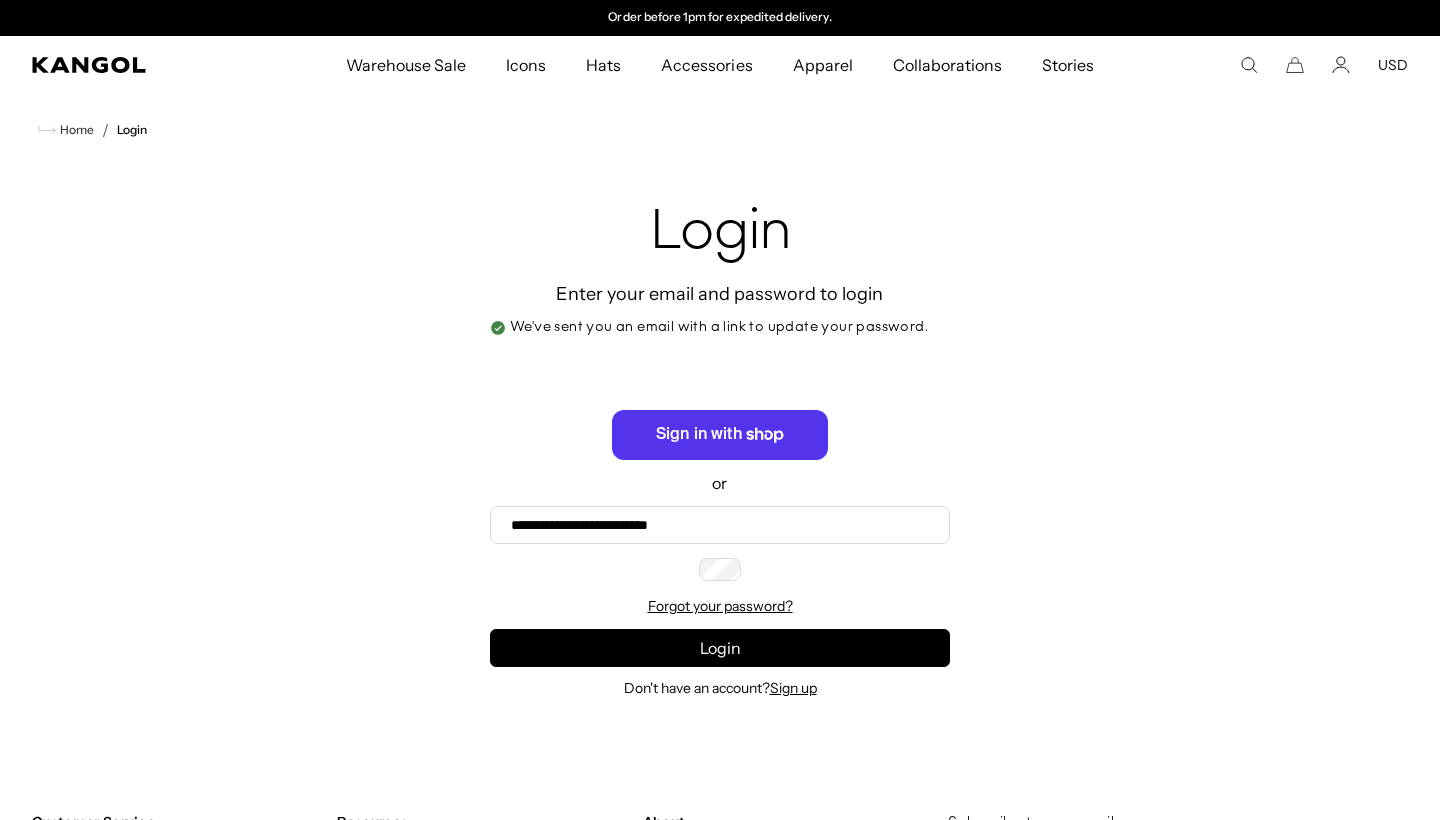 click on "Email" at bounding box center [0, 0] 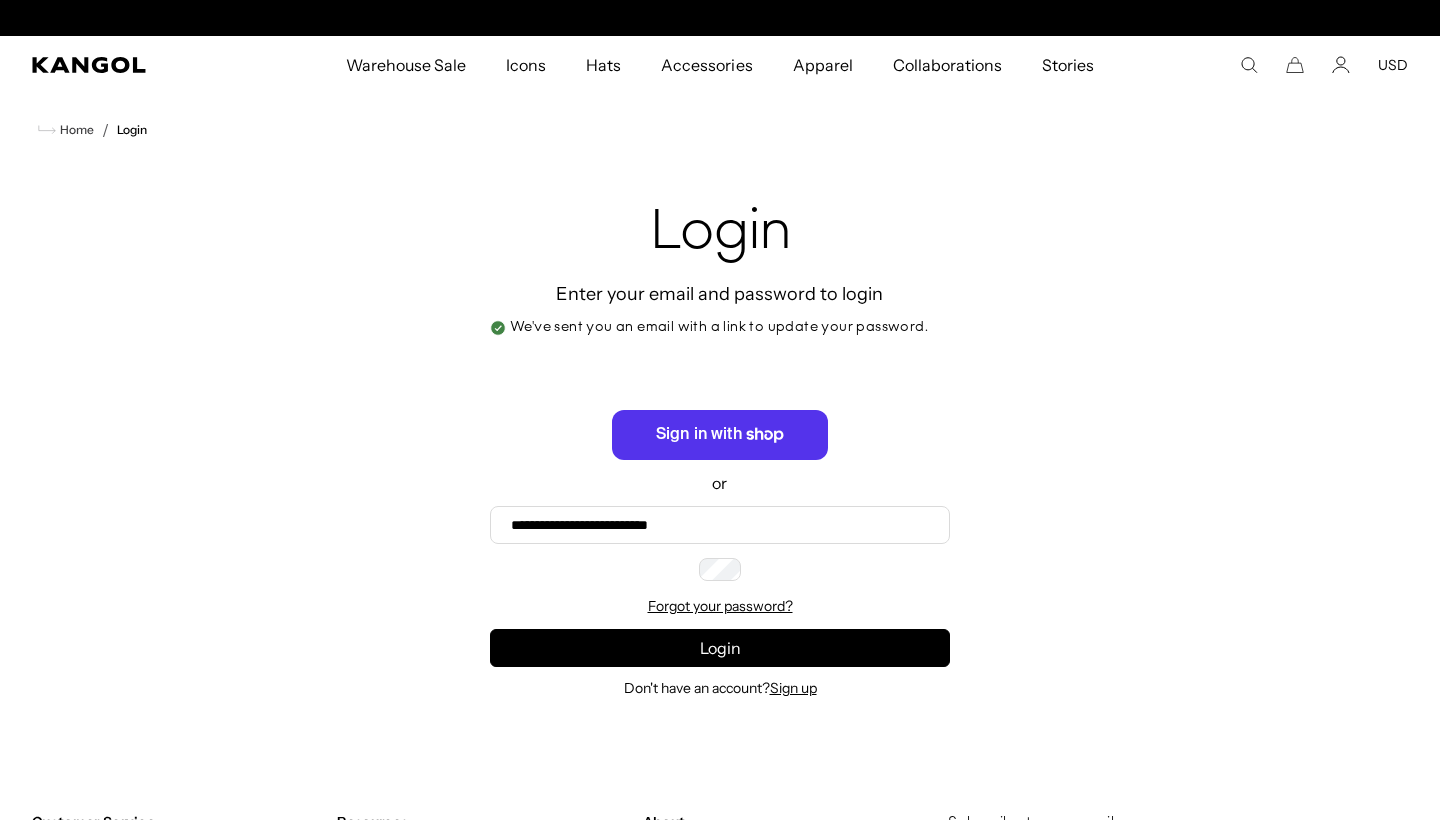 scroll, scrollTop: 0, scrollLeft: 0, axis: both 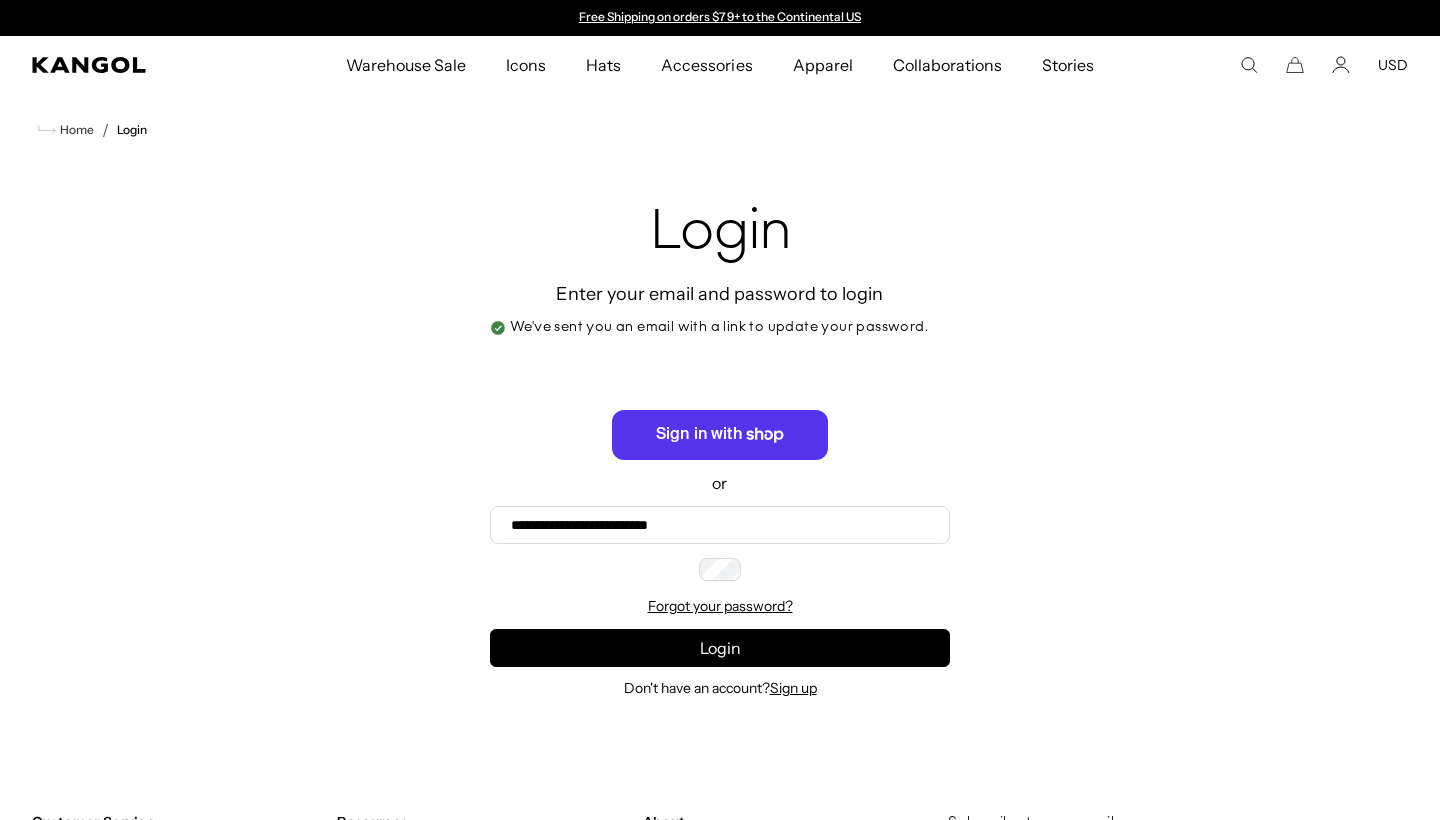 type on "**********" 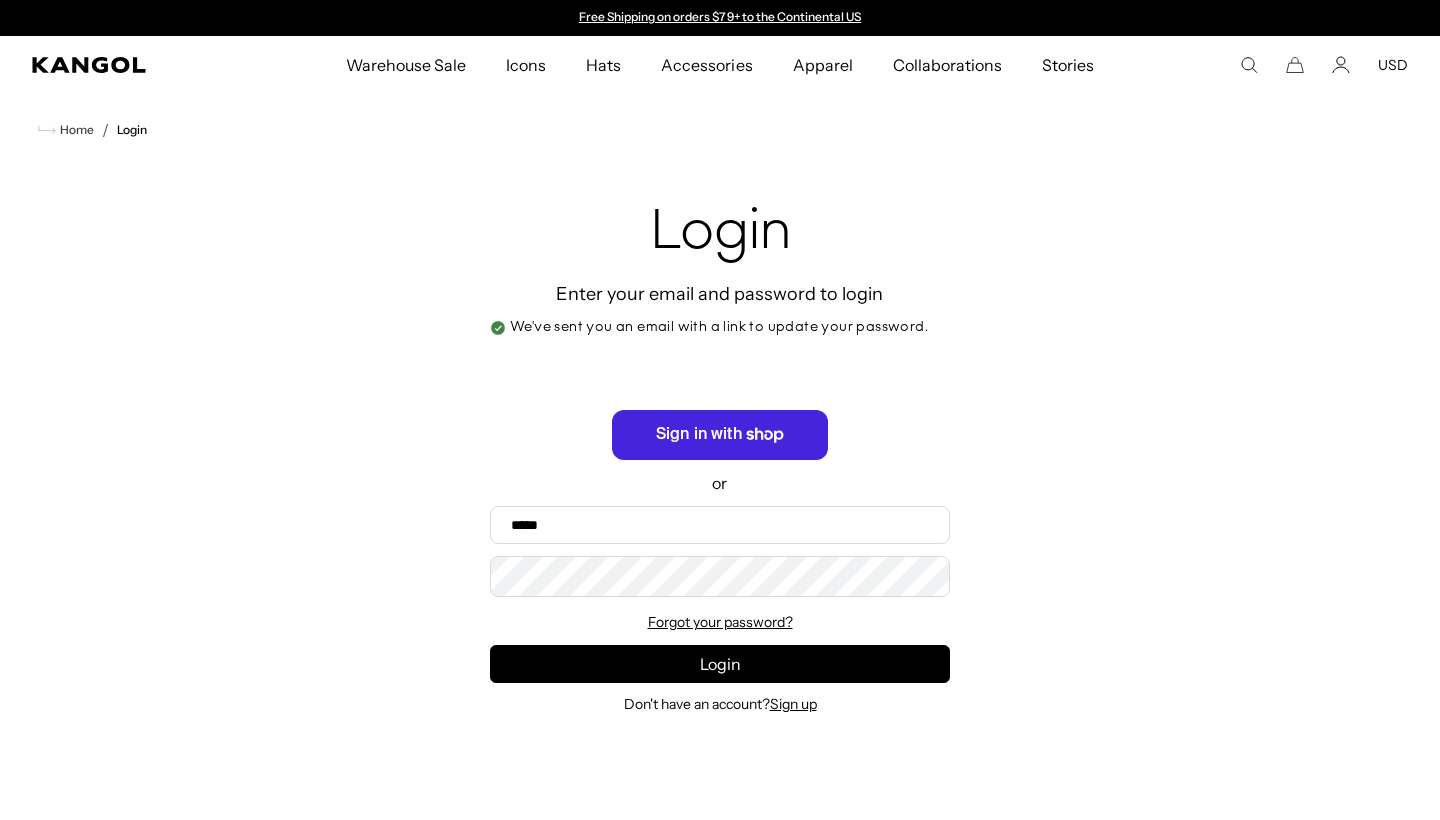 scroll, scrollTop: 0, scrollLeft: 0, axis: both 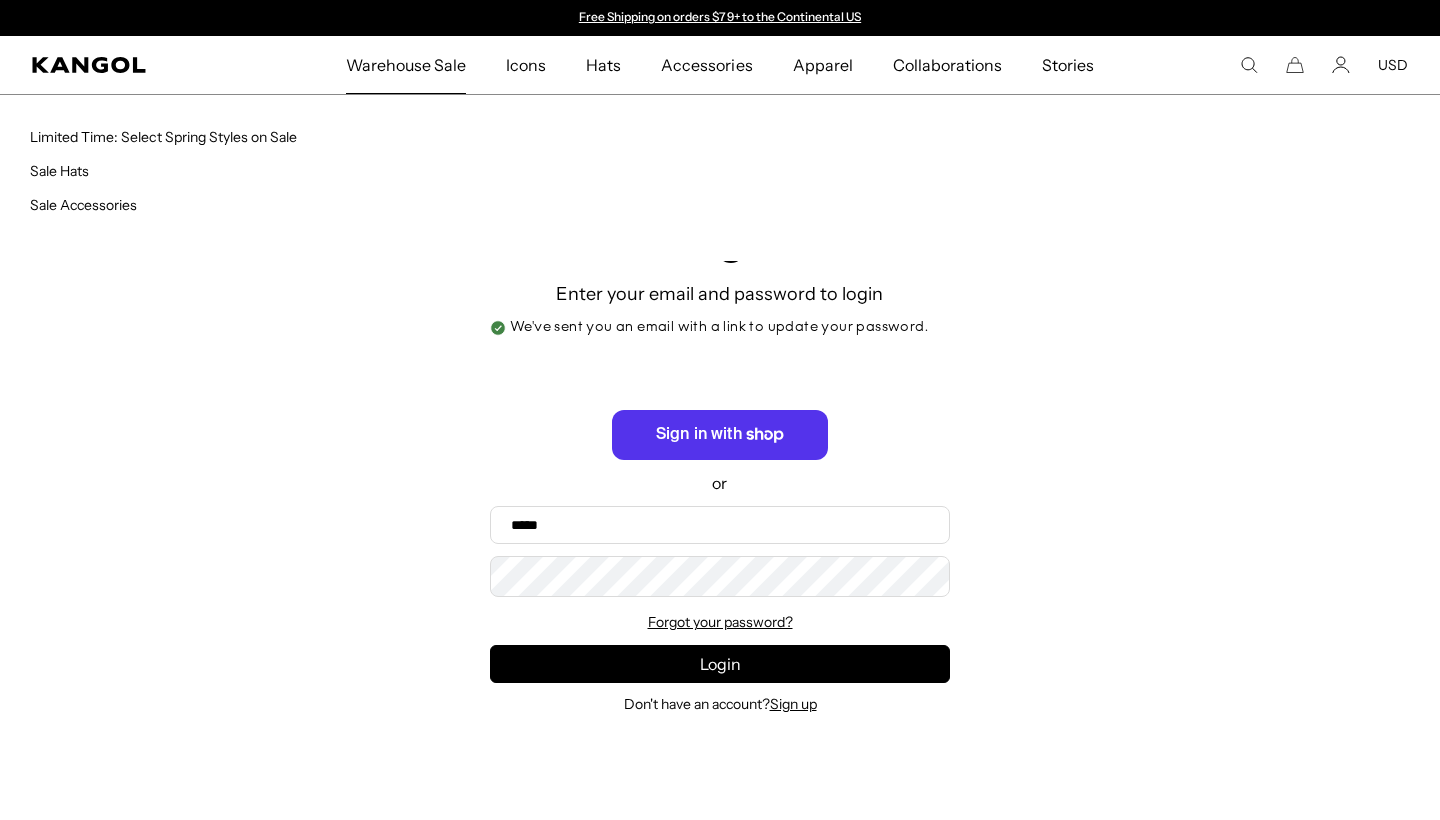 click on "Warehouse Sale" at bounding box center [406, 65] 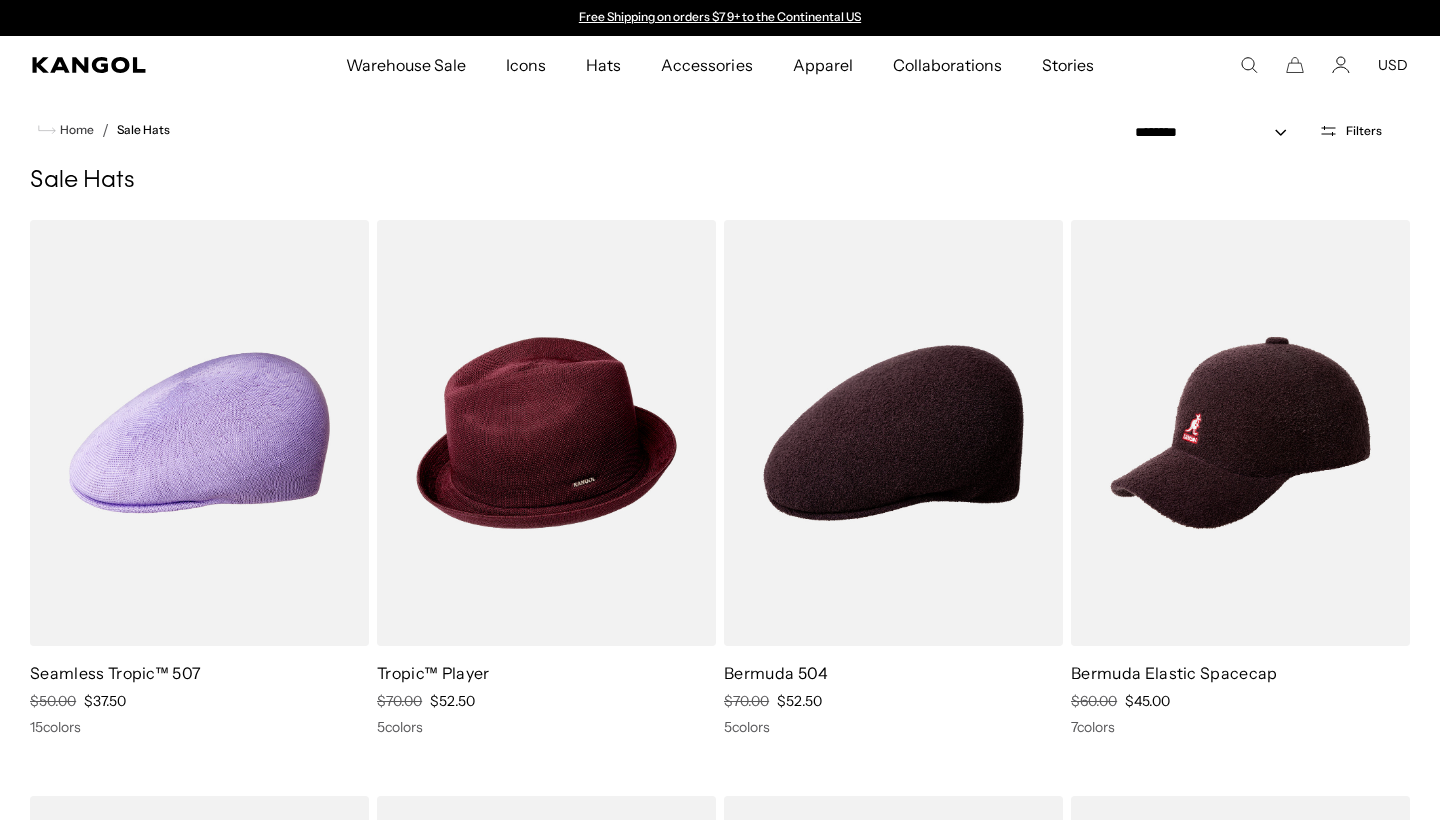scroll, scrollTop: 0, scrollLeft: 0, axis: both 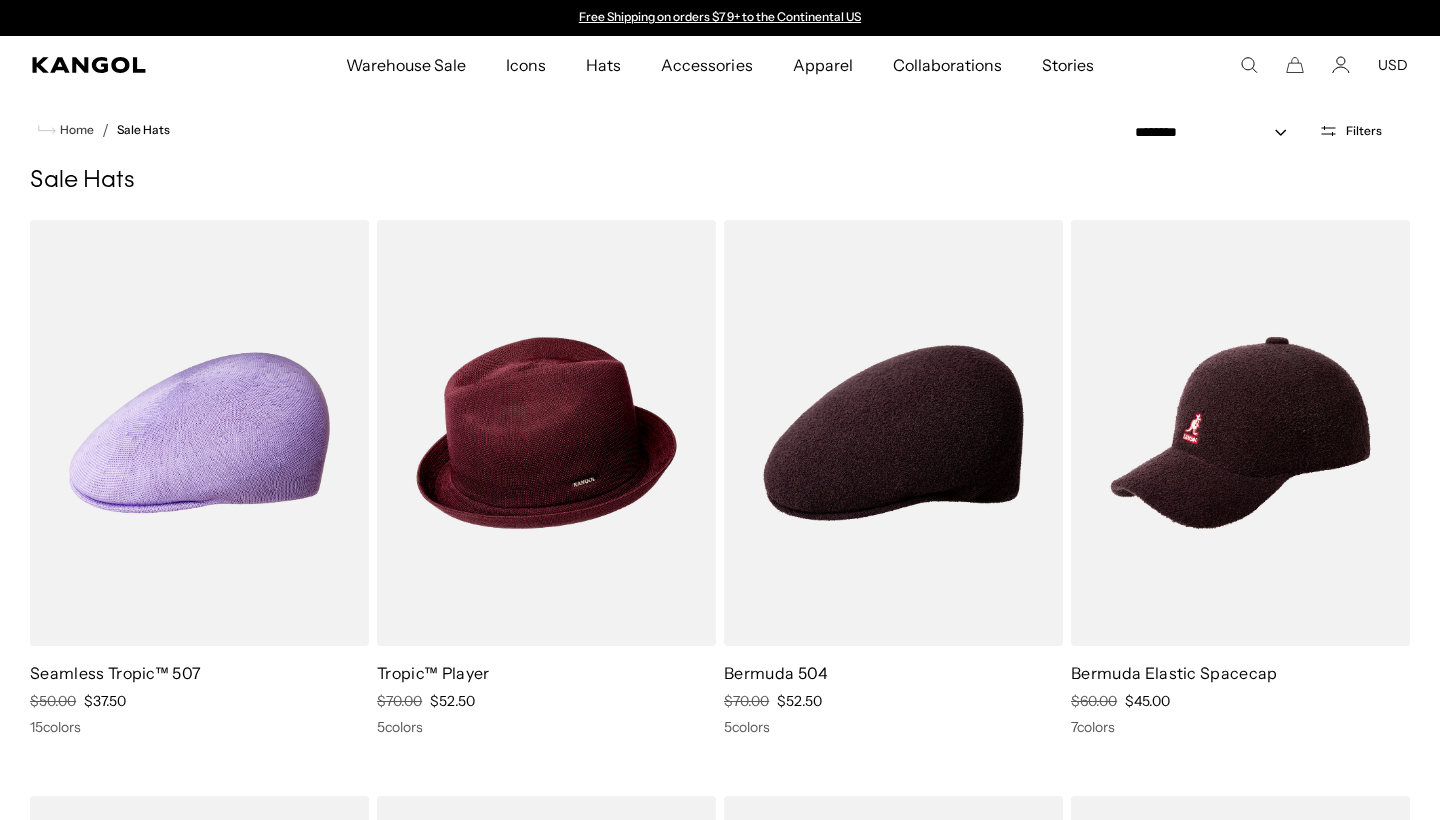 click on "Filters" at bounding box center (1364, 131) 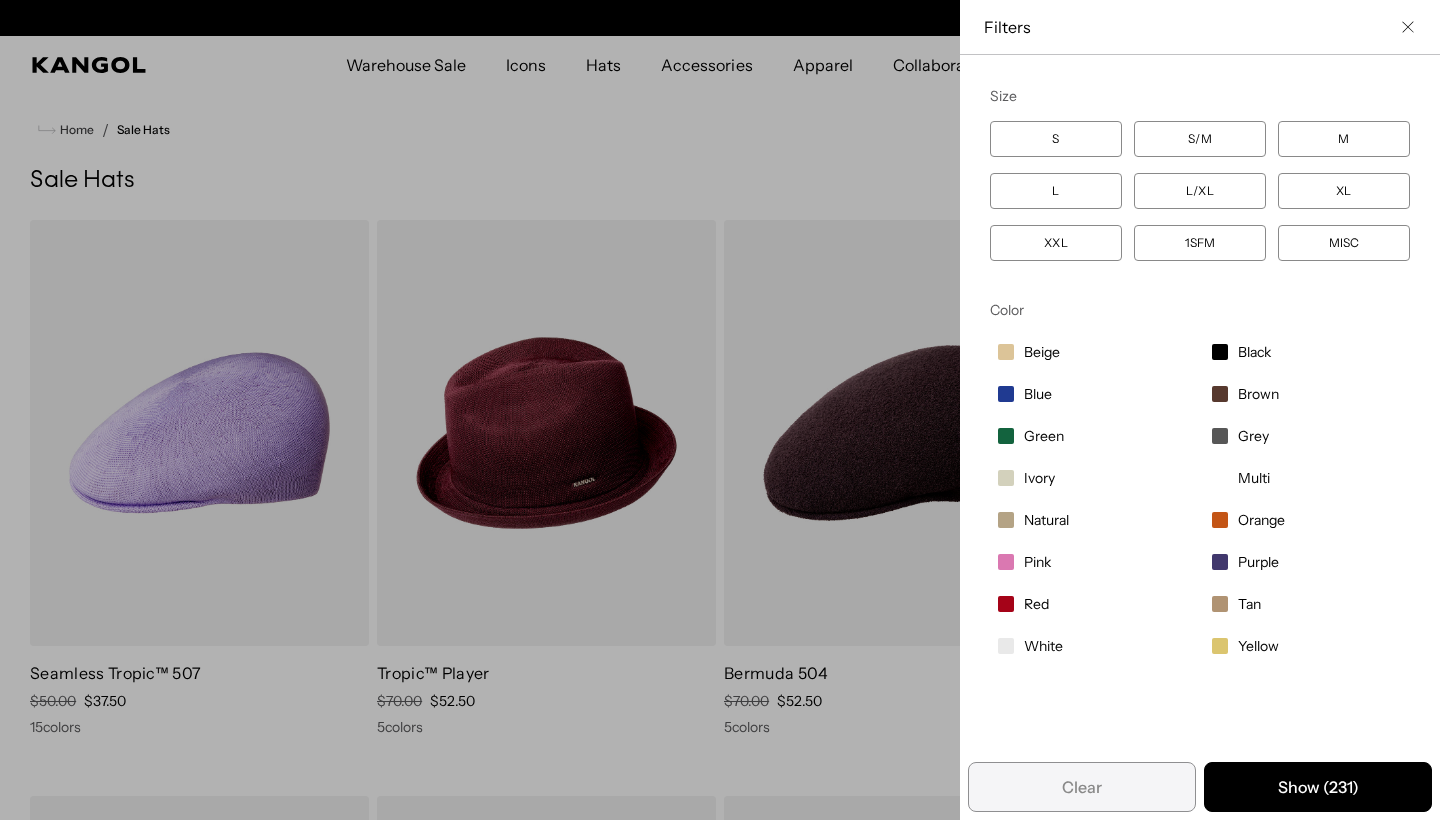 scroll, scrollTop: 0, scrollLeft: 412, axis: horizontal 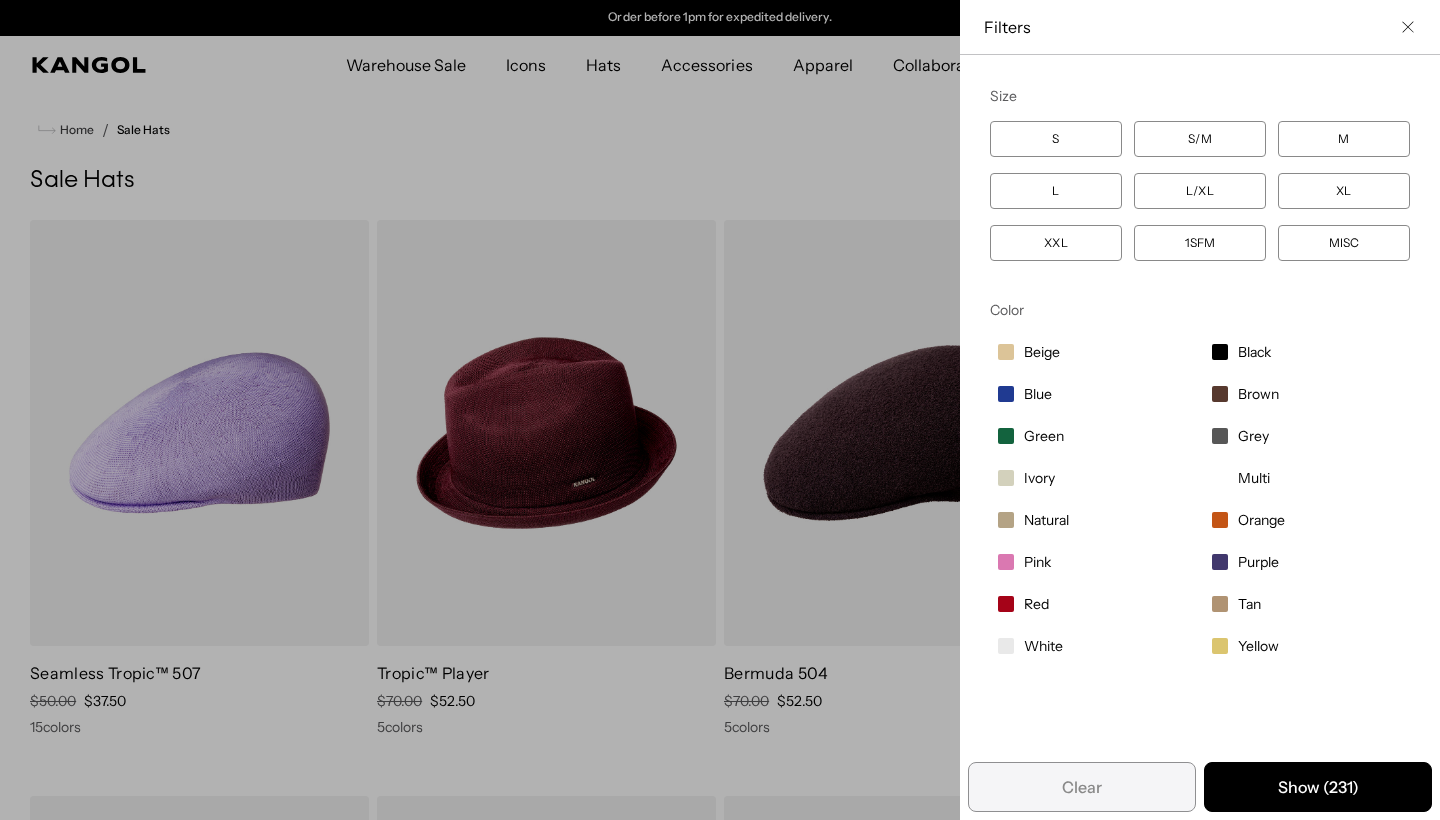 click on "L" at bounding box center [1056, 191] 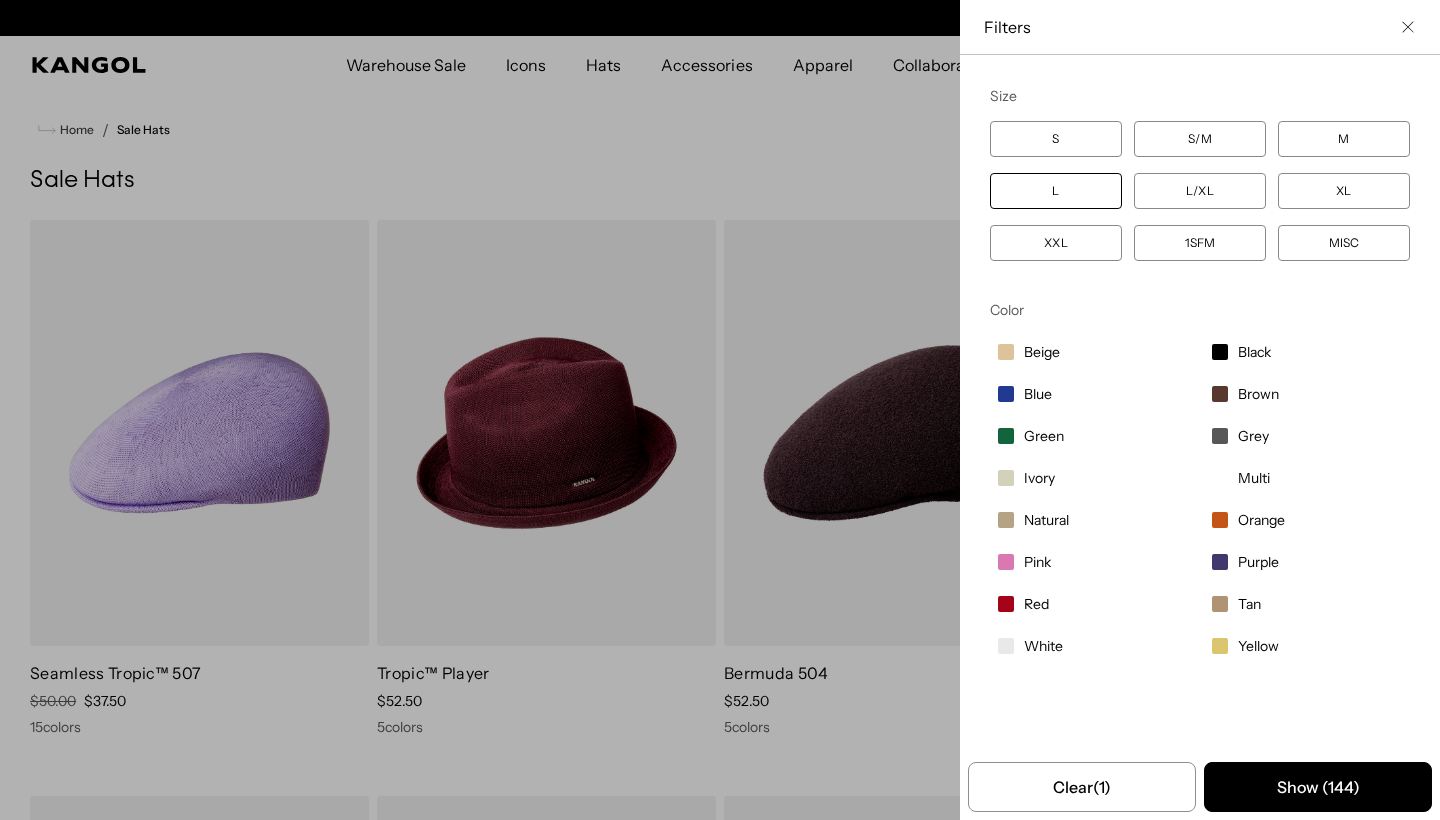 scroll, scrollTop: 0, scrollLeft: 0, axis: both 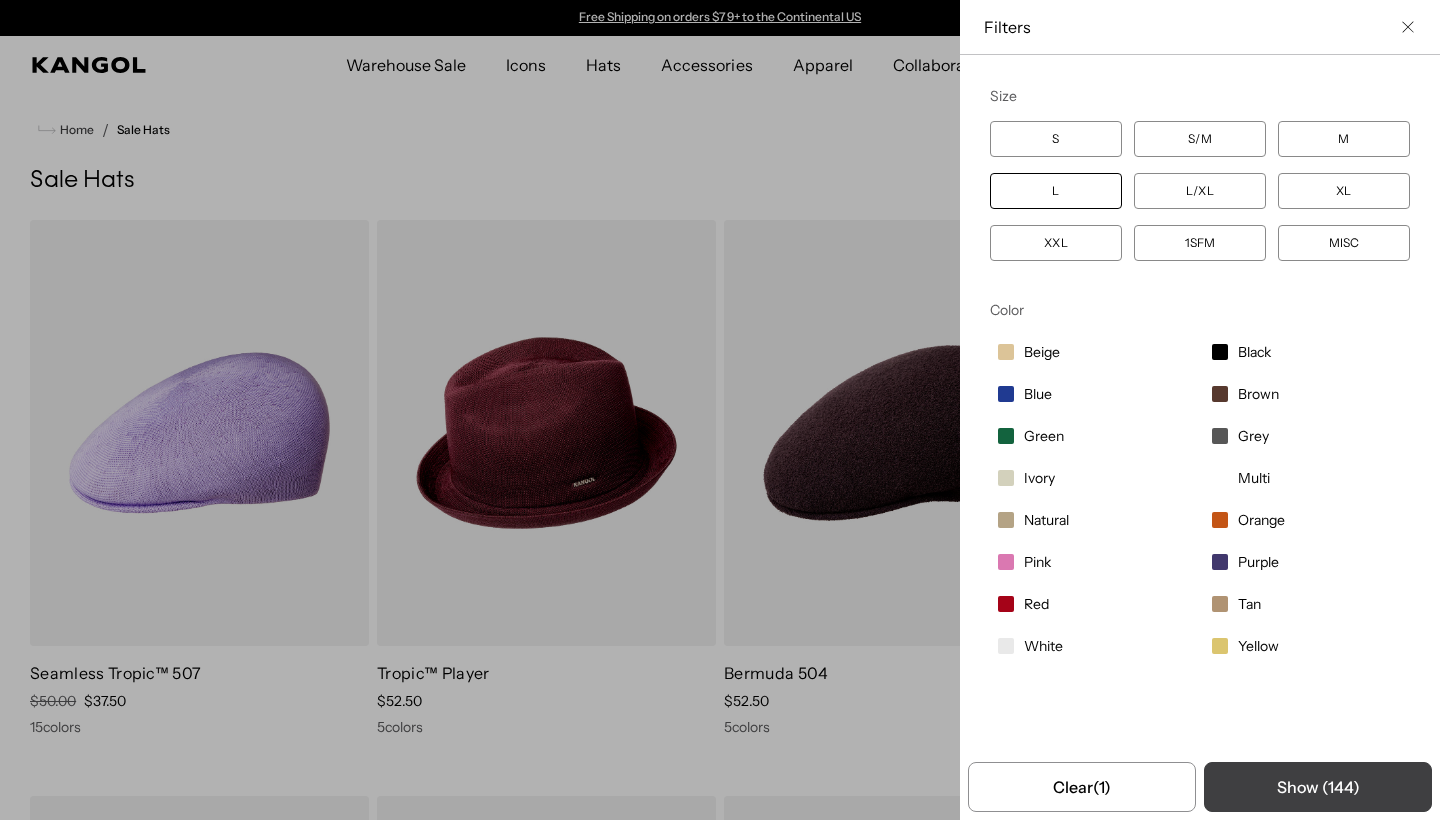 click on "Show ( 144 )" at bounding box center (1318, 787) 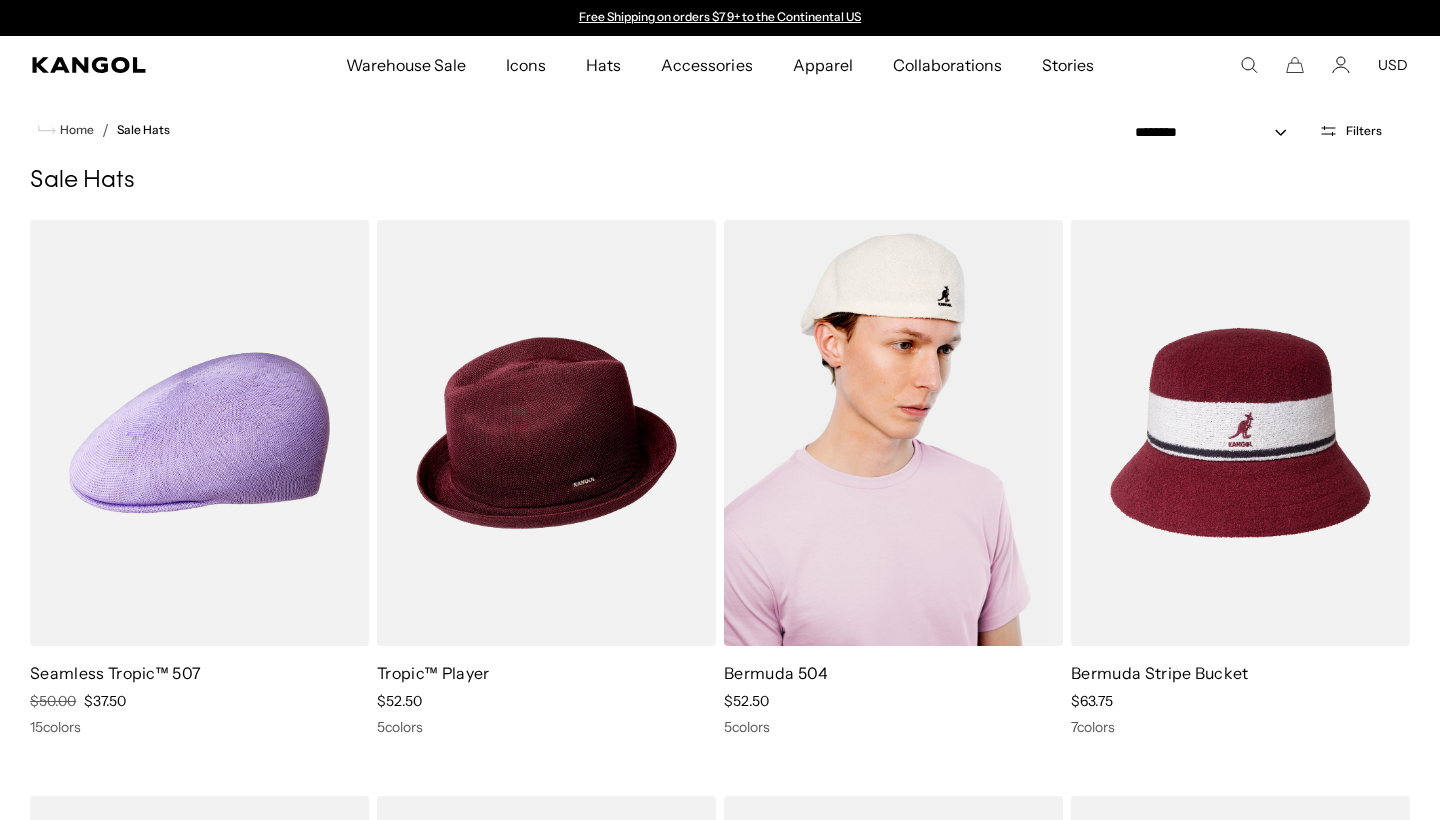 click at bounding box center (893, 433) 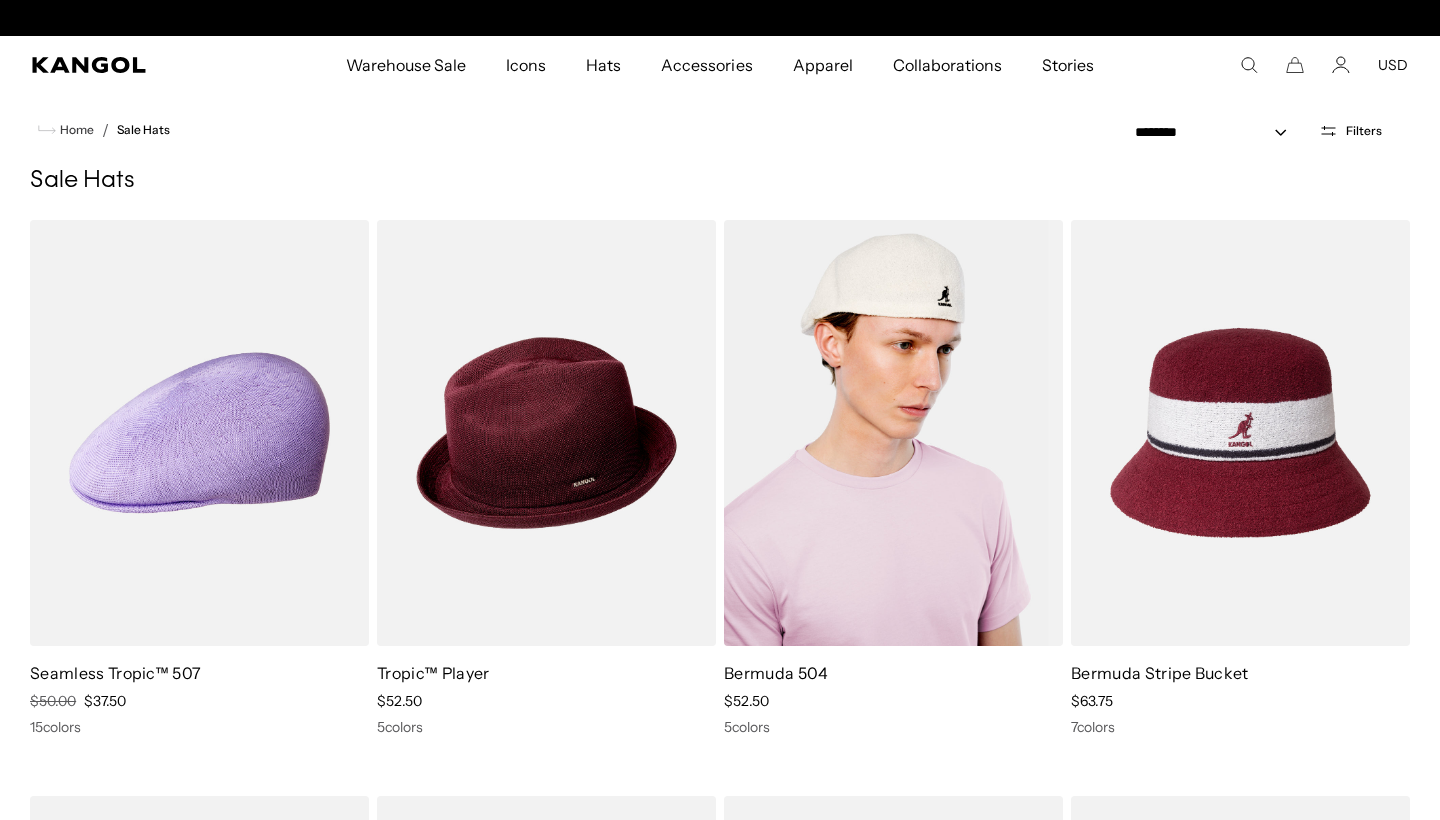 scroll, scrollTop: 0, scrollLeft: 412, axis: horizontal 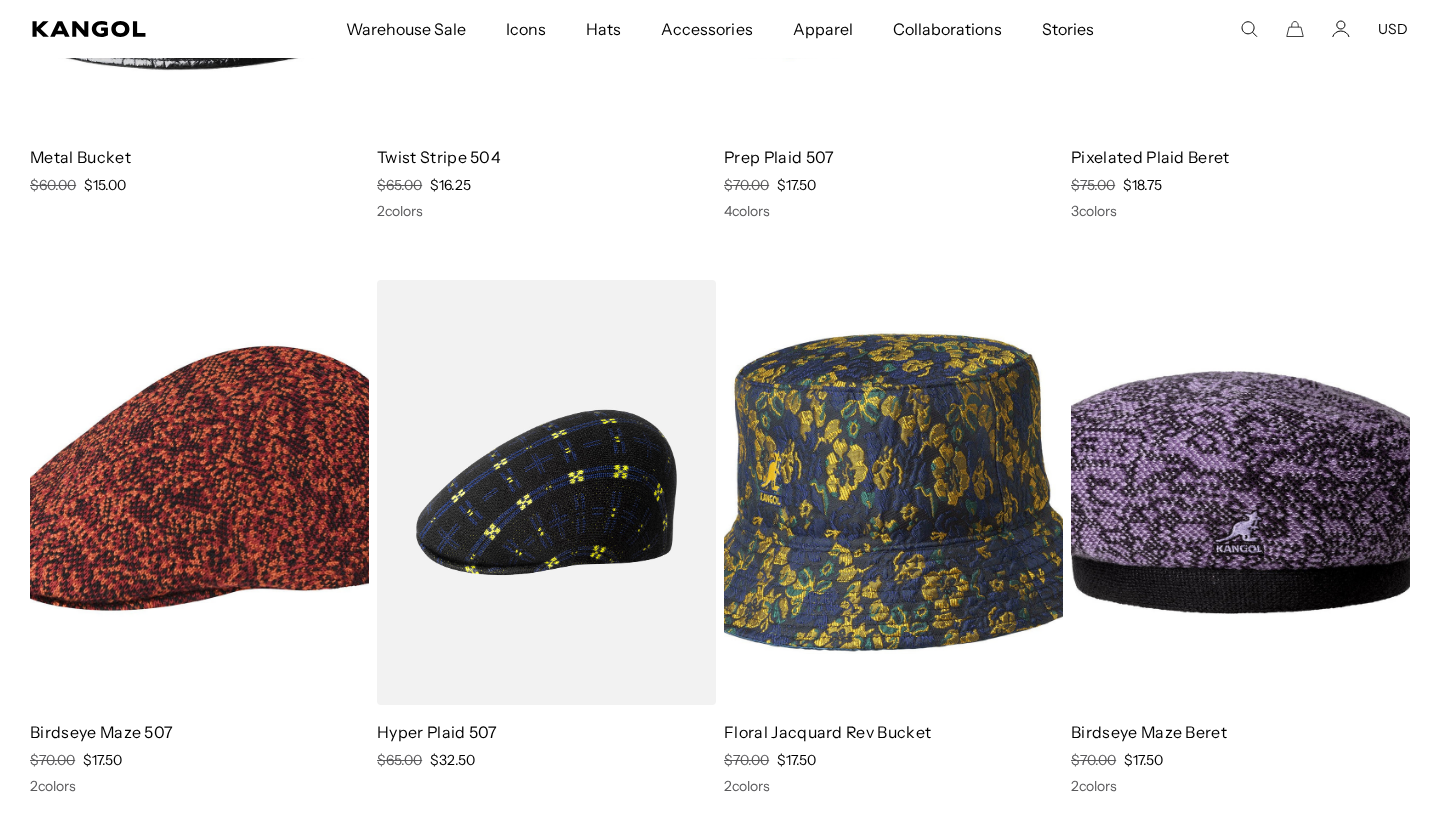 click at bounding box center (1240, 493) 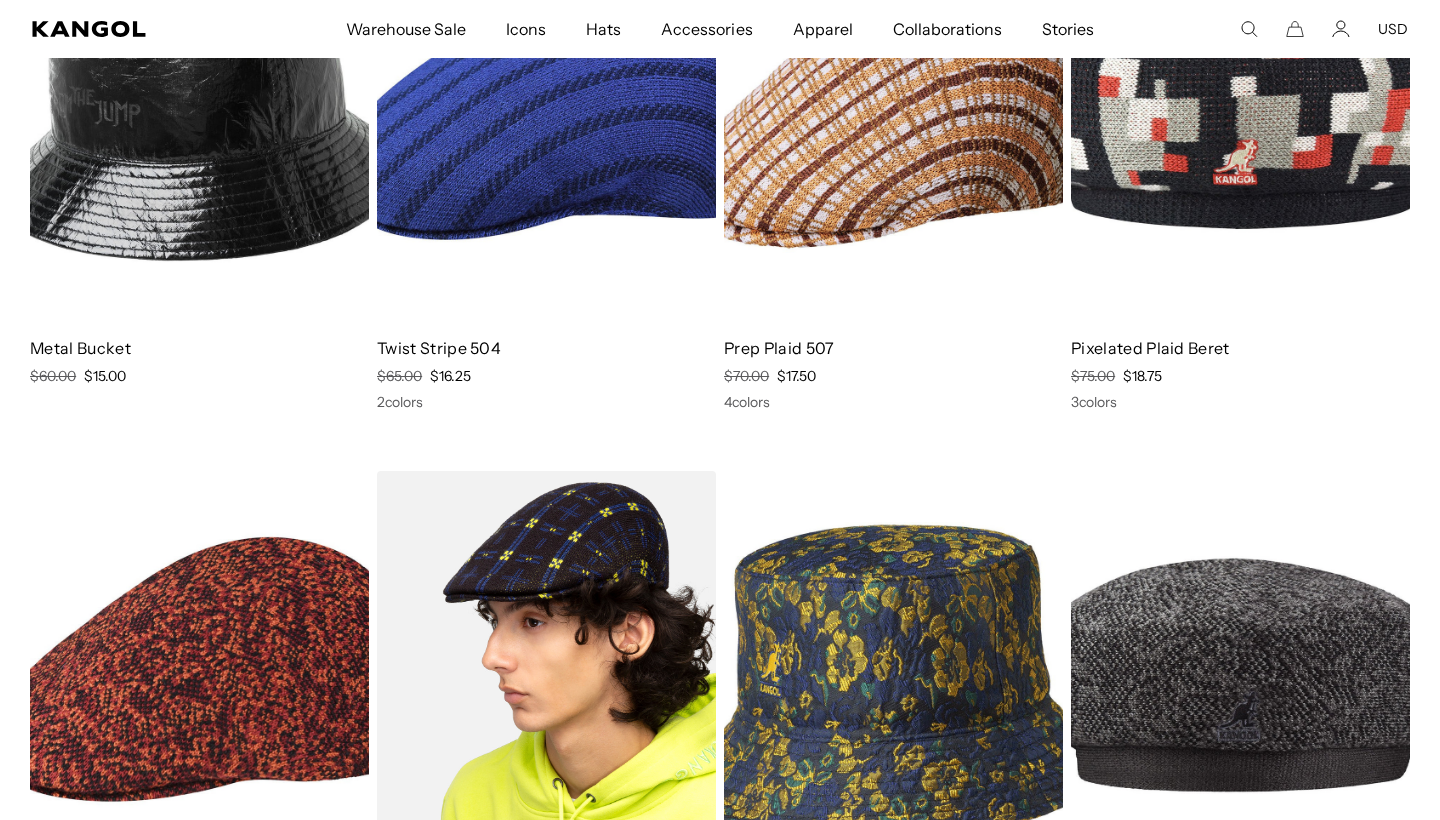 scroll, scrollTop: 12988, scrollLeft: 0, axis: vertical 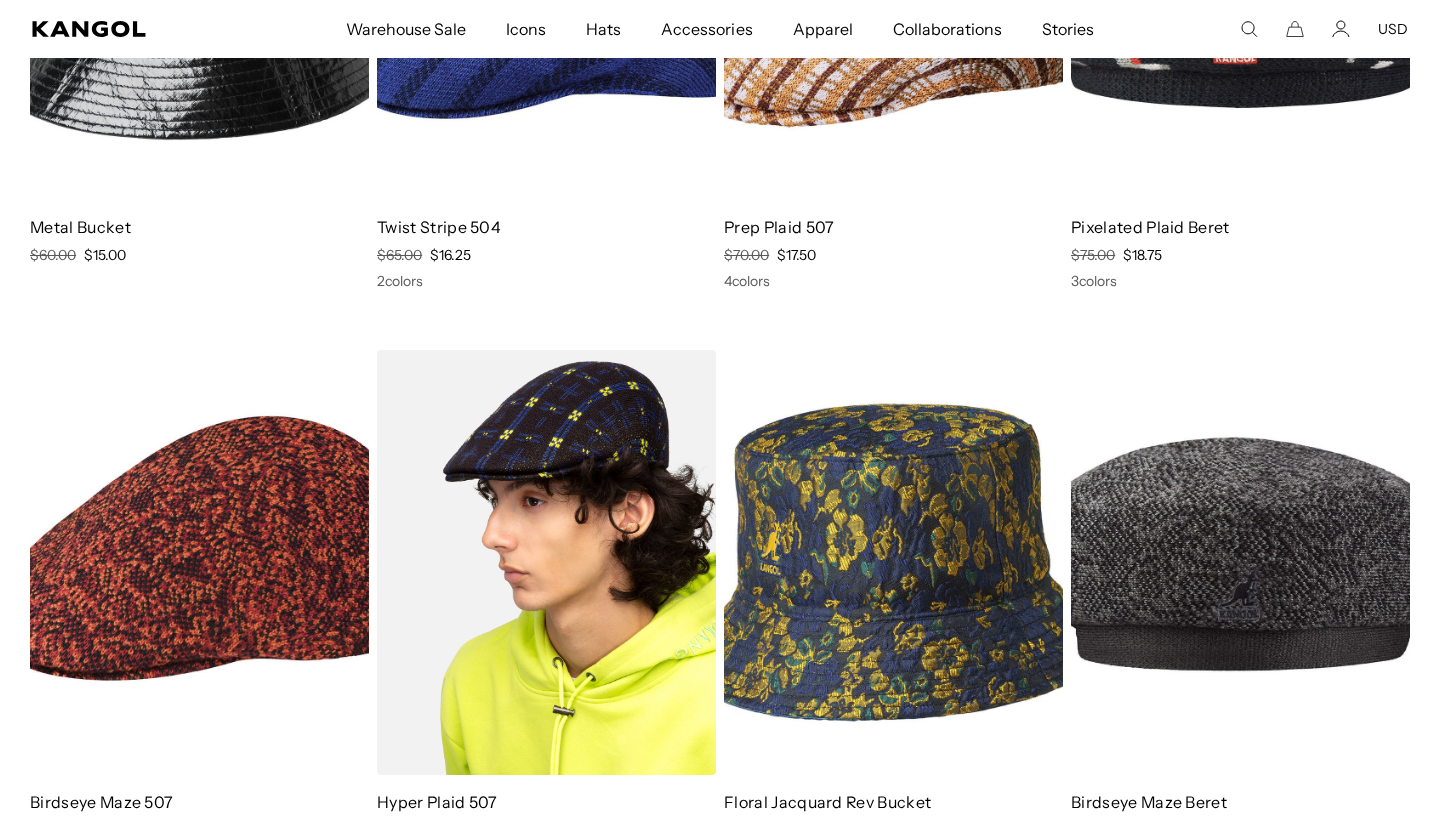 click at bounding box center (546, 563) 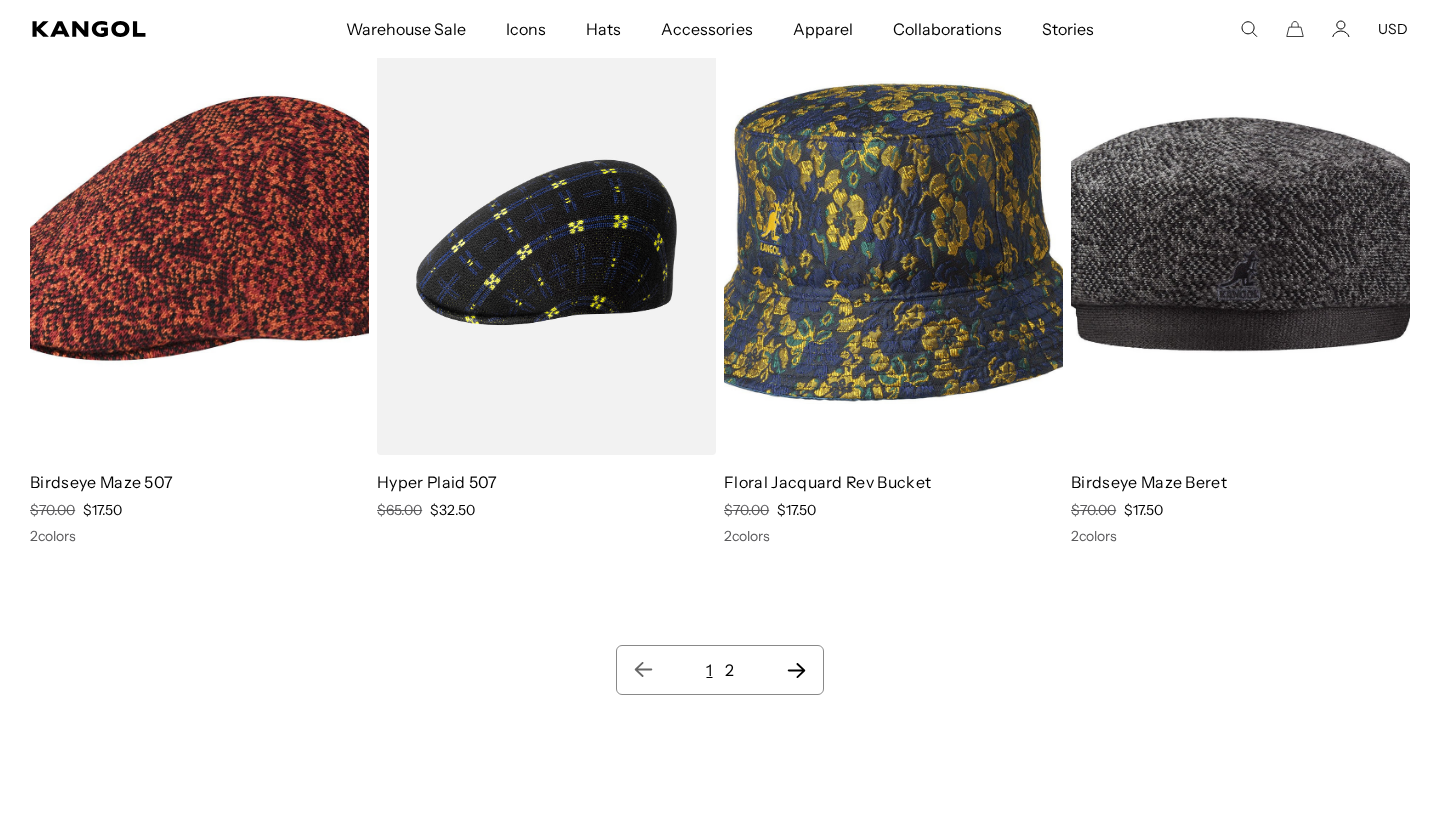 click 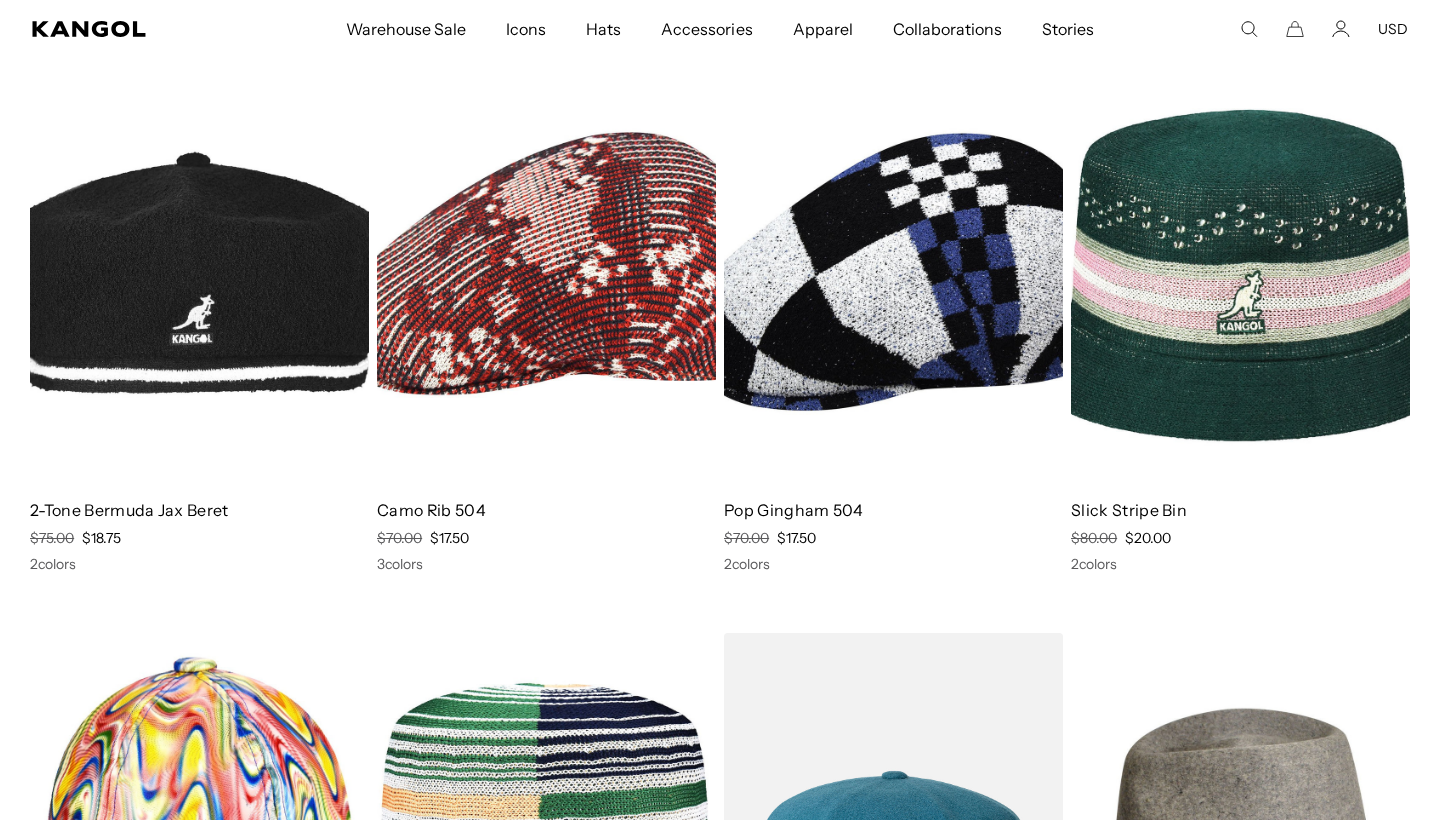 click at bounding box center [893, 270] 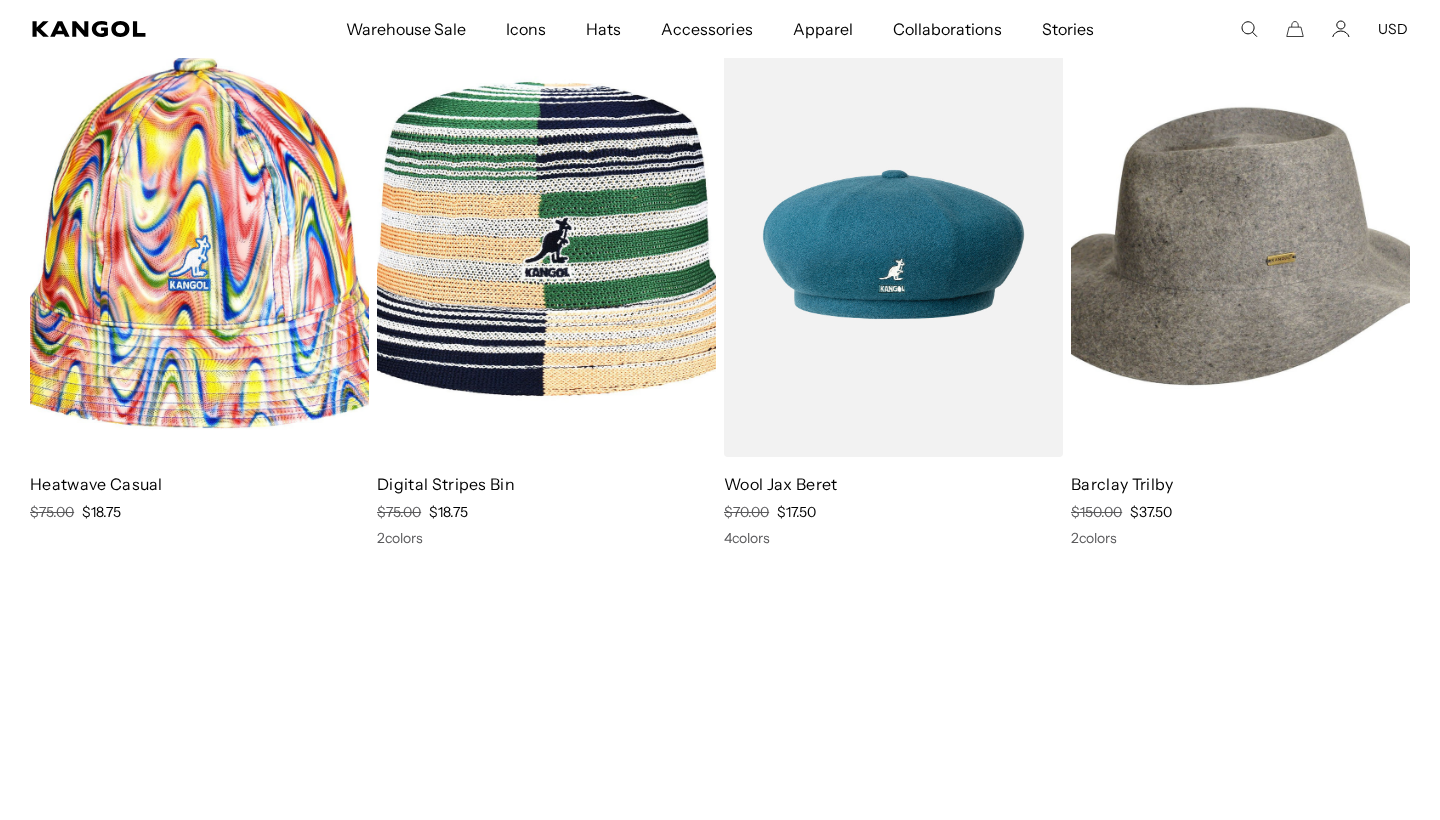 scroll, scrollTop: 811, scrollLeft: 0, axis: vertical 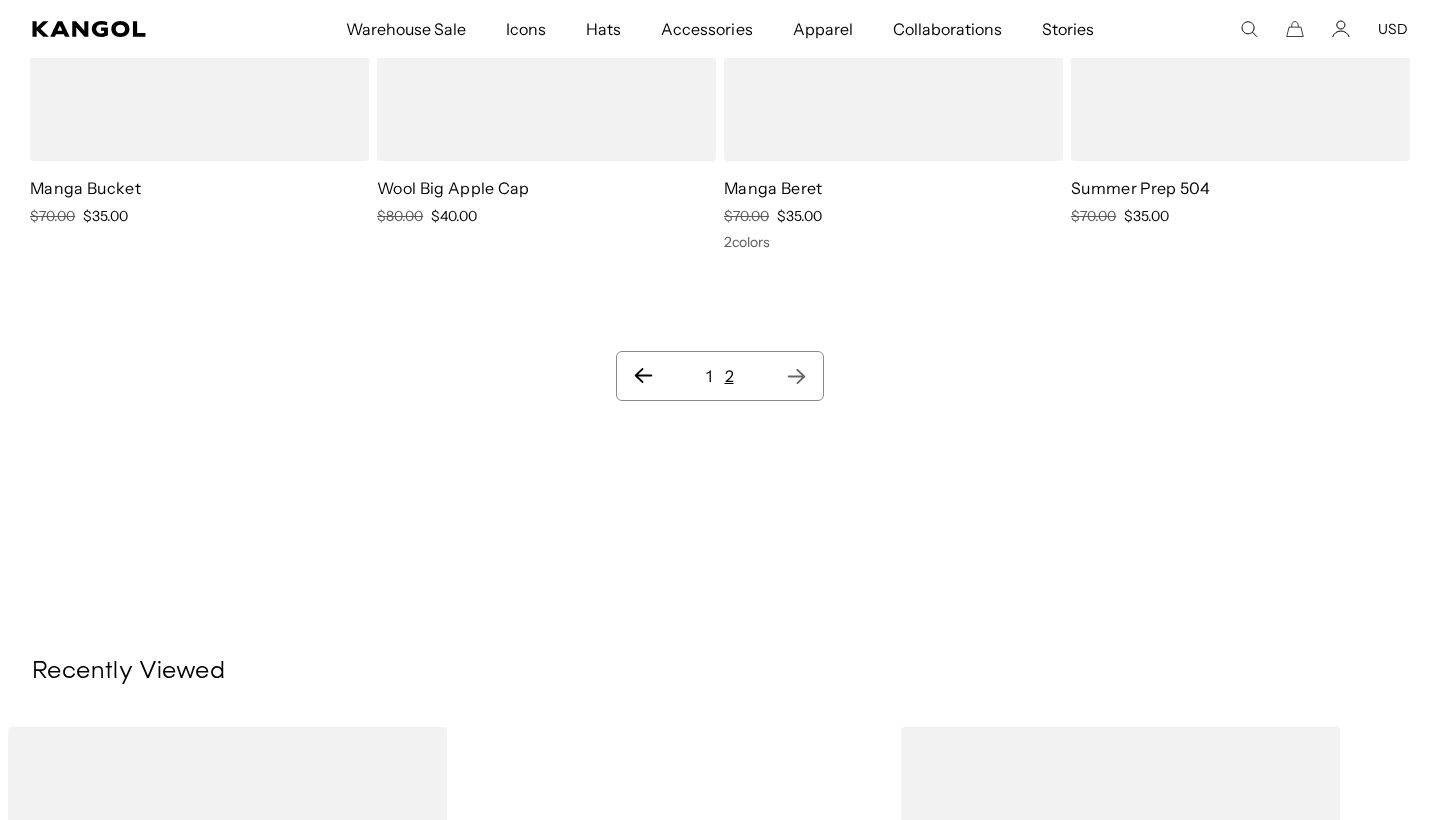 click 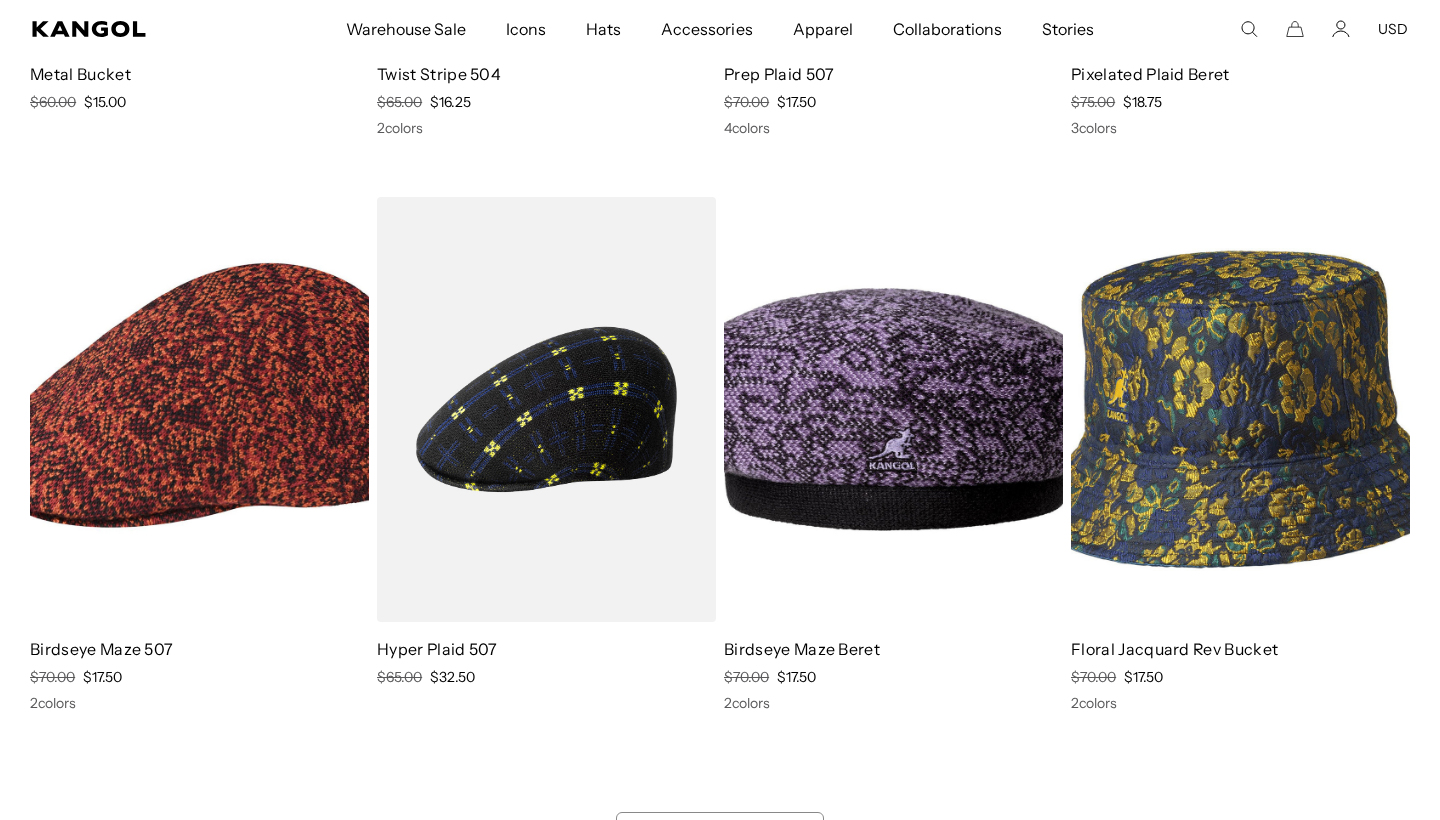 click at bounding box center (893, 410) 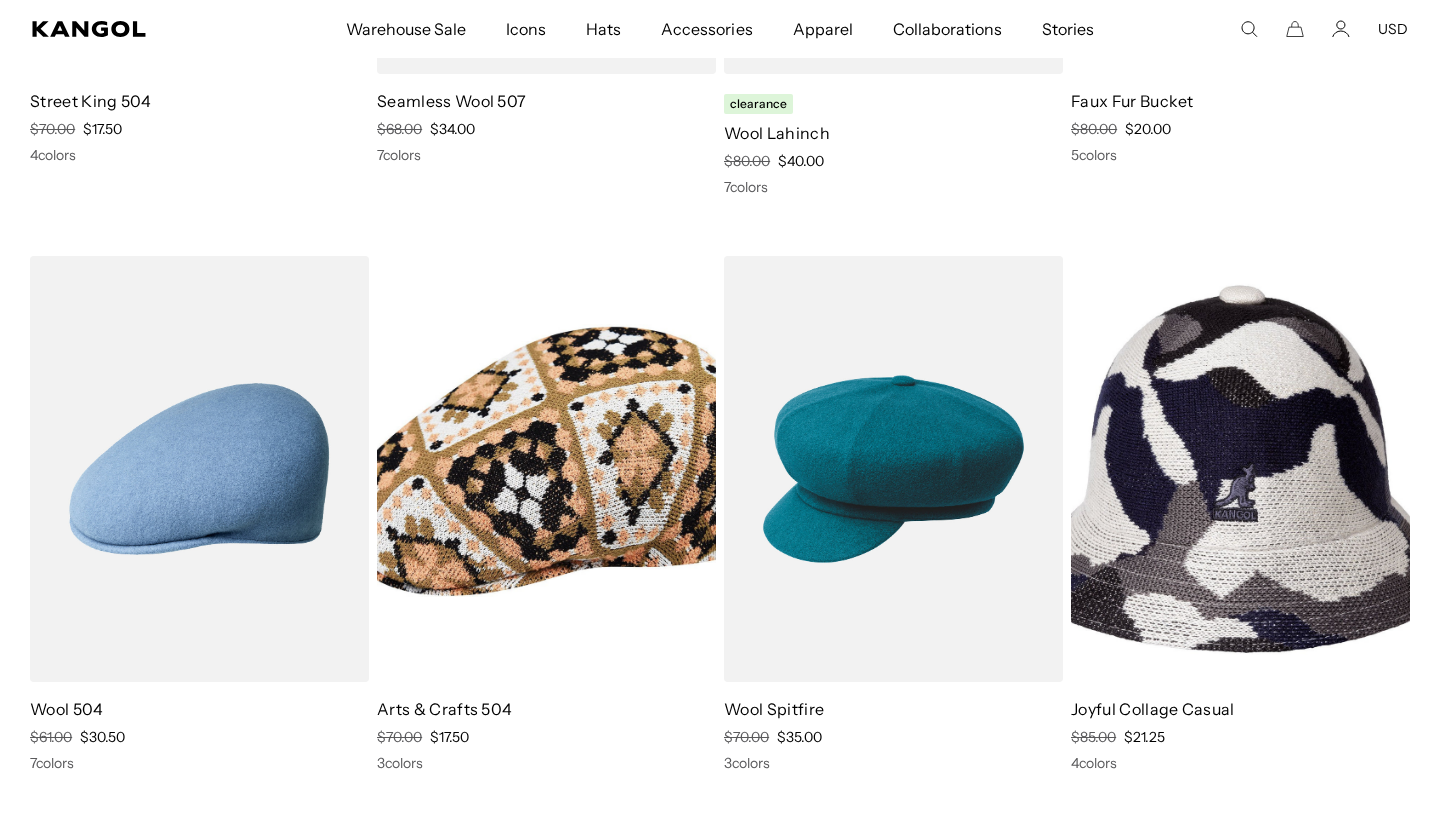click at bounding box center (546, 469) 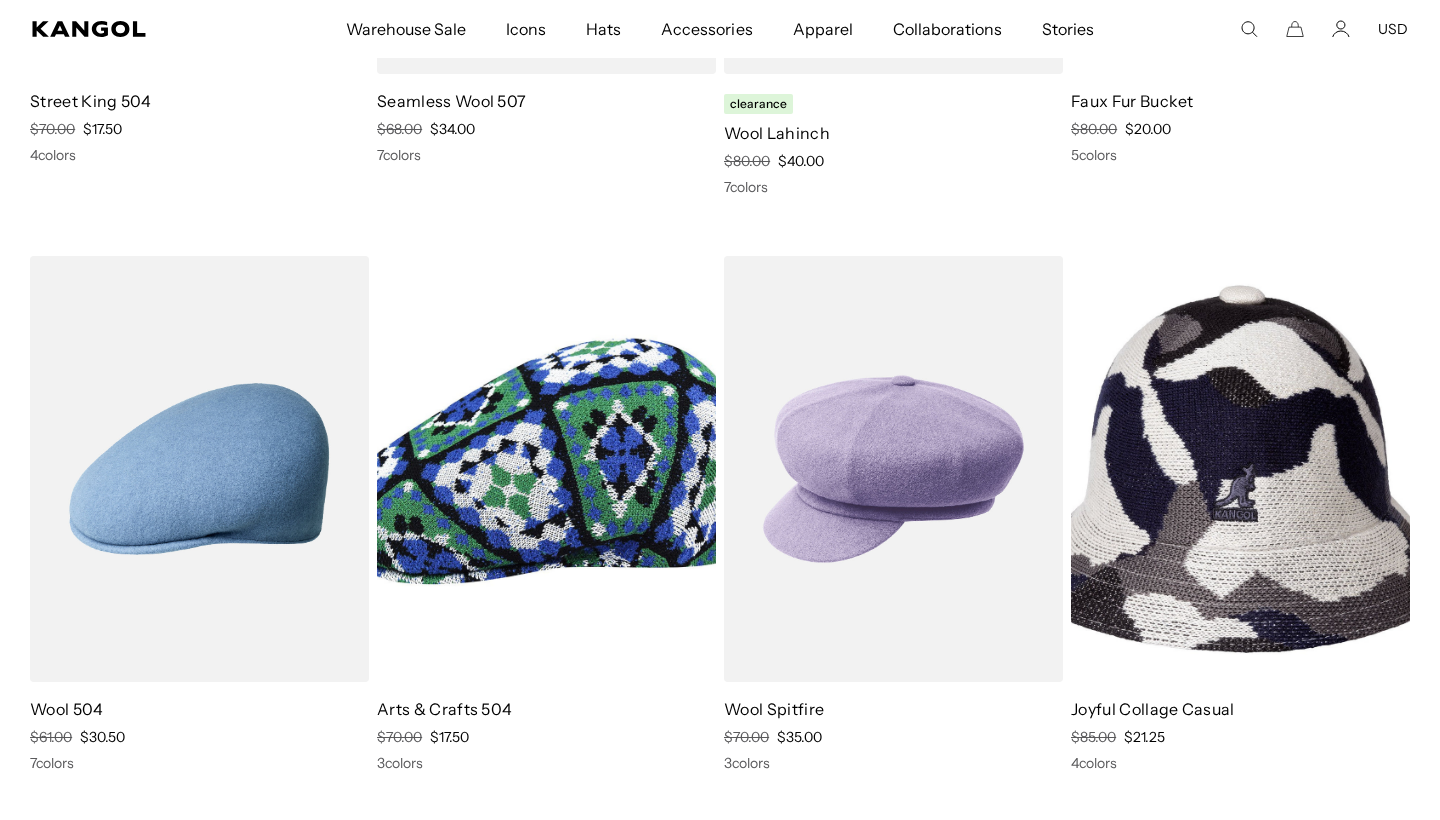 scroll, scrollTop: 0, scrollLeft: 412, axis: horizontal 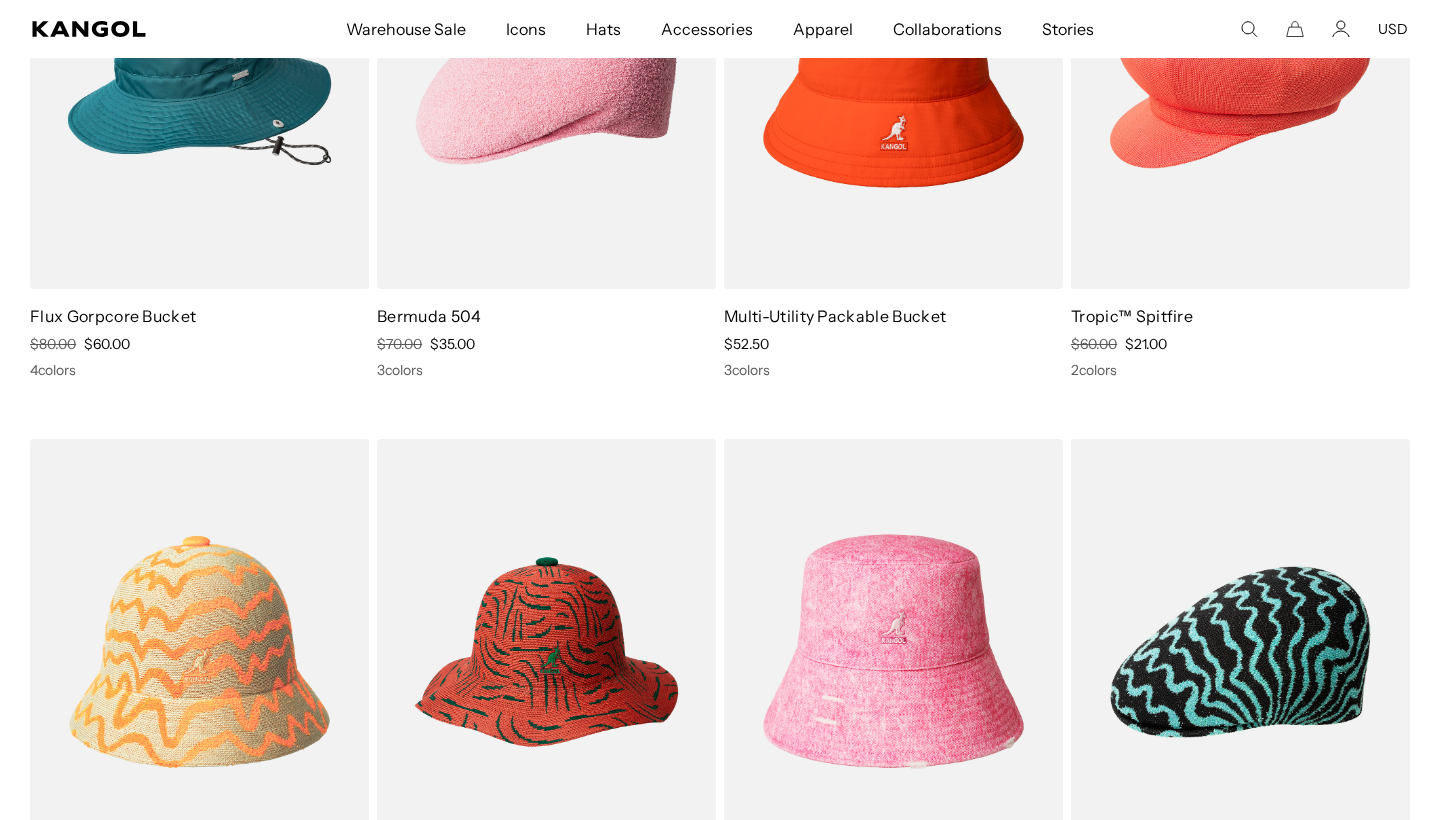 click 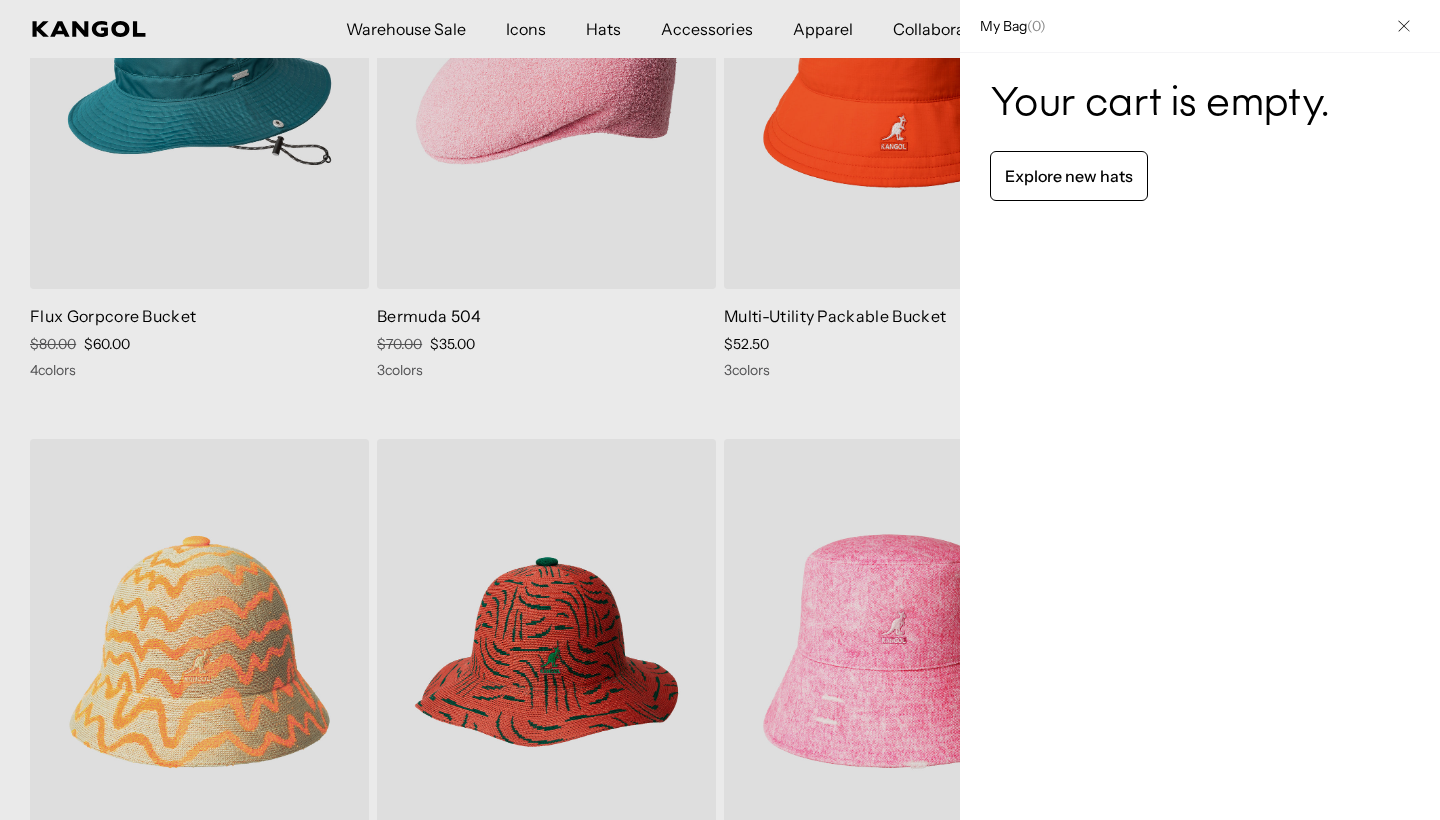 scroll, scrollTop: 0, scrollLeft: 0, axis: both 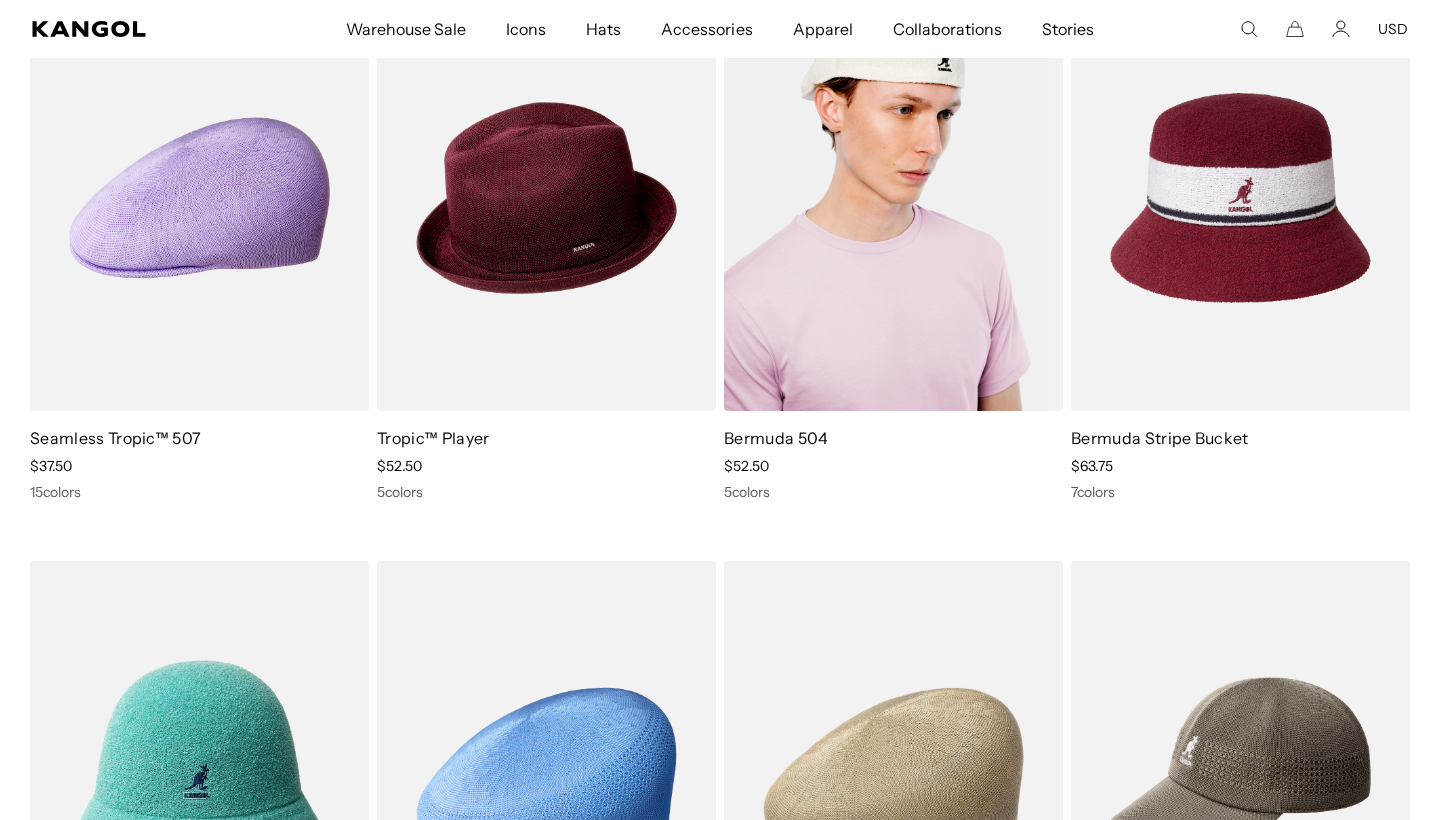 click at bounding box center [893, 198] 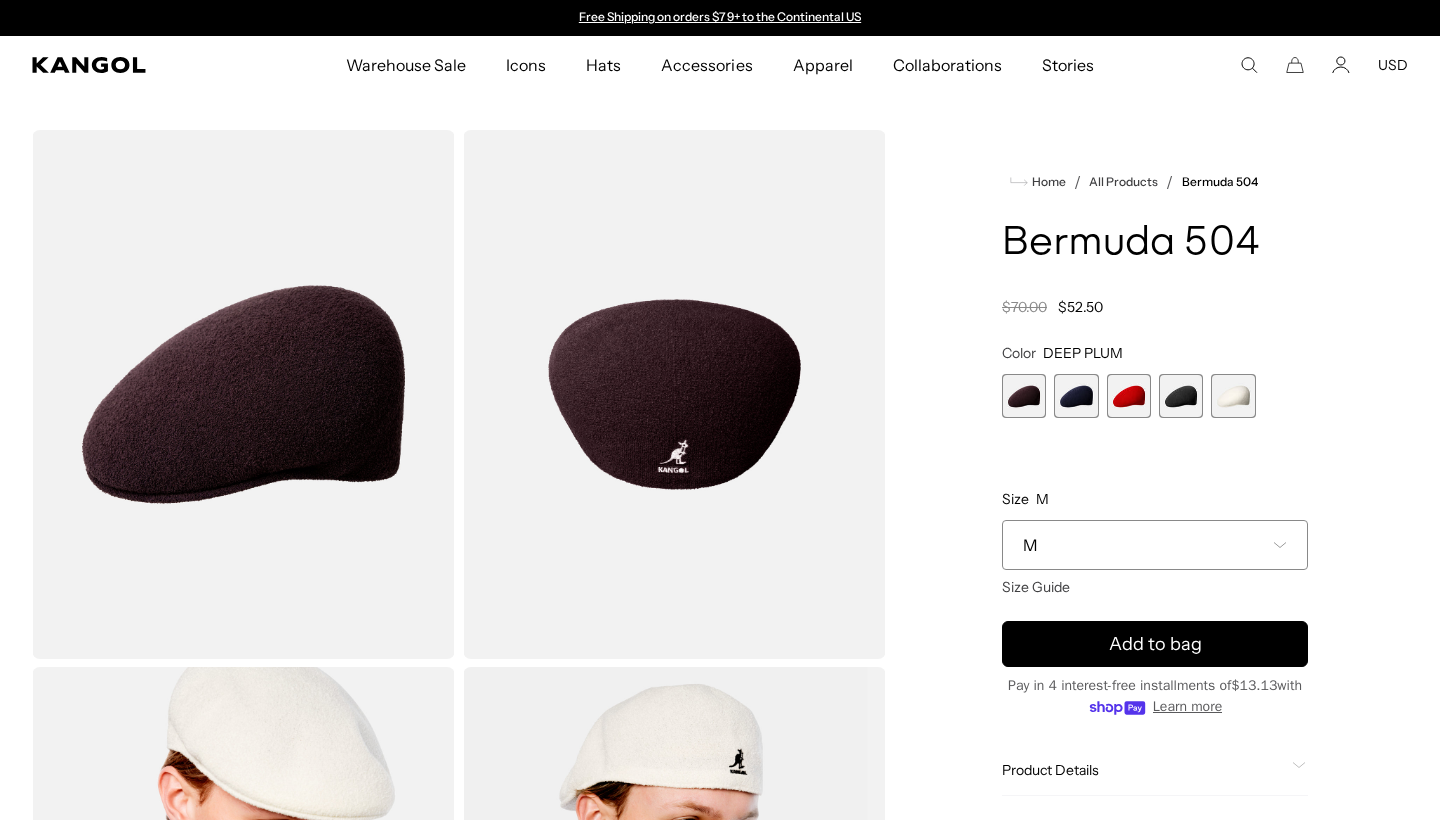 scroll, scrollTop: 0, scrollLeft: 0, axis: both 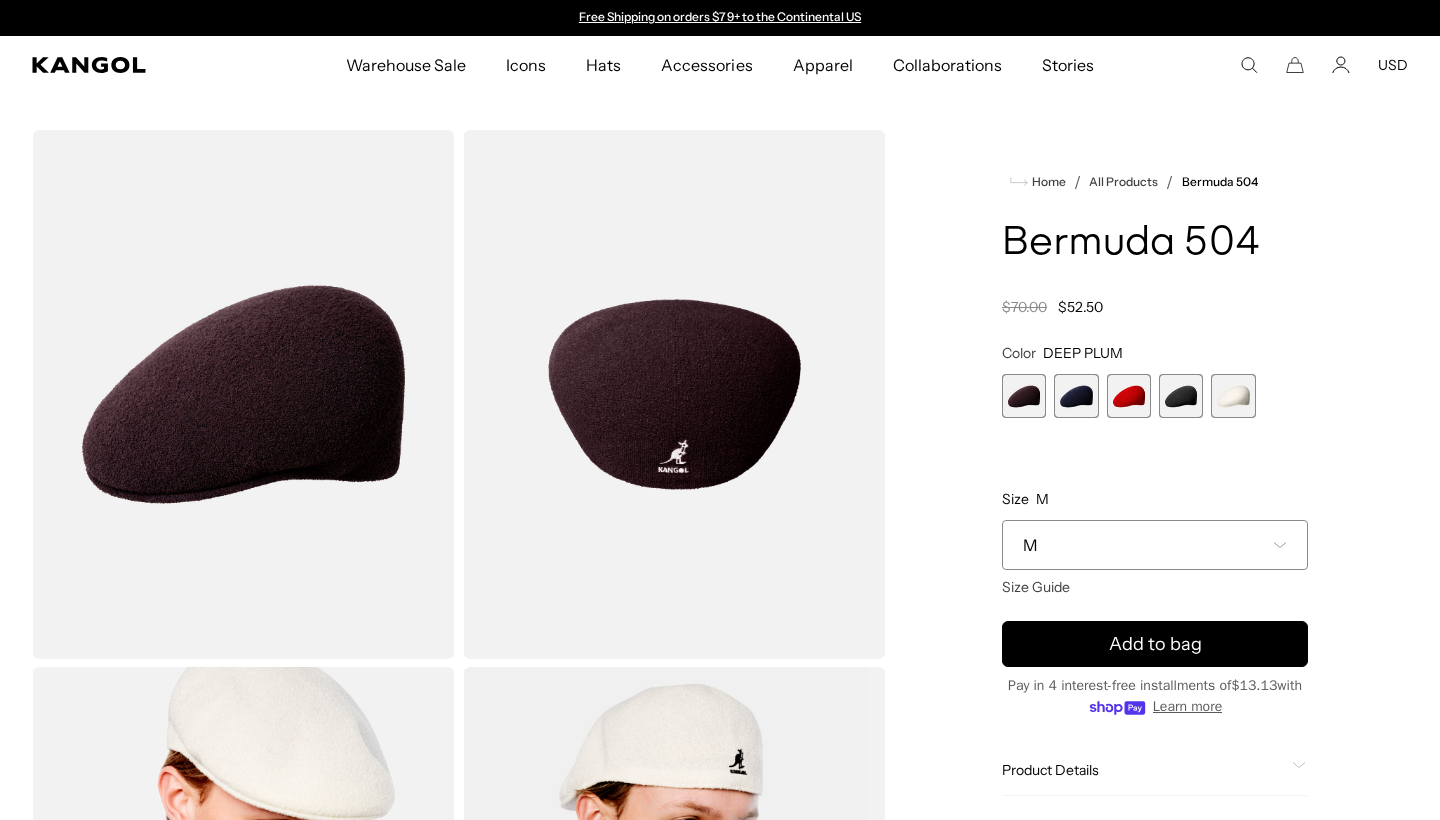 click on "M" at bounding box center [1155, 545] 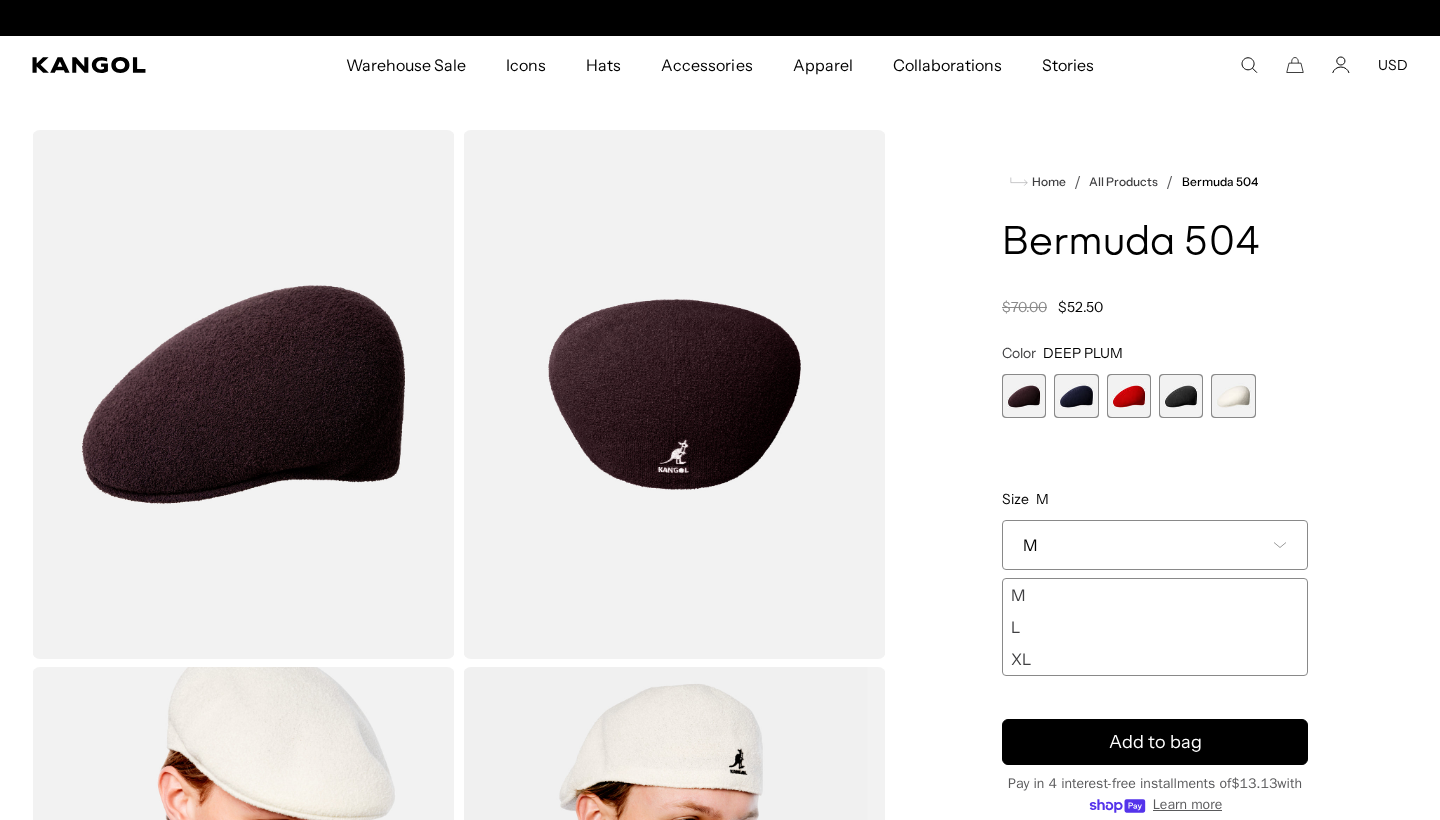 scroll, scrollTop: 0, scrollLeft: 412, axis: horizontal 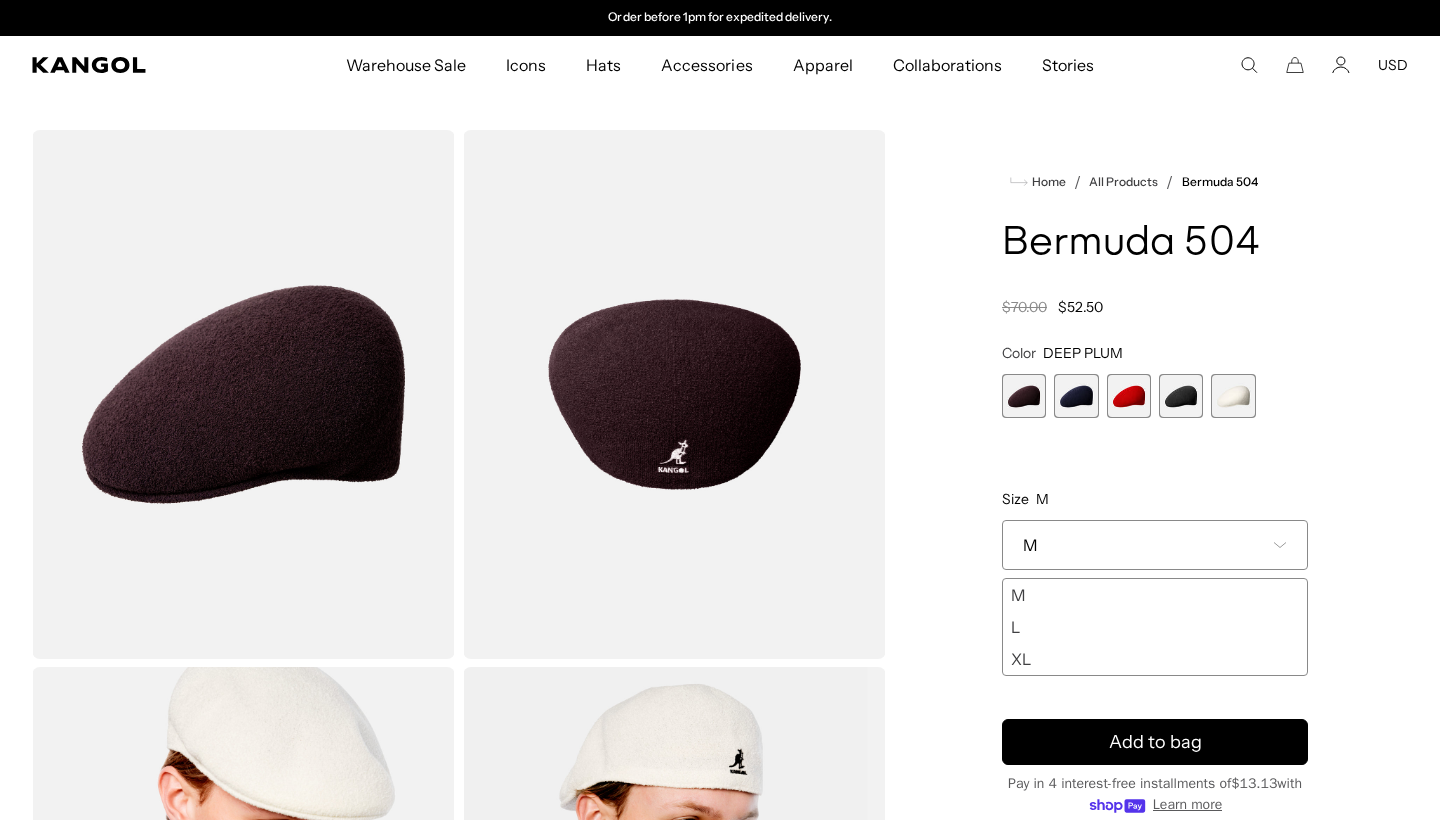 click on "L" at bounding box center [1155, 627] 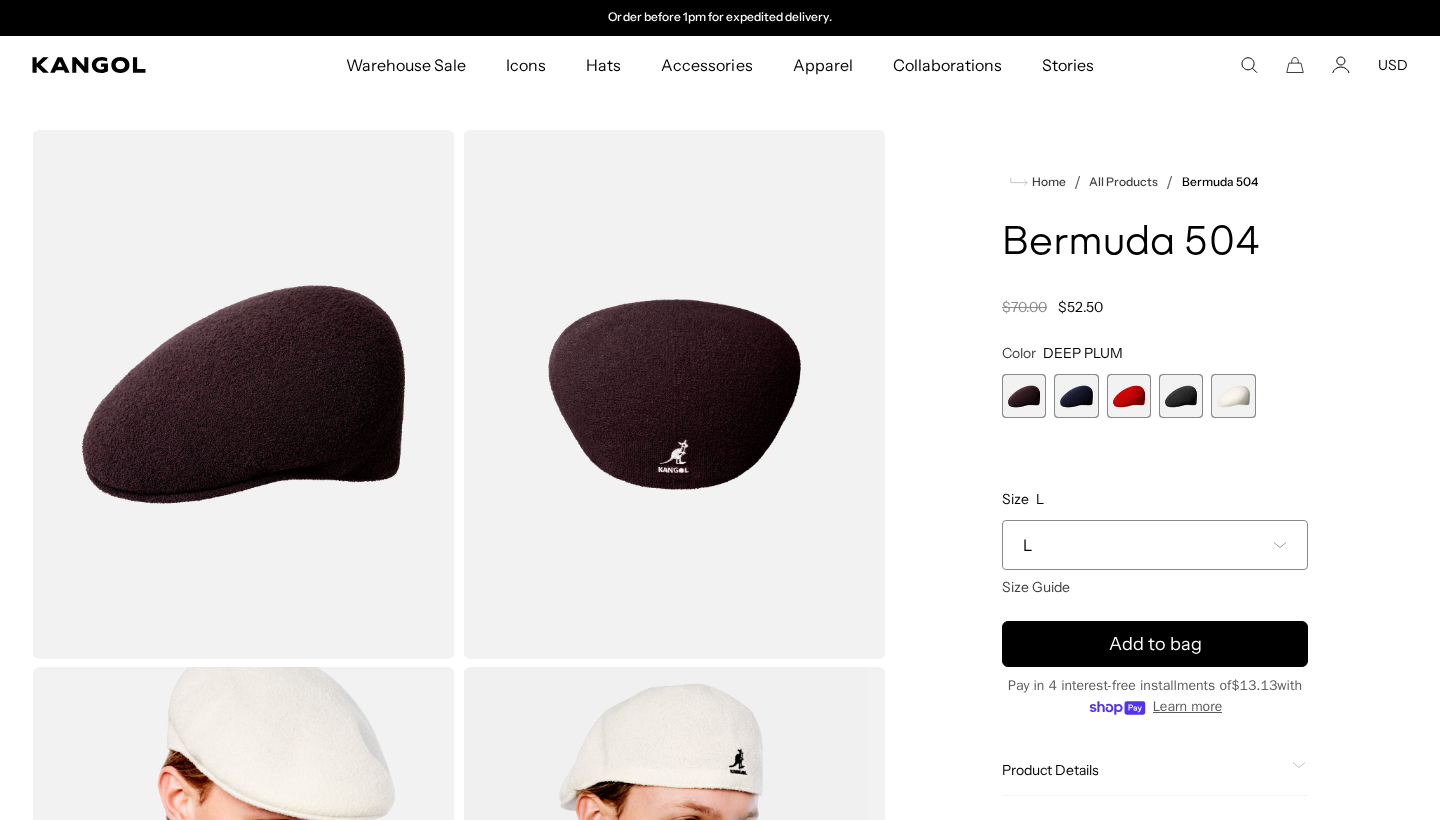 scroll, scrollTop: 0, scrollLeft: 0, axis: both 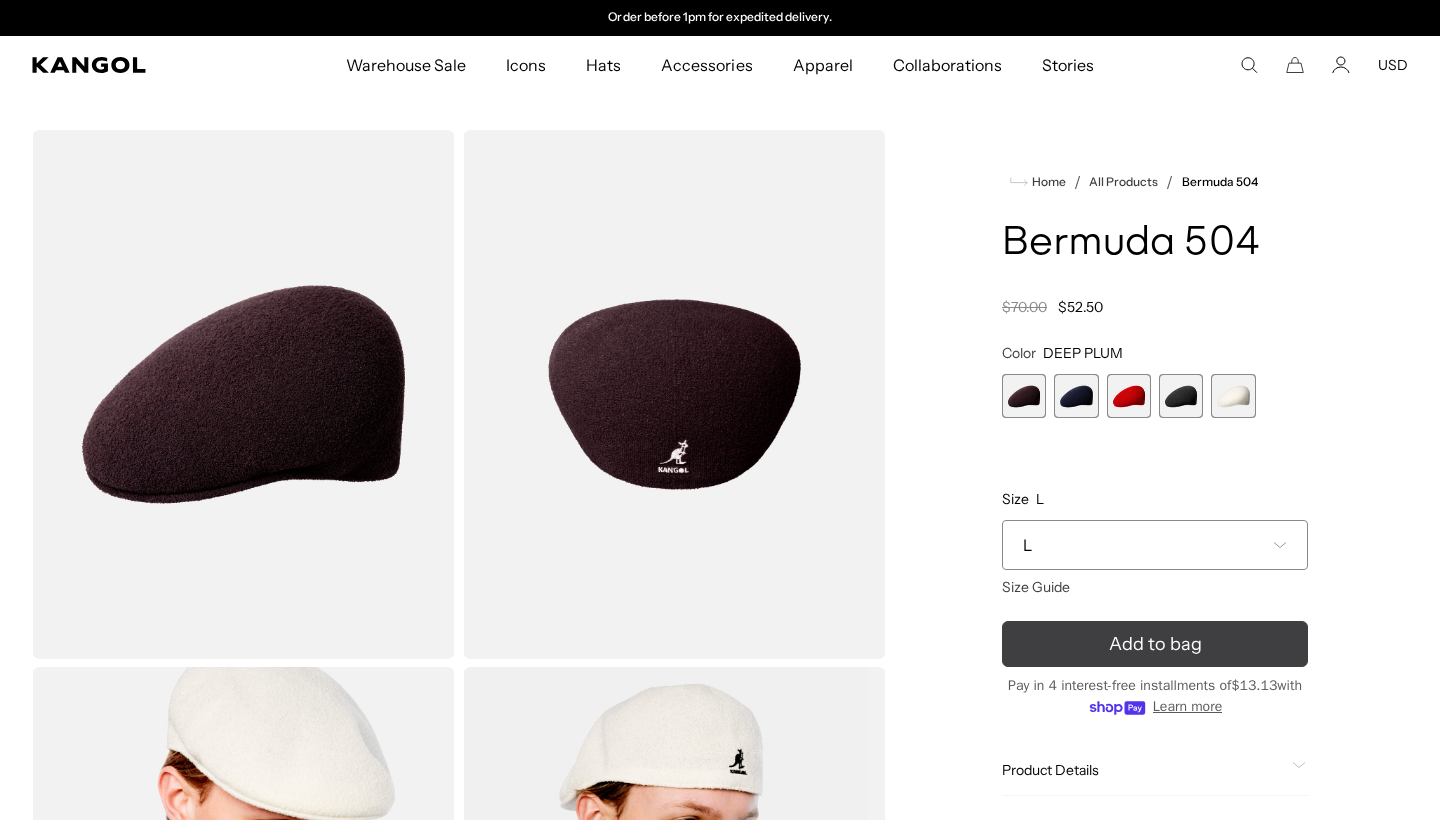 click on "Add to bag" at bounding box center (1155, 644) 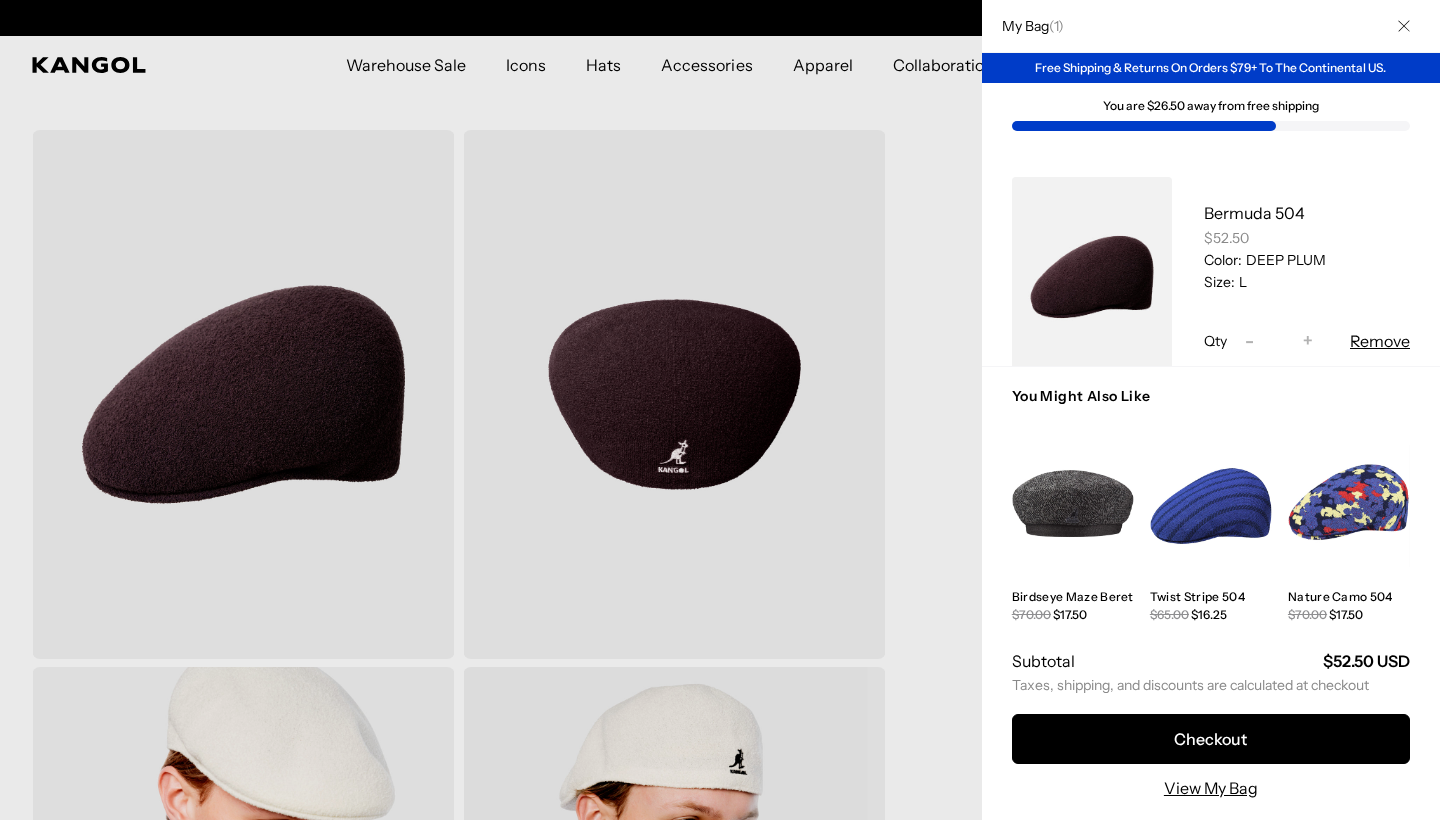 scroll, scrollTop: 0, scrollLeft: 0, axis: both 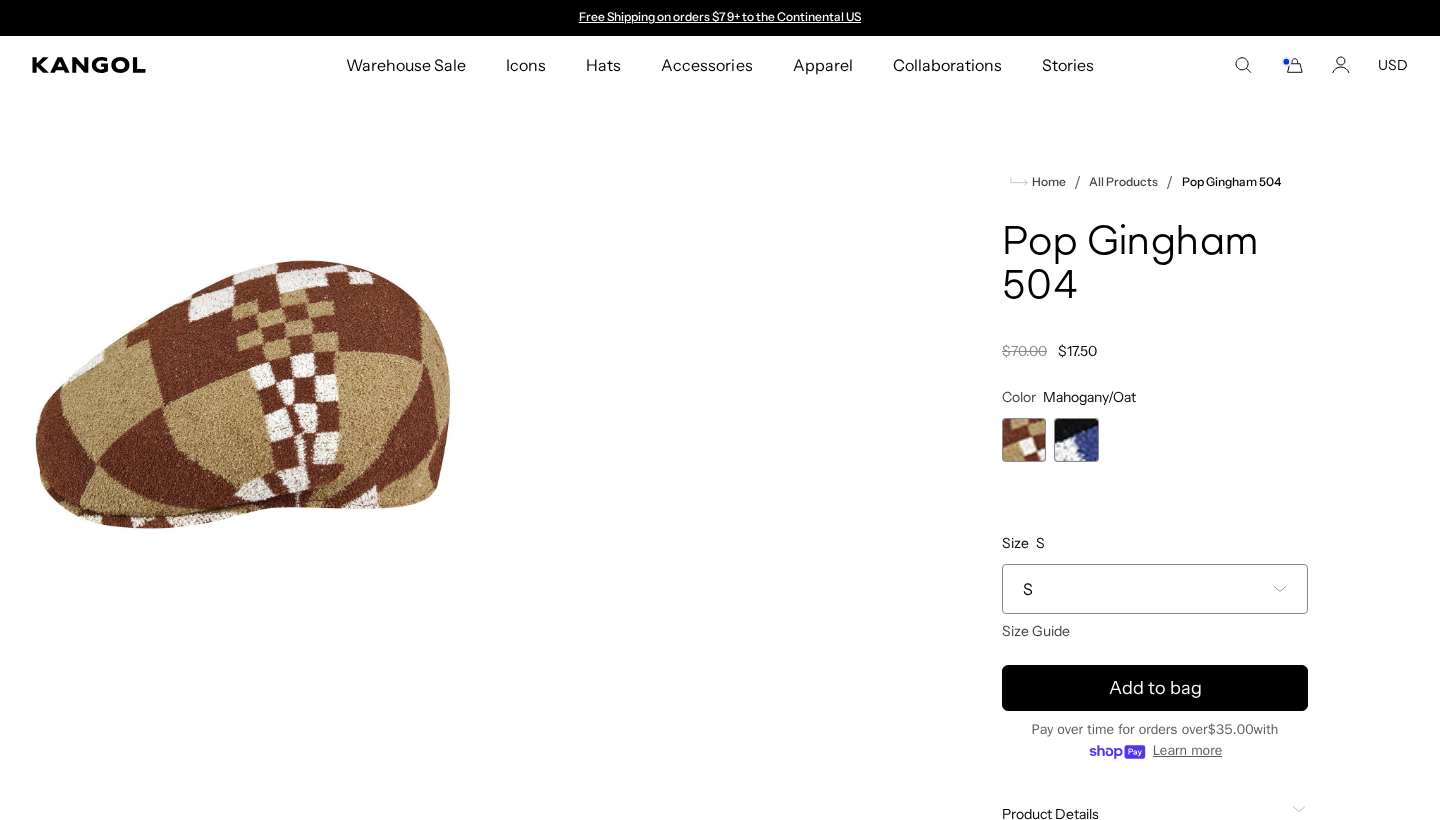 click on "S" at bounding box center (1155, 589) 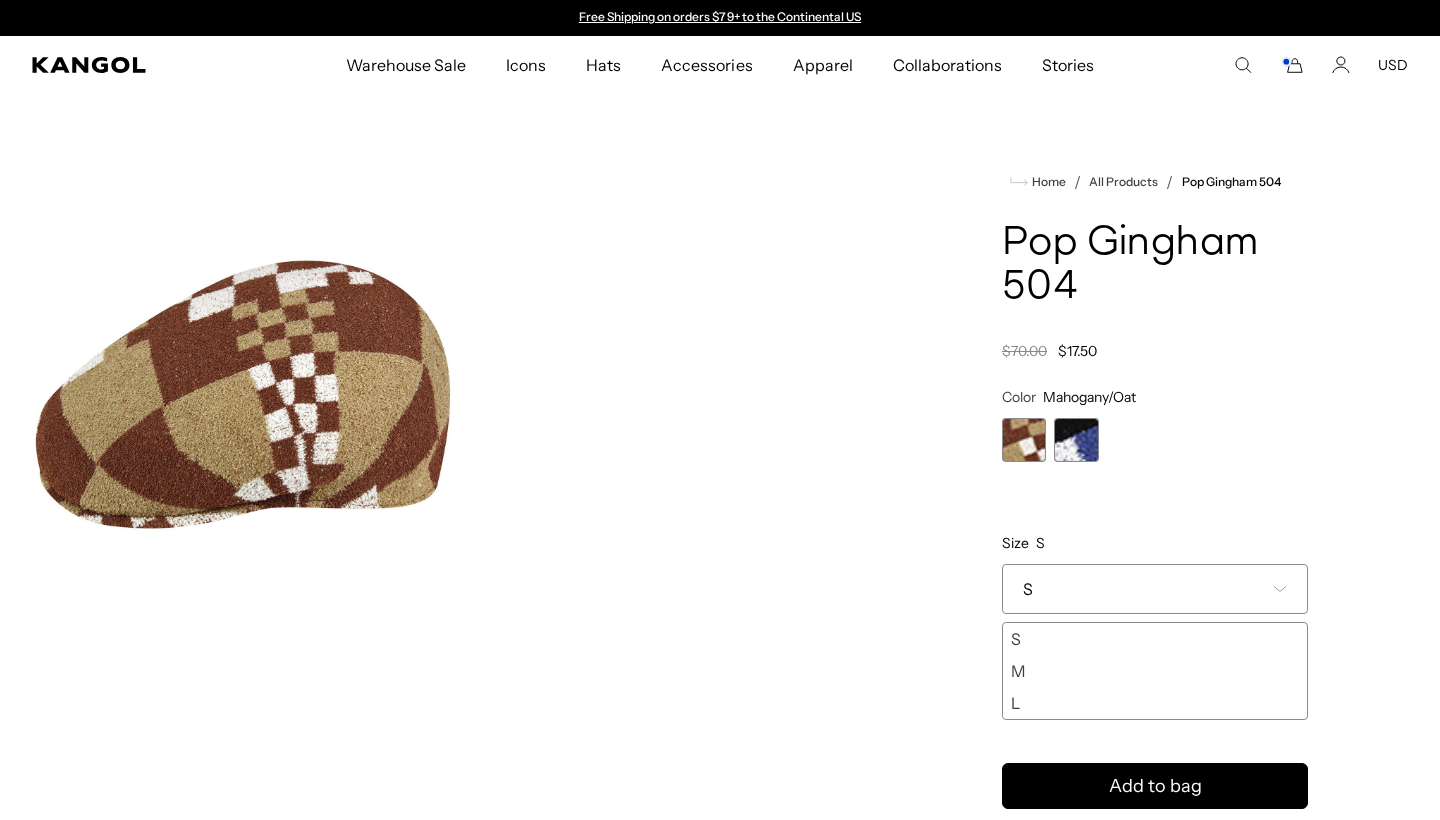 scroll, scrollTop: 0, scrollLeft: 0, axis: both 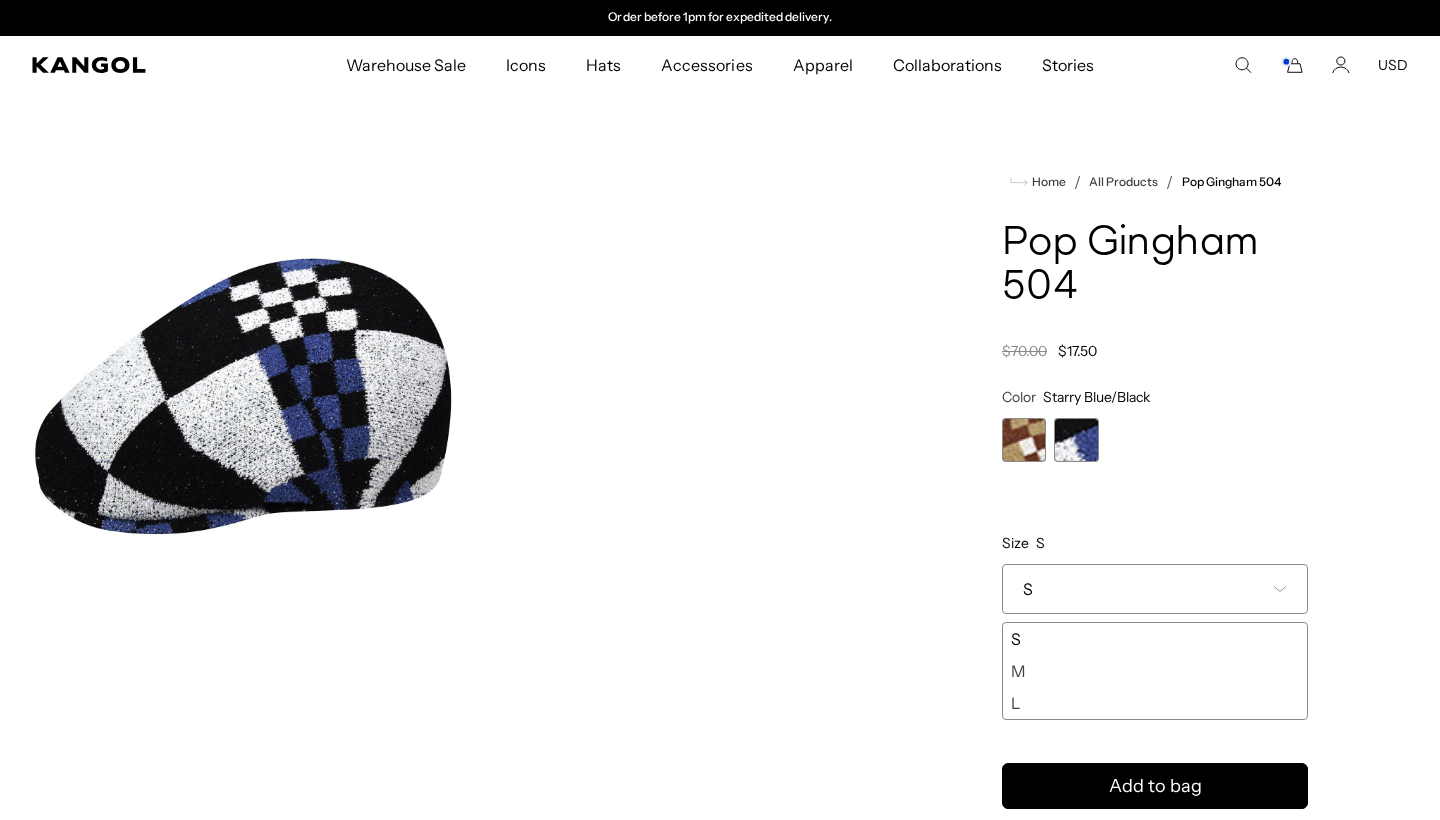 click on "L" at bounding box center (1155, 703) 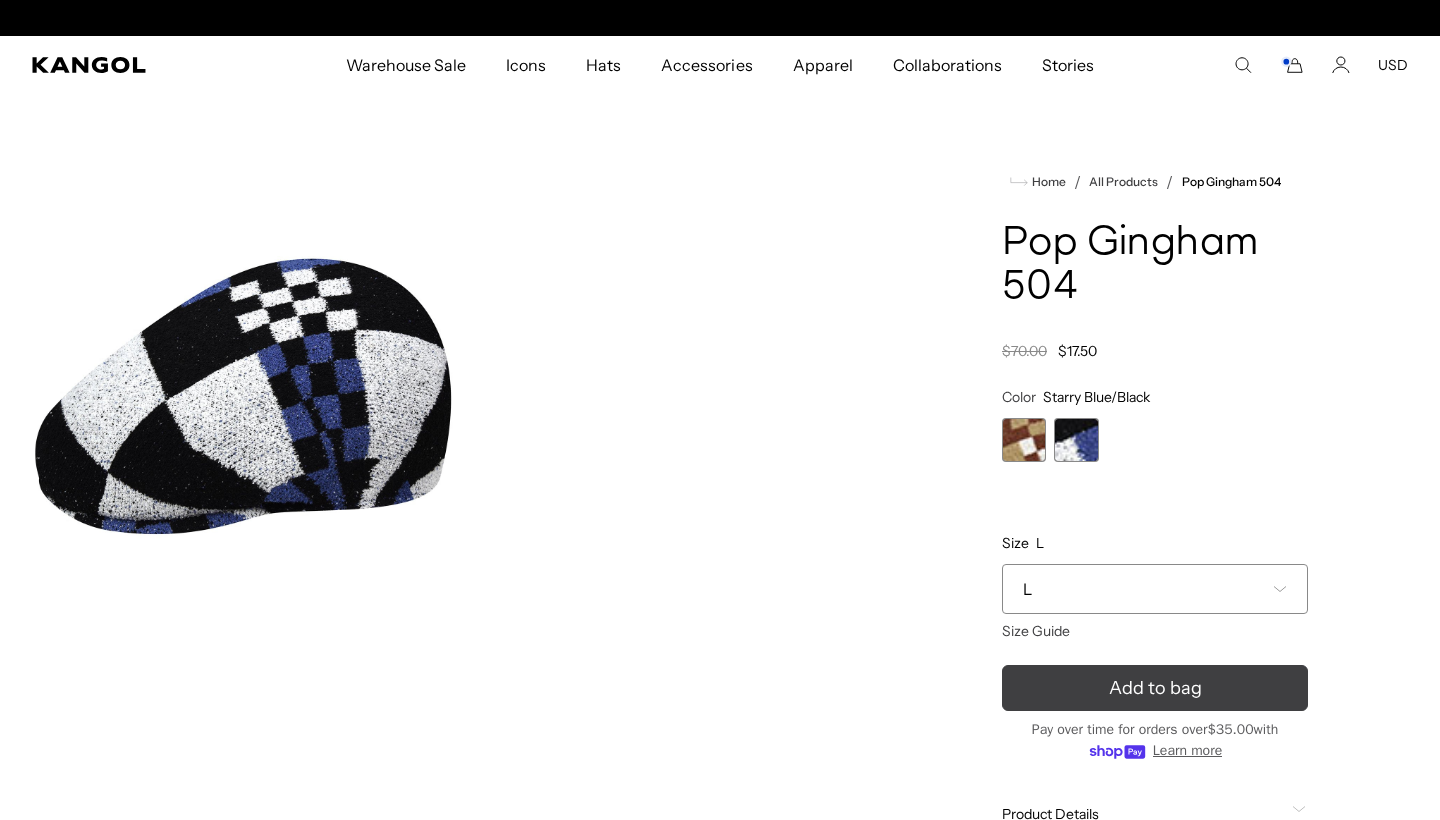 scroll, scrollTop: 0, scrollLeft: 0, axis: both 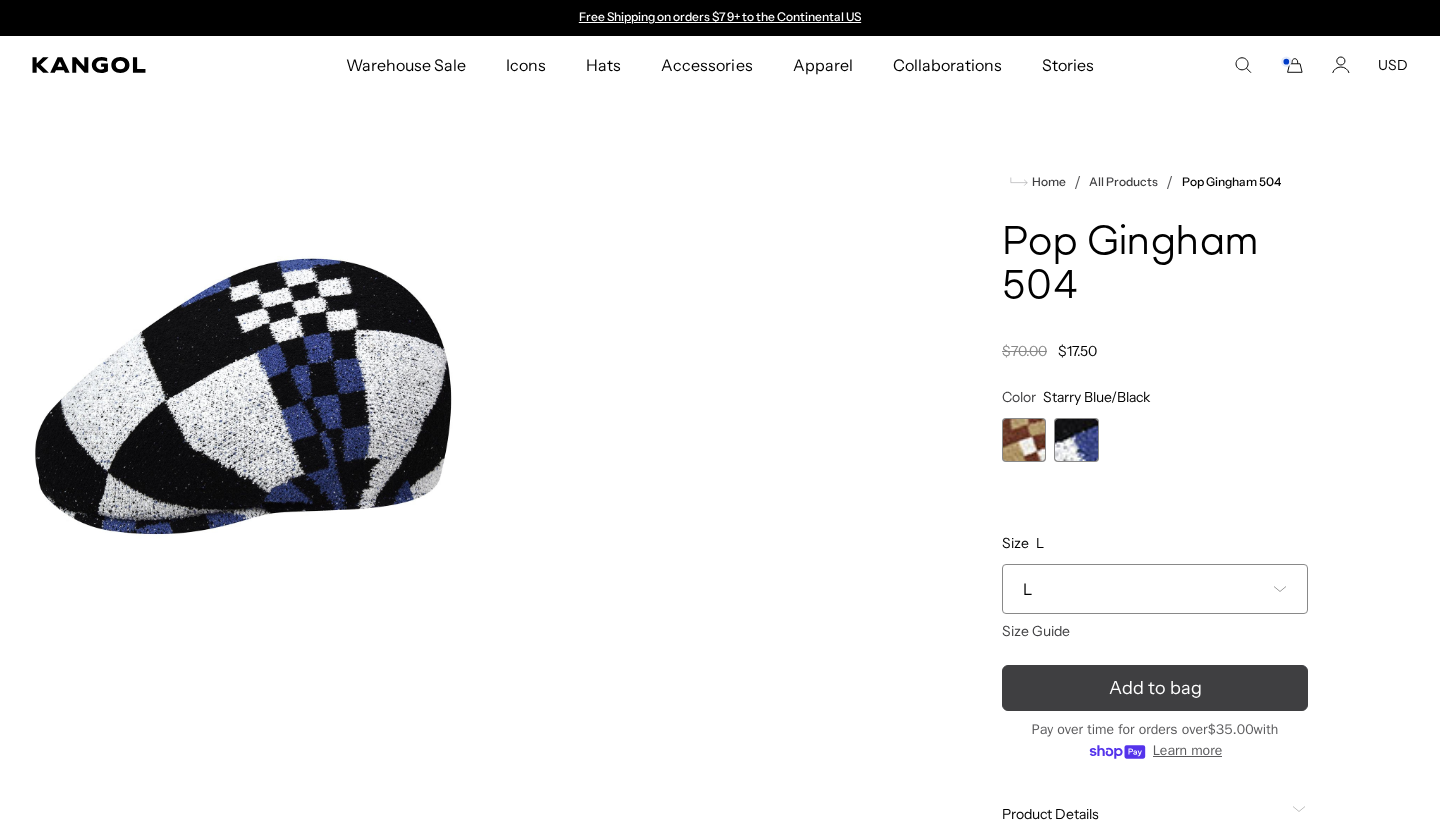 click on "Add to bag" at bounding box center [1155, 688] 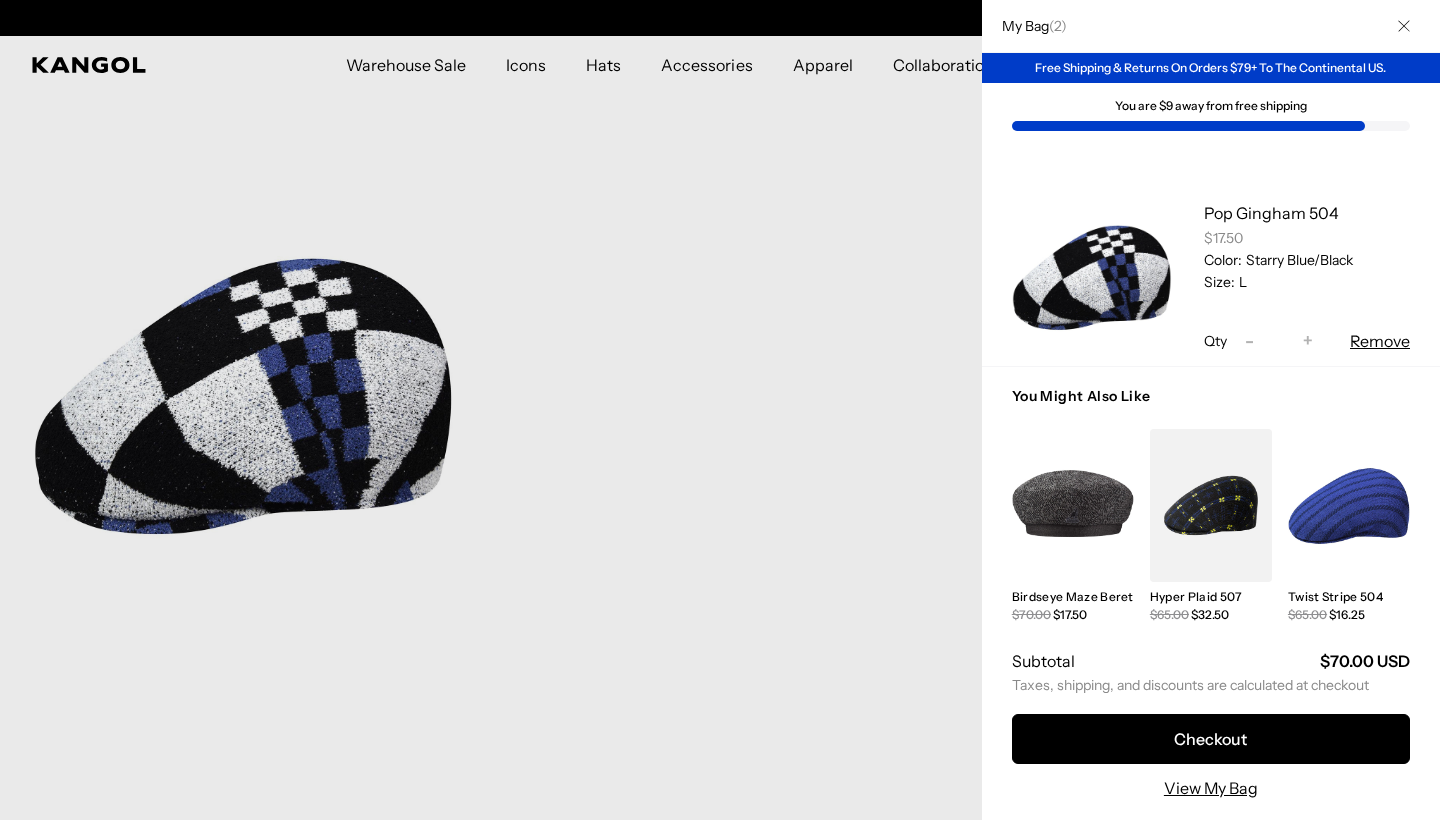 scroll, scrollTop: 0, scrollLeft: 412, axis: horizontal 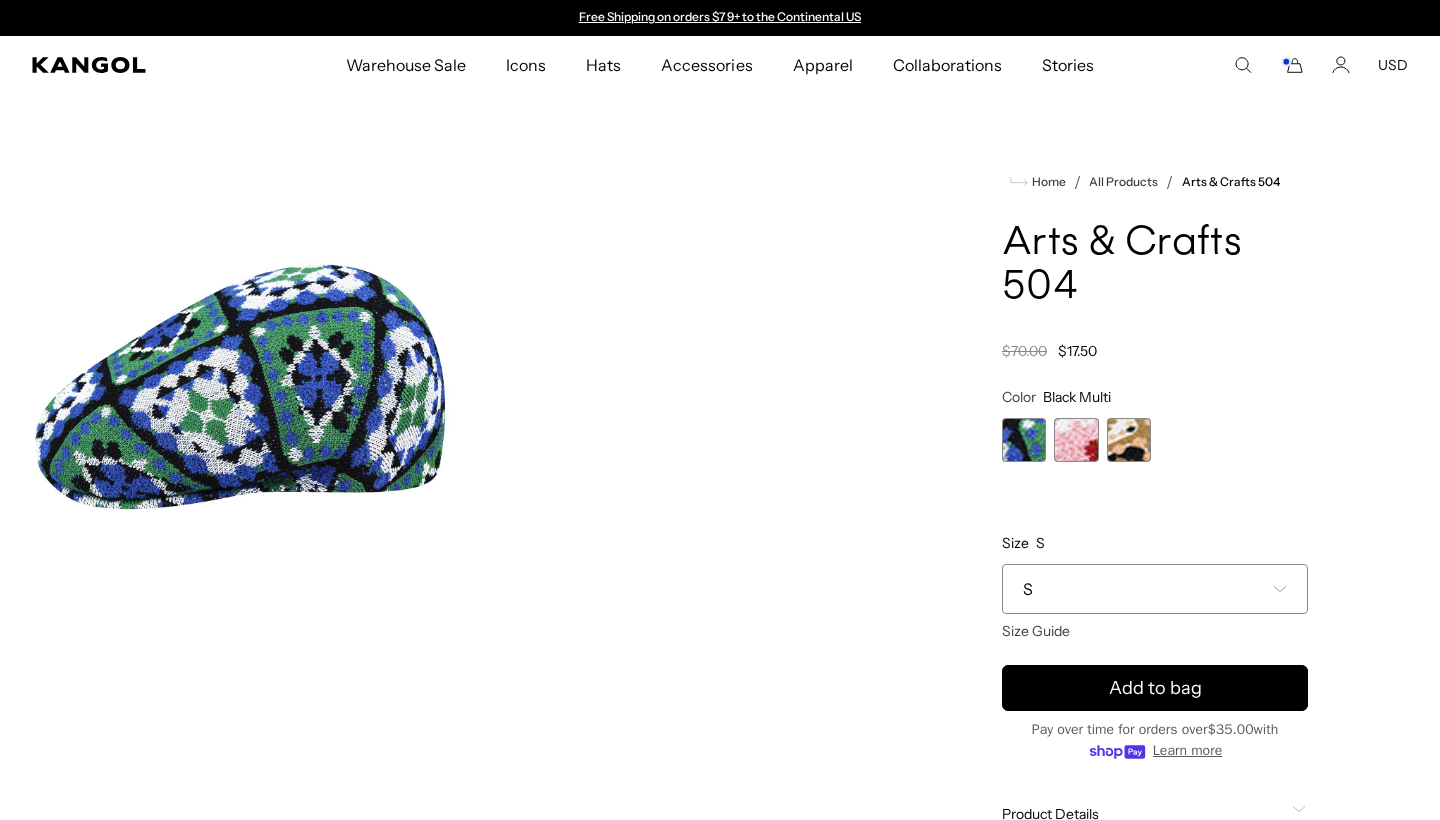 click at bounding box center [1024, 440] 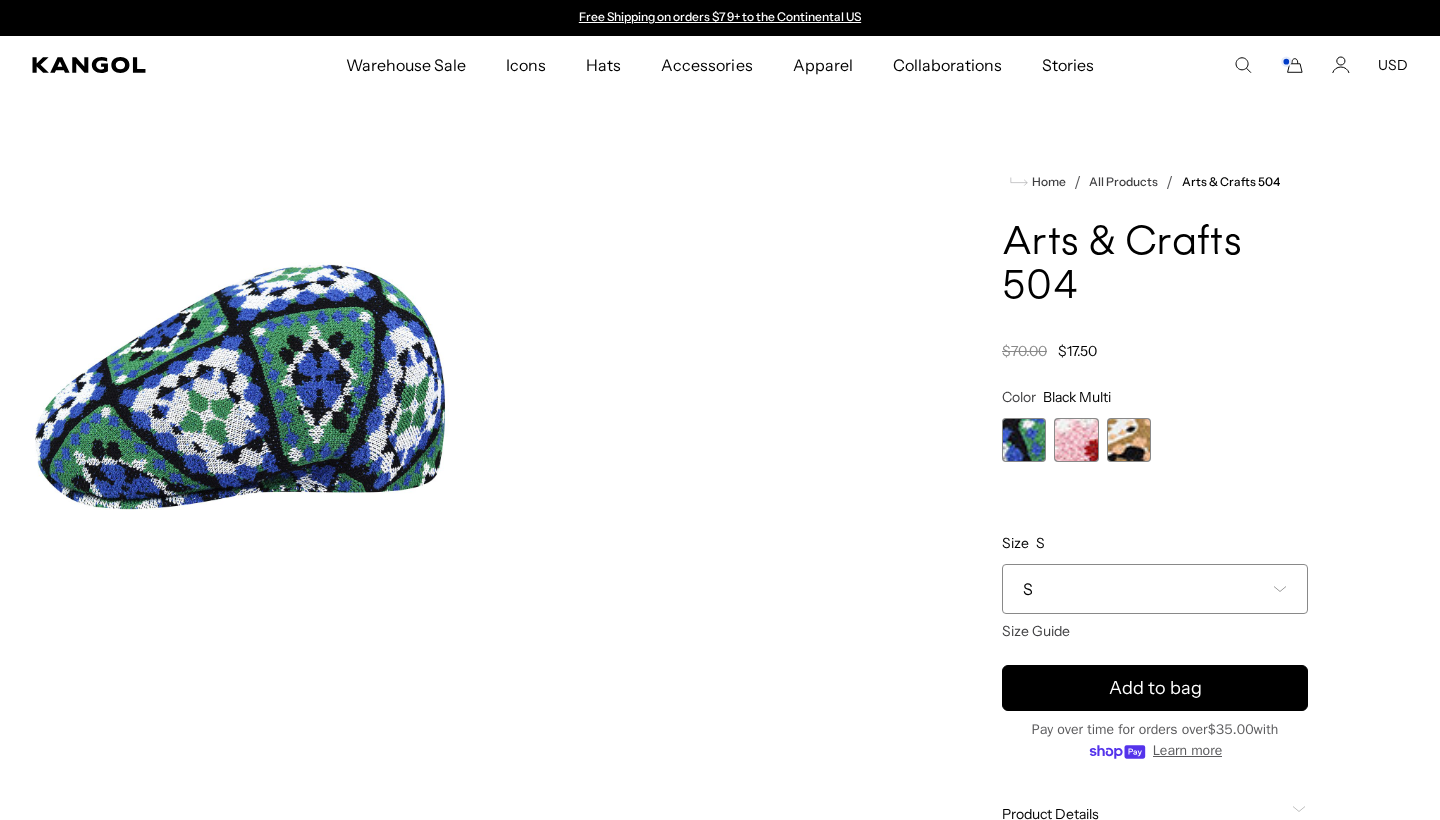 scroll, scrollTop: 0, scrollLeft: 0, axis: both 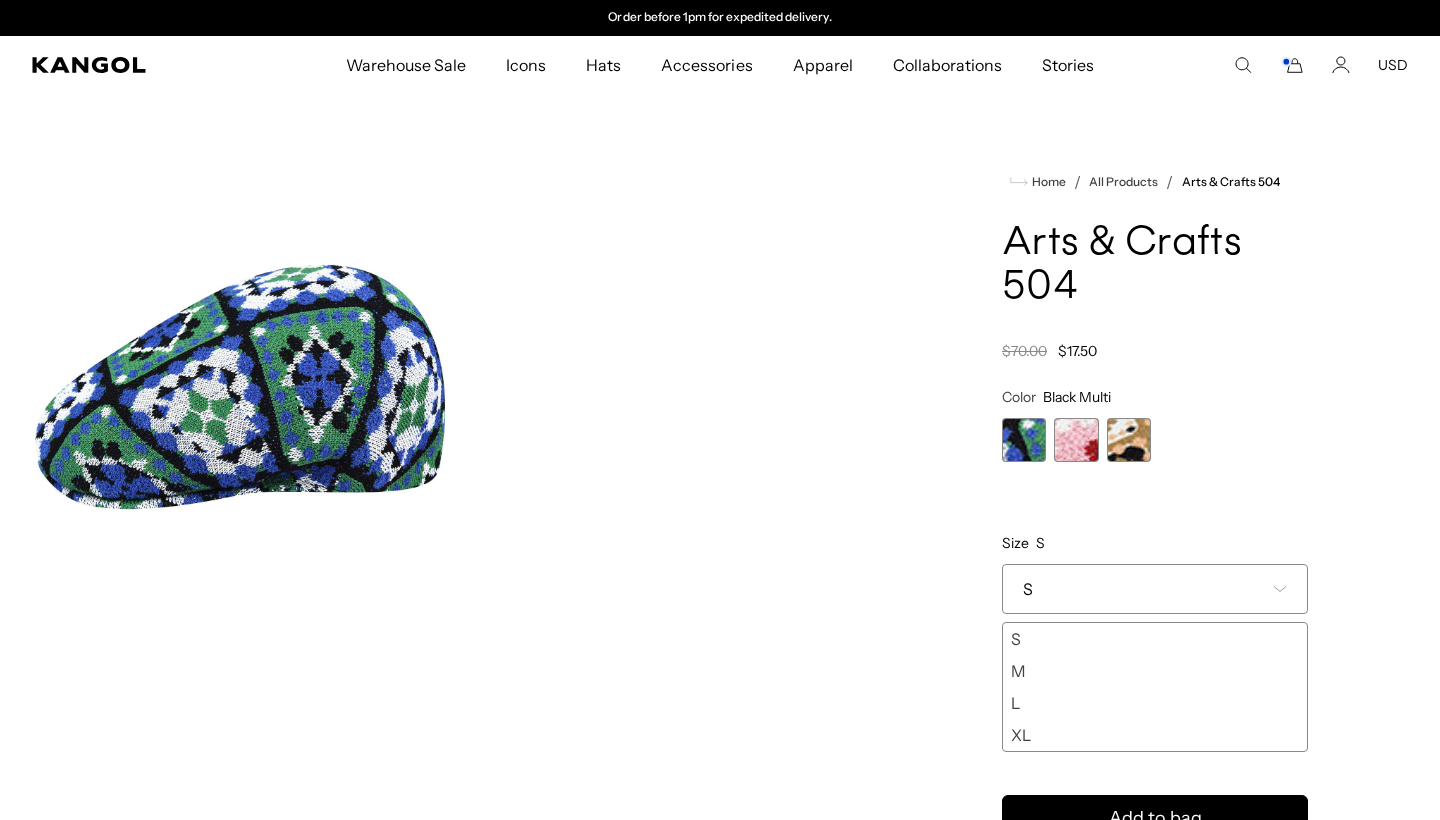 click at bounding box center [1076, 440] 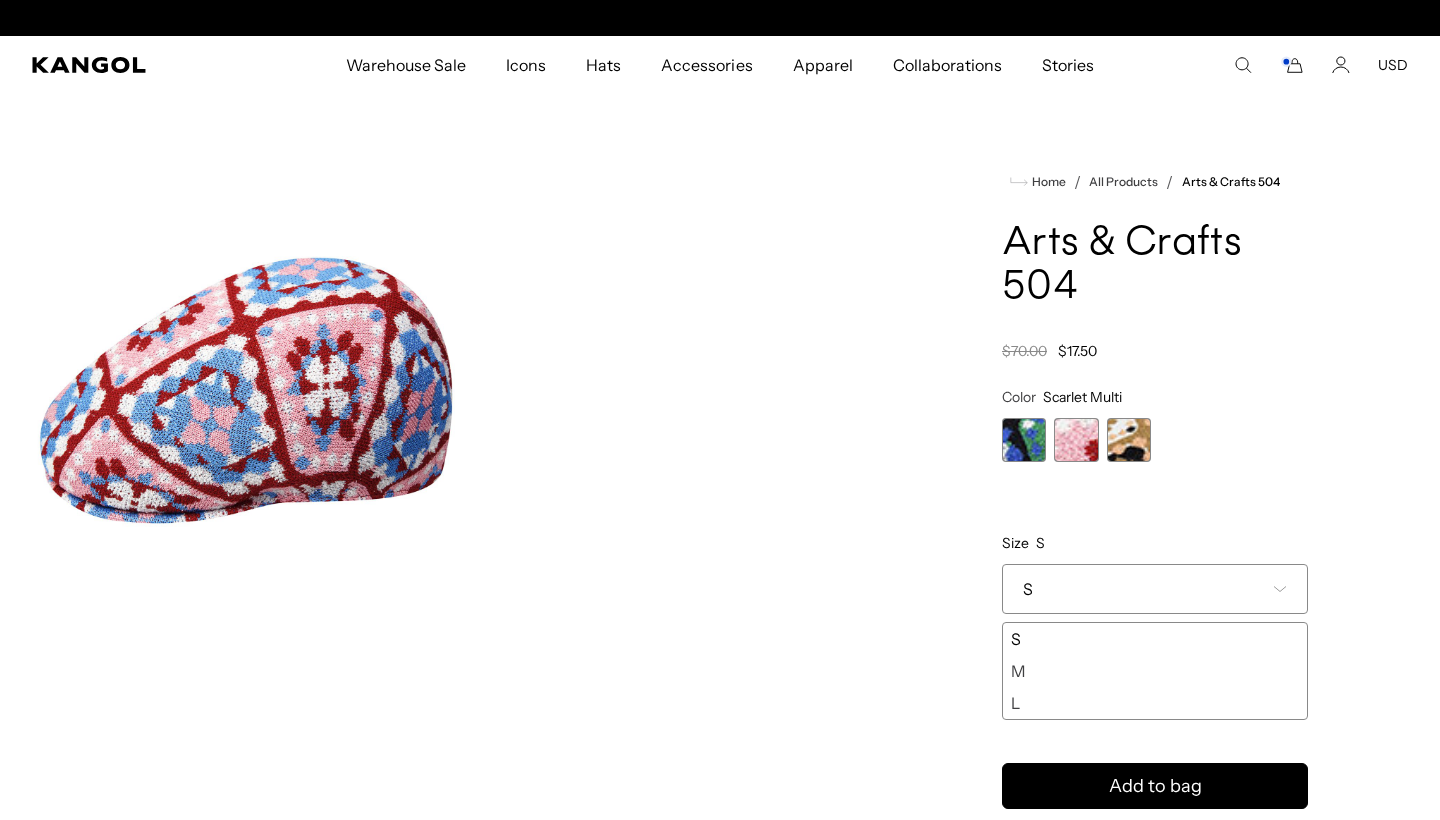 scroll, scrollTop: 0, scrollLeft: 412, axis: horizontal 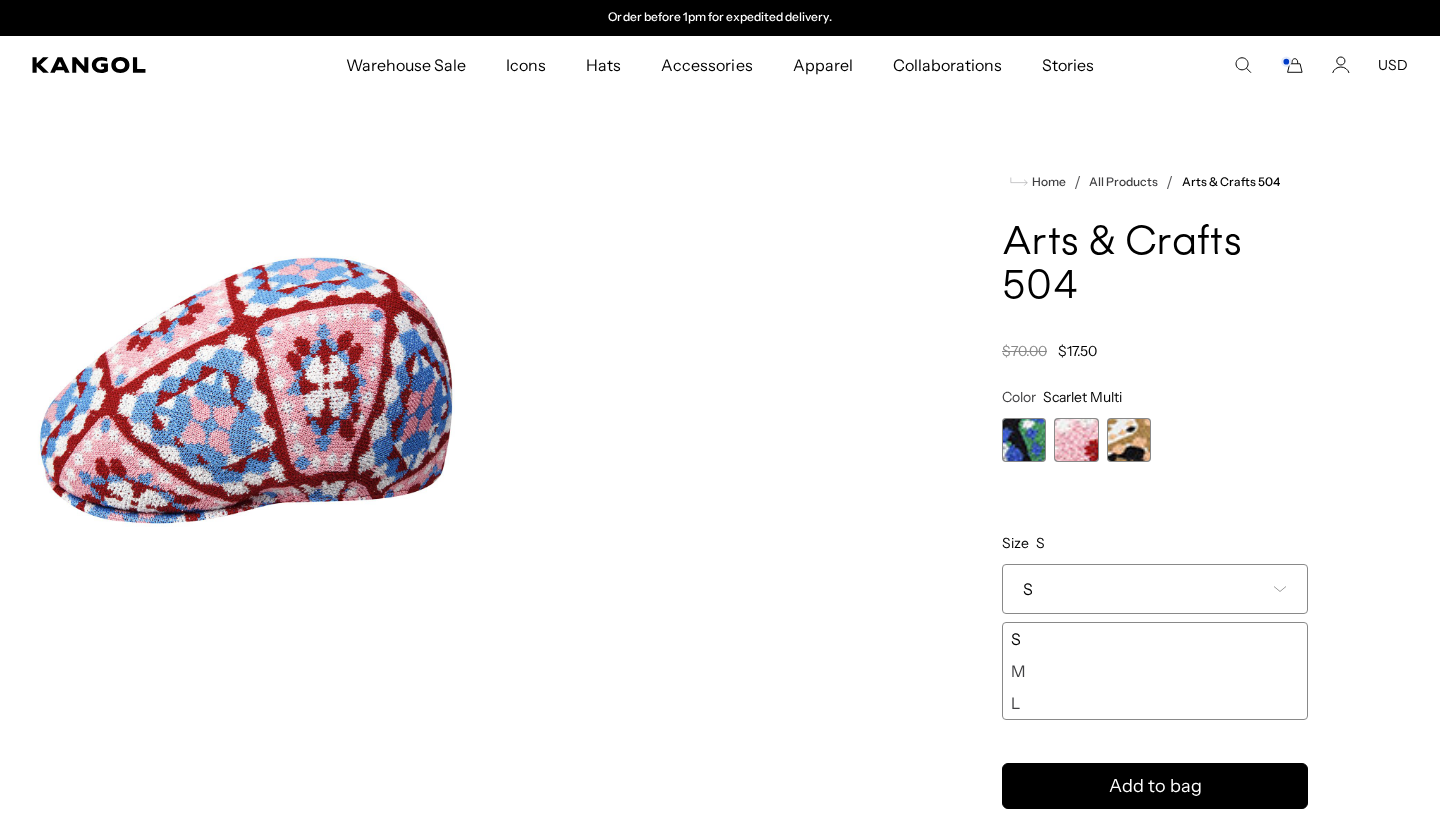 click at bounding box center (1024, 440) 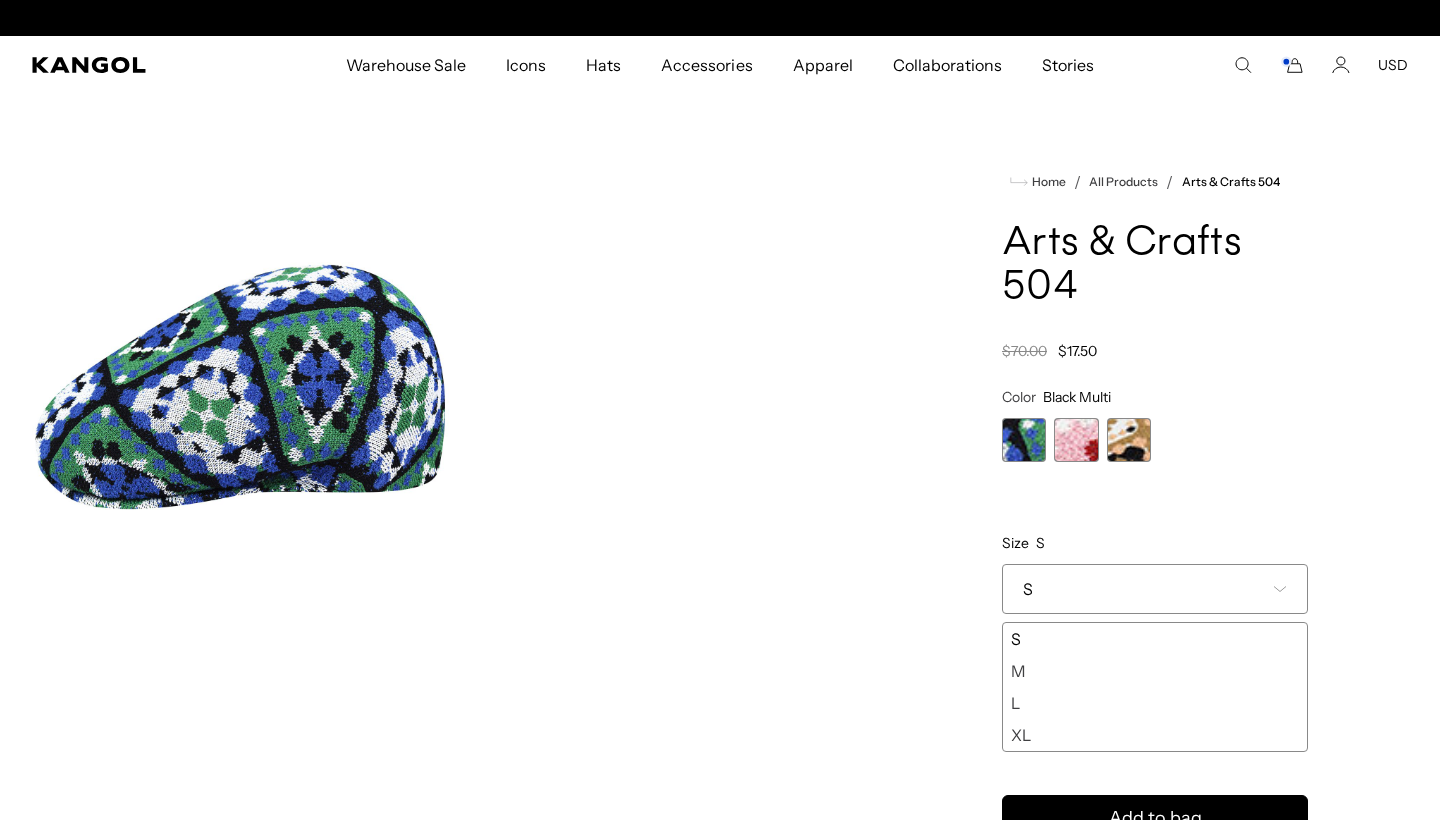 scroll, scrollTop: 0, scrollLeft: 0, axis: both 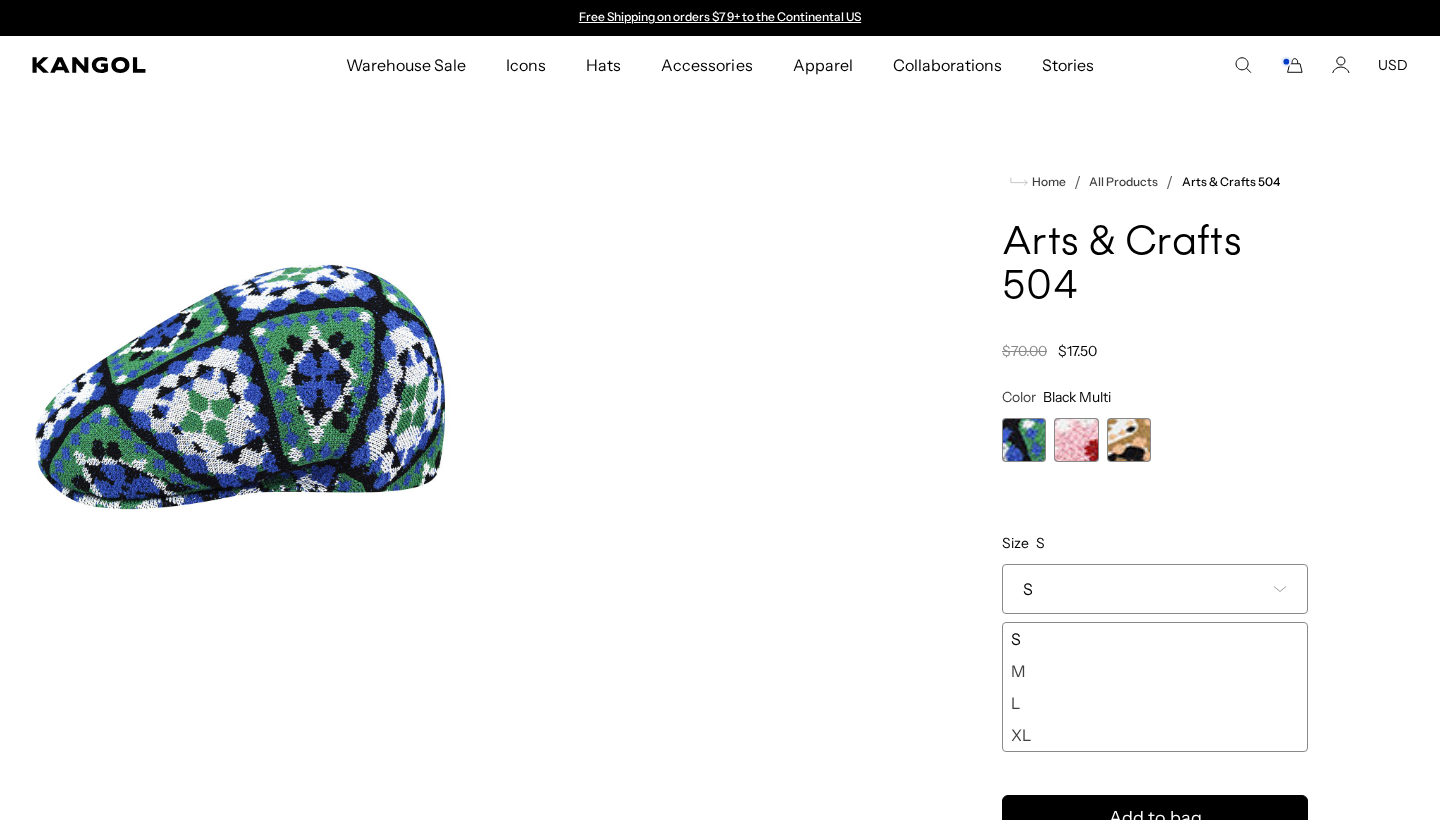 click on "L" at bounding box center (1155, 703) 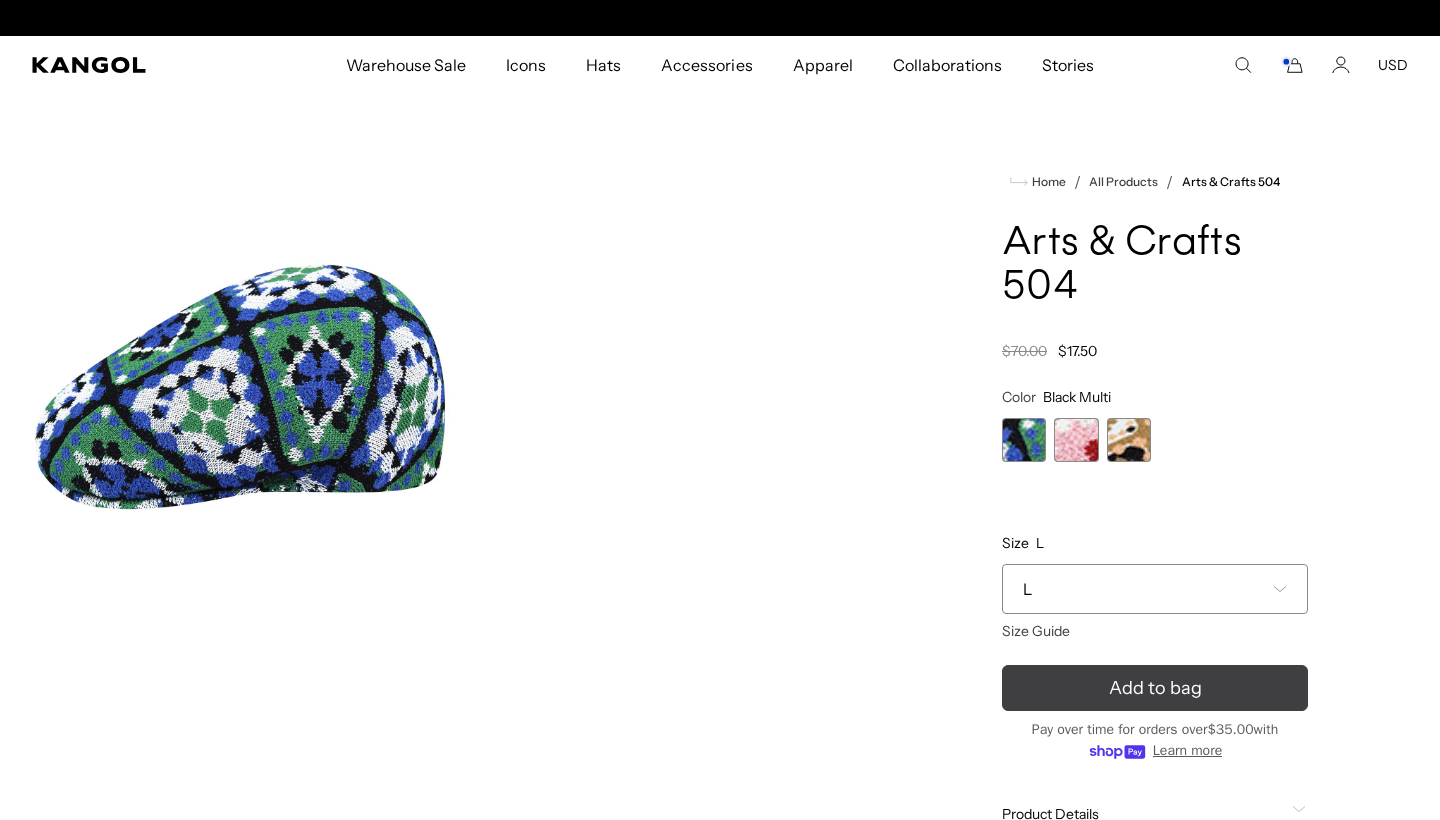 scroll, scrollTop: 0, scrollLeft: 412, axis: horizontal 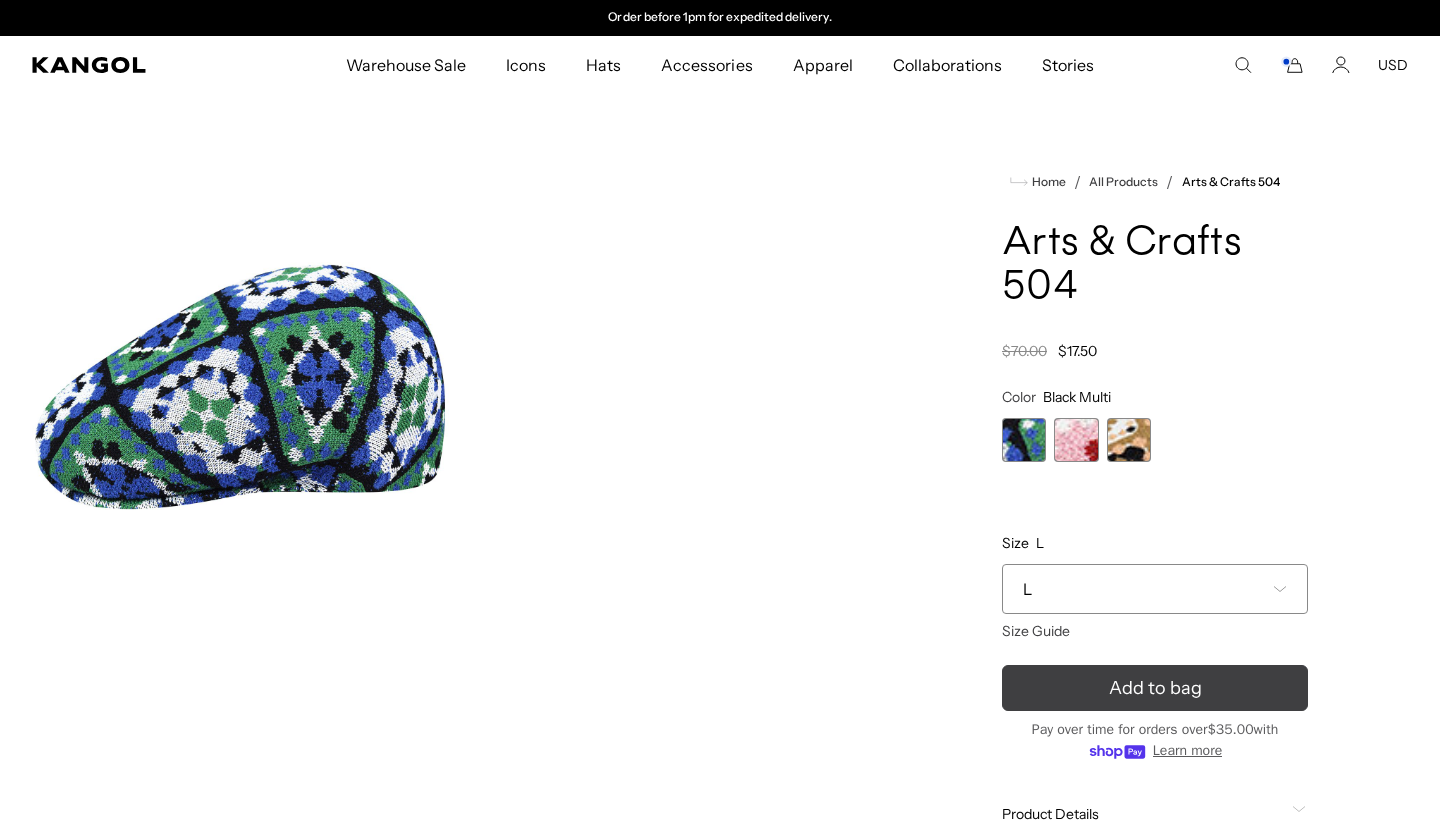 click on "Add to bag" at bounding box center (1155, 688) 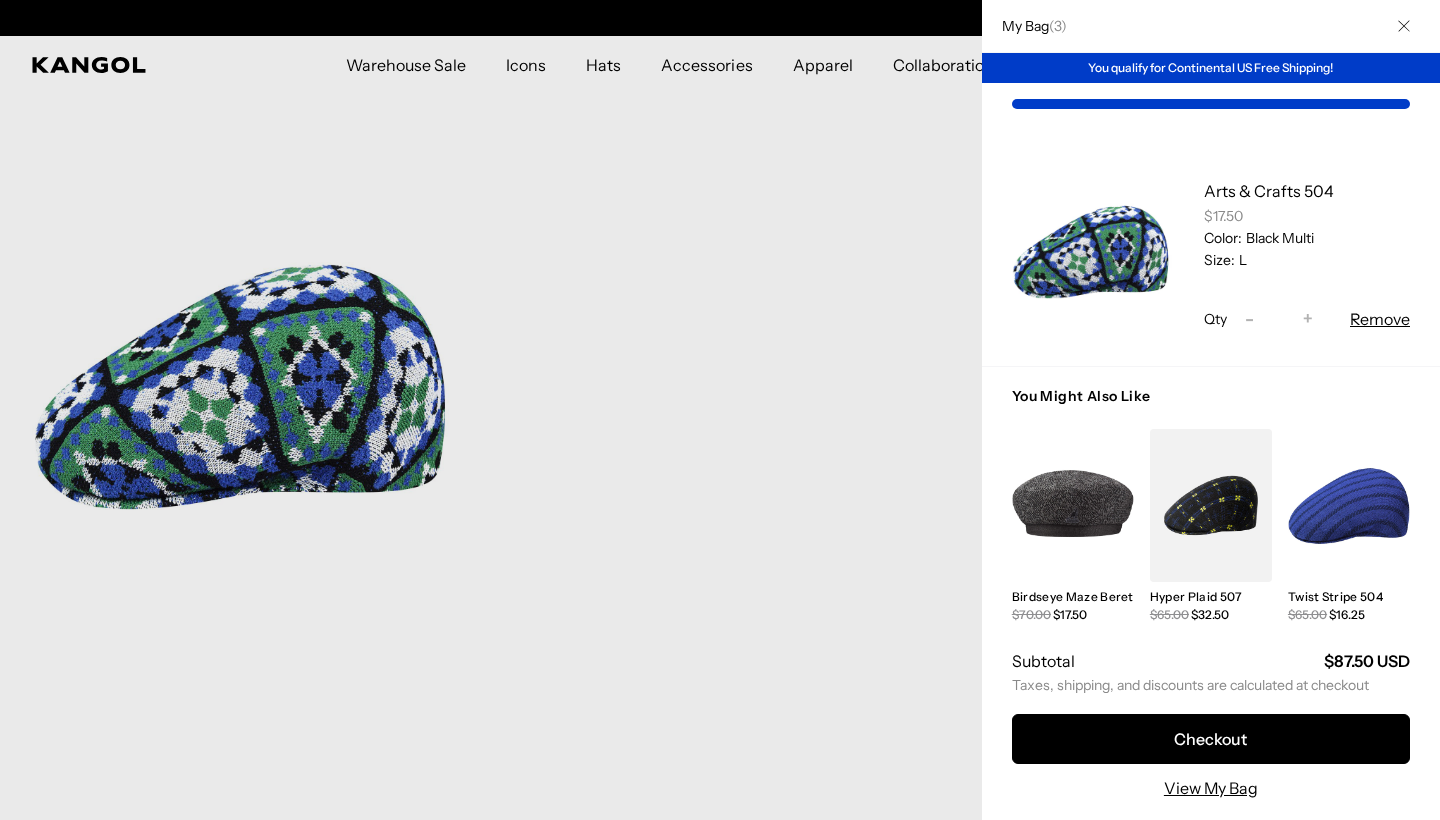 scroll, scrollTop: 0, scrollLeft: 0, axis: both 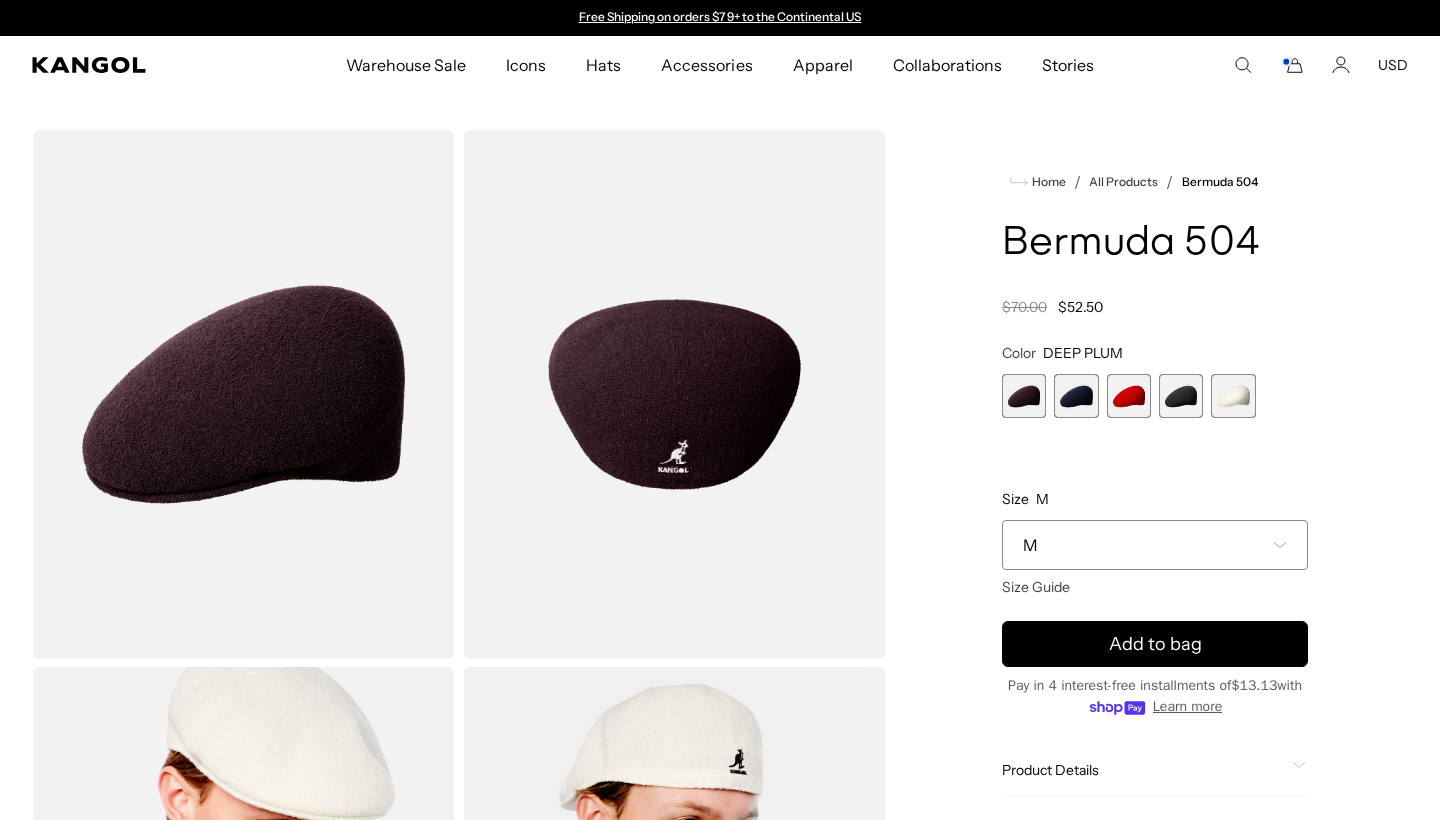 click 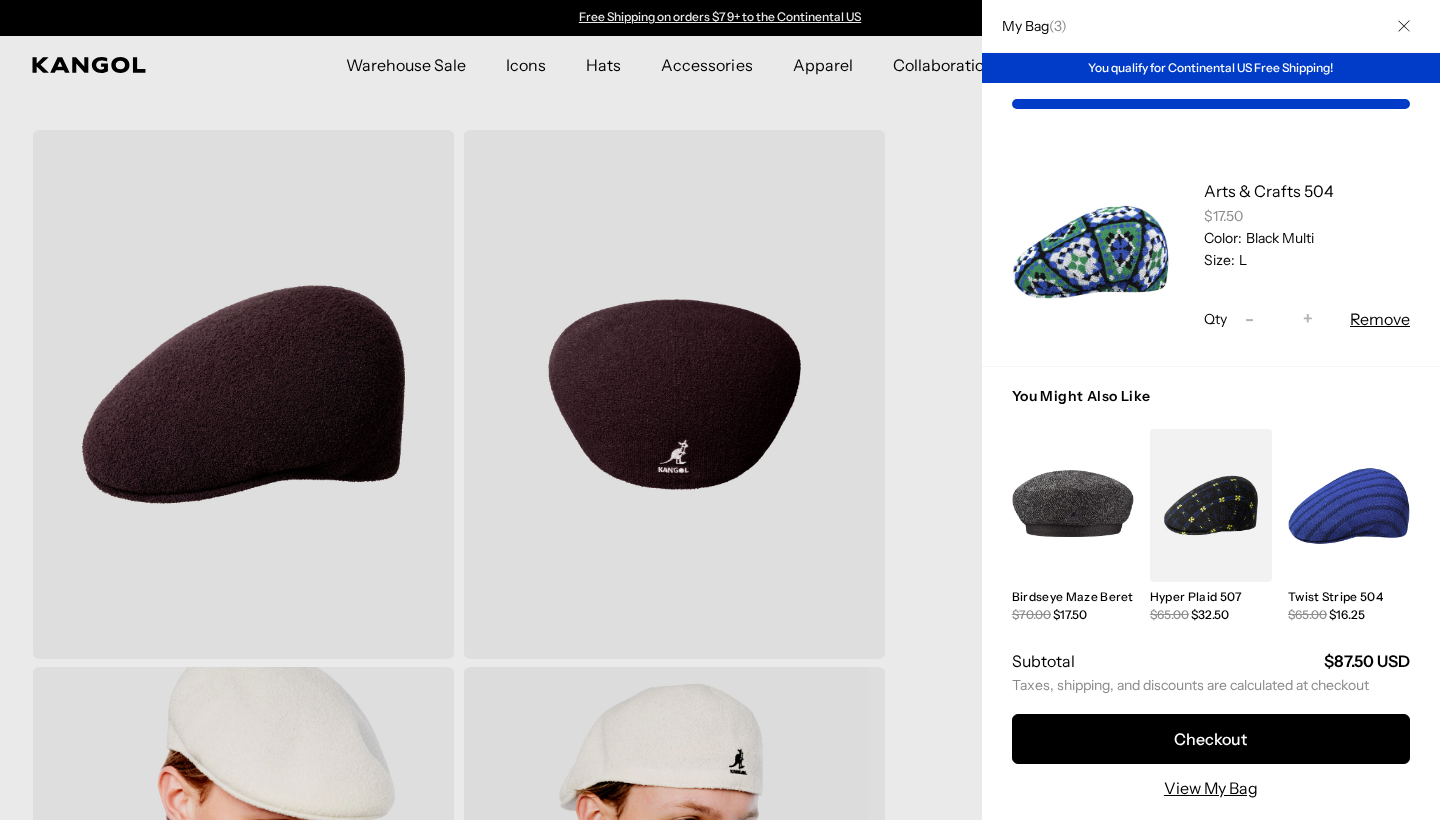 scroll, scrollTop: 0, scrollLeft: 0, axis: both 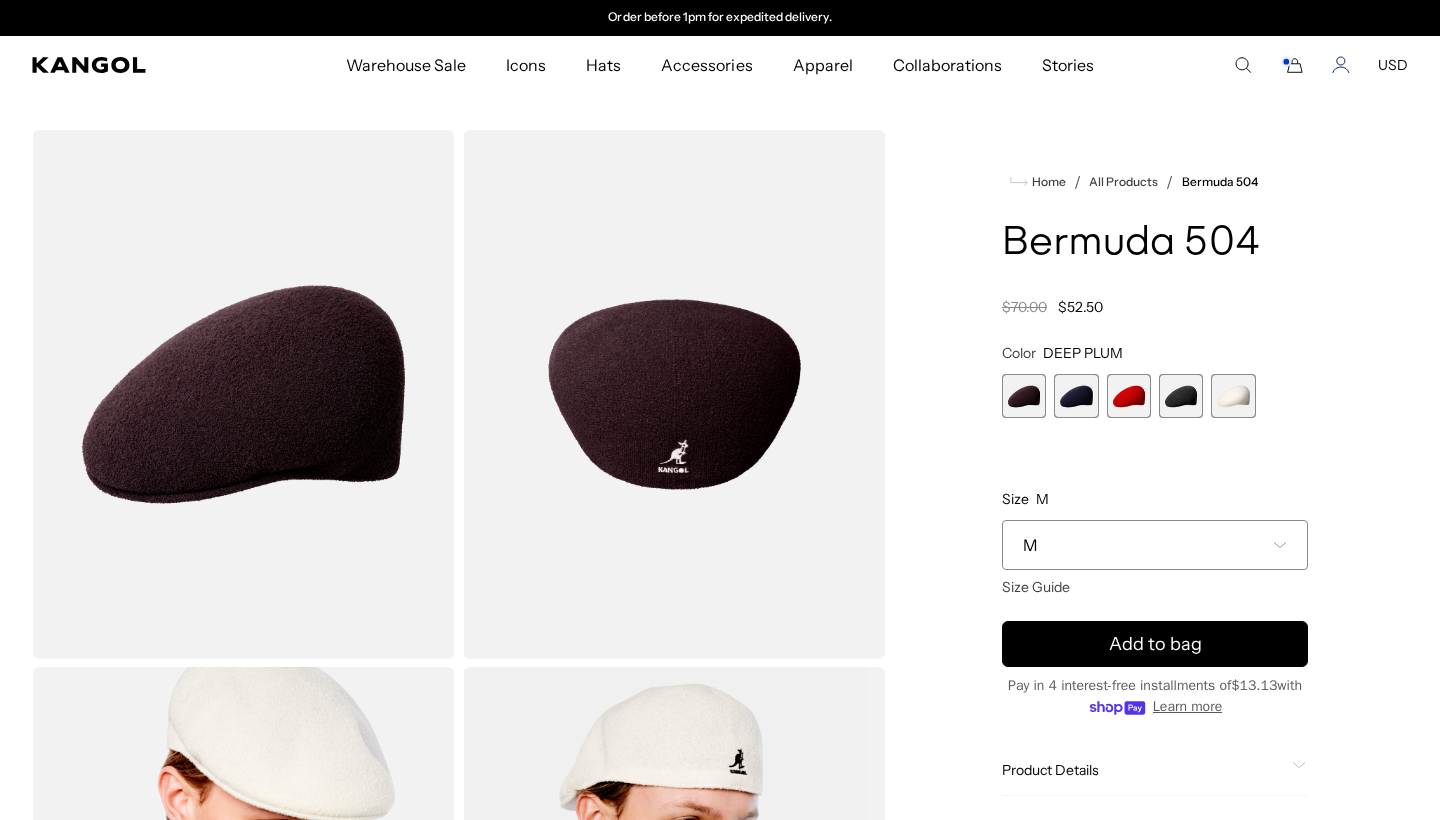 click 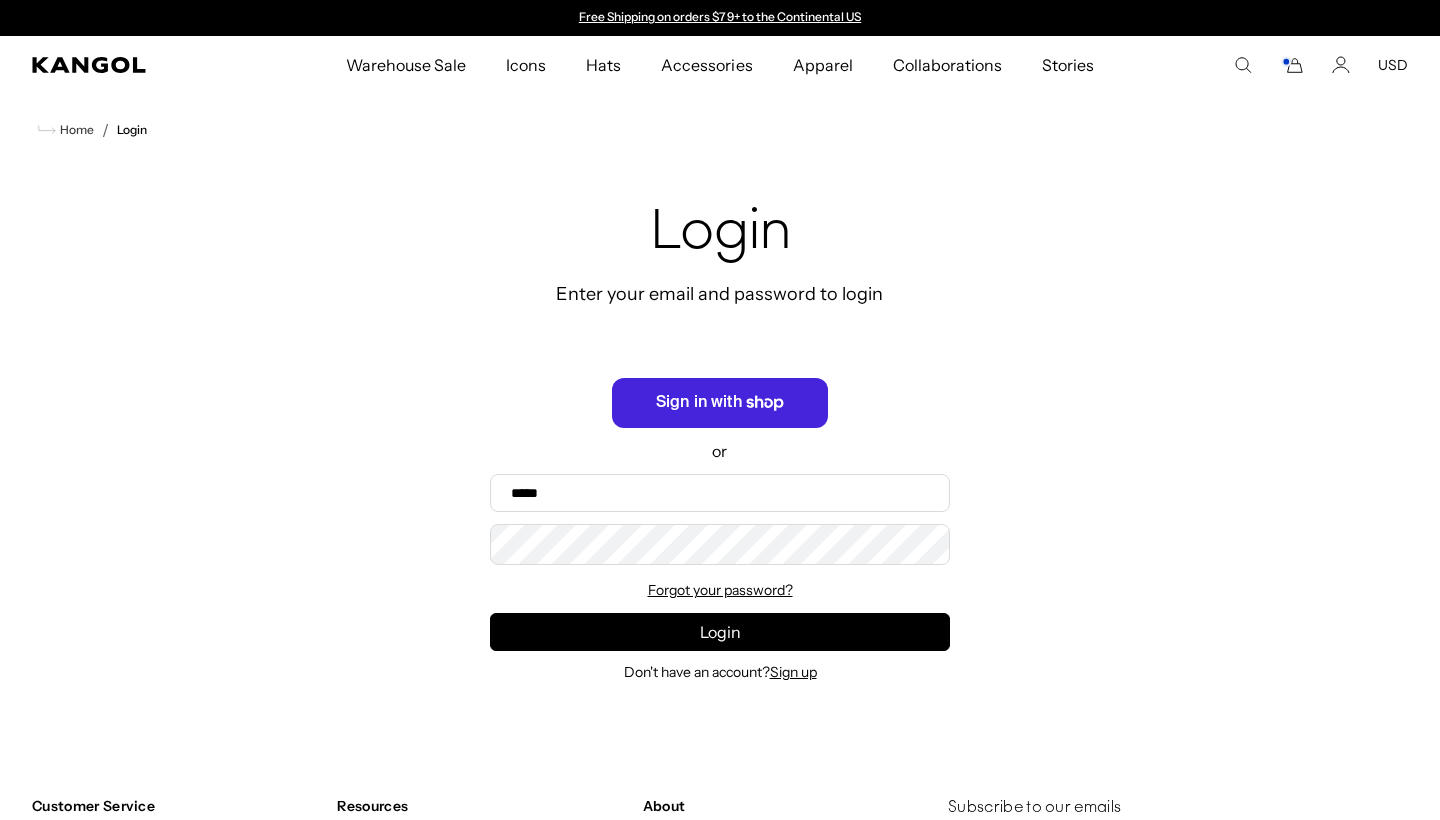 scroll, scrollTop: 0, scrollLeft: 0, axis: both 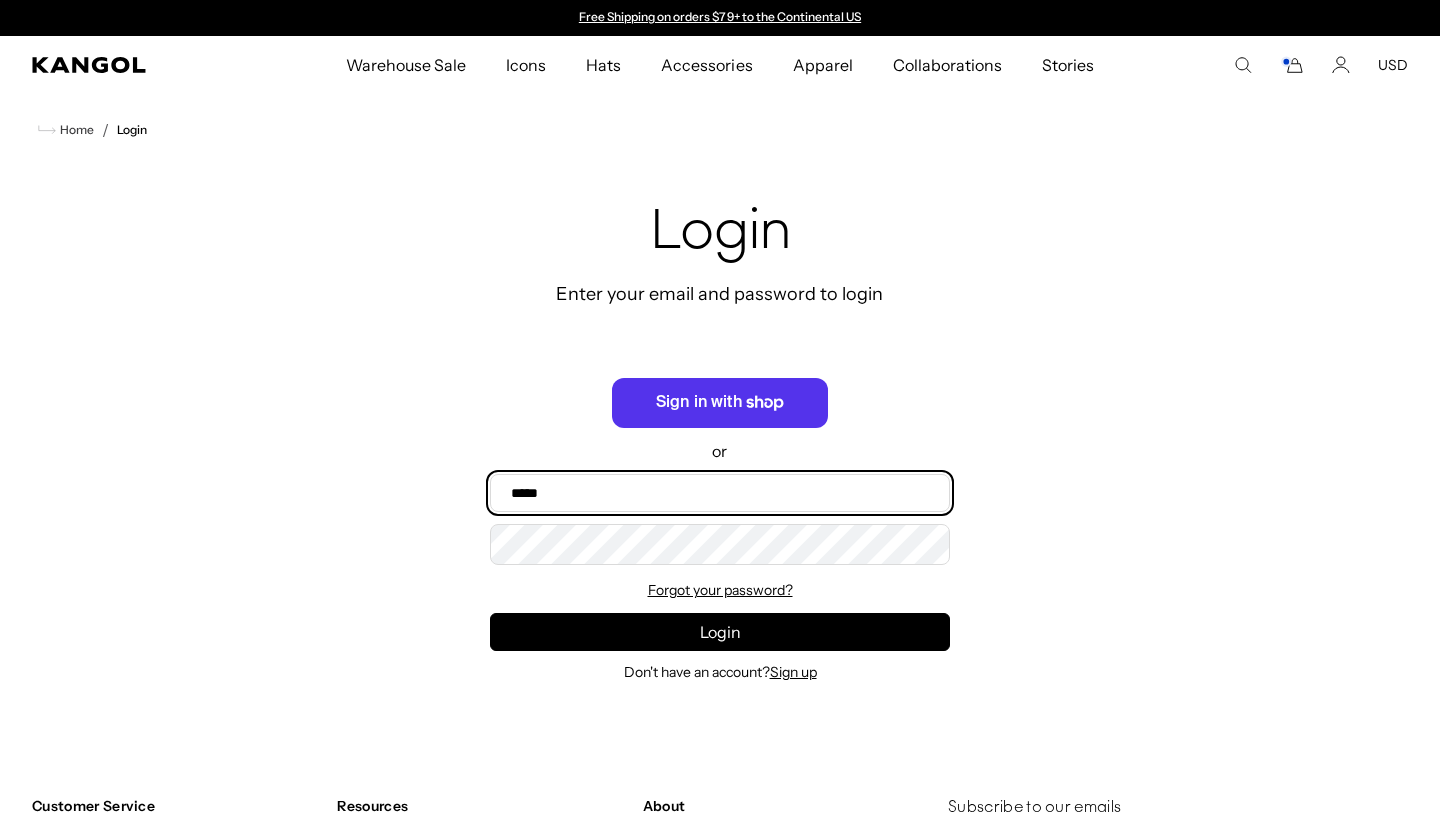 click on "Email" at bounding box center (720, 493) 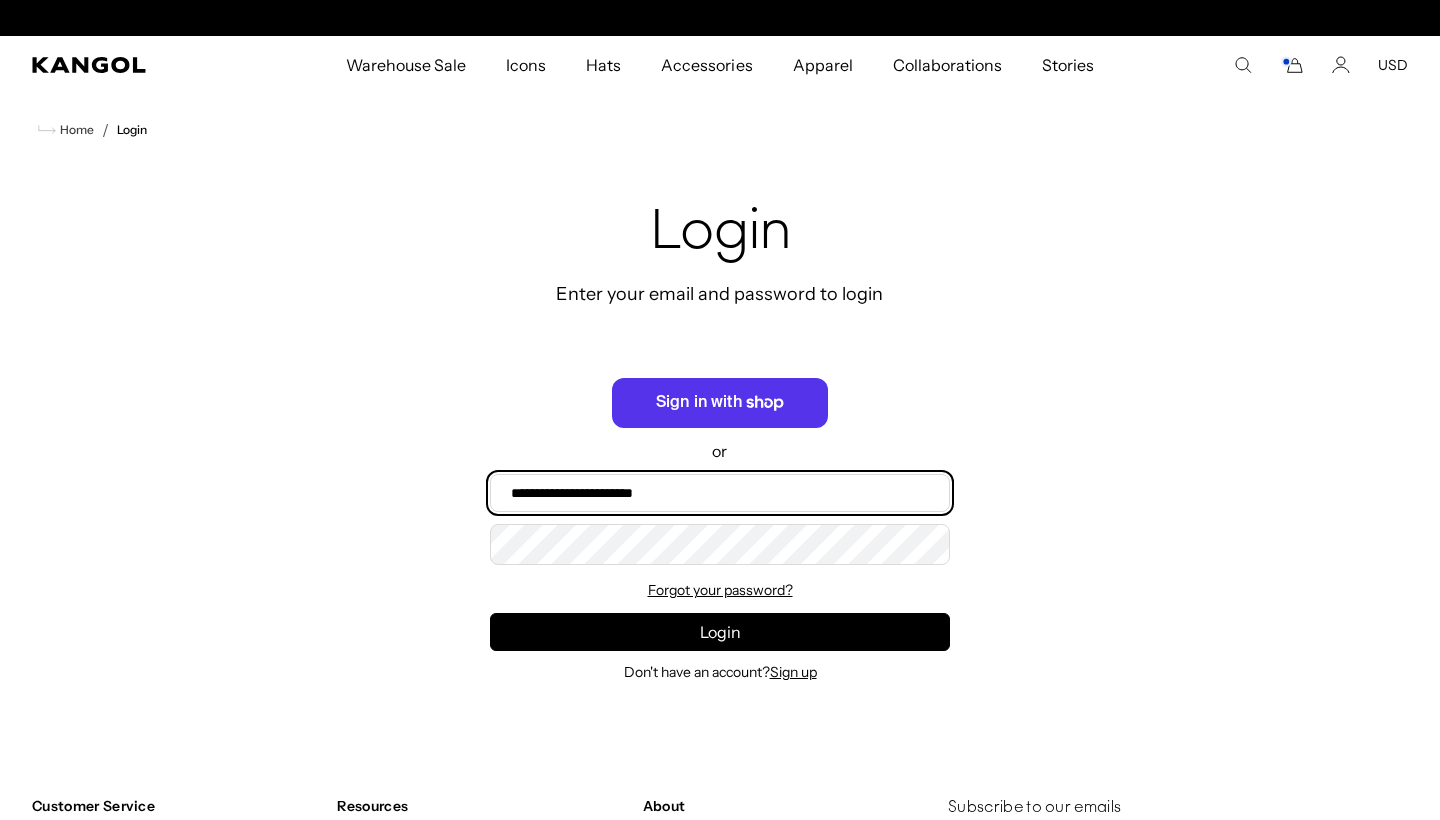 scroll, scrollTop: 0, scrollLeft: 412, axis: horizontal 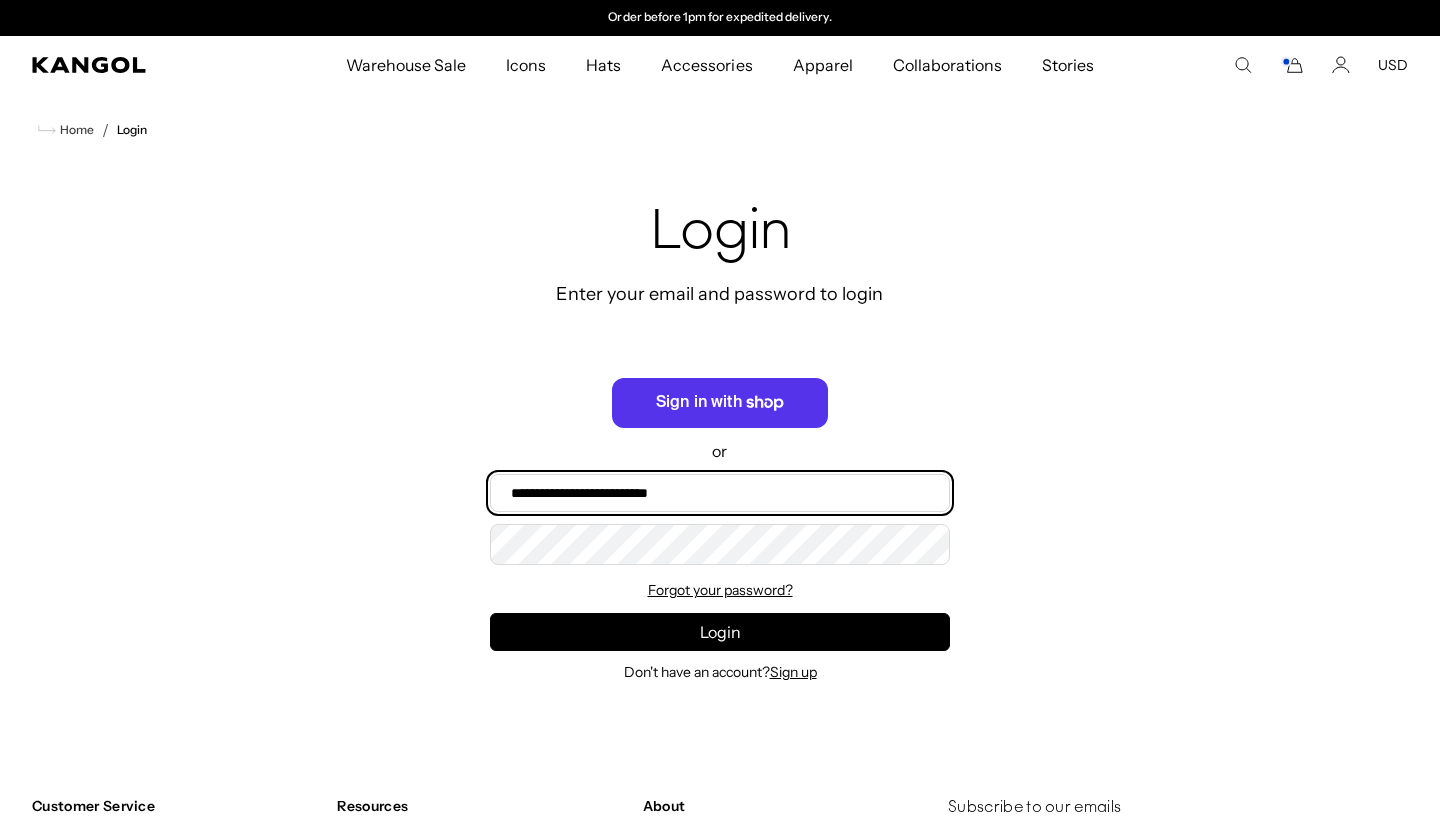 type on "**********" 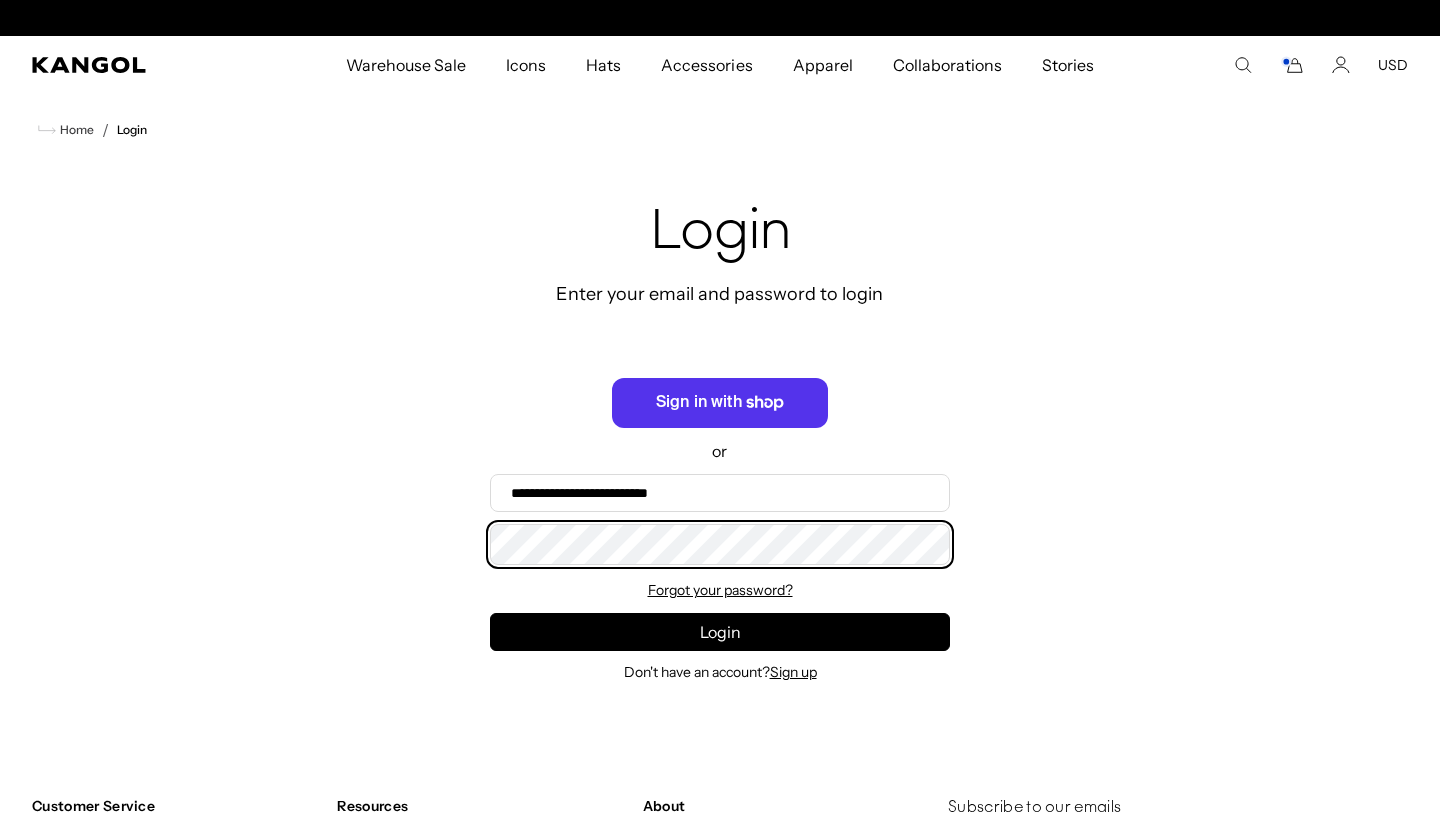 scroll, scrollTop: 0, scrollLeft: 412, axis: horizontal 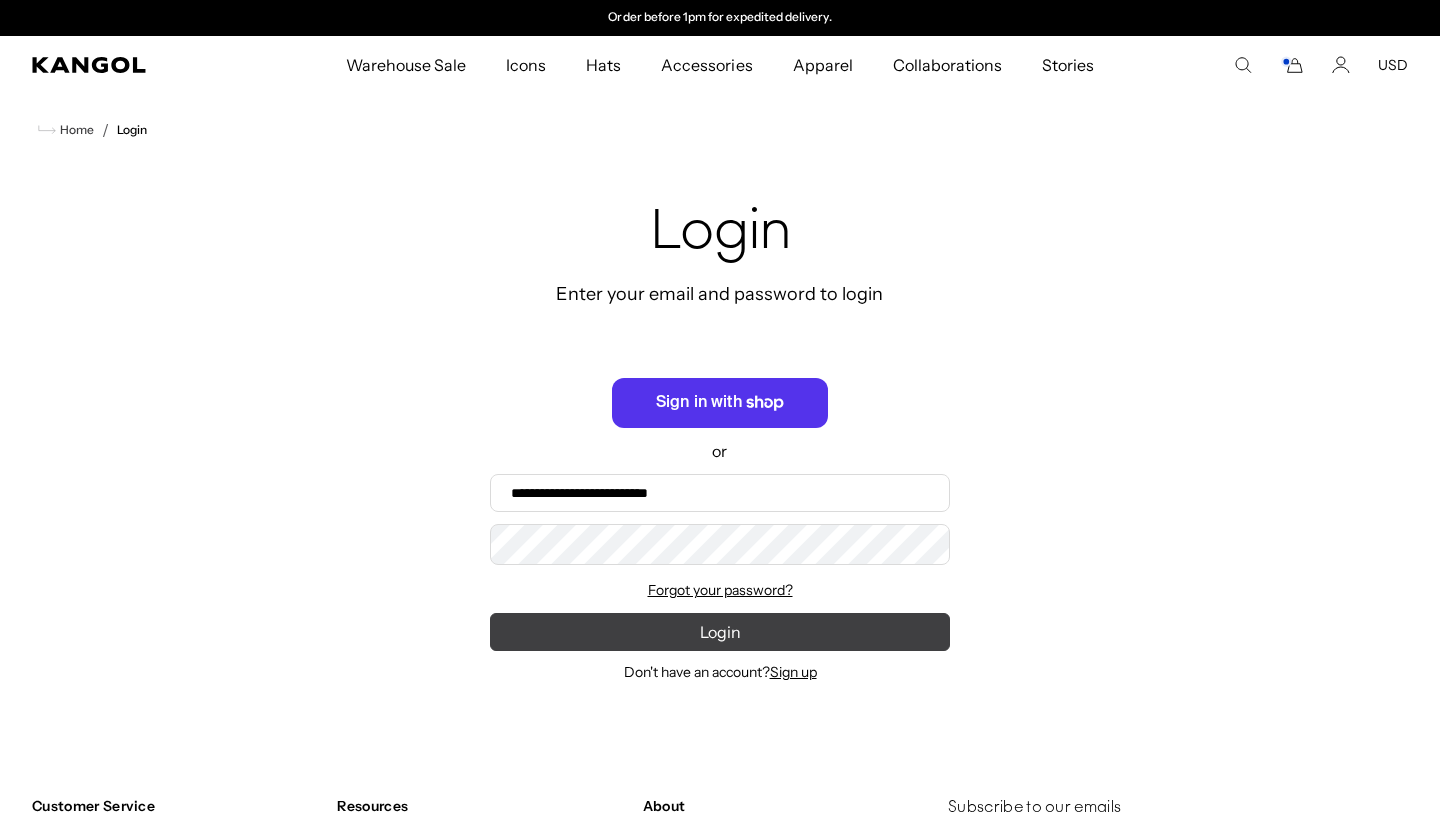 click on "Login" at bounding box center [720, 632] 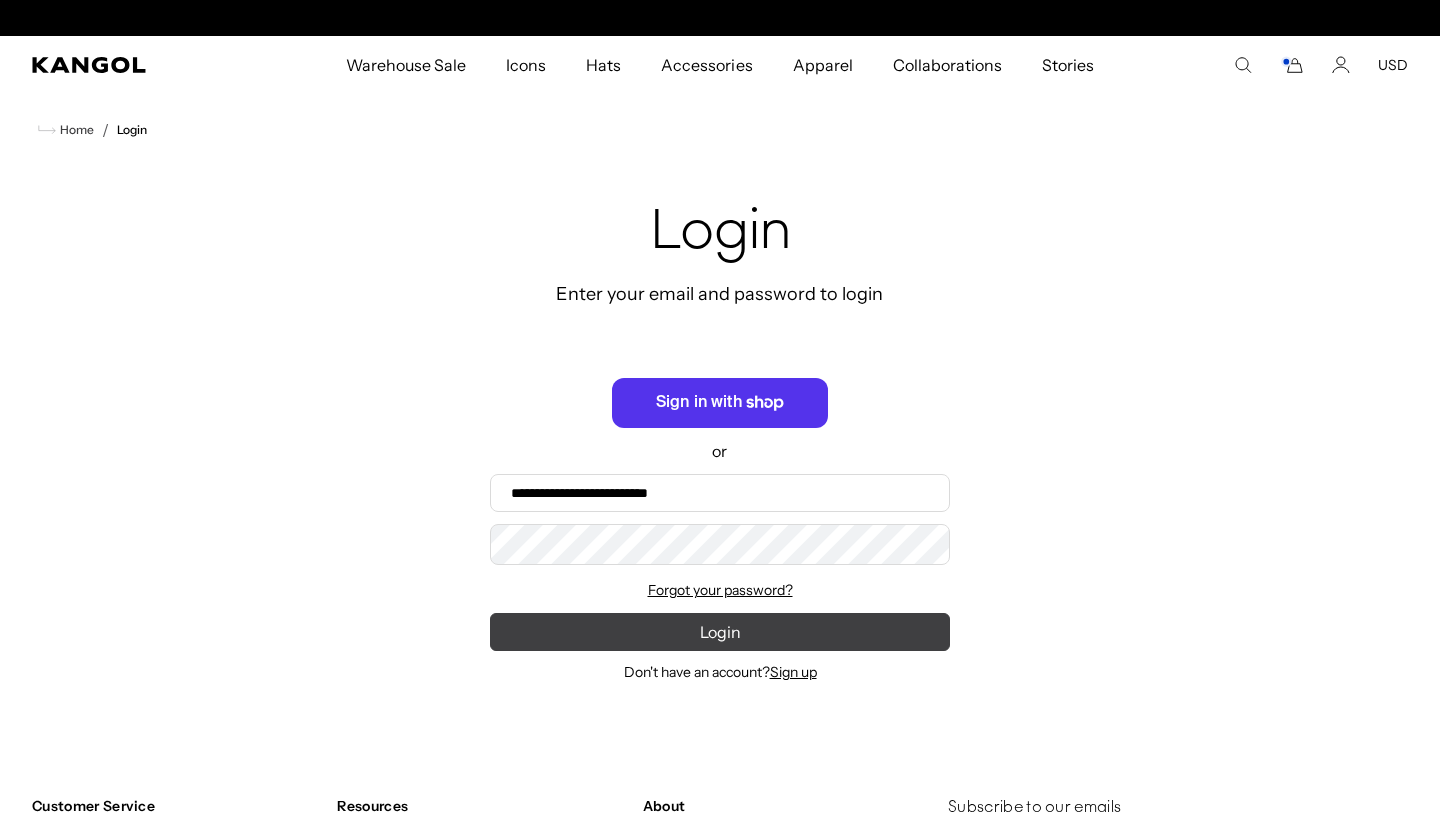 scroll, scrollTop: 0, scrollLeft: 0, axis: both 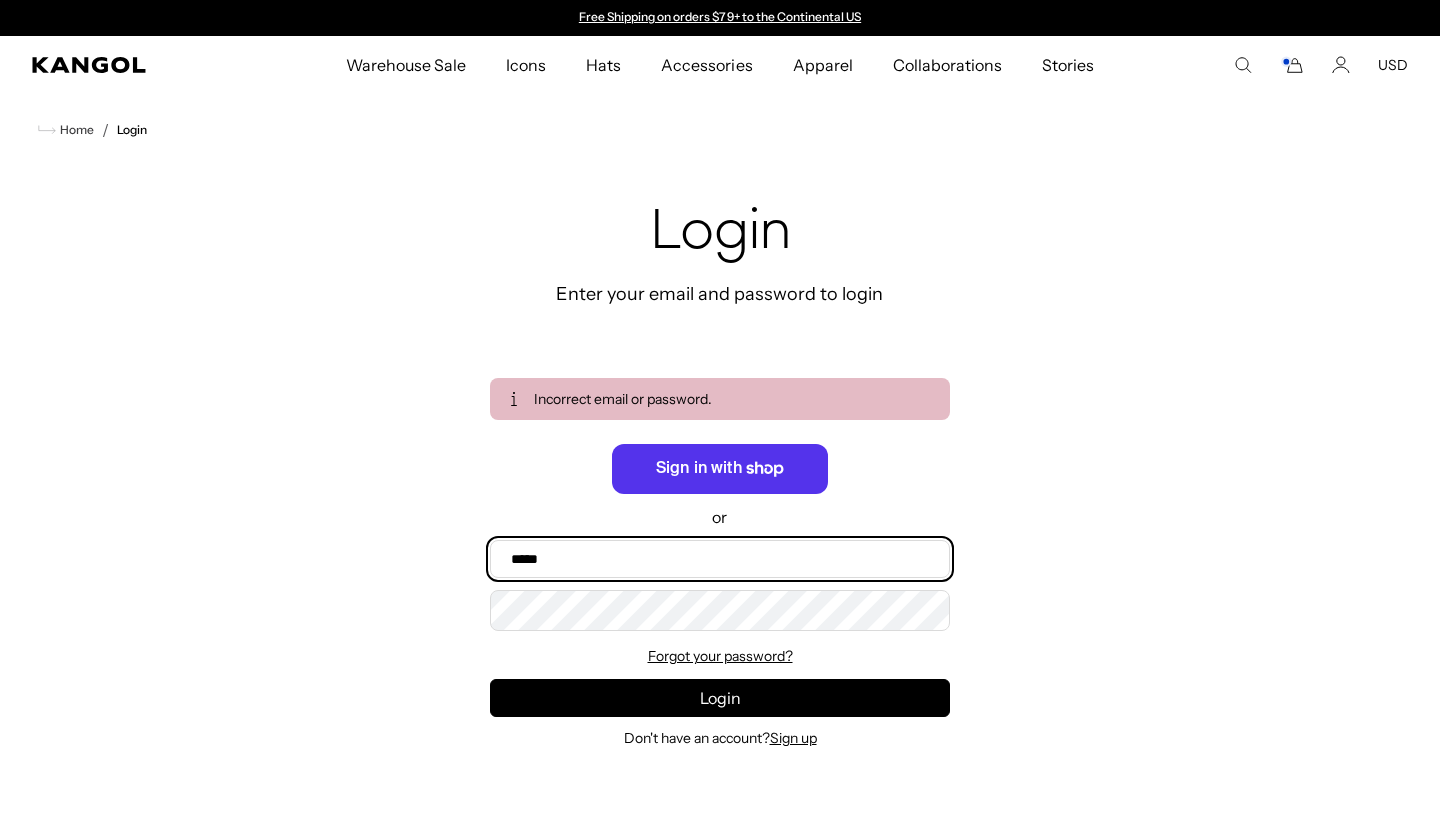 click on "Email" at bounding box center (720, 559) 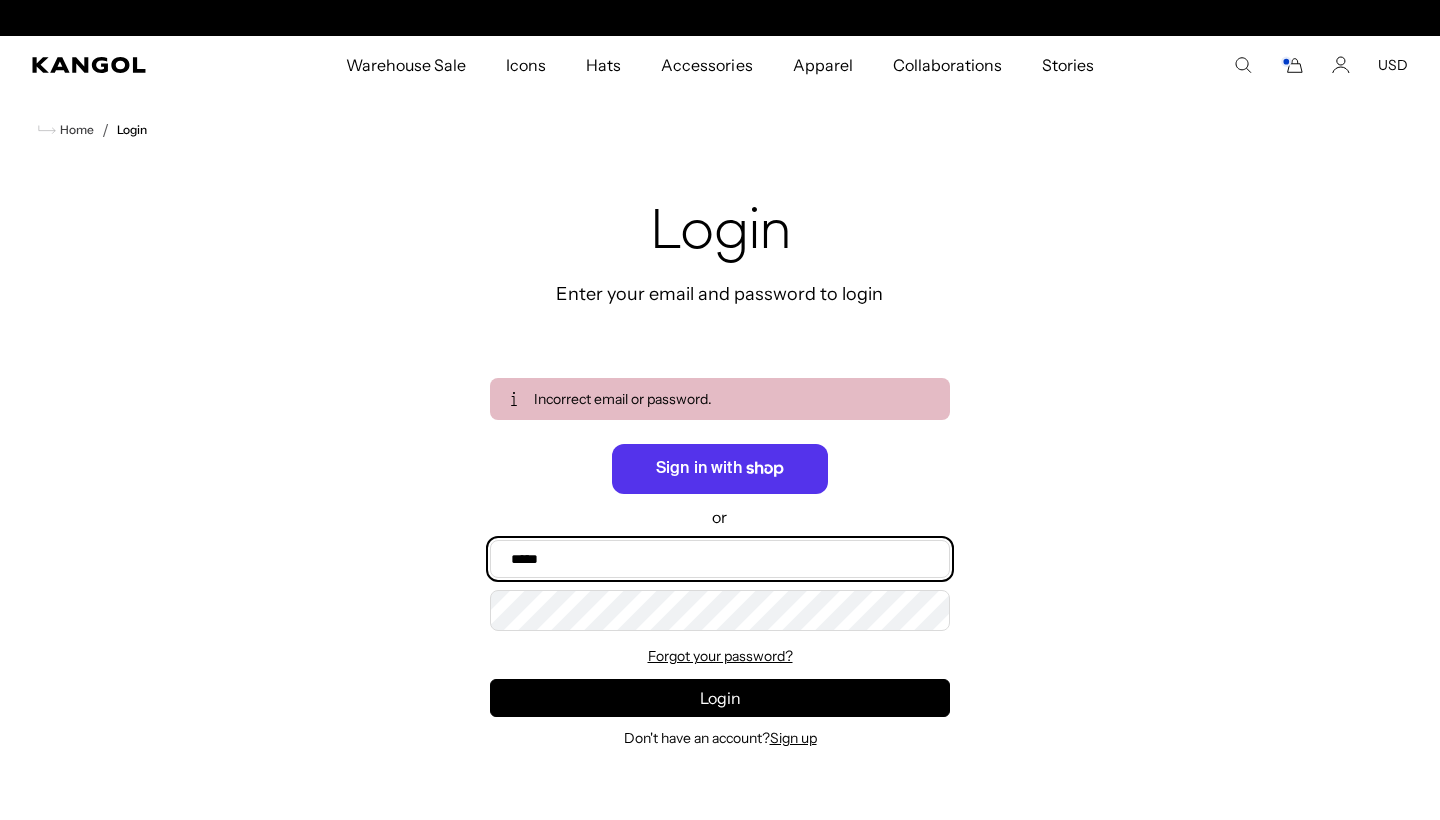 scroll, scrollTop: 0, scrollLeft: 412, axis: horizontal 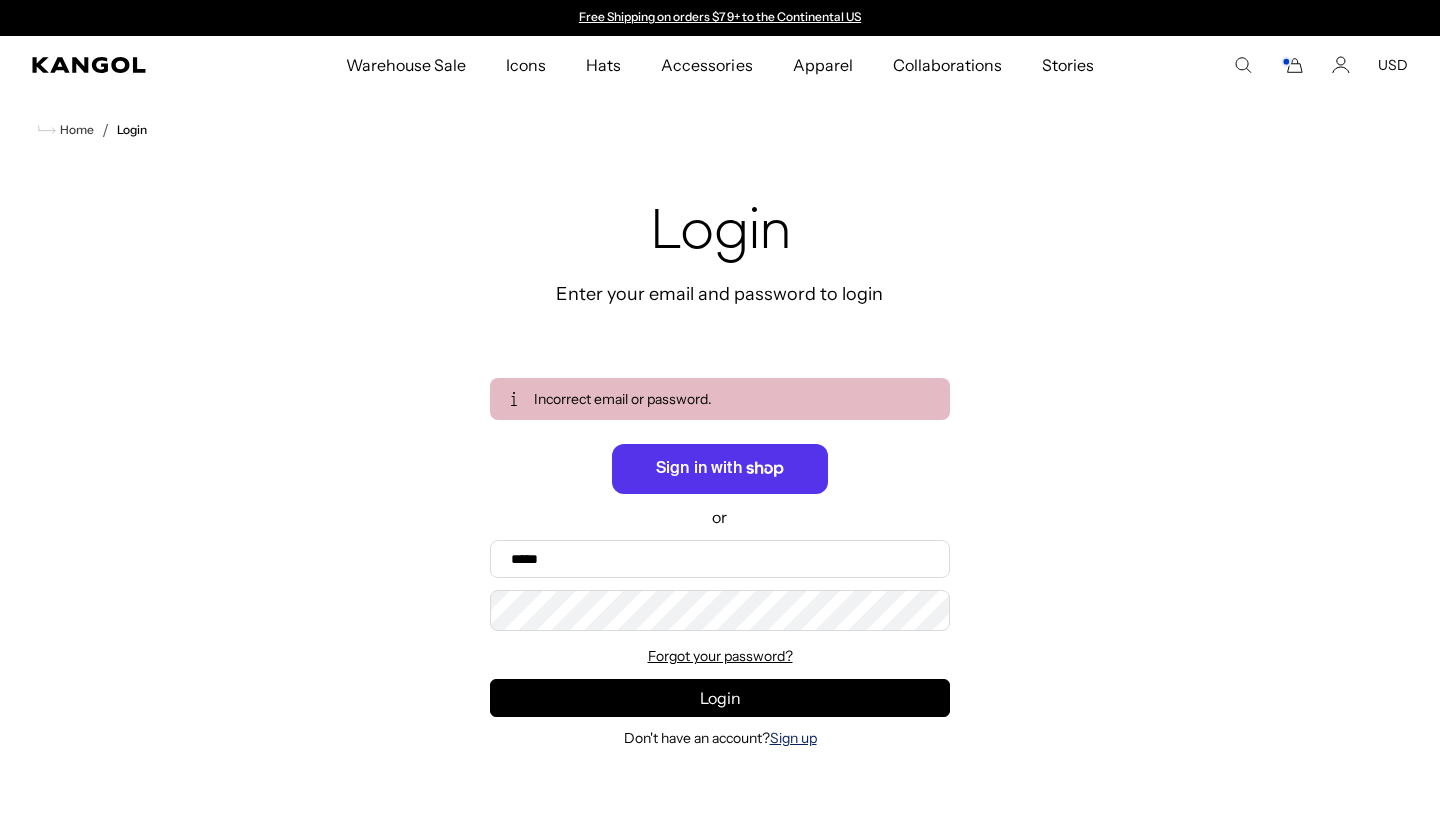 click on "Sign up" at bounding box center (793, 738) 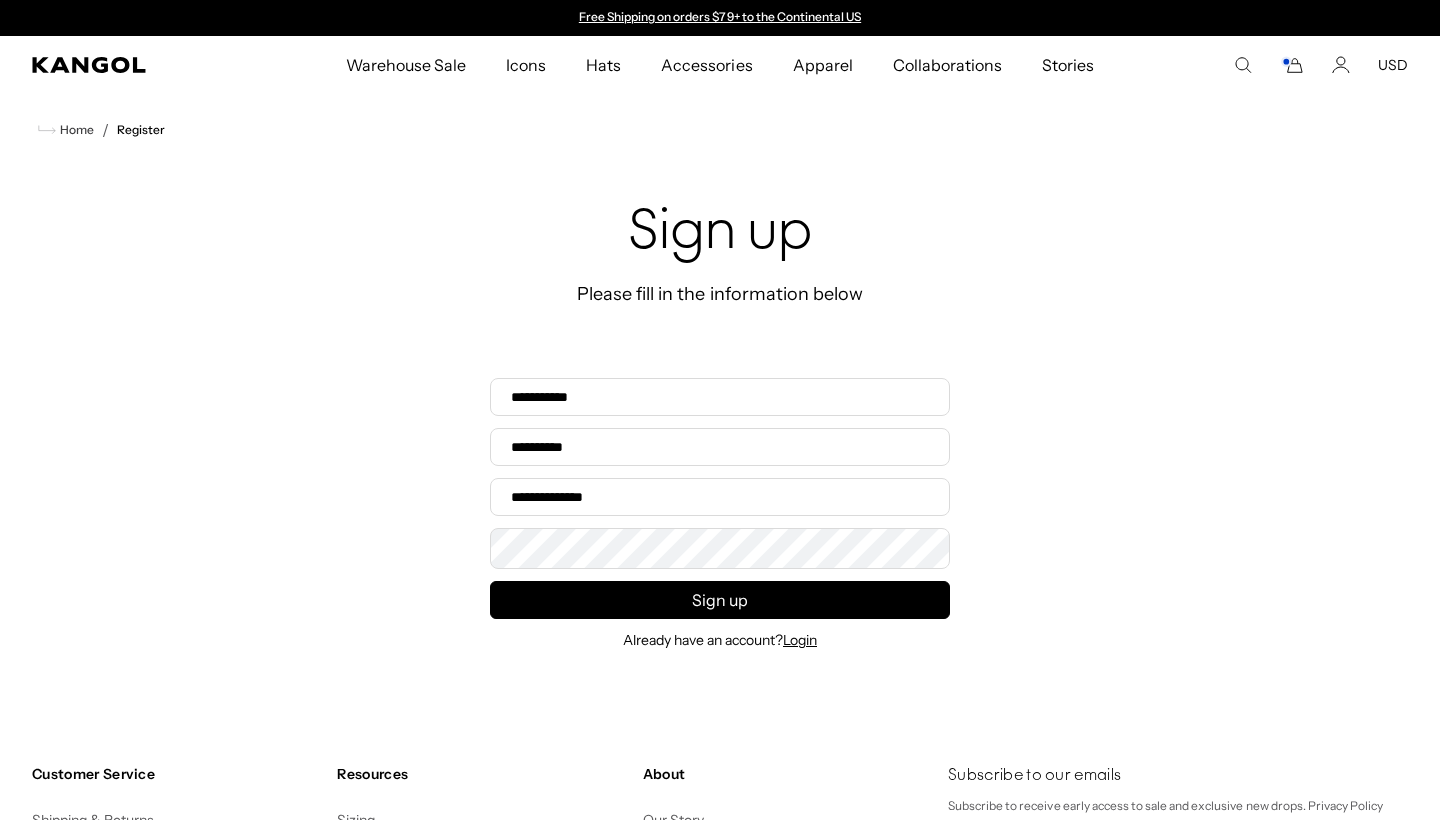 scroll, scrollTop: 0, scrollLeft: 0, axis: both 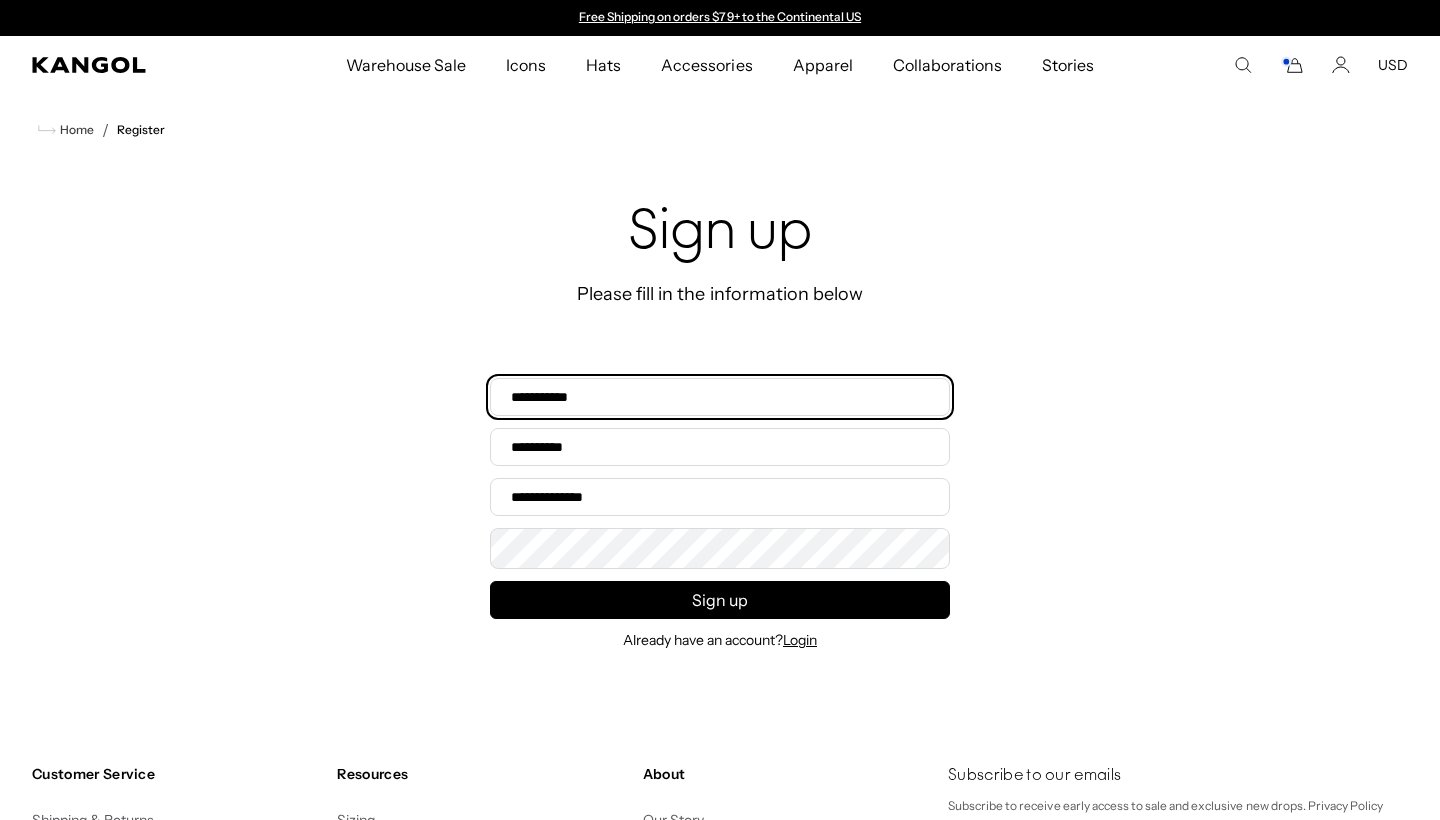 click on "First name*" at bounding box center (720, 397) 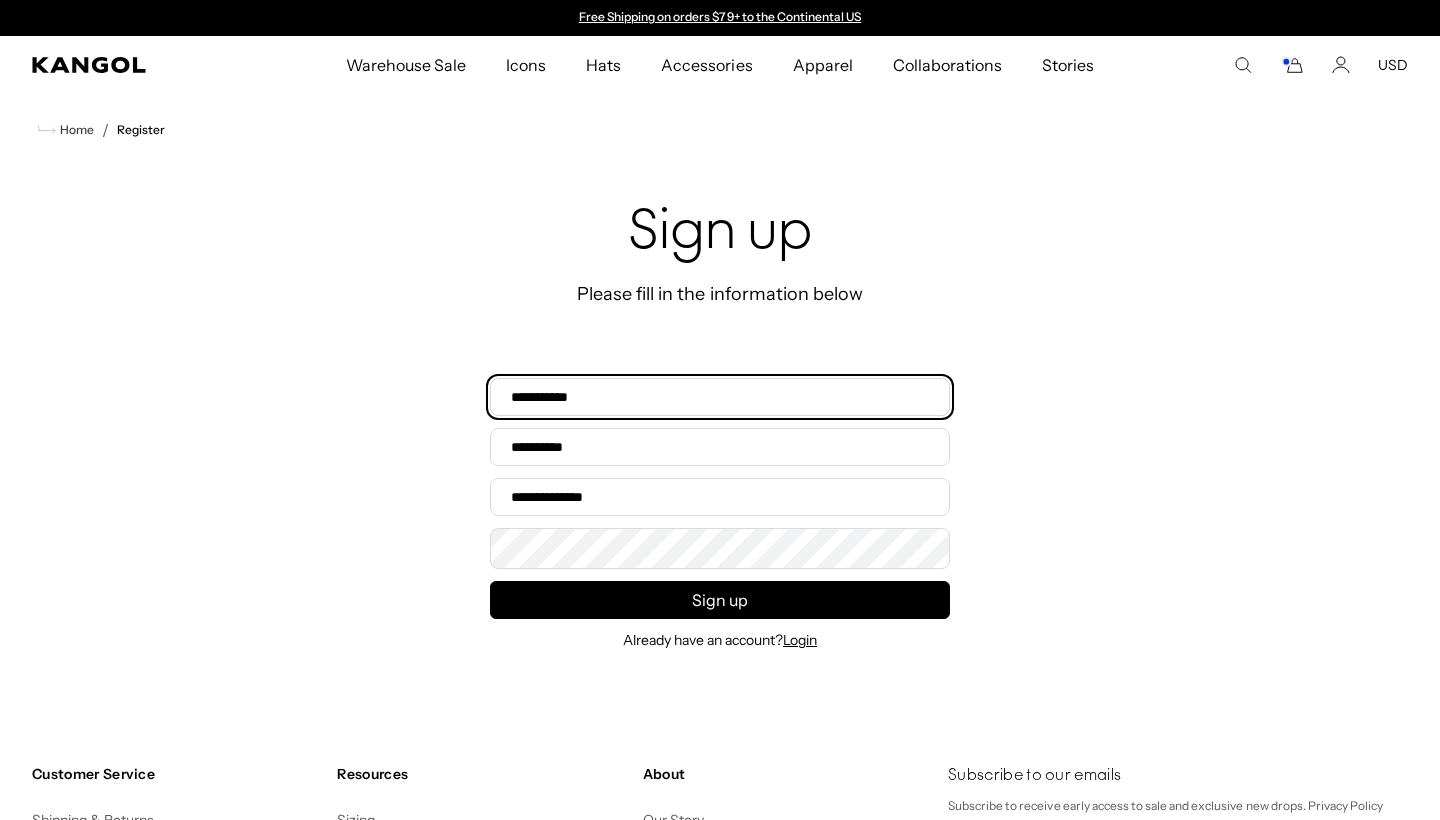 scroll, scrollTop: 0, scrollLeft: 0, axis: both 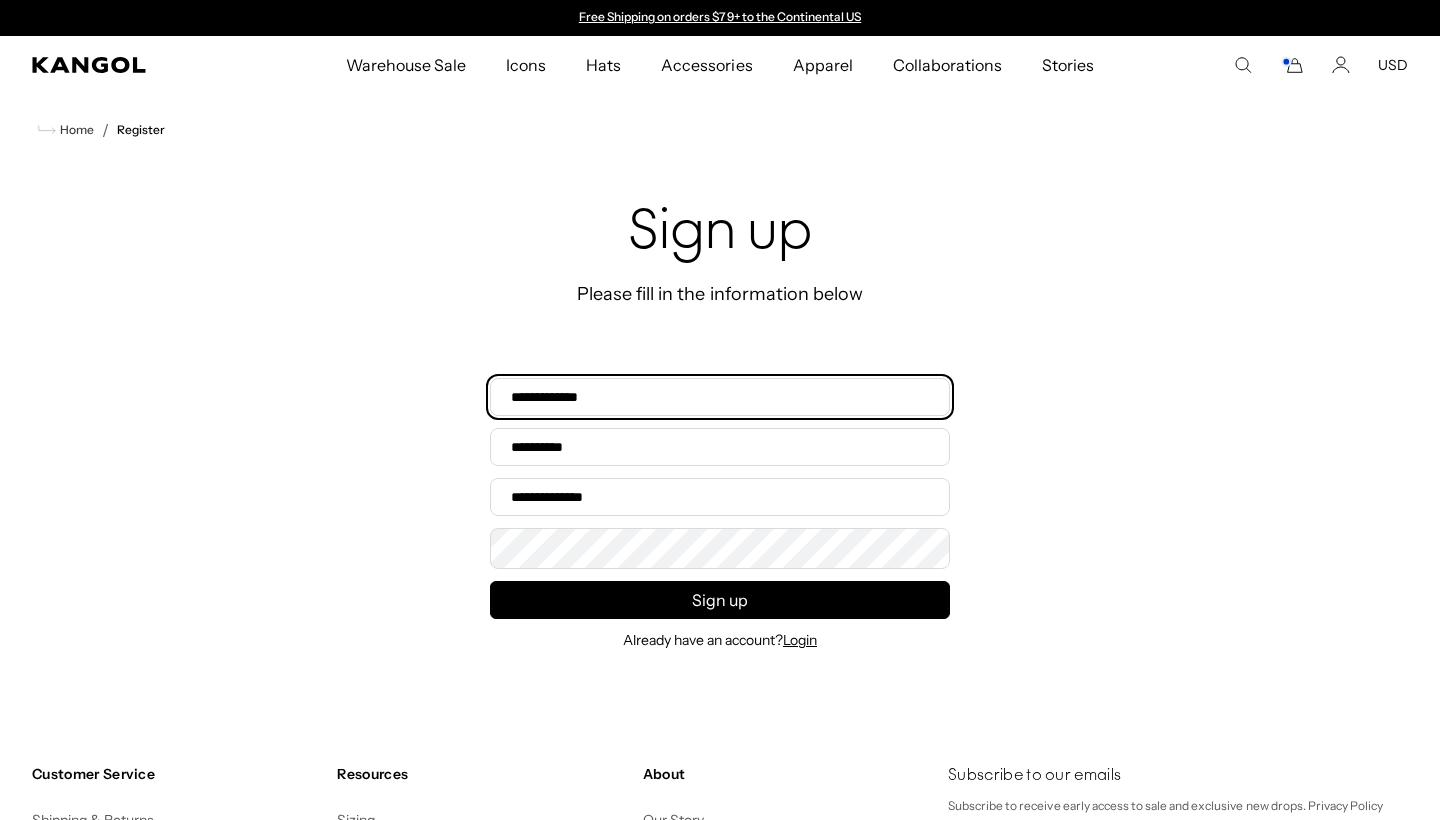 type on "**********" 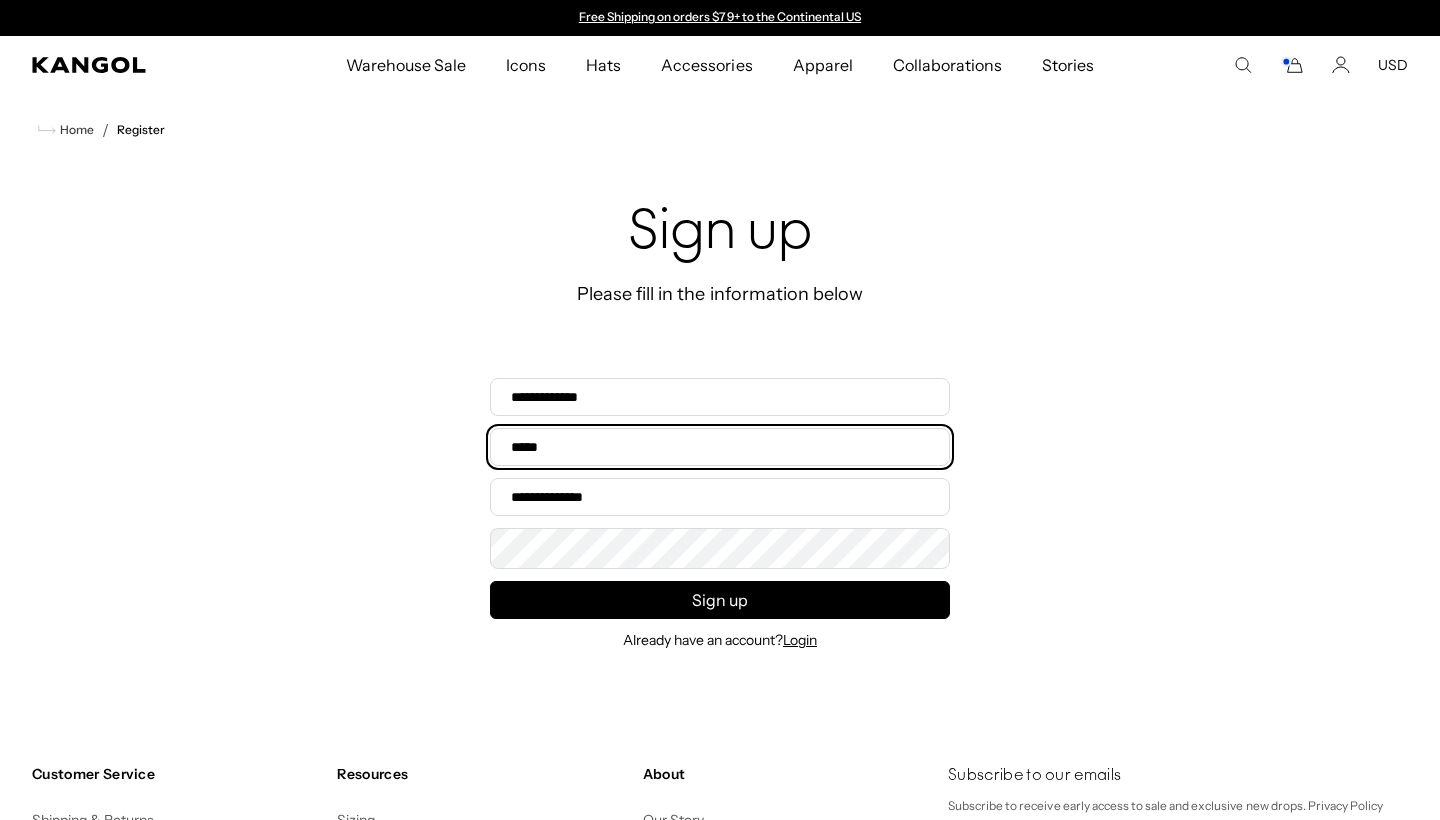 type on "*****" 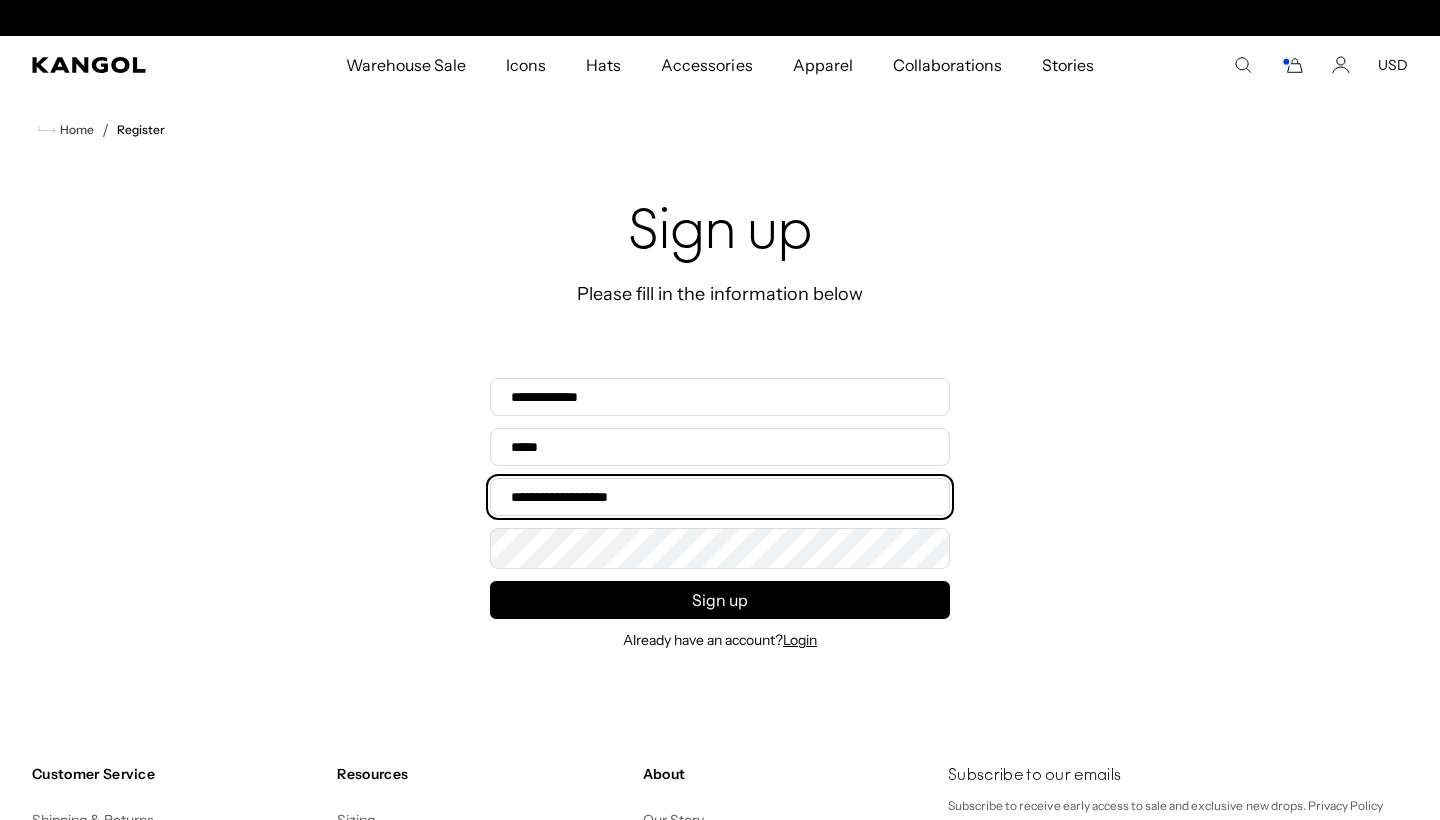 scroll, scrollTop: 0, scrollLeft: 0, axis: both 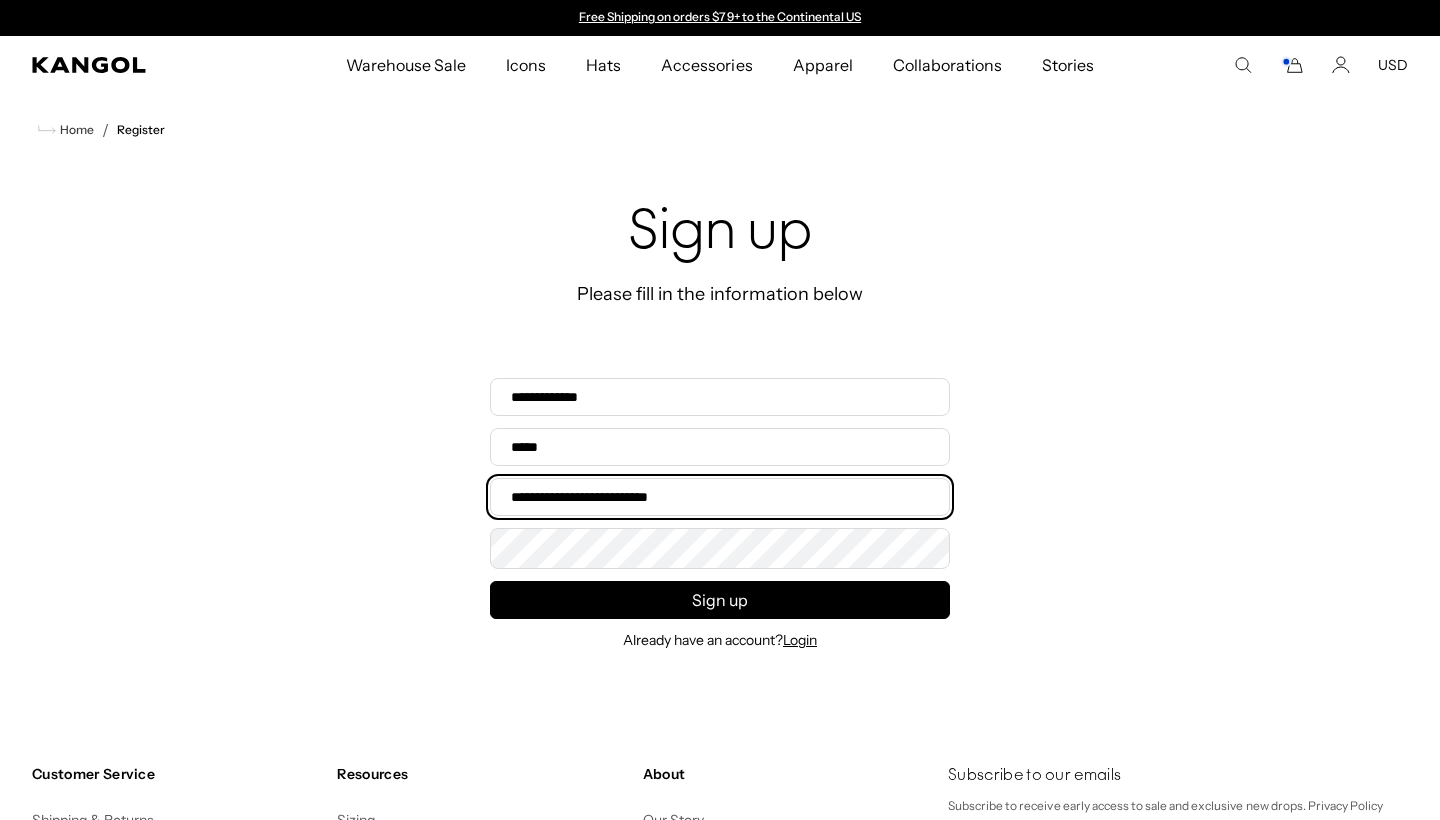 type on "**********" 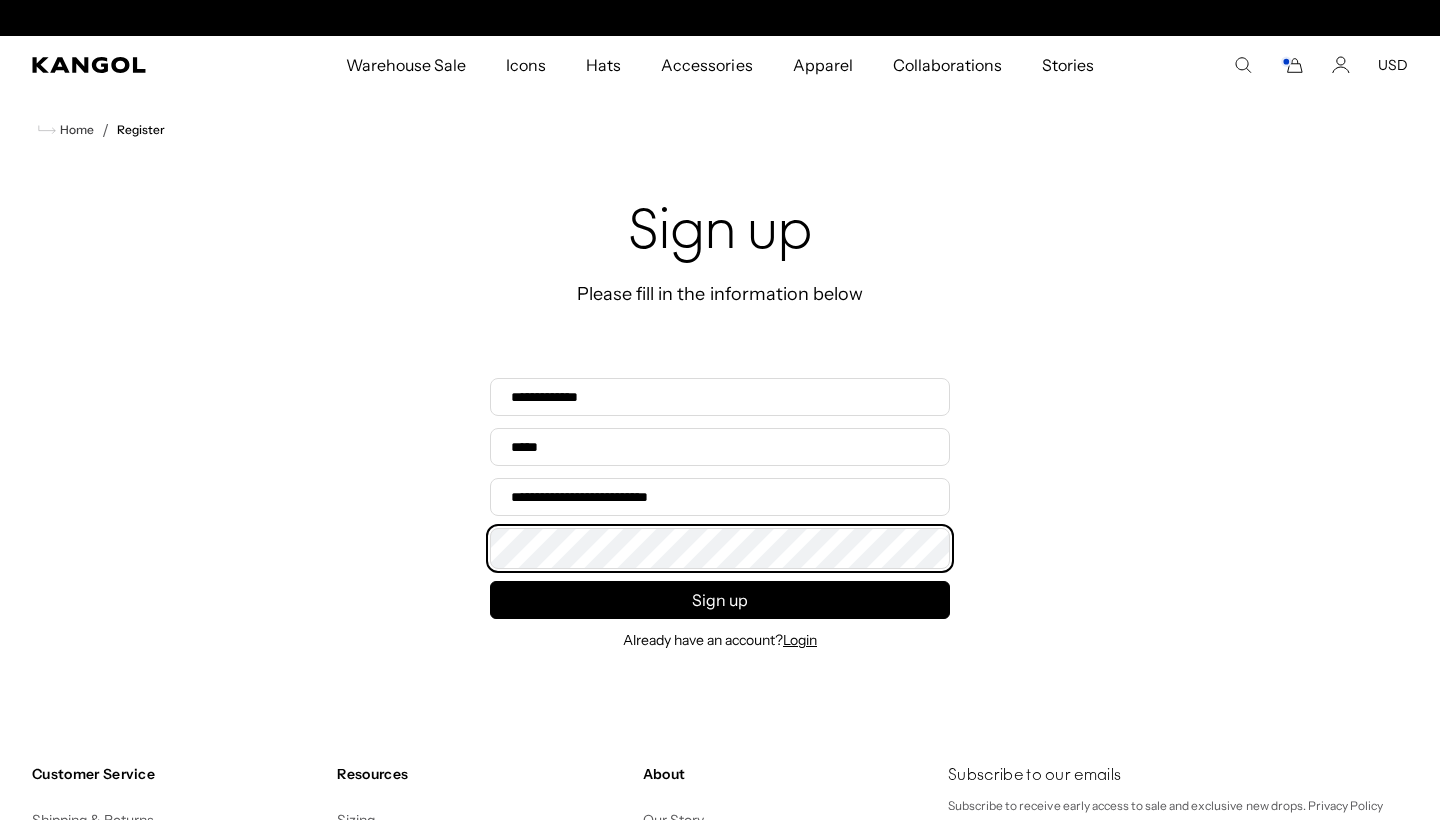 scroll, scrollTop: 0, scrollLeft: 412, axis: horizontal 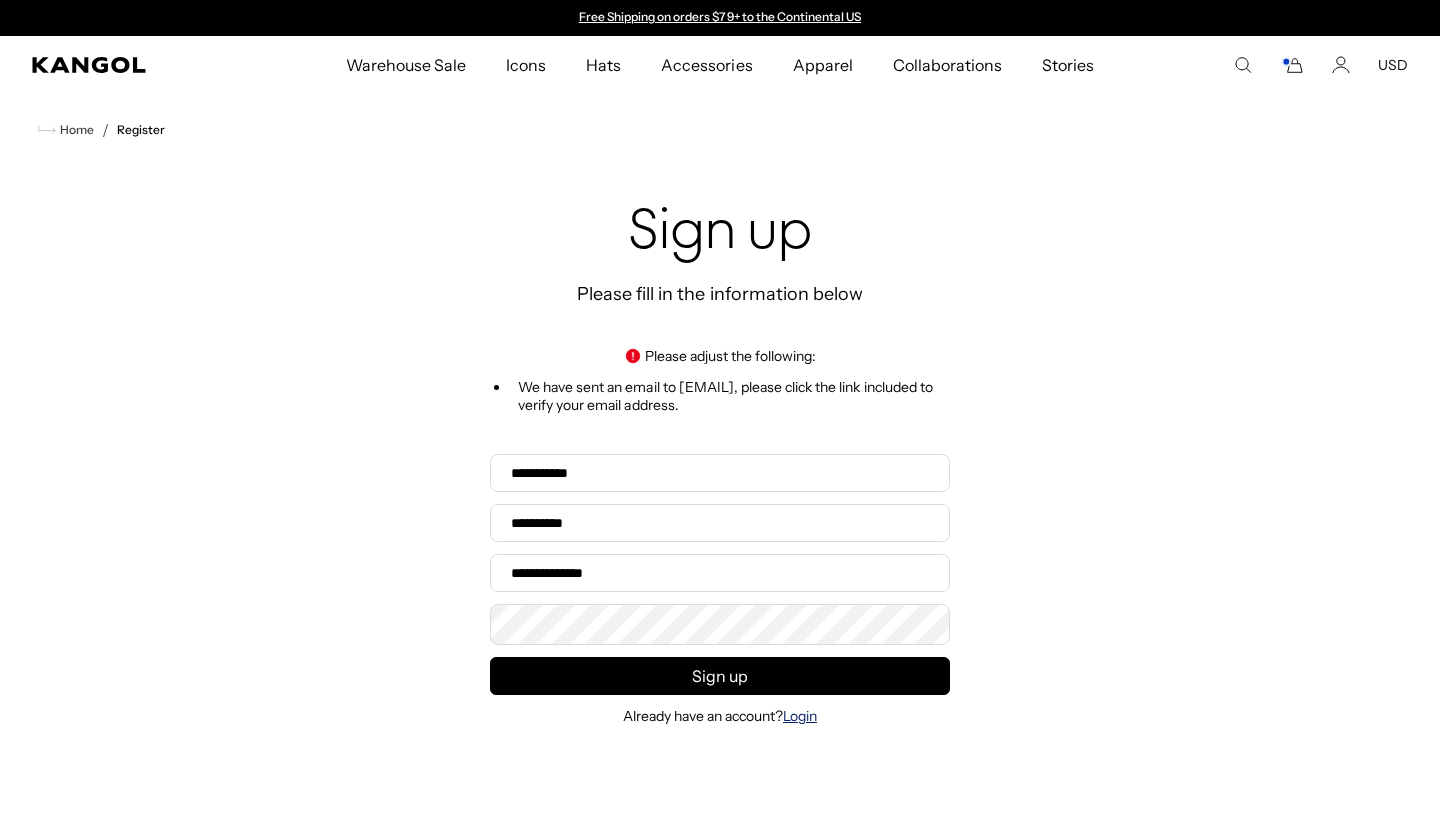 click on "Login" at bounding box center (800, 716) 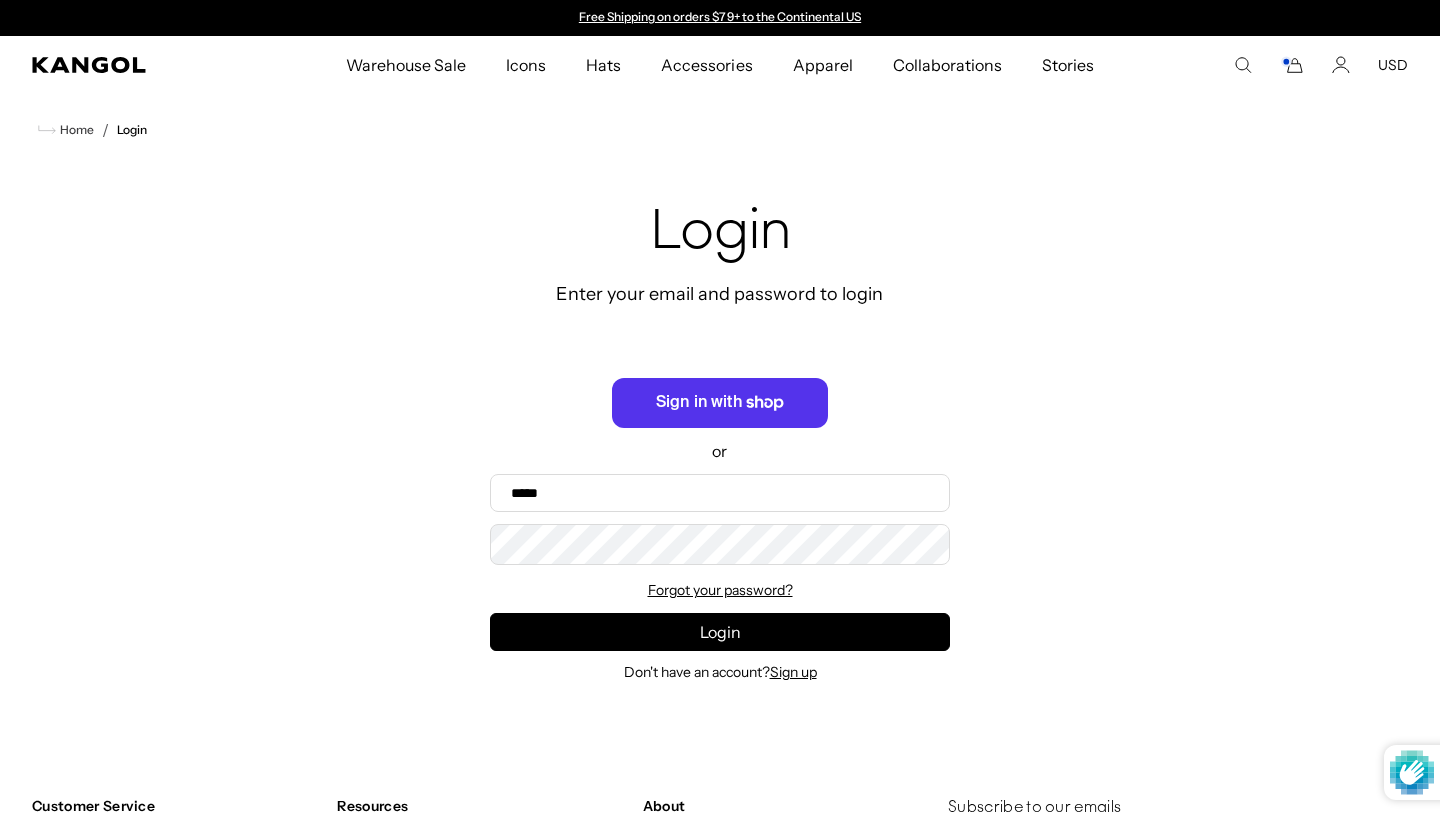scroll, scrollTop: 0, scrollLeft: 0, axis: both 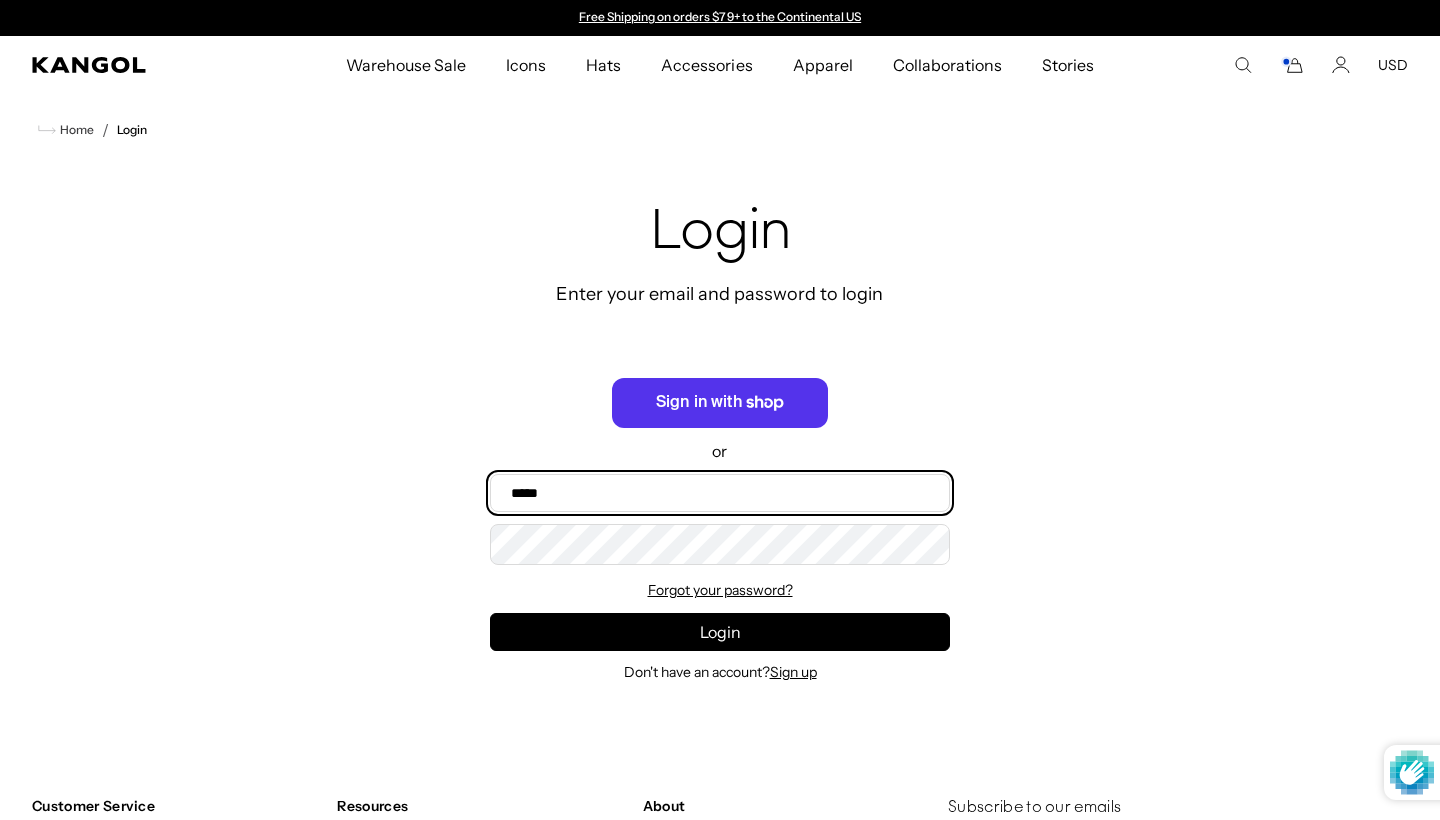 click on "Email" at bounding box center [720, 493] 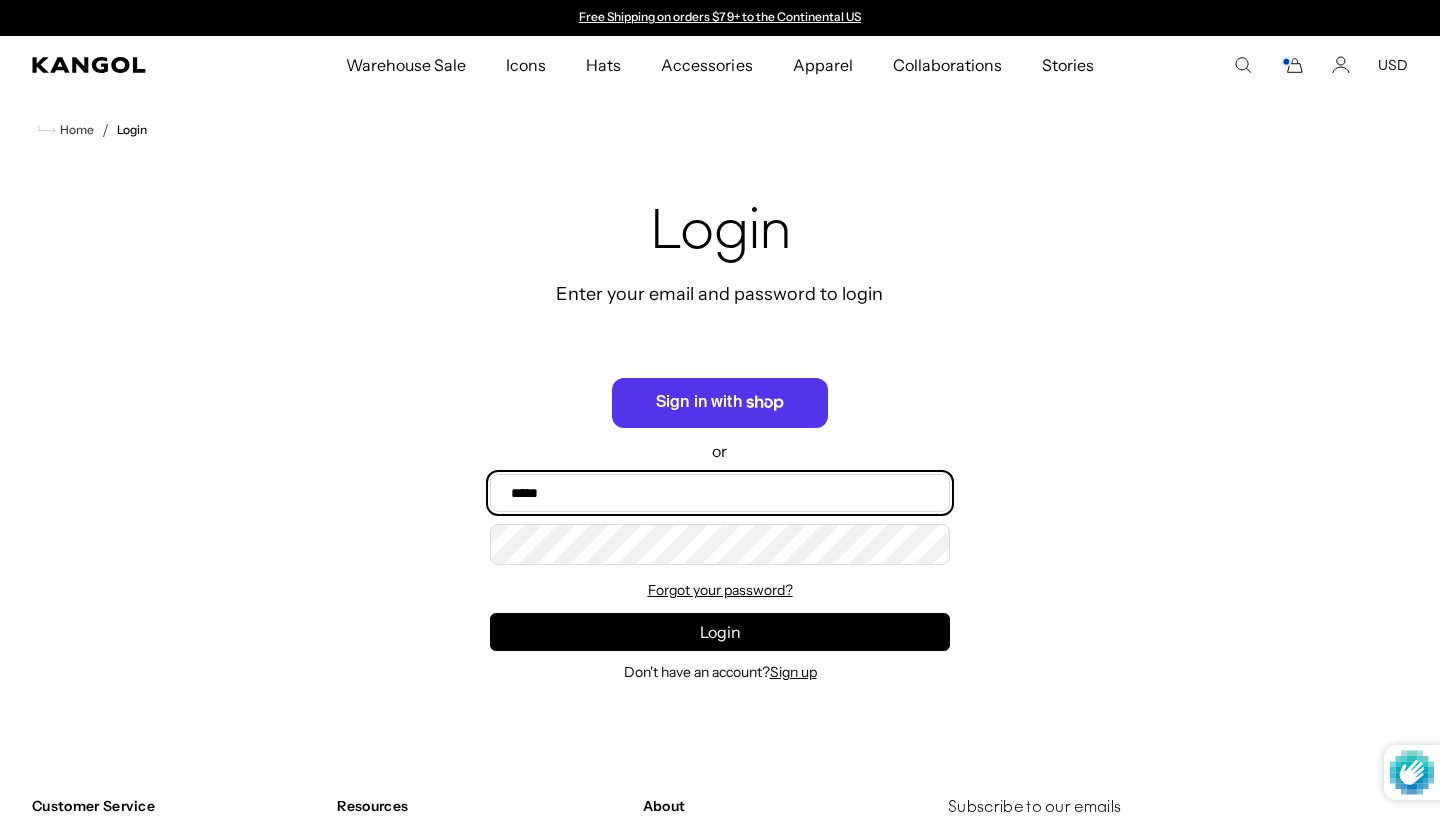 type on "**********" 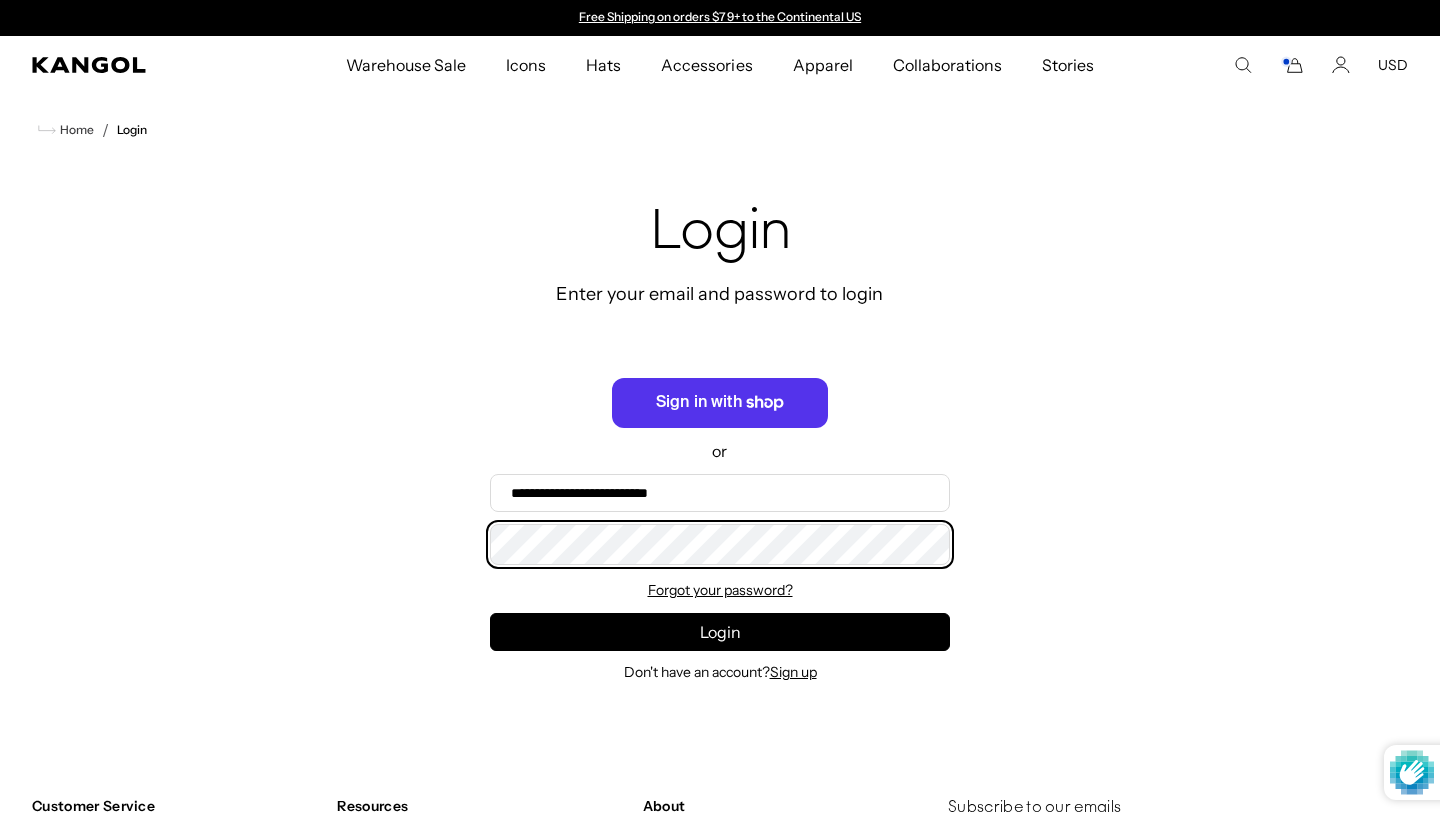 click on "Login" at bounding box center [720, 632] 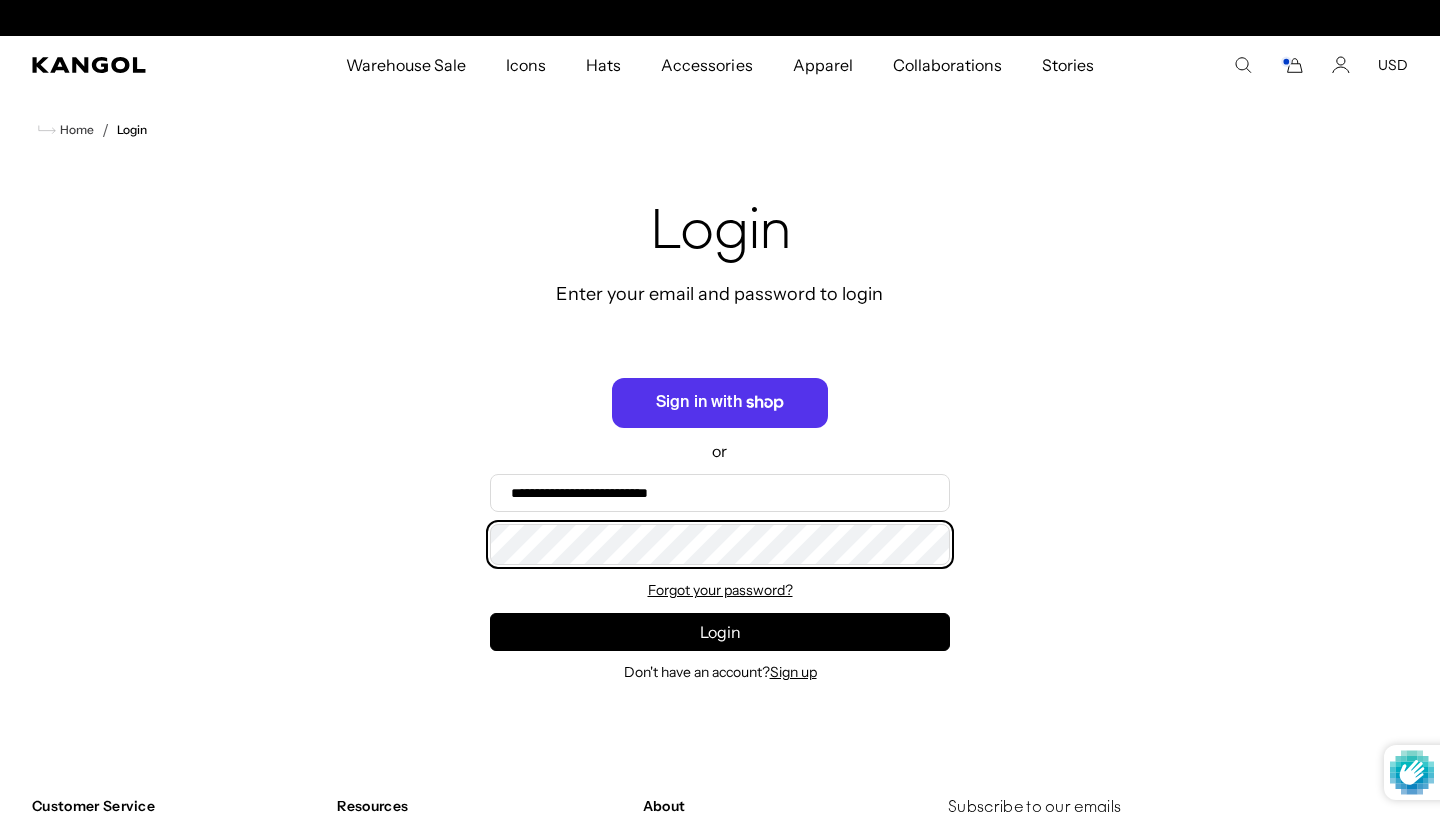 scroll, scrollTop: 0, scrollLeft: 0, axis: both 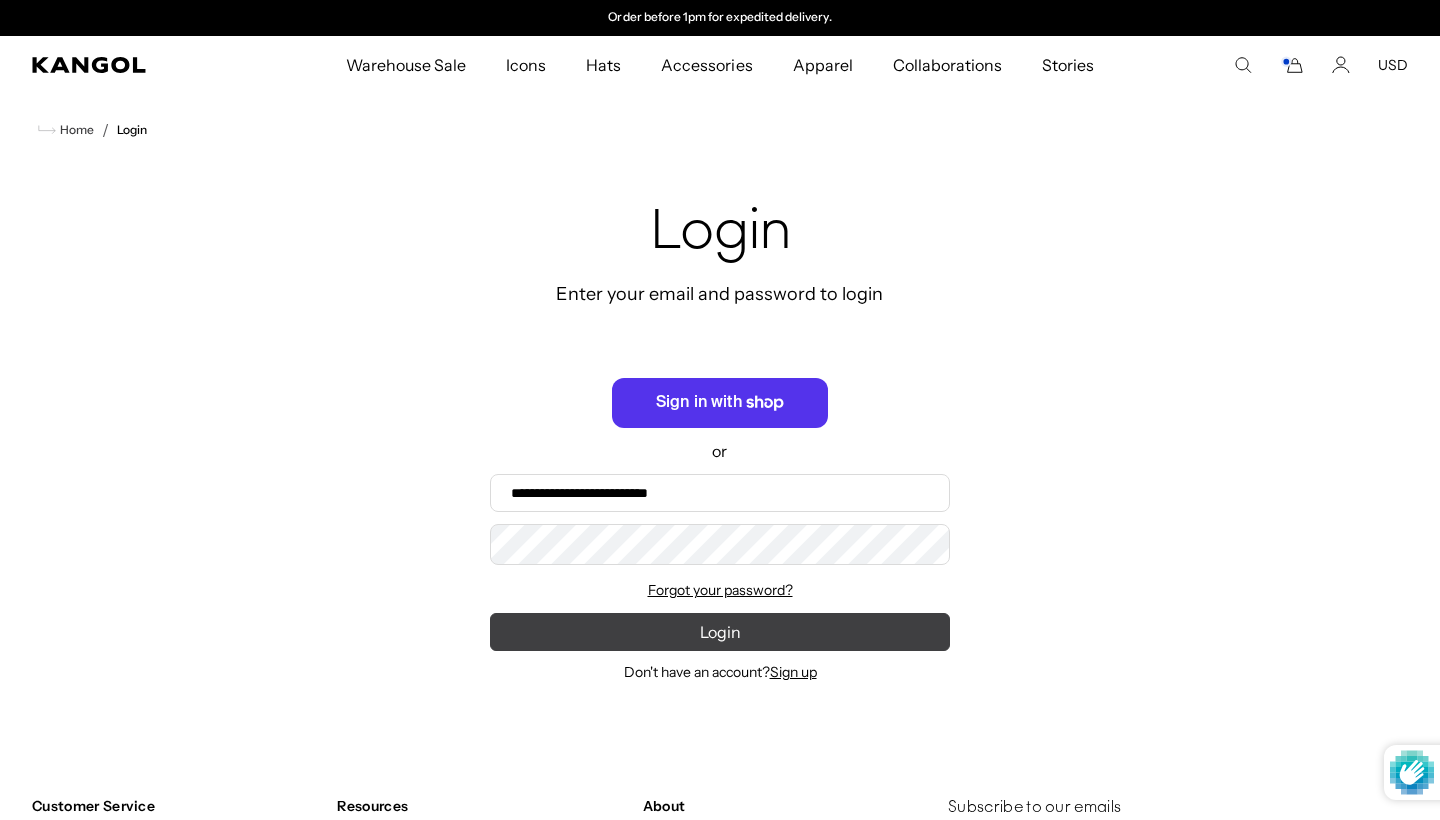 click on "Login" at bounding box center (720, 632) 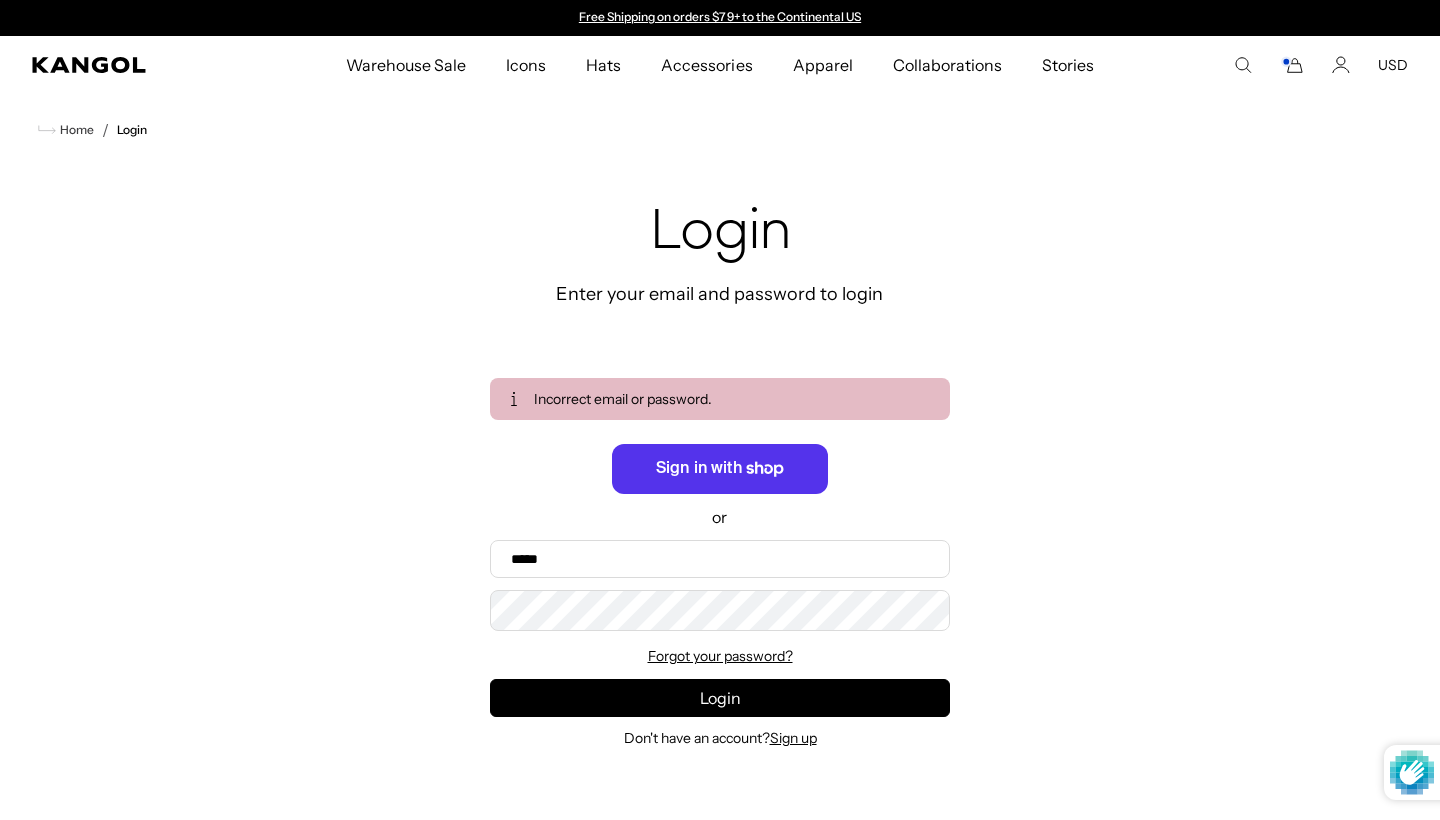scroll, scrollTop: 0, scrollLeft: 0, axis: both 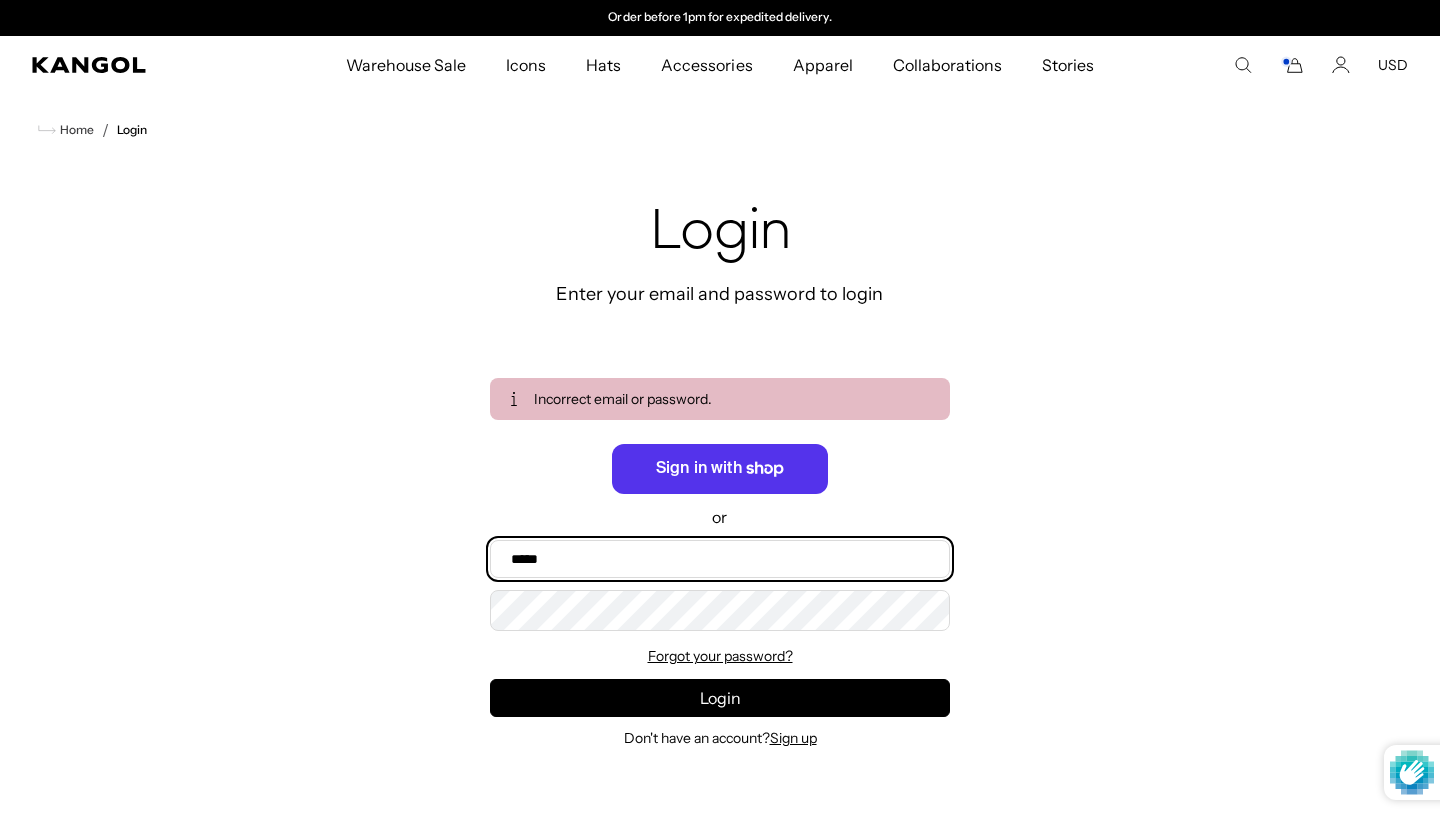 type on "**********" 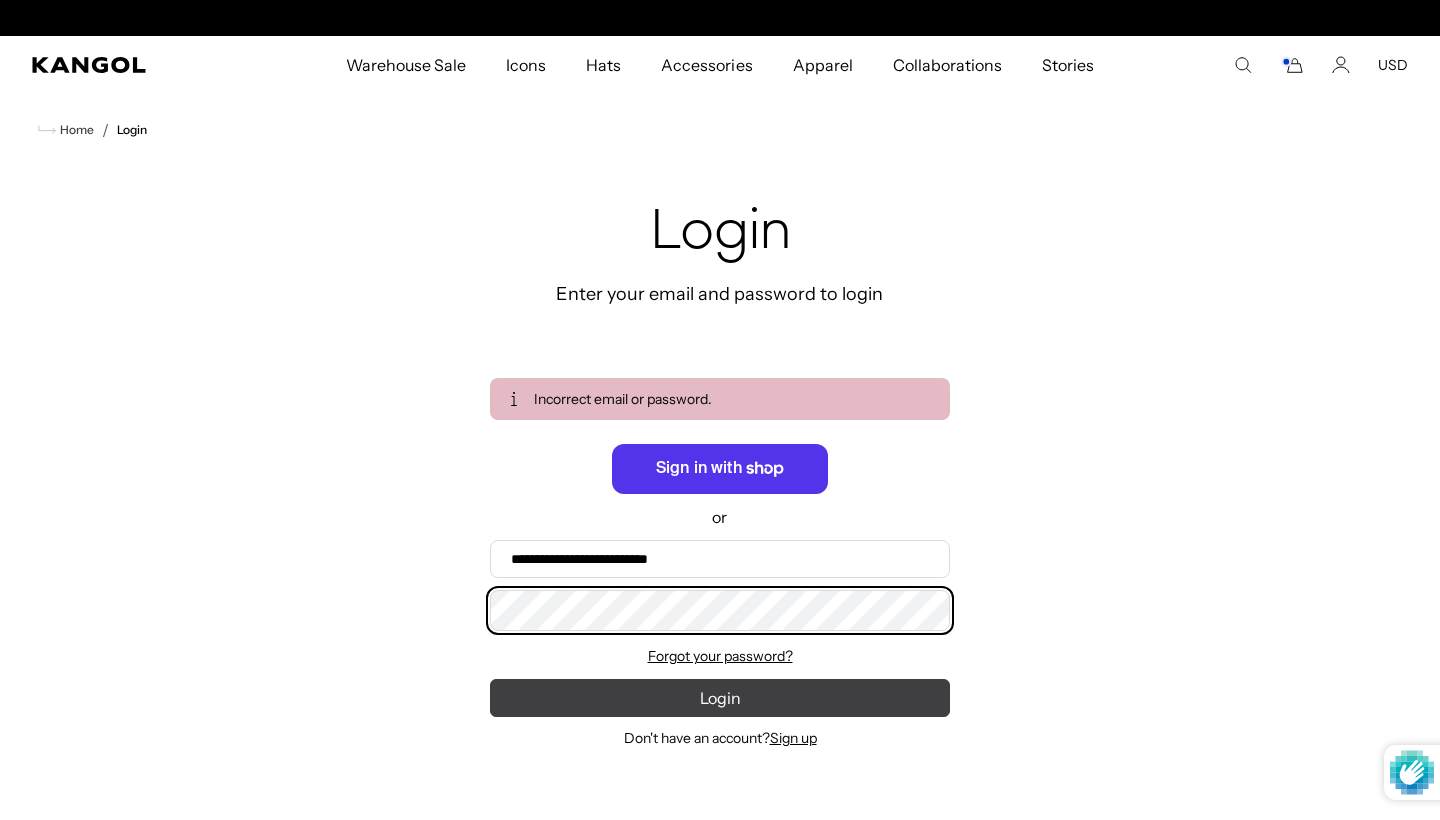 scroll, scrollTop: 0, scrollLeft: 0, axis: both 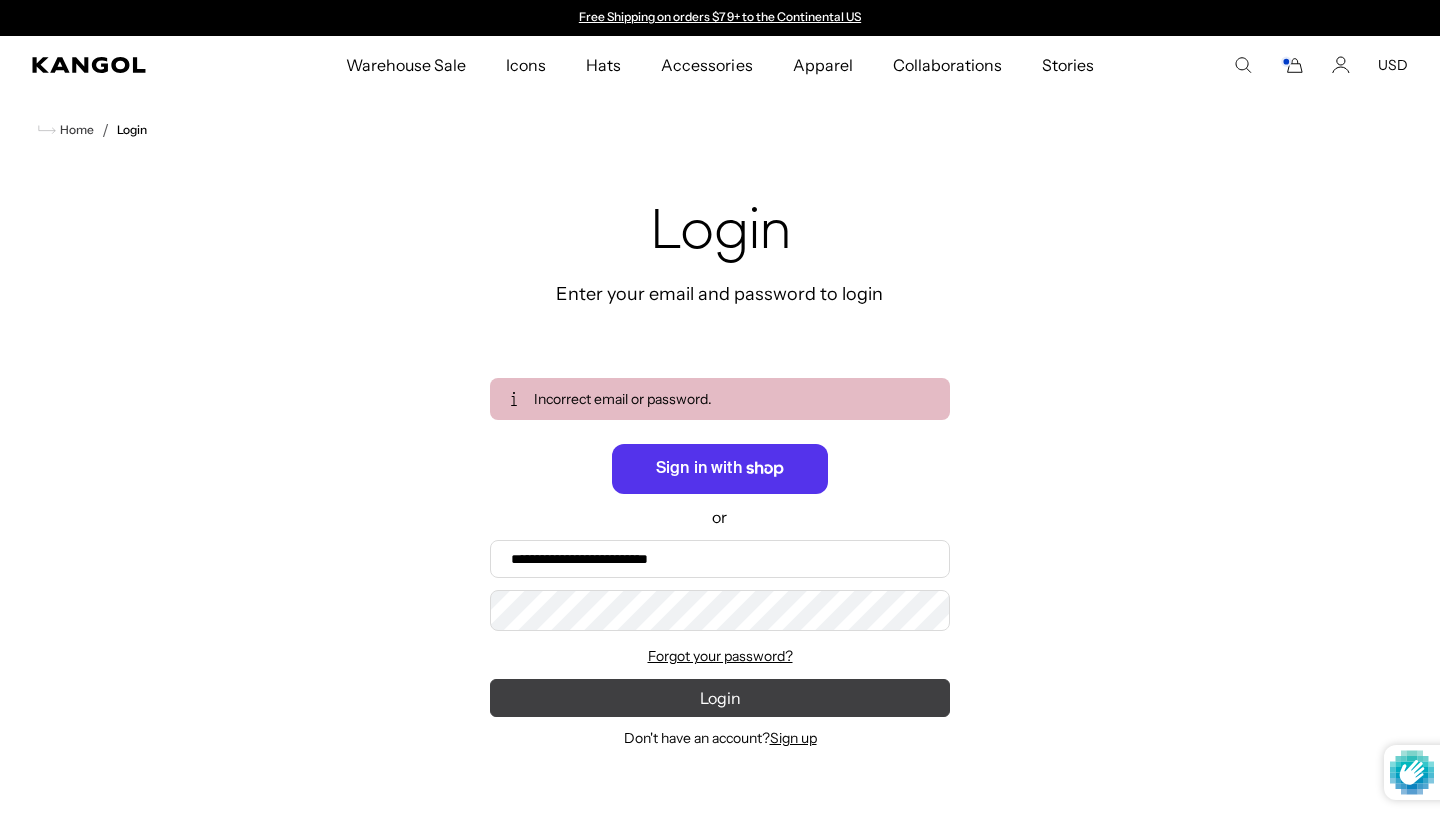 click on "Login" at bounding box center (720, 698) 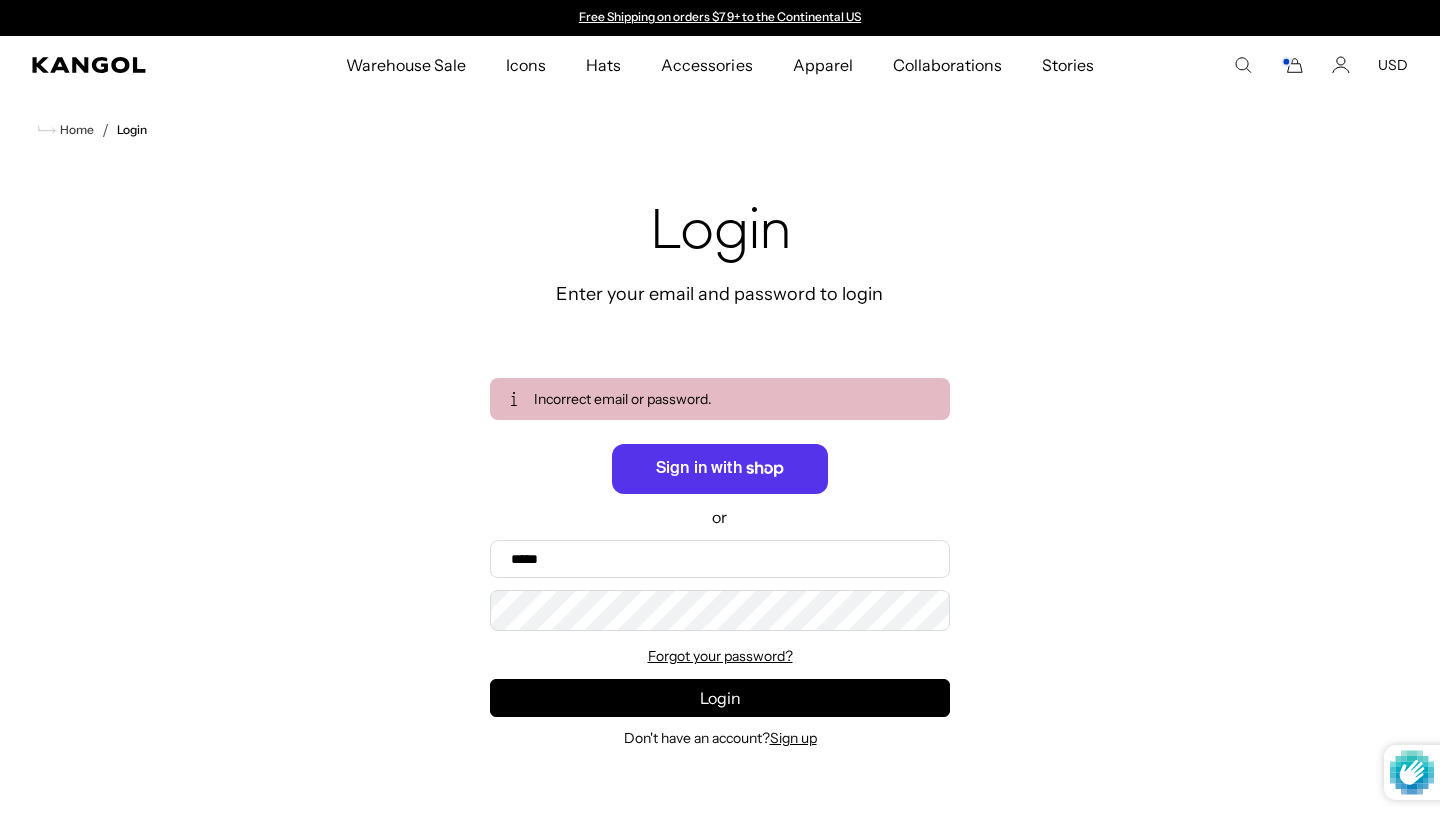 scroll, scrollTop: 0, scrollLeft: 0, axis: both 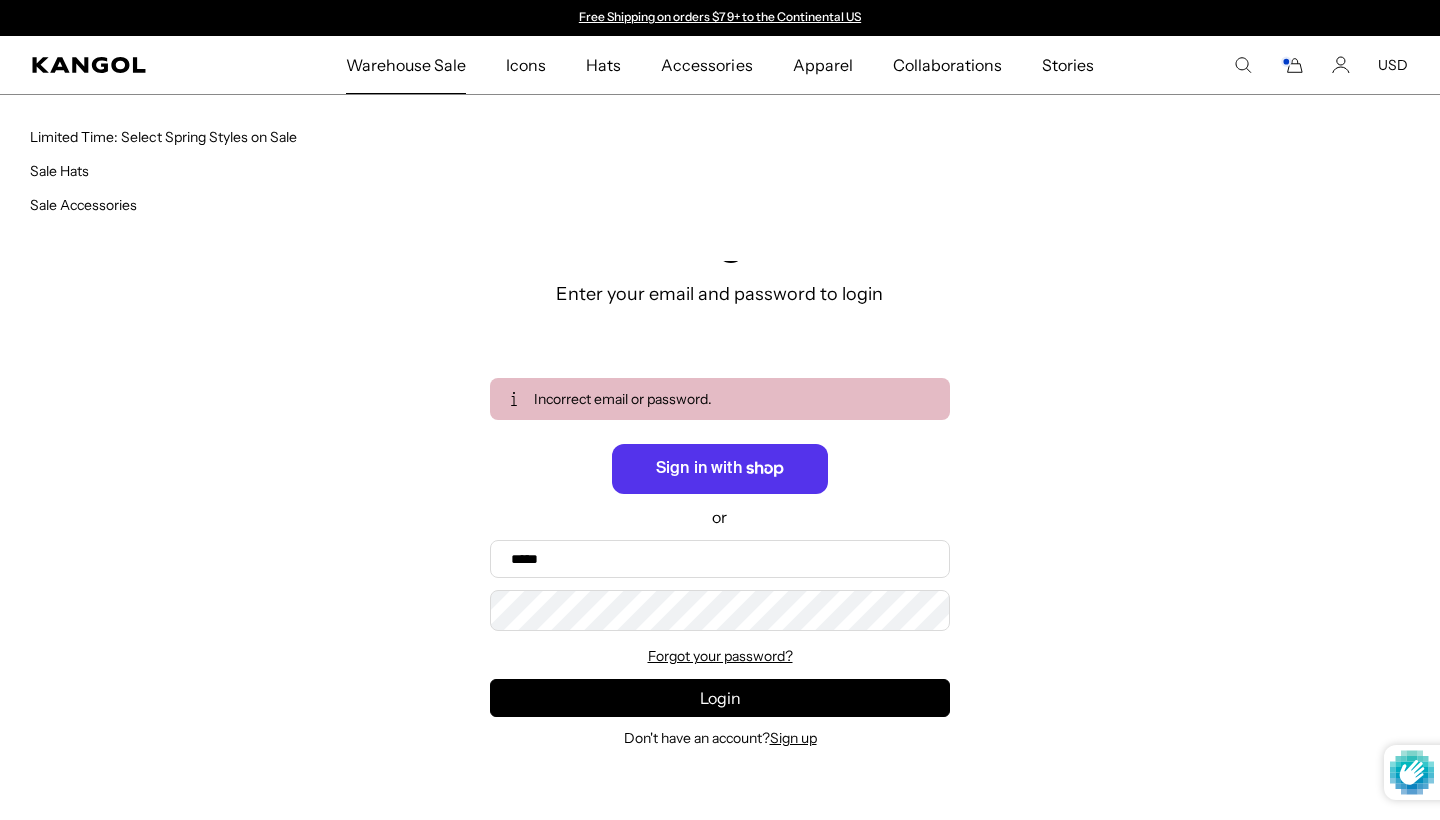 click on "Warehouse Sale" at bounding box center (406, 65) 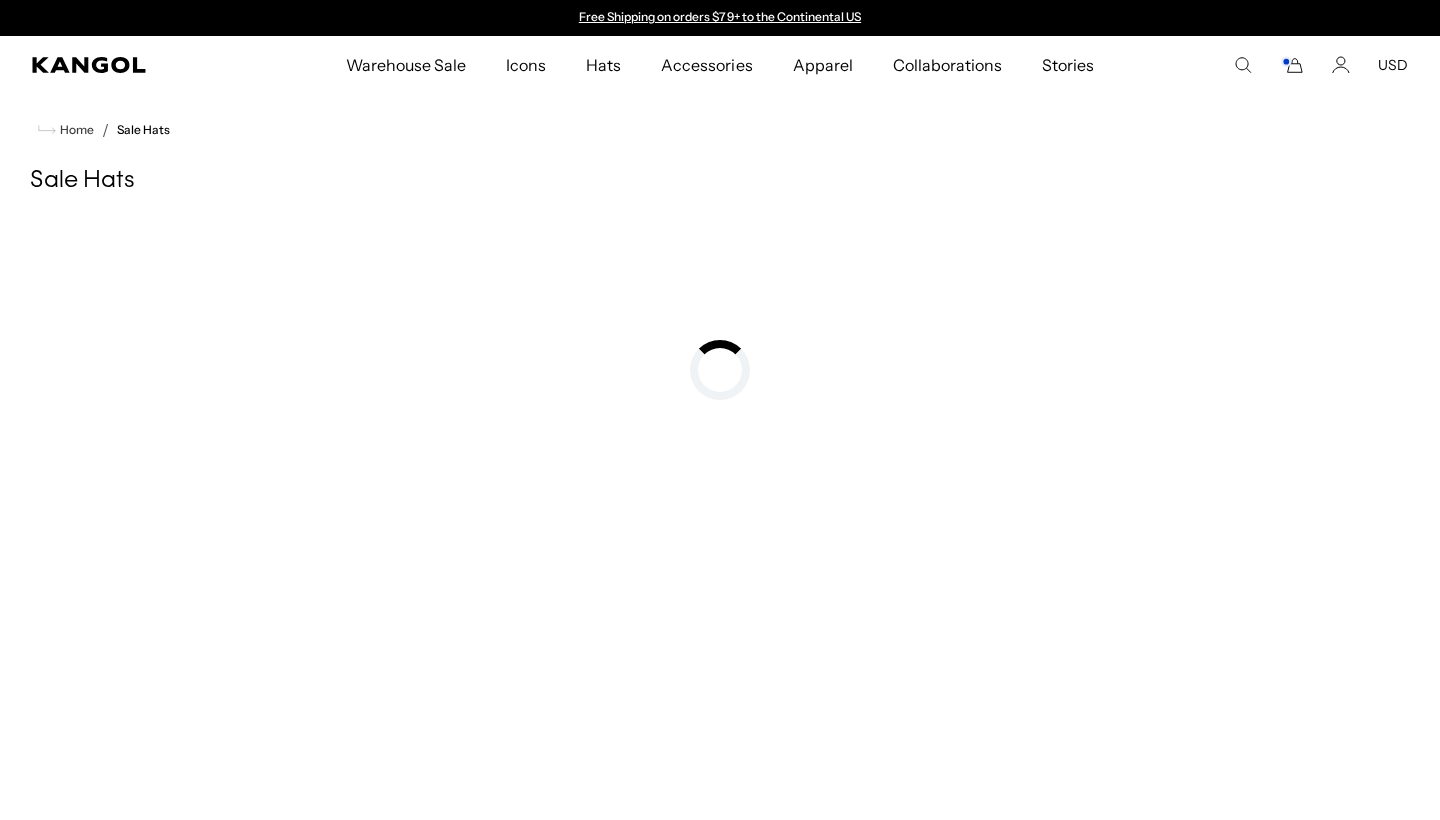 scroll, scrollTop: 0, scrollLeft: 0, axis: both 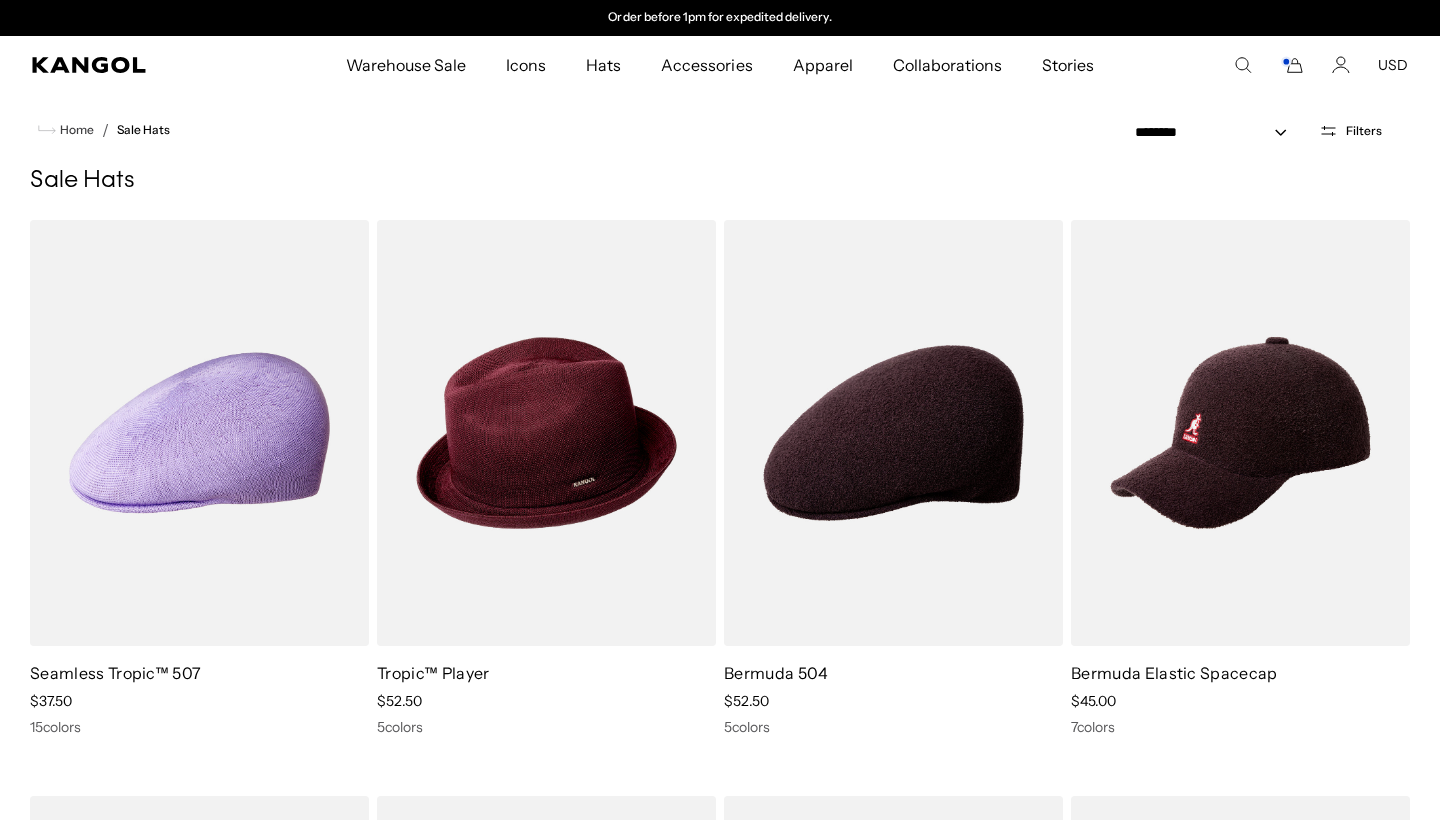 click on "Filters" at bounding box center (1364, 131) 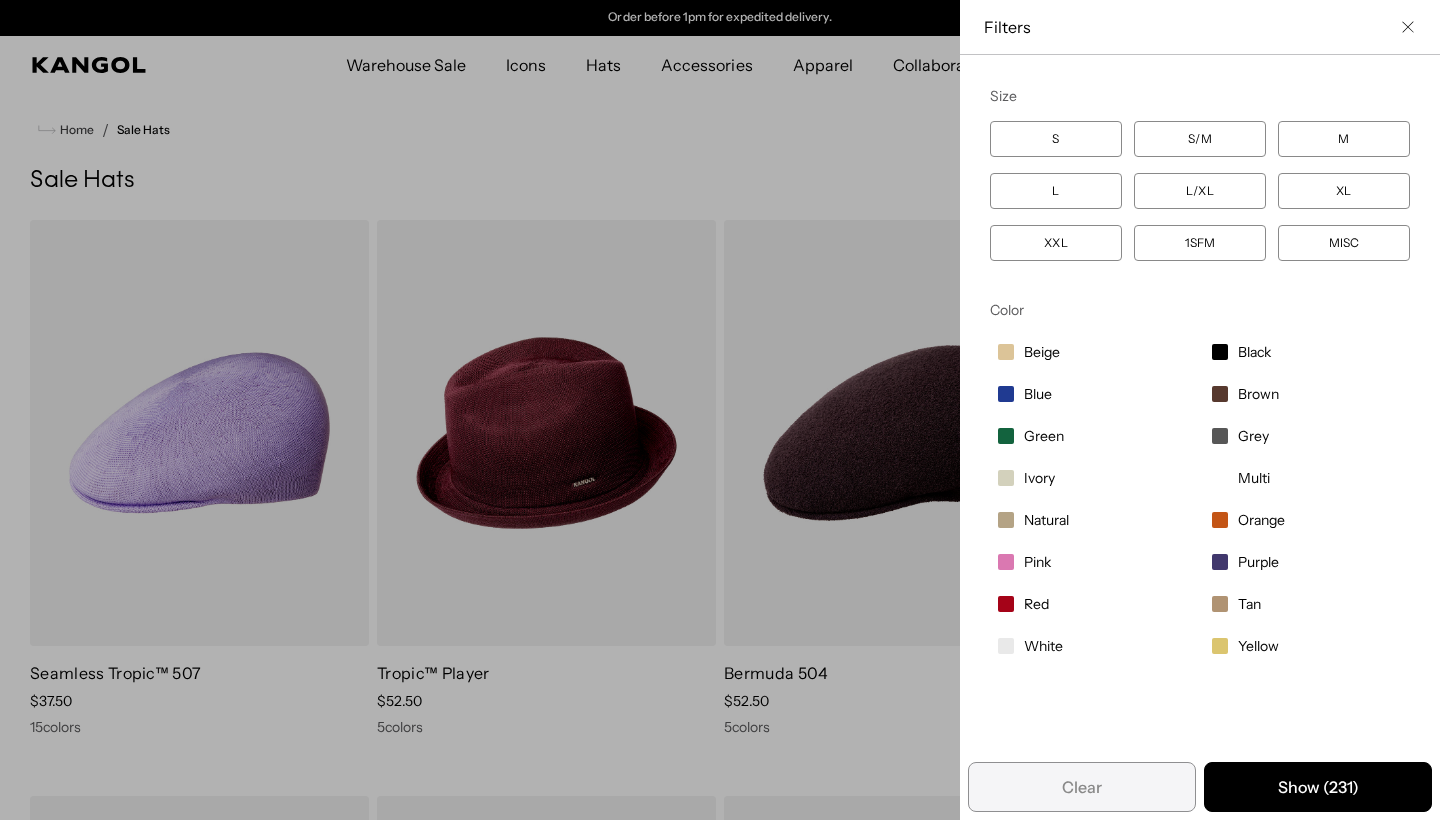 scroll, scrollTop: 0, scrollLeft: 0, axis: both 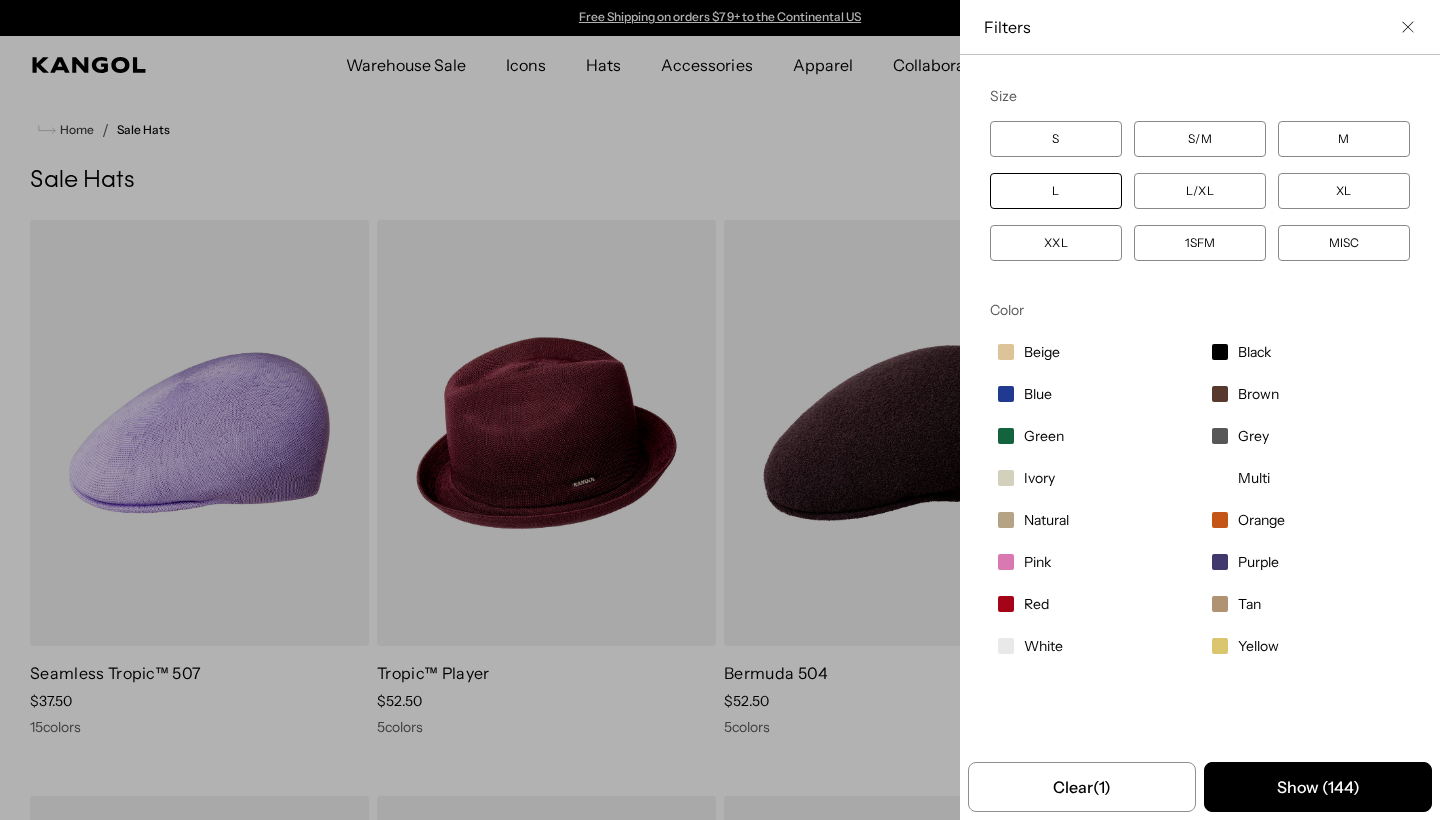 click at bounding box center (720, 410) 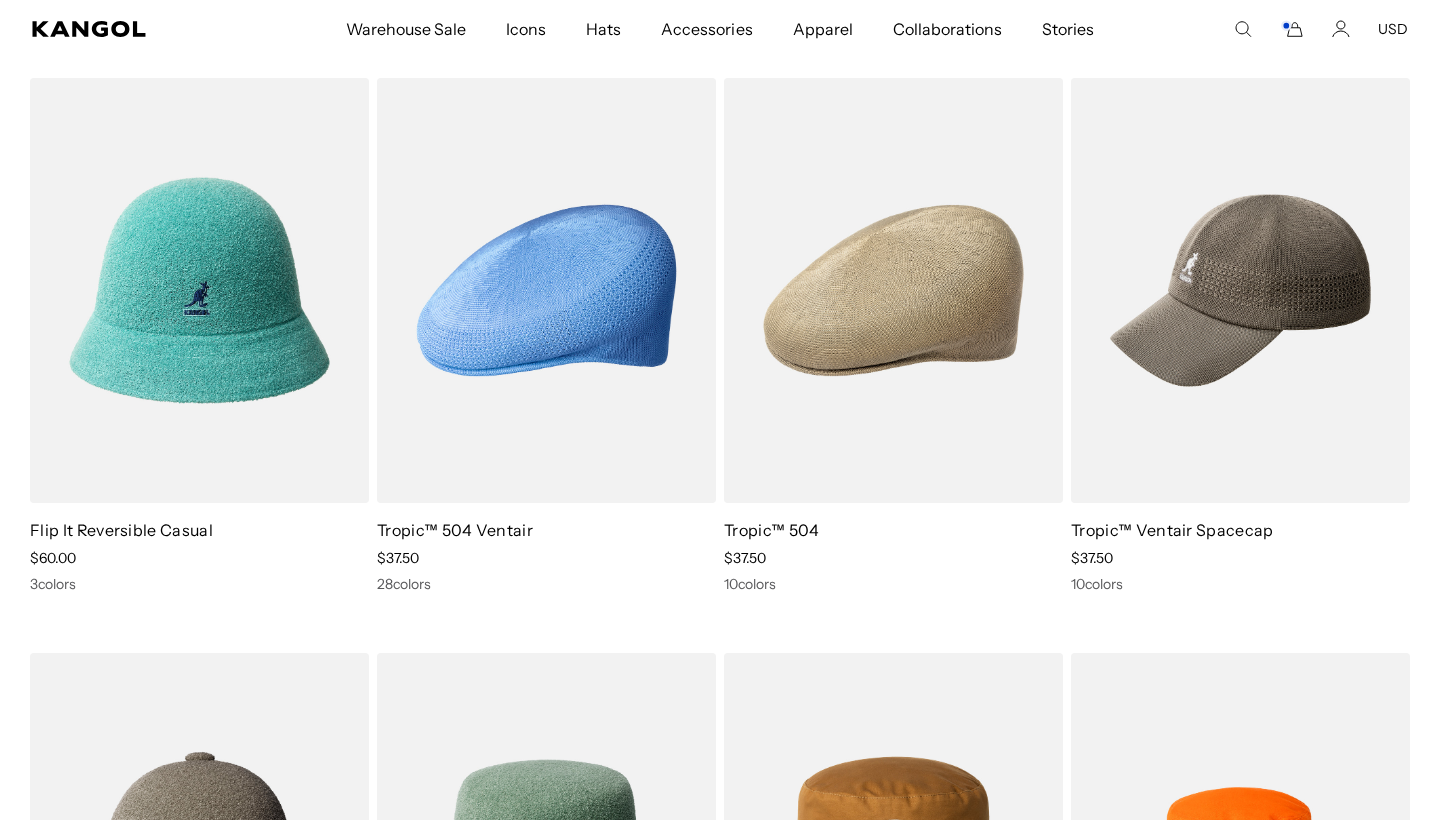 scroll, scrollTop: 763, scrollLeft: 0, axis: vertical 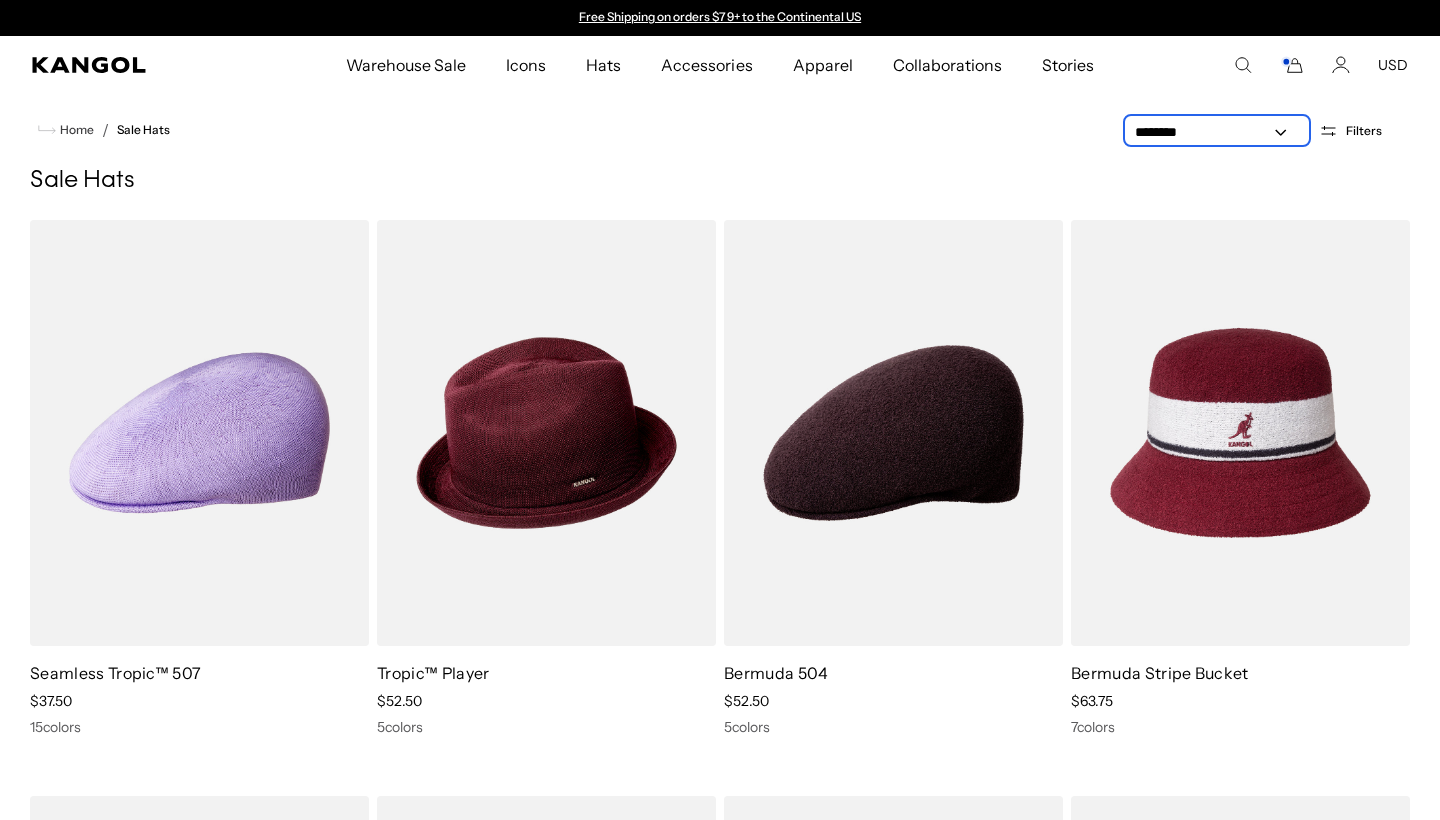 select on "*****" 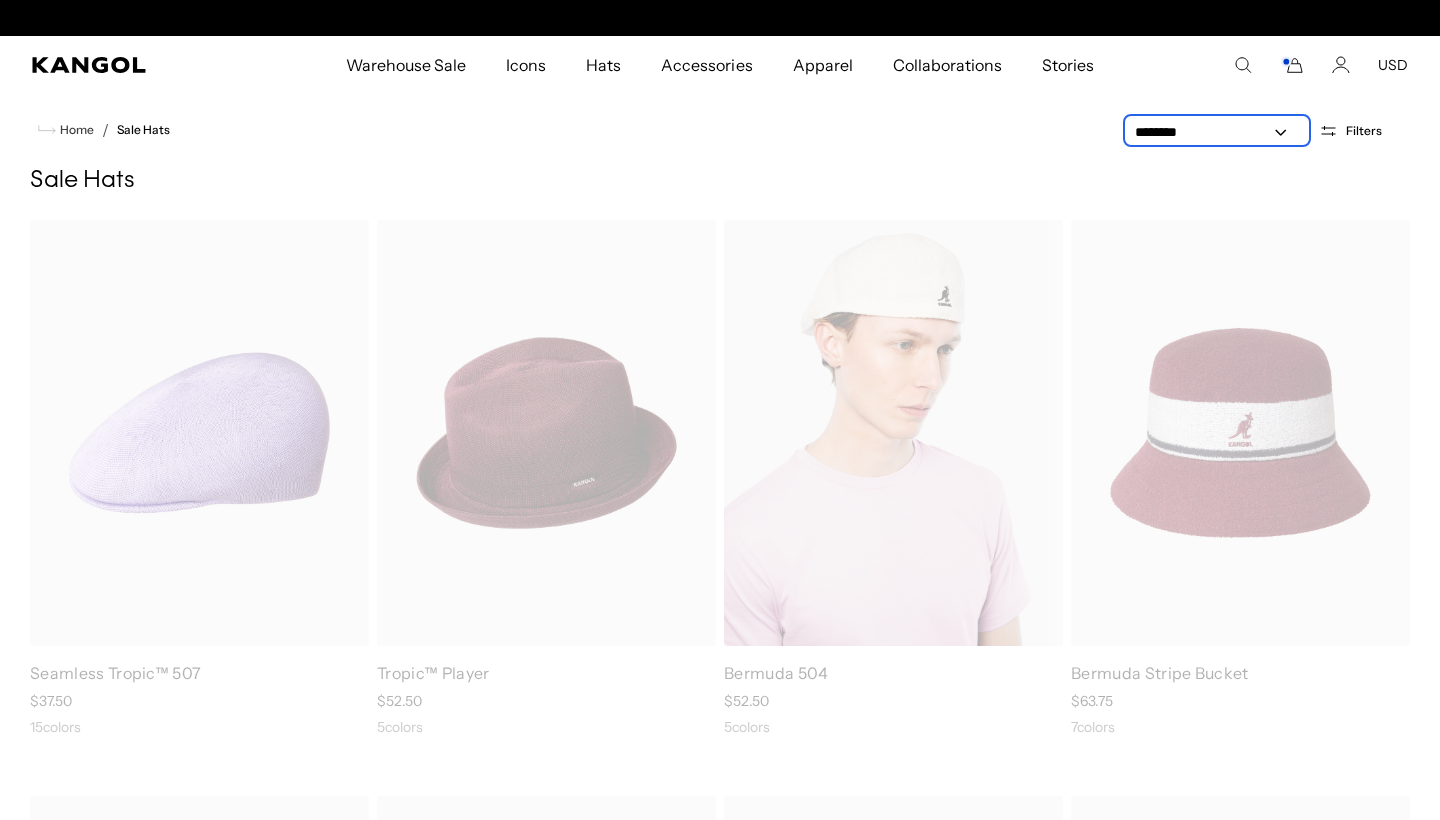 scroll, scrollTop: 0, scrollLeft: 412, axis: horizontal 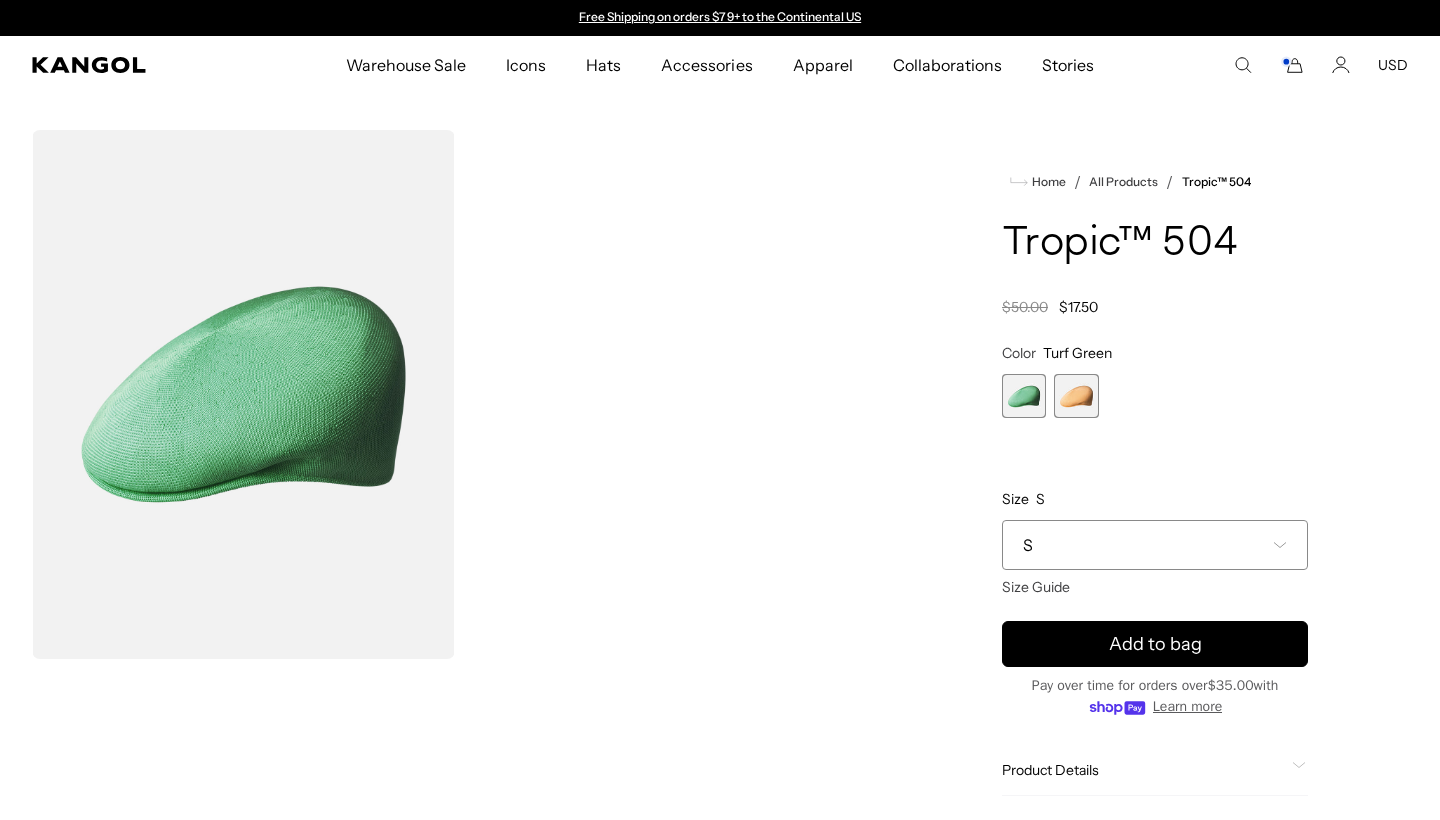 click on "S" at bounding box center (1155, 545) 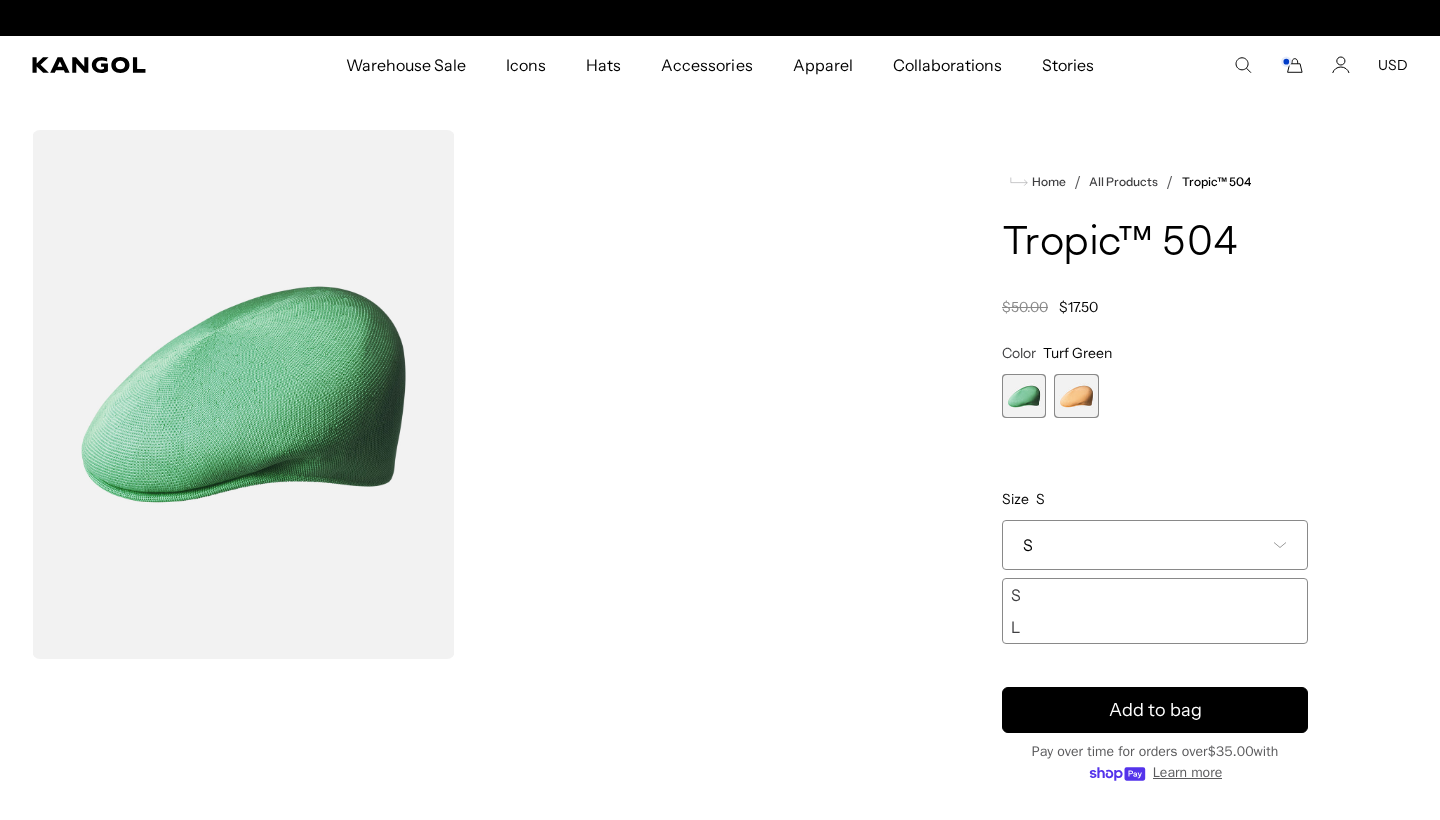 scroll, scrollTop: 0, scrollLeft: 412, axis: horizontal 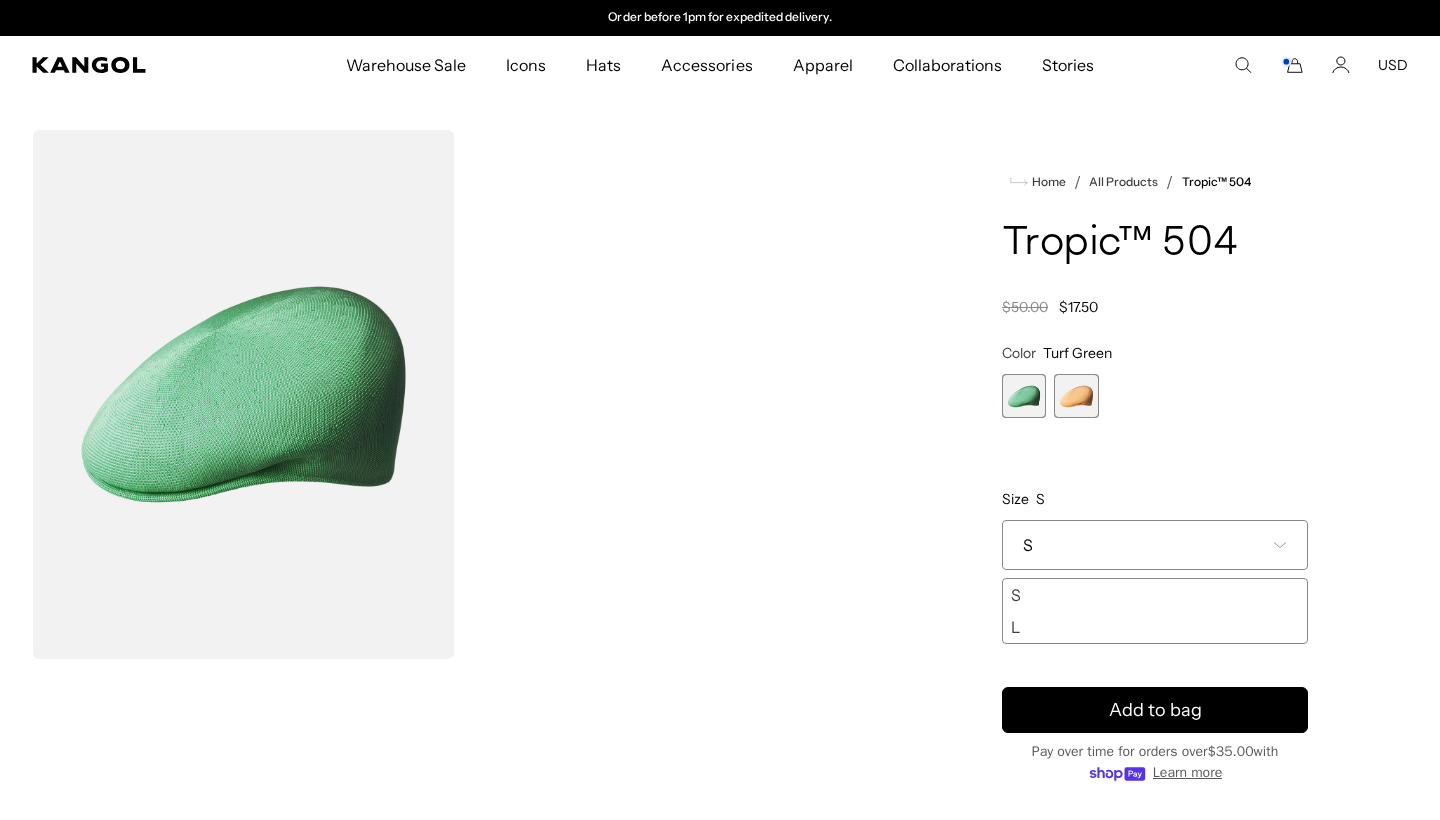 click at bounding box center [1076, 396] 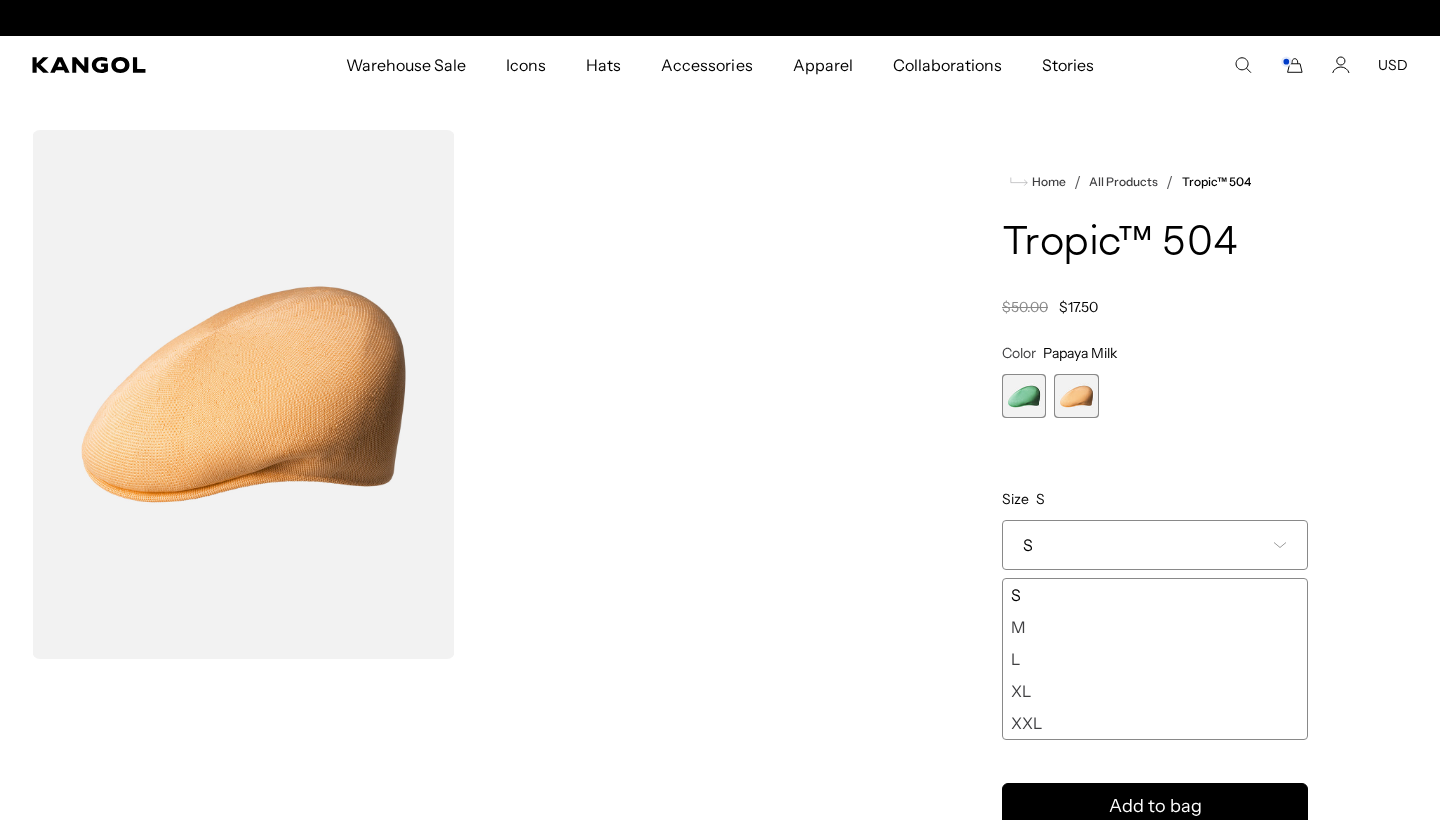 scroll, scrollTop: 0, scrollLeft: 0, axis: both 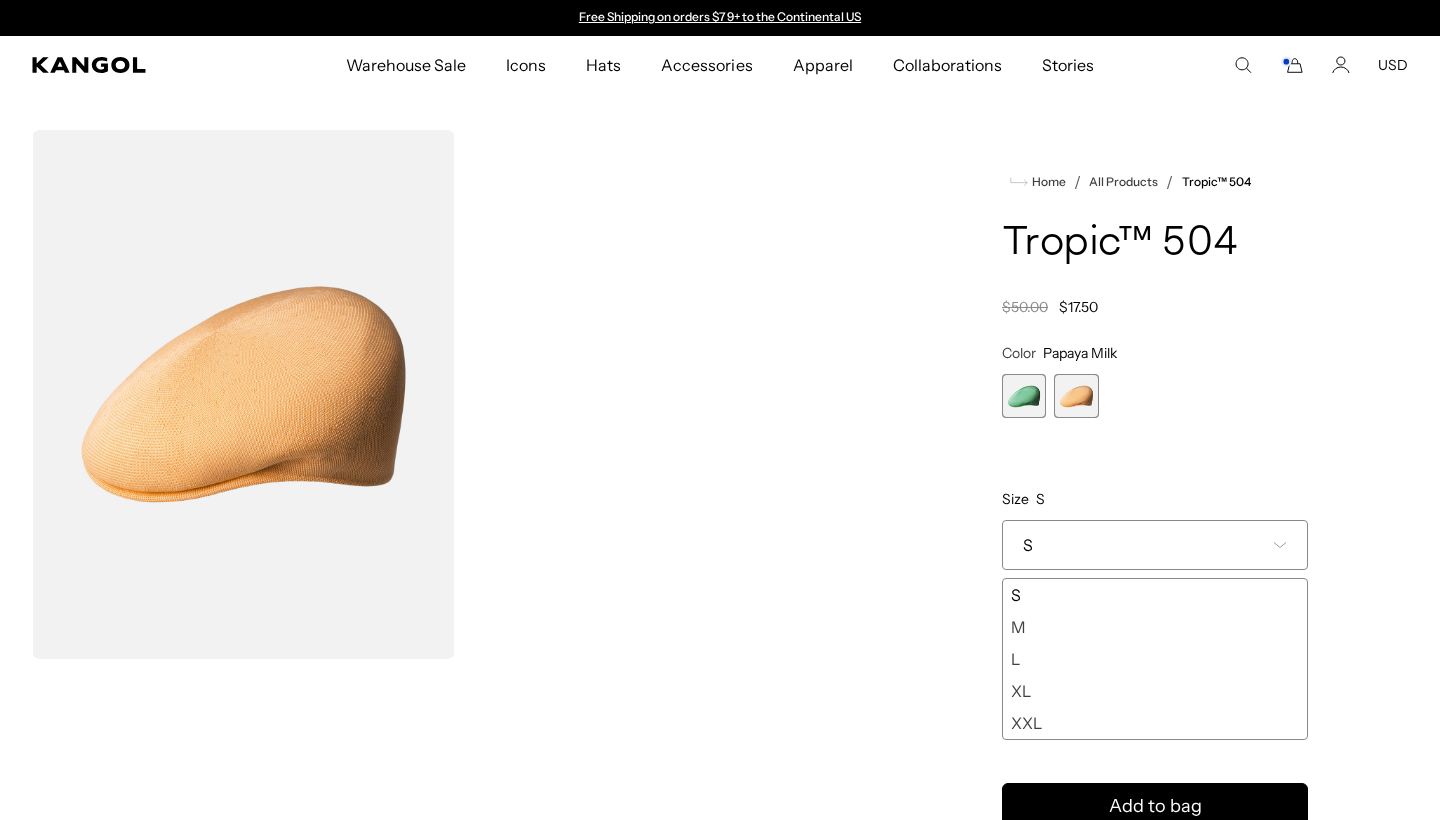 click at bounding box center [1024, 396] 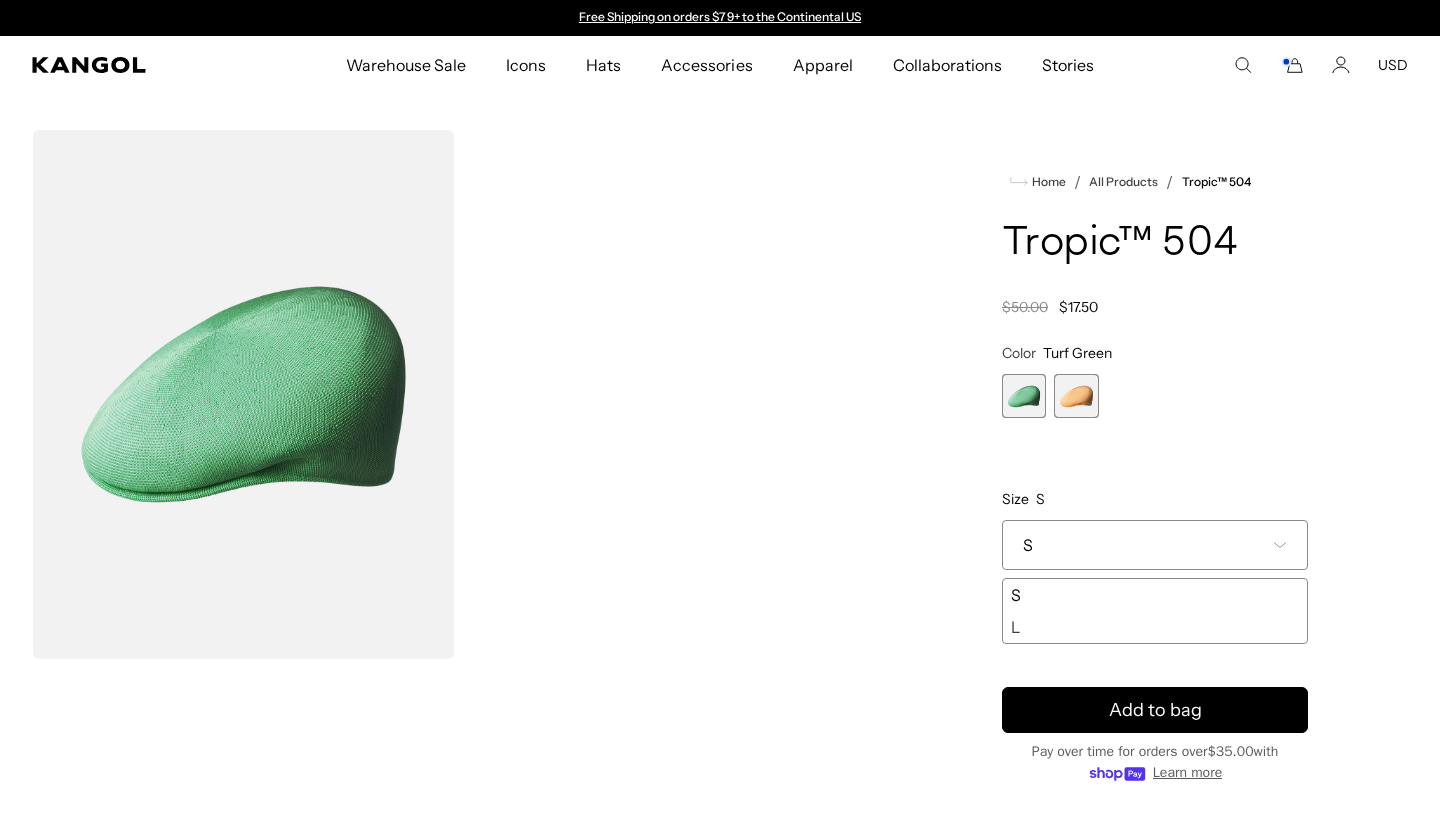click on "L" at bounding box center (1155, 627) 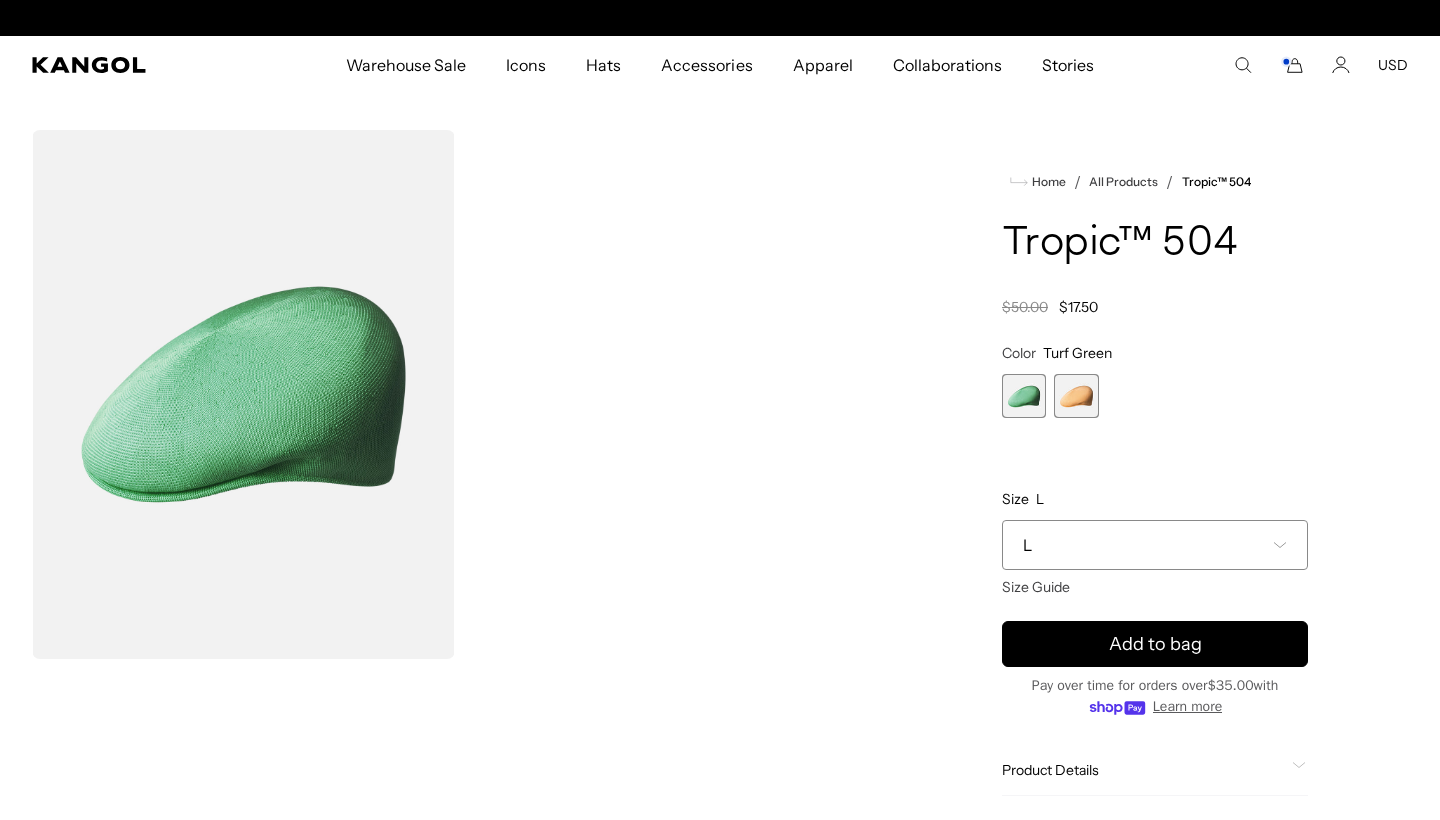 scroll, scrollTop: 0, scrollLeft: 412, axis: horizontal 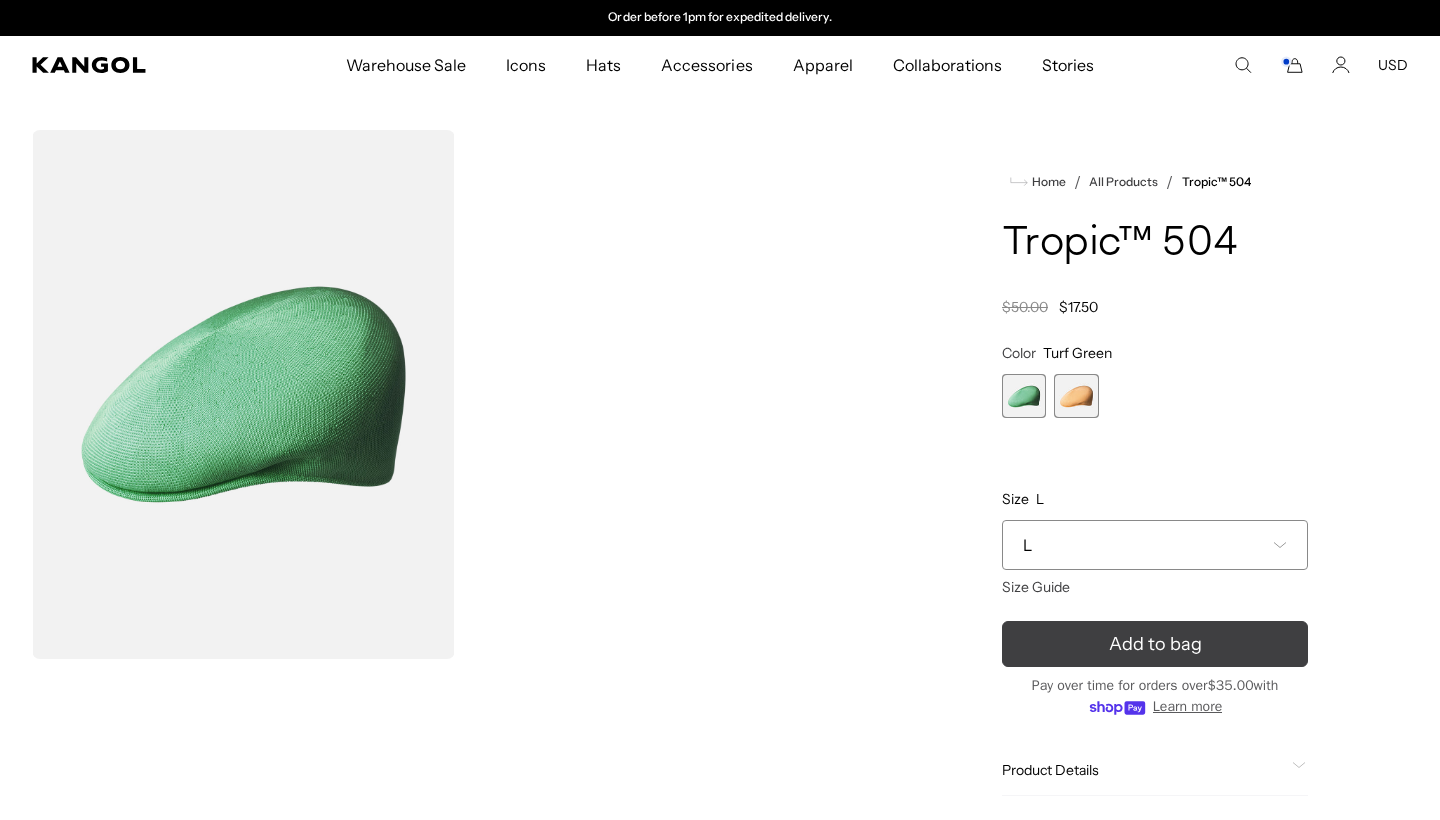 click on "Add to bag" at bounding box center [1155, 644] 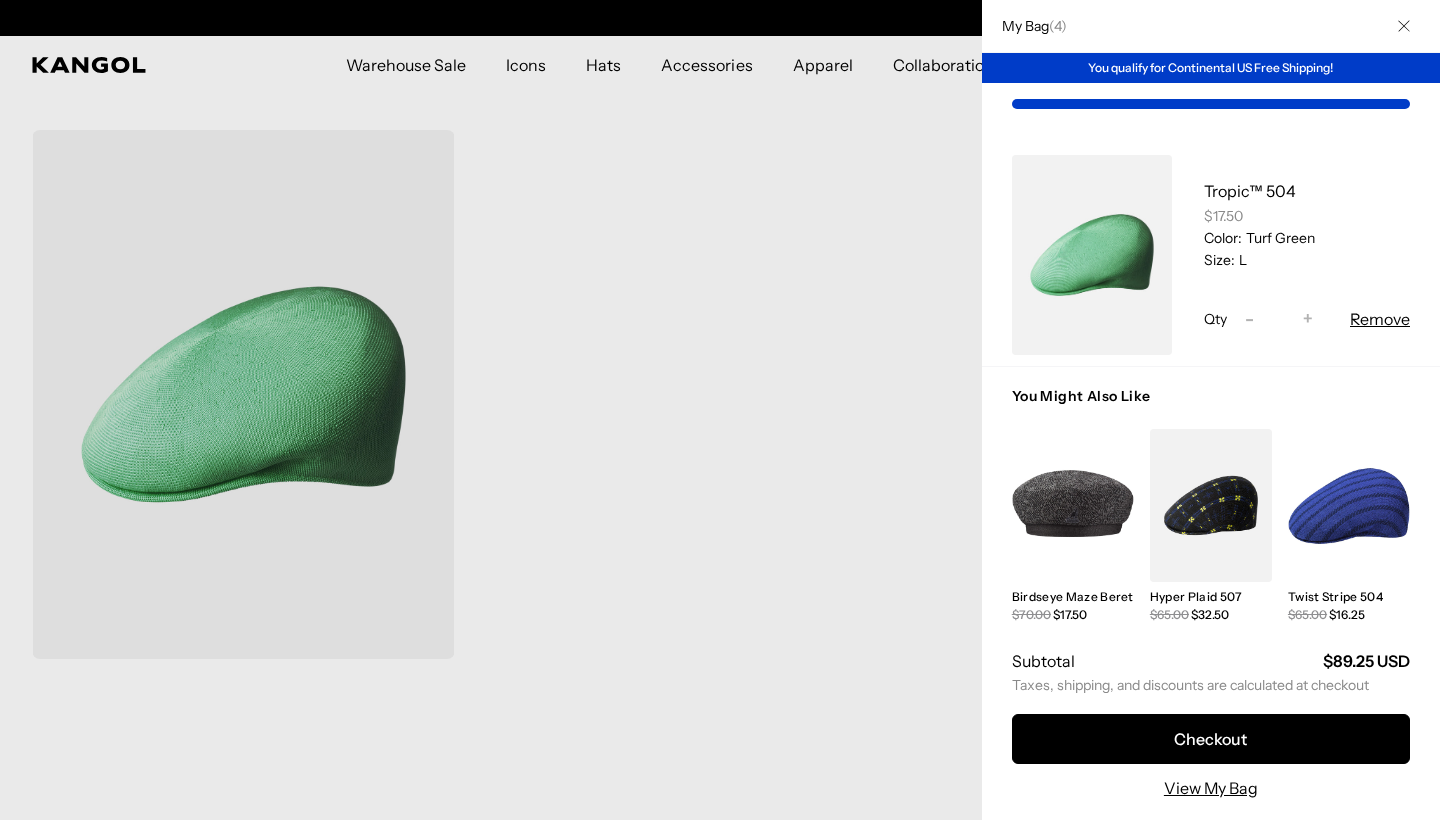 scroll, scrollTop: 0, scrollLeft: 412, axis: horizontal 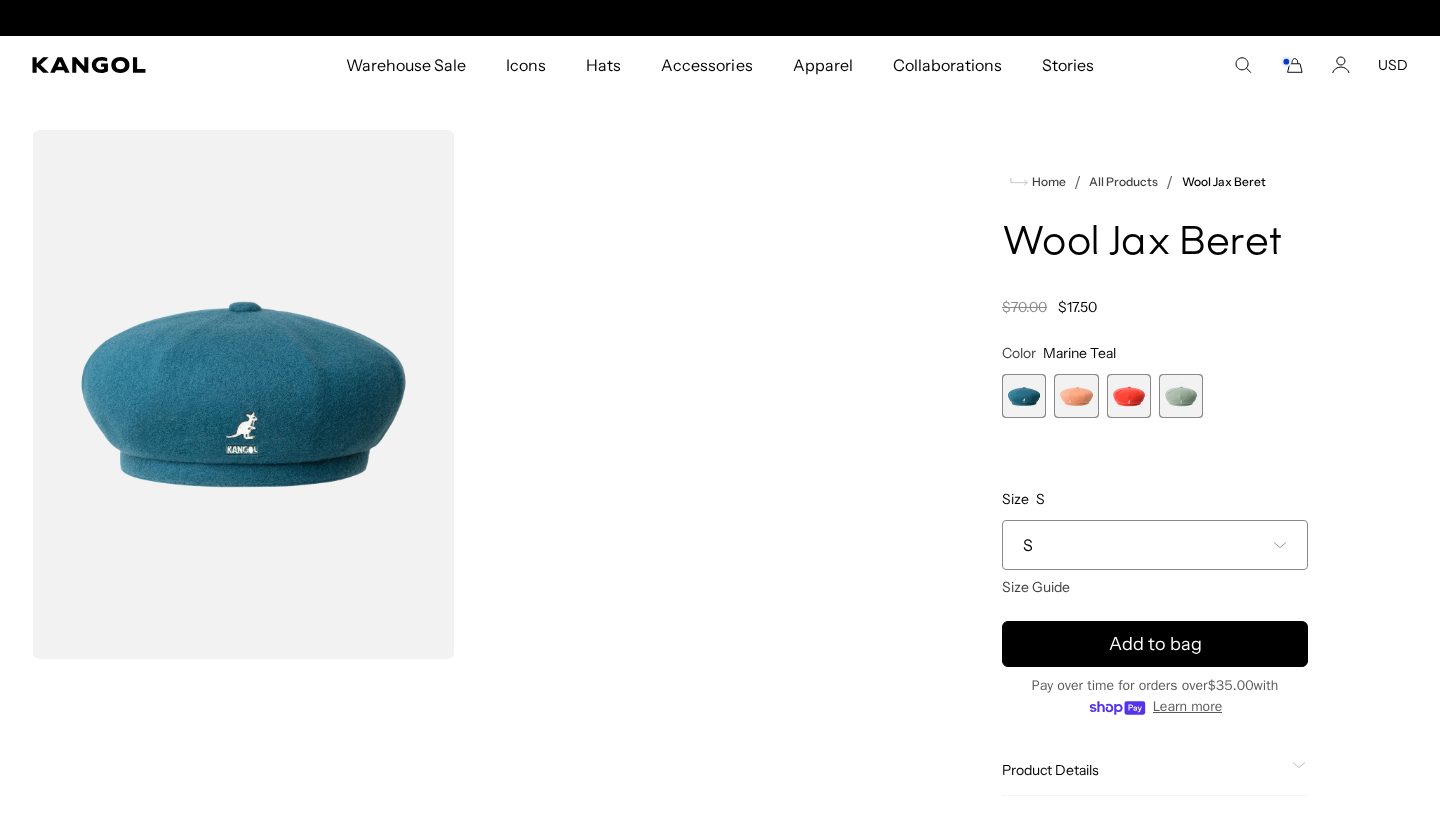 click on "Select a size
S
Size Guide
S
M
L
XL
S M L XL" at bounding box center (1155, 549) 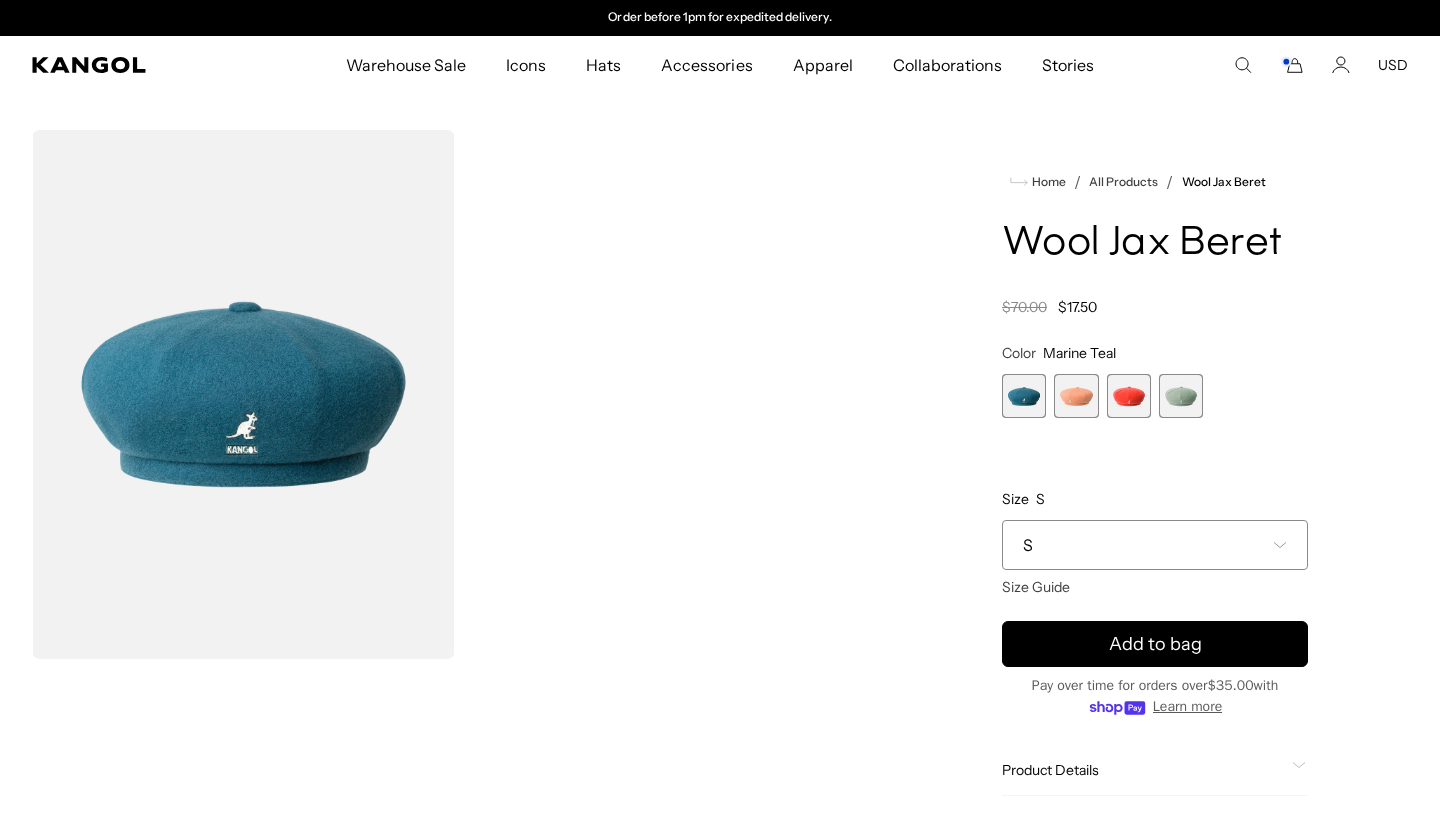 click on "S" at bounding box center [1155, 545] 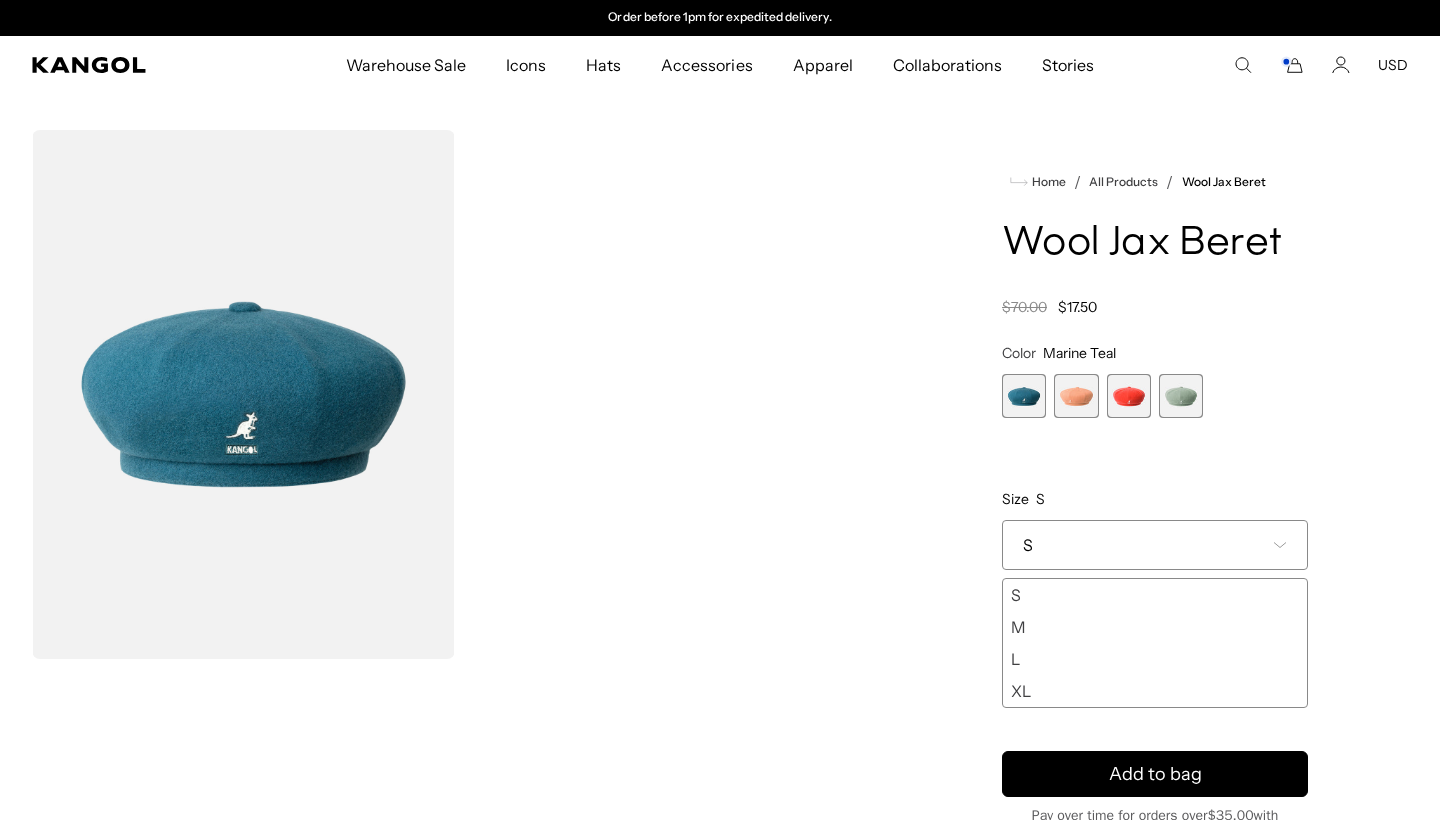 click on "S
M
L
XL" at bounding box center [1155, 643] 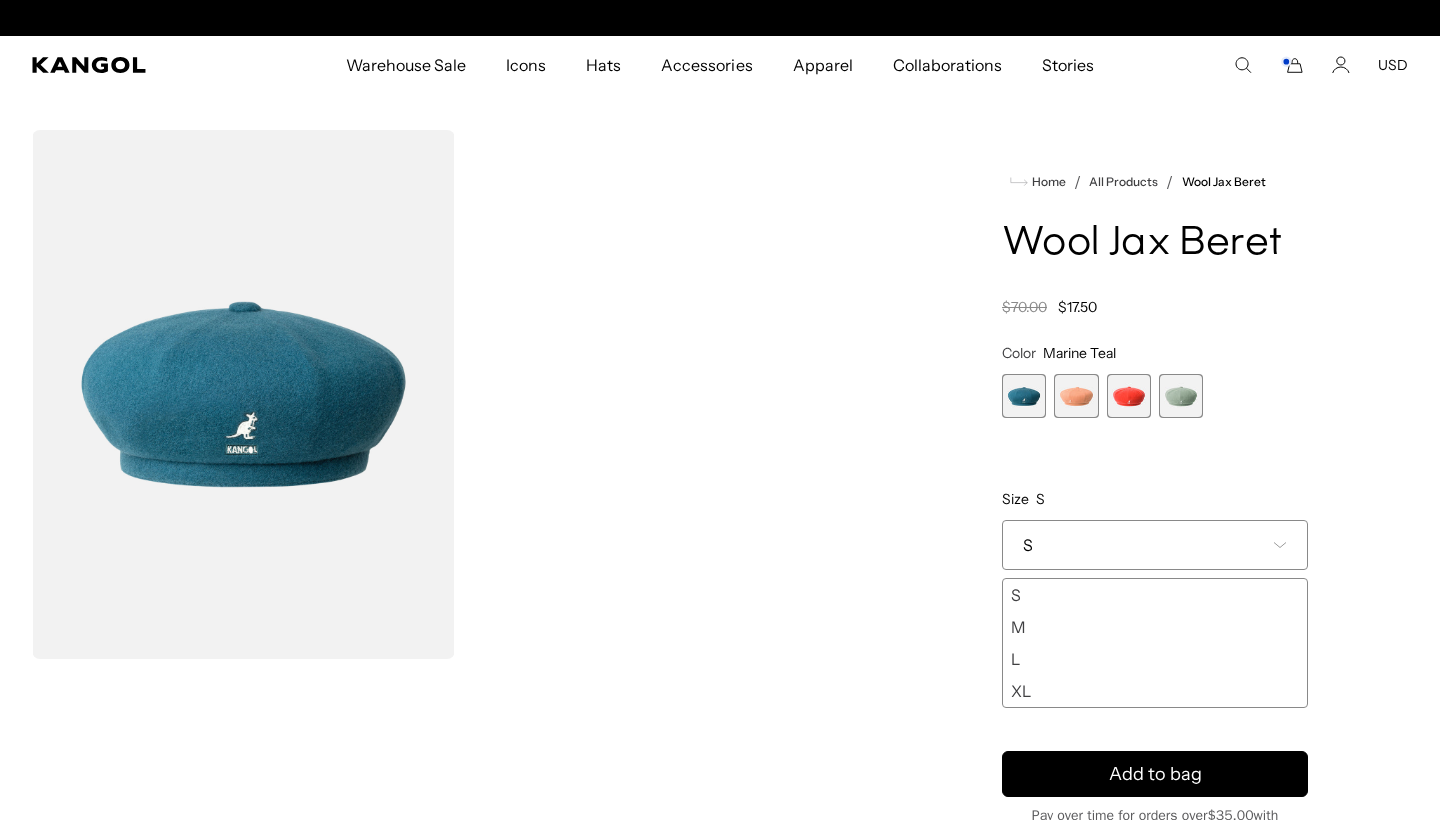 scroll, scrollTop: 0, scrollLeft: 0, axis: both 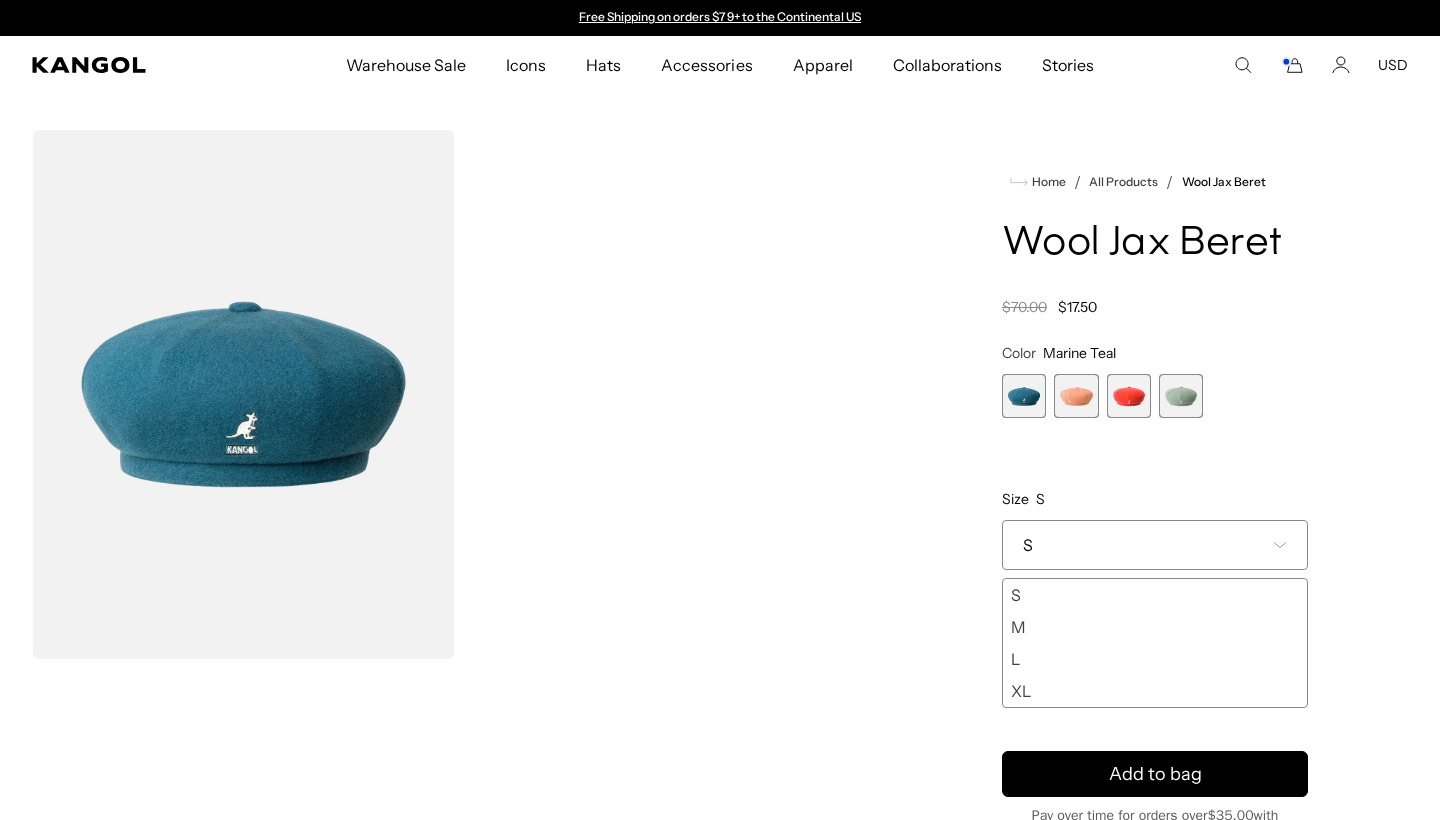 click on "L" at bounding box center (1155, 659) 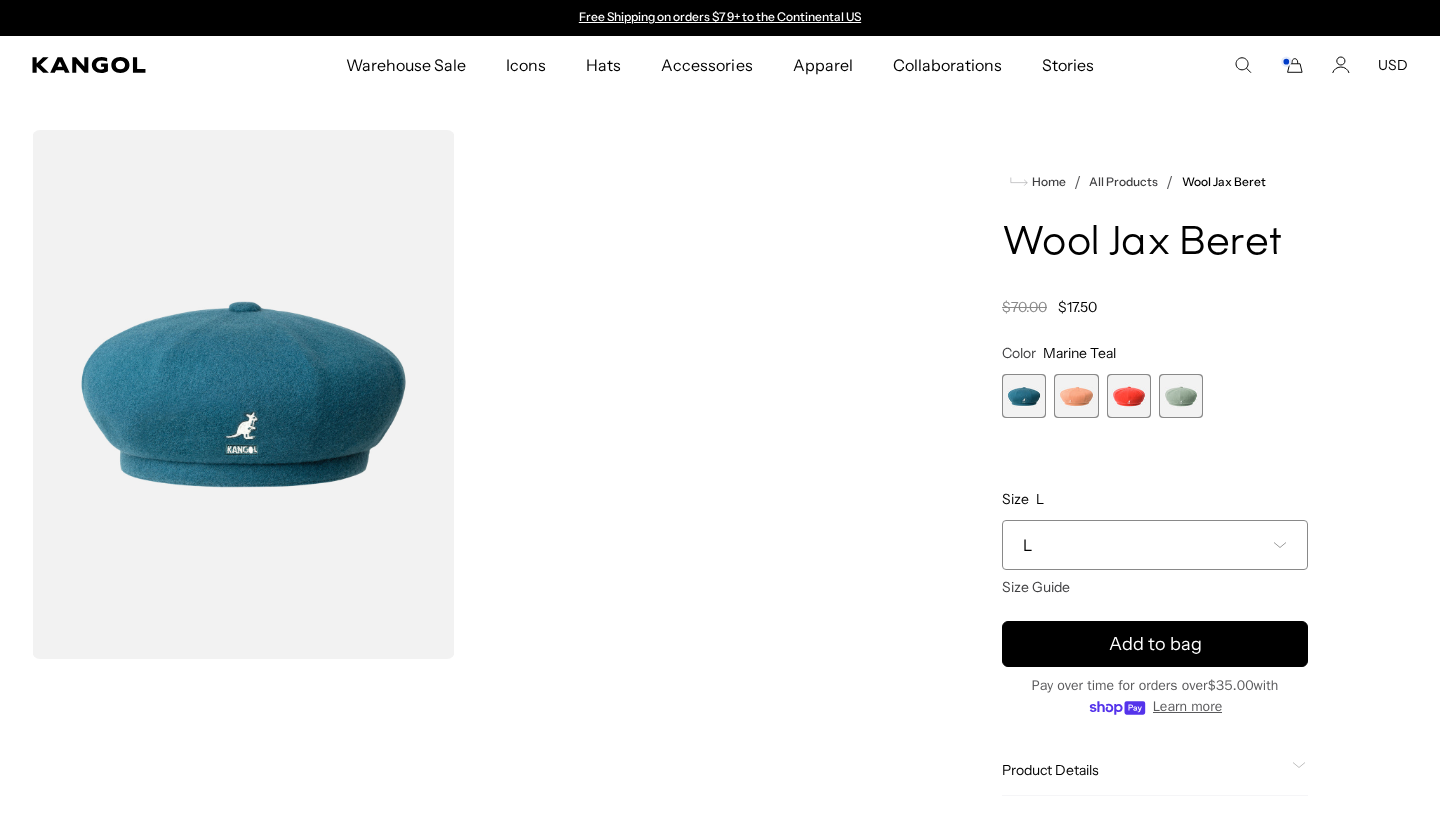 click at bounding box center (1181, 396) 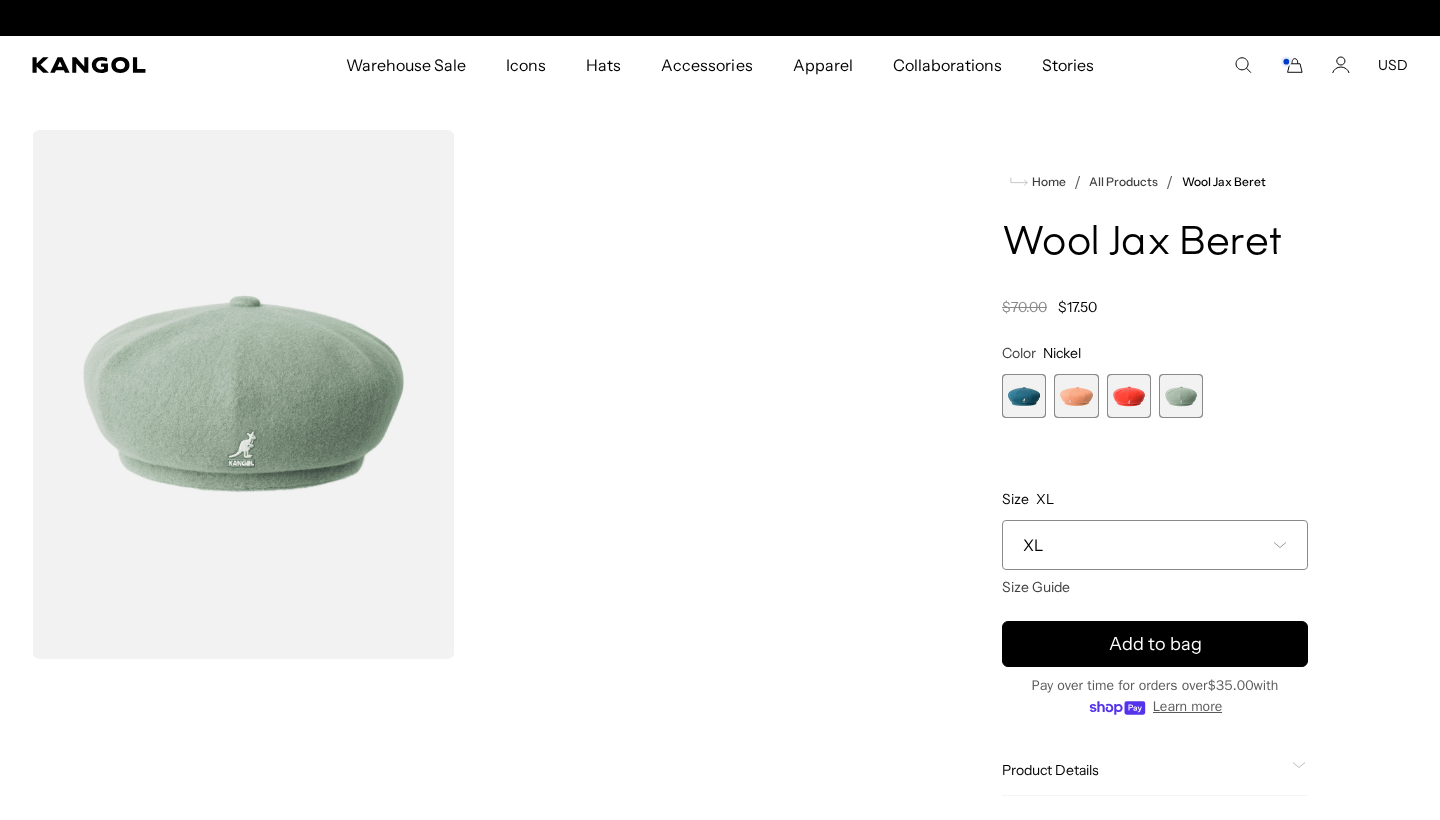 scroll, scrollTop: 0, scrollLeft: 412, axis: horizontal 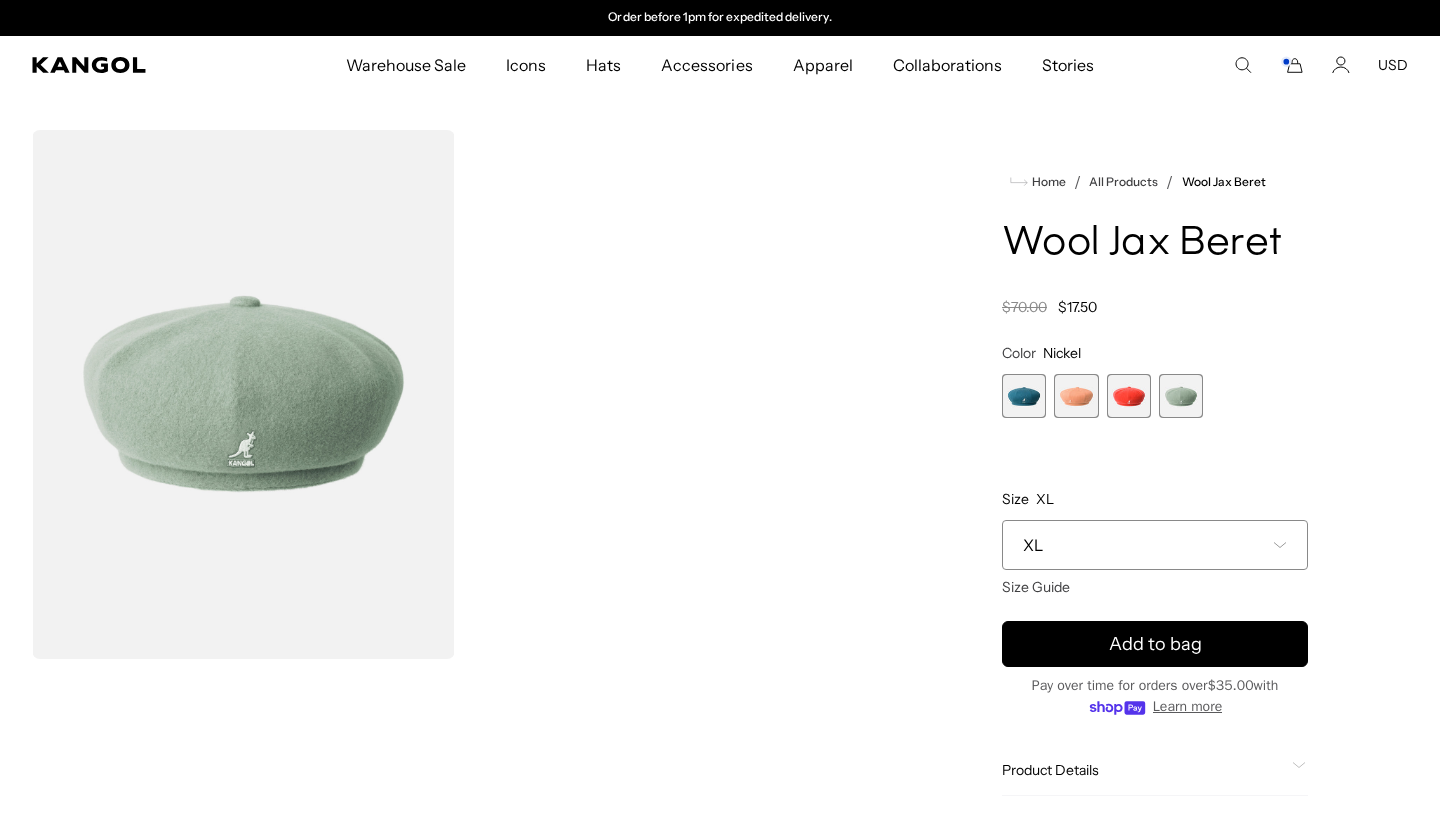 click on "XL" at bounding box center (1155, 545) 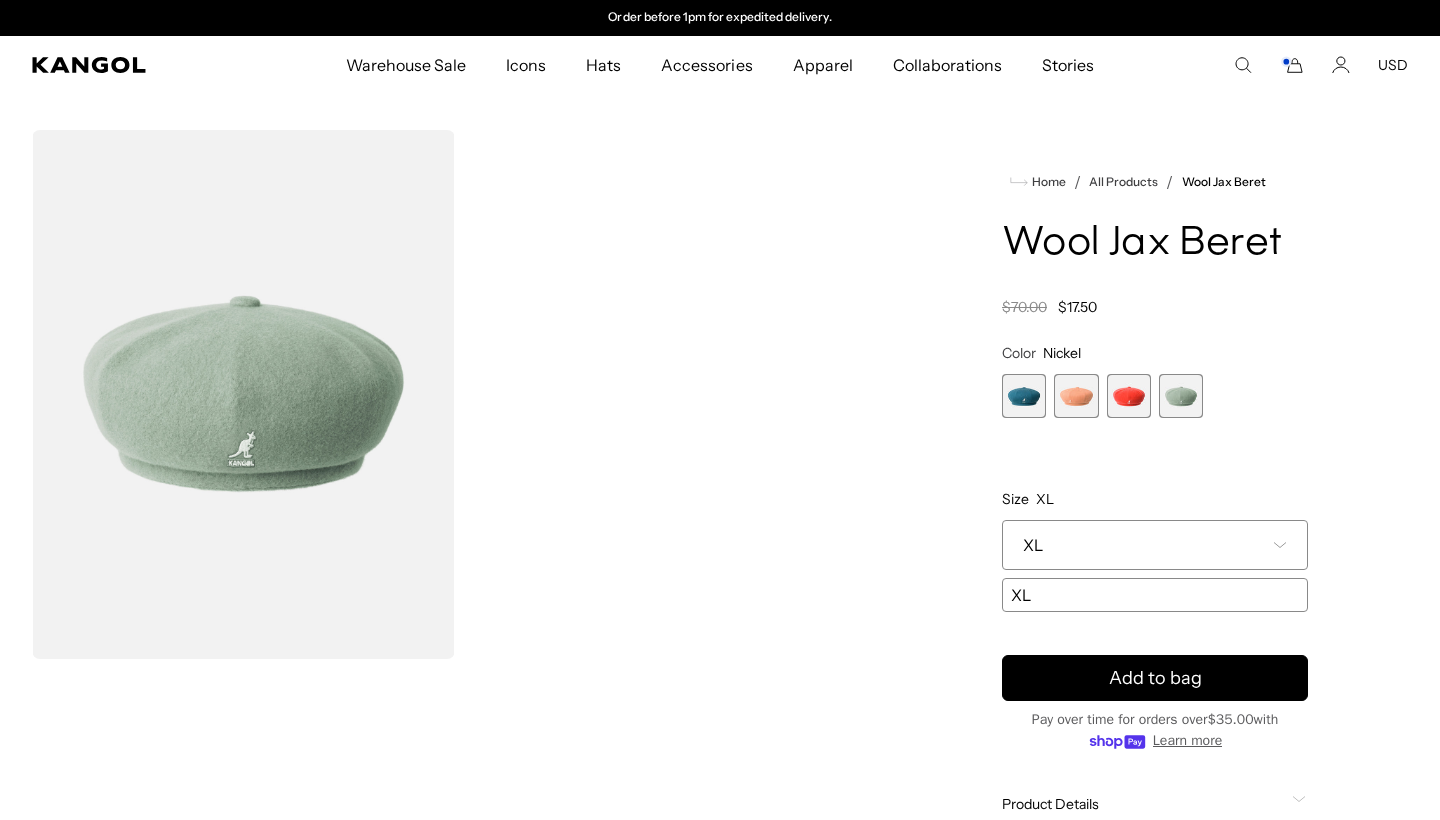 click on "XL" at bounding box center [1155, 545] 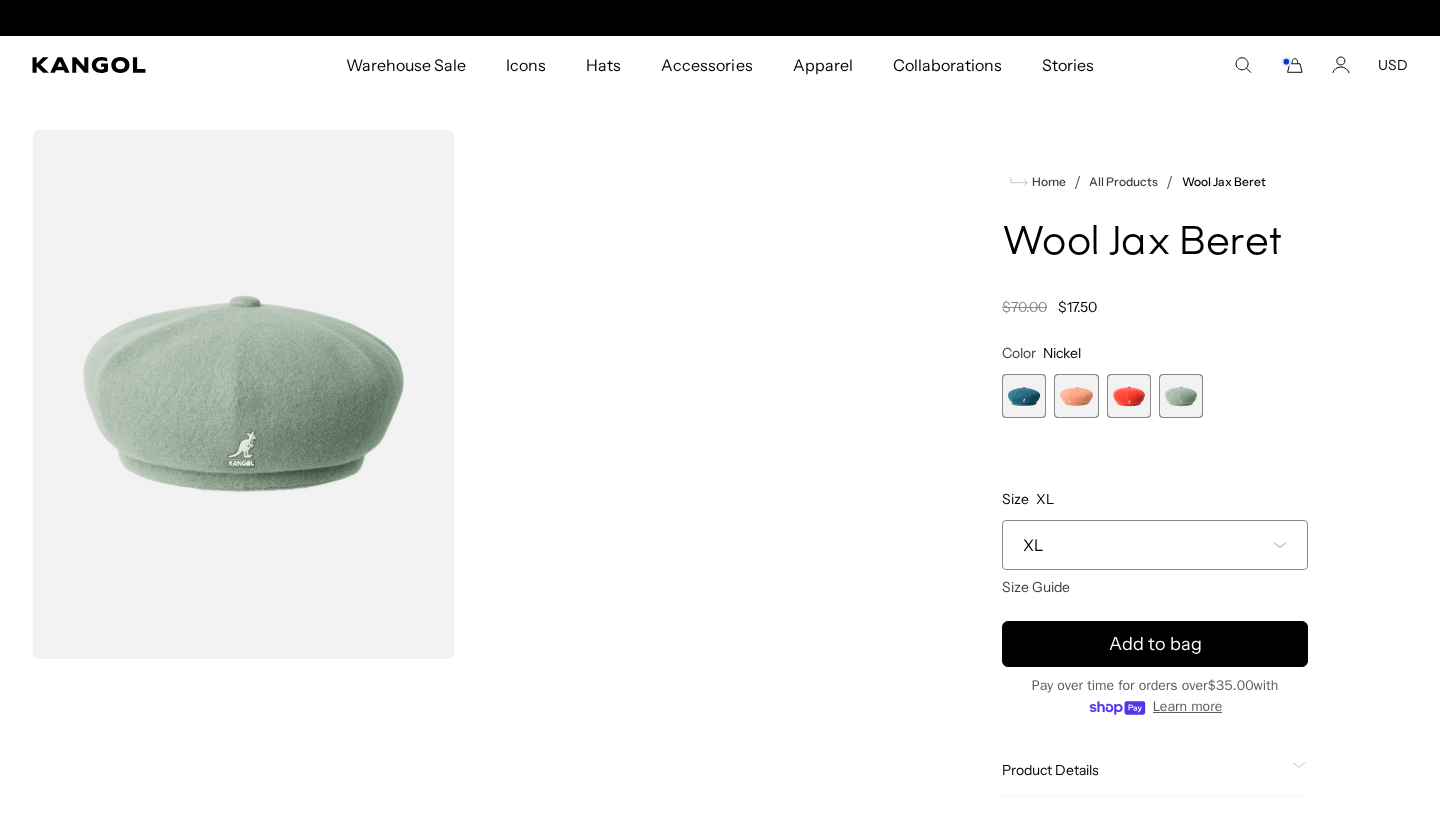 click at bounding box center (1129, 396) 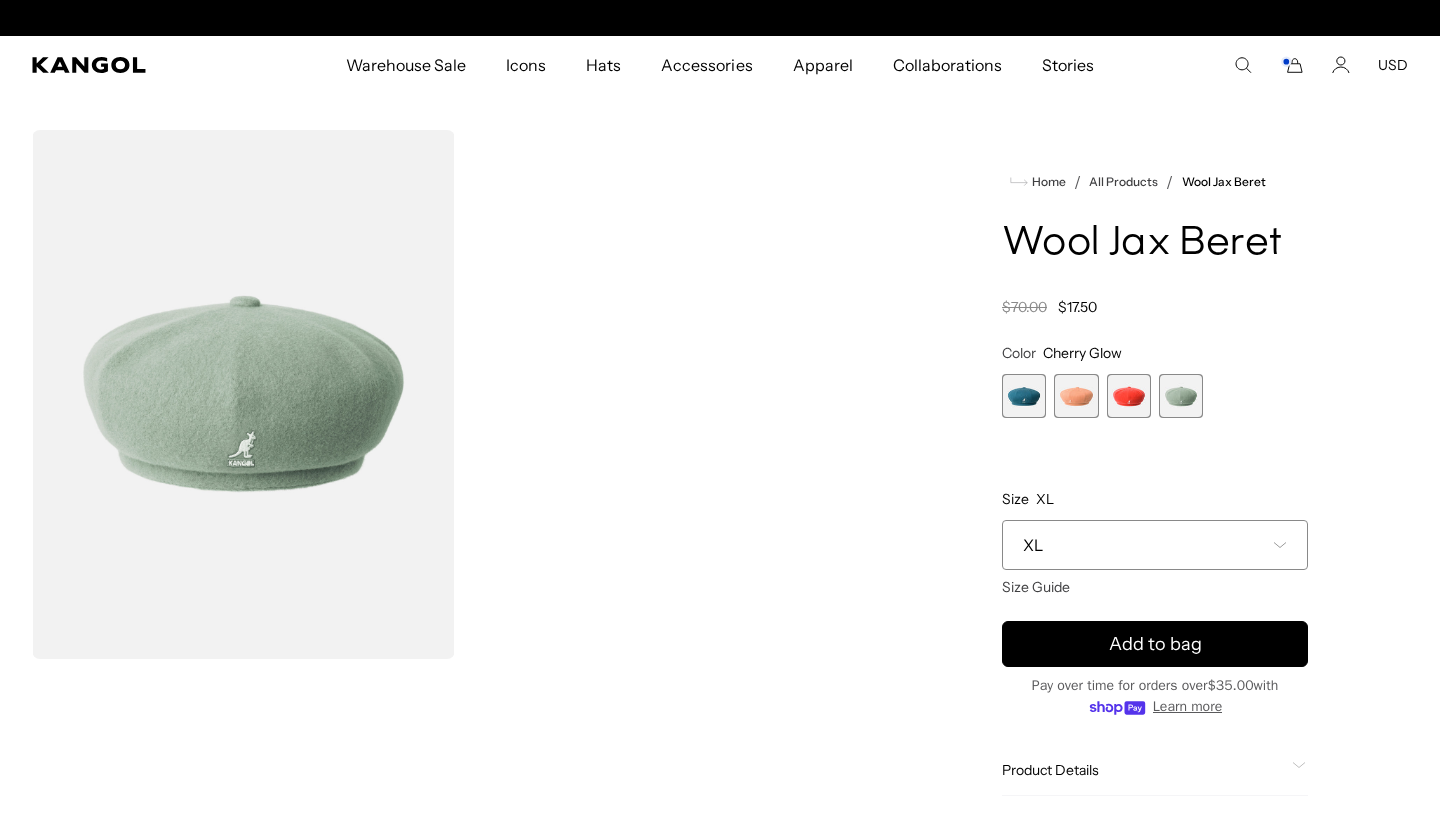 scroll, scrollTop: 0, scrollLeft: 0, axis: both 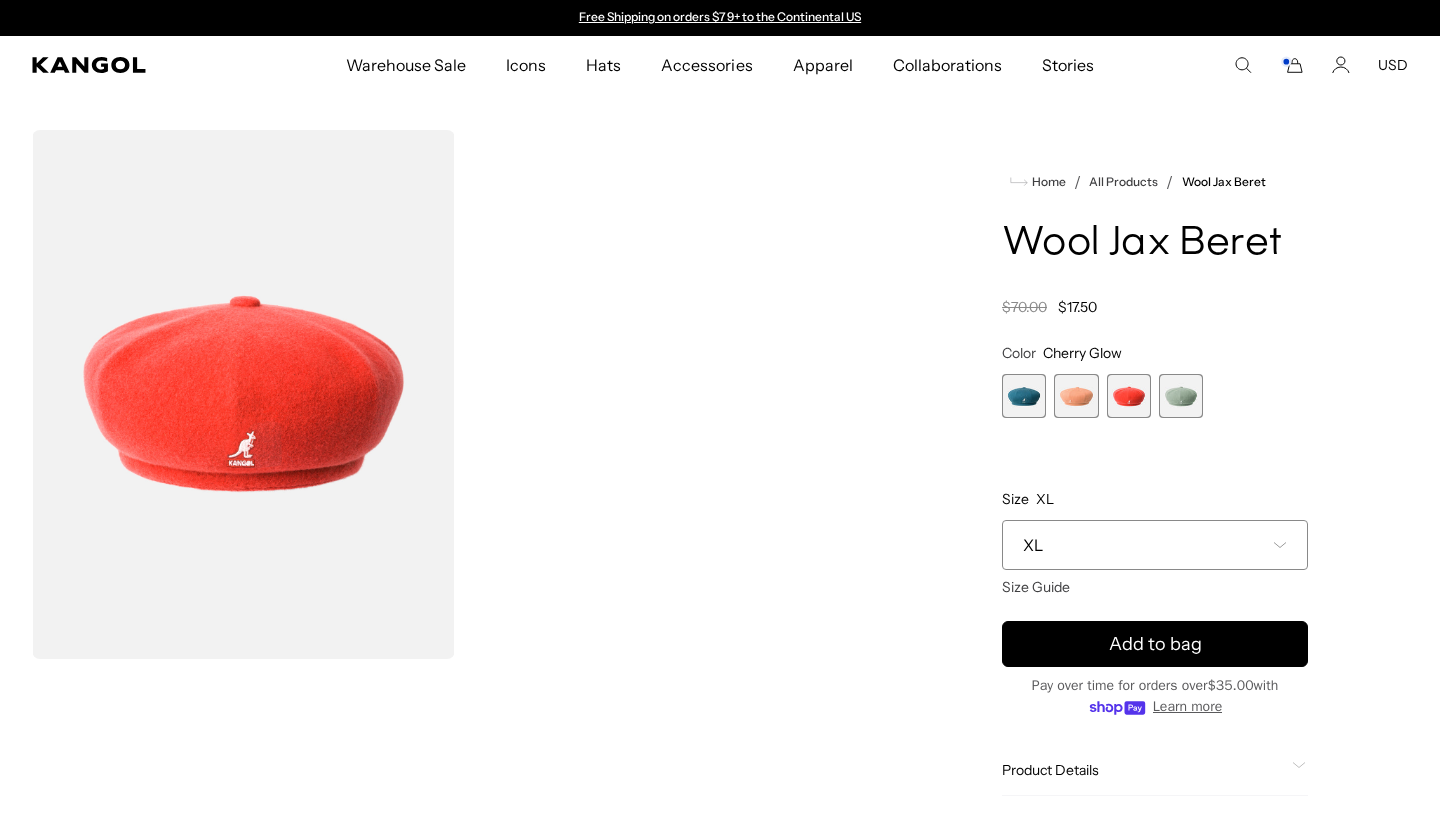 click on "XL" at bounding box center [1155, 545] 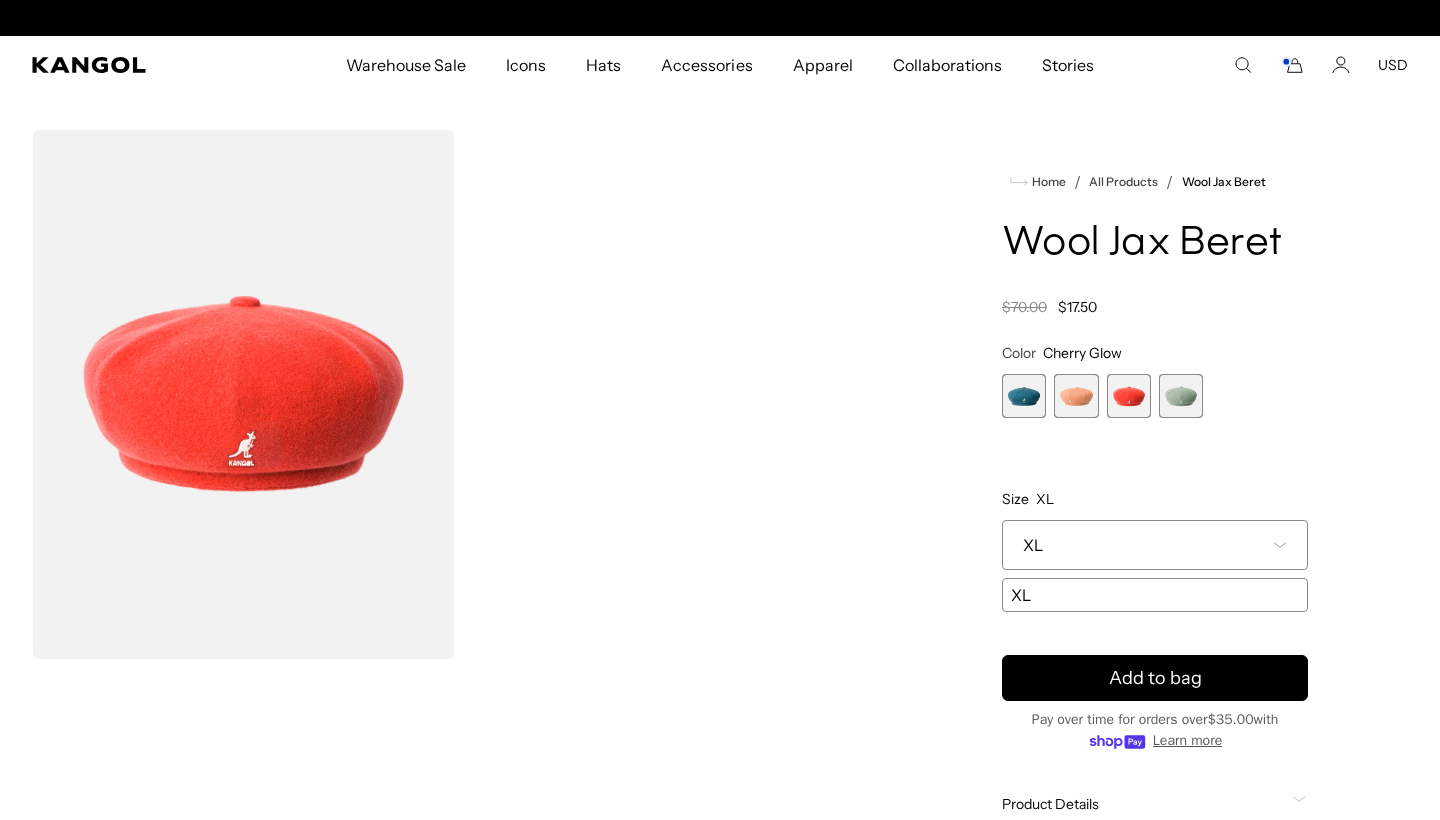 scroll, scrollTop: 0, scrollLeft: 412, axis: horizontal 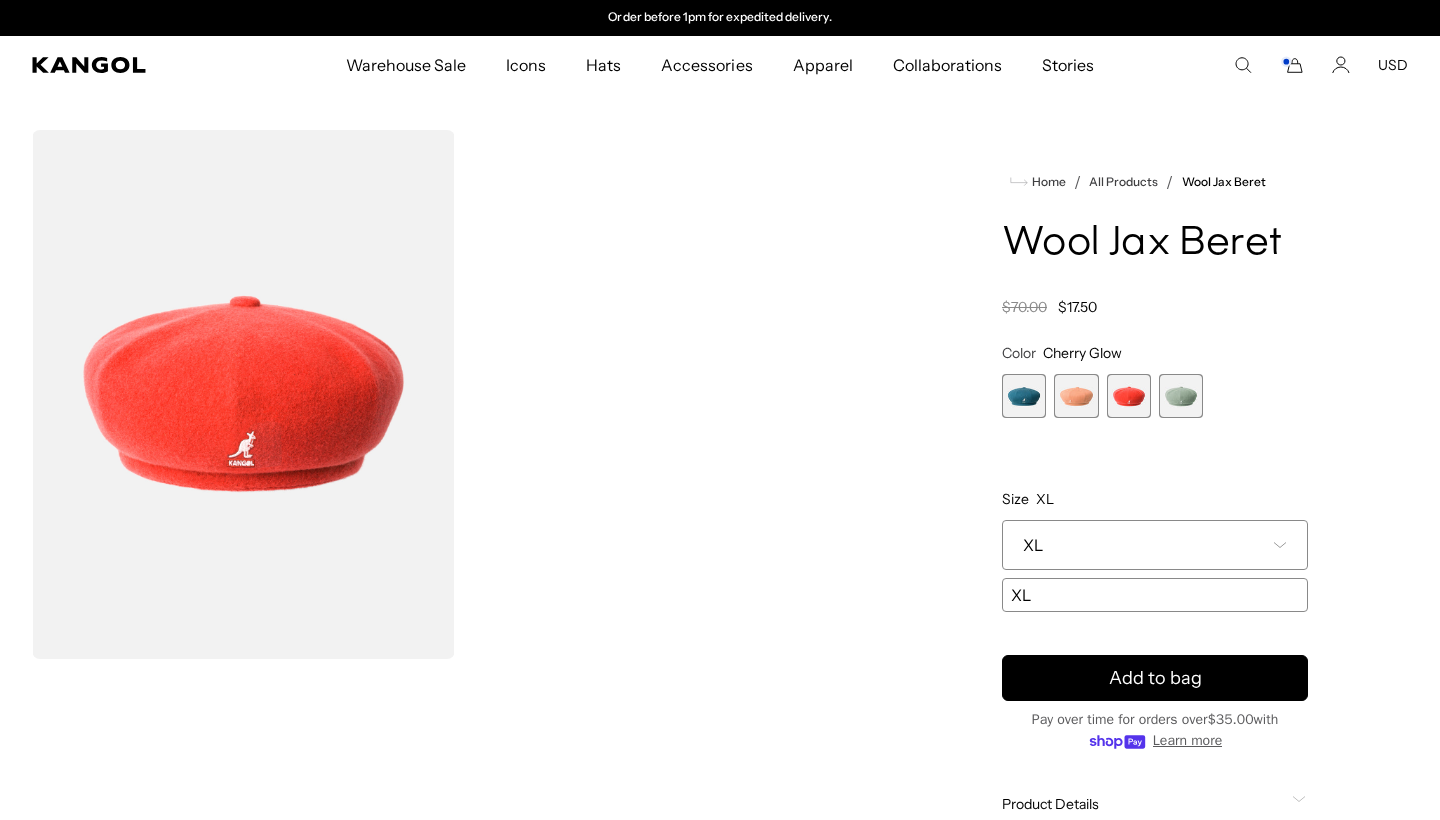 click at bounding box center (1076, 396) 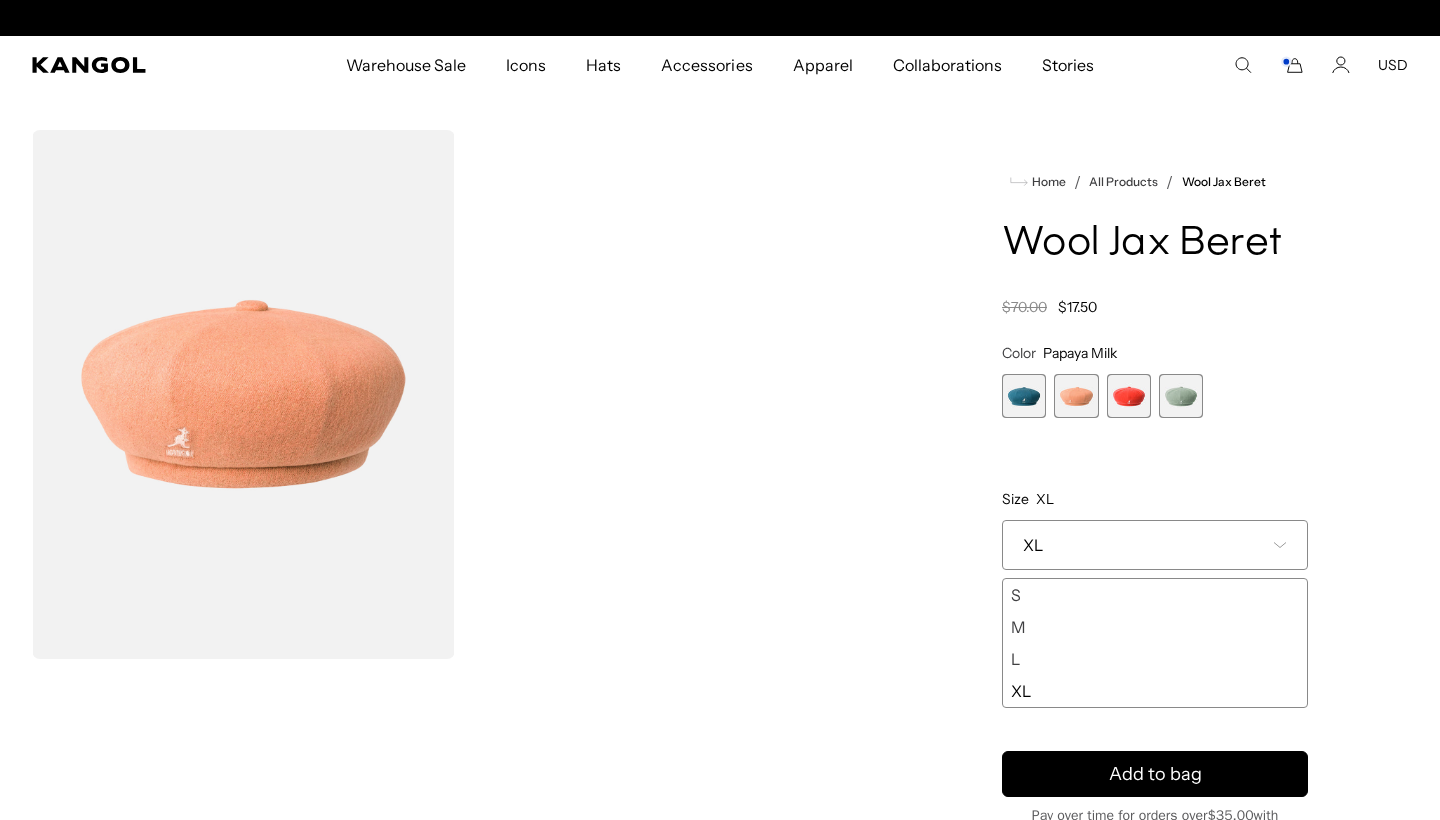 scroll, scrollTop: 0, scrollLeft: 0, axis: both 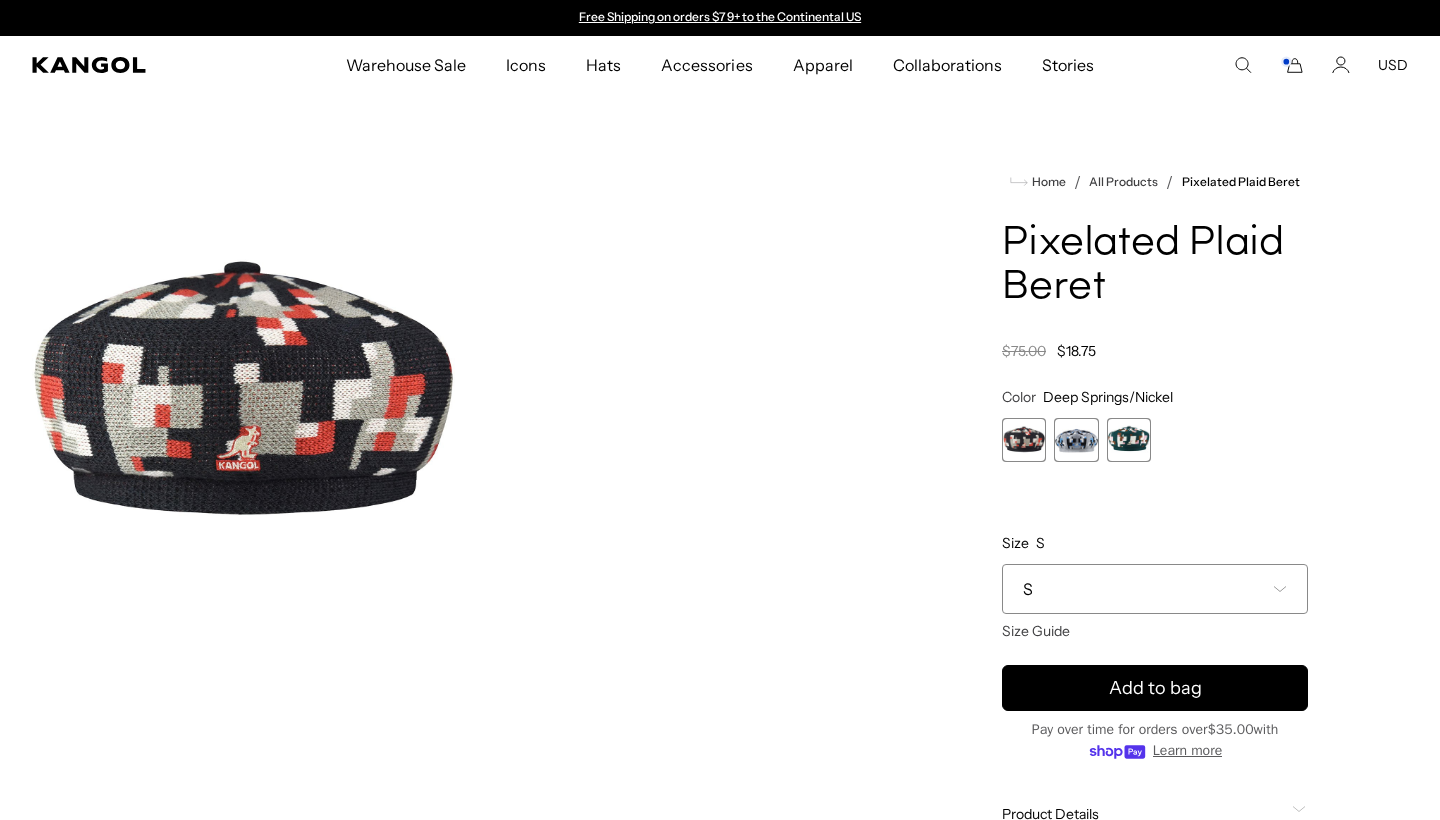 click on "S" at bounding box center (1155, 589) 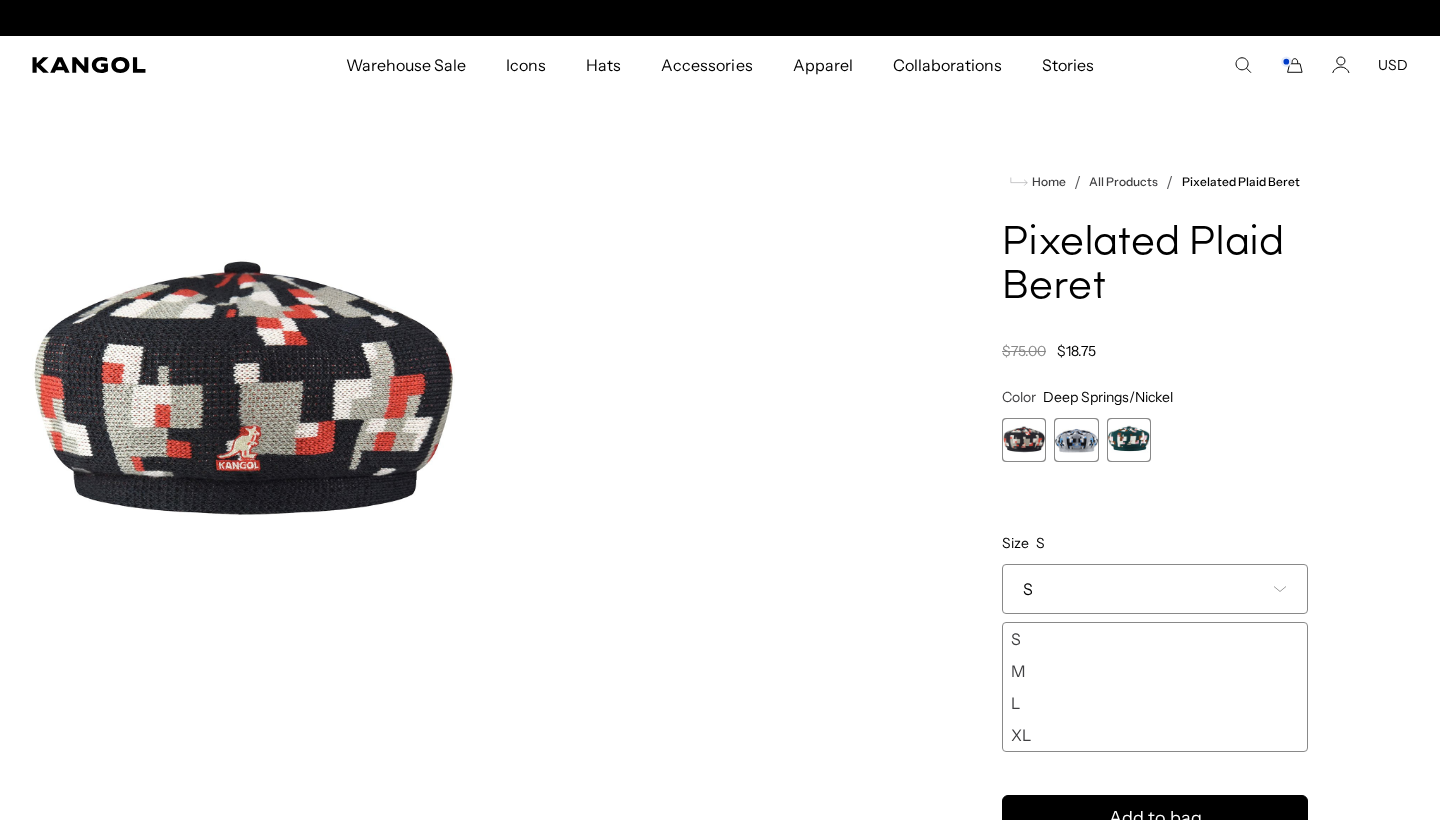 scroll, scrollTop: 0, scrollLeft: 0, axis: both 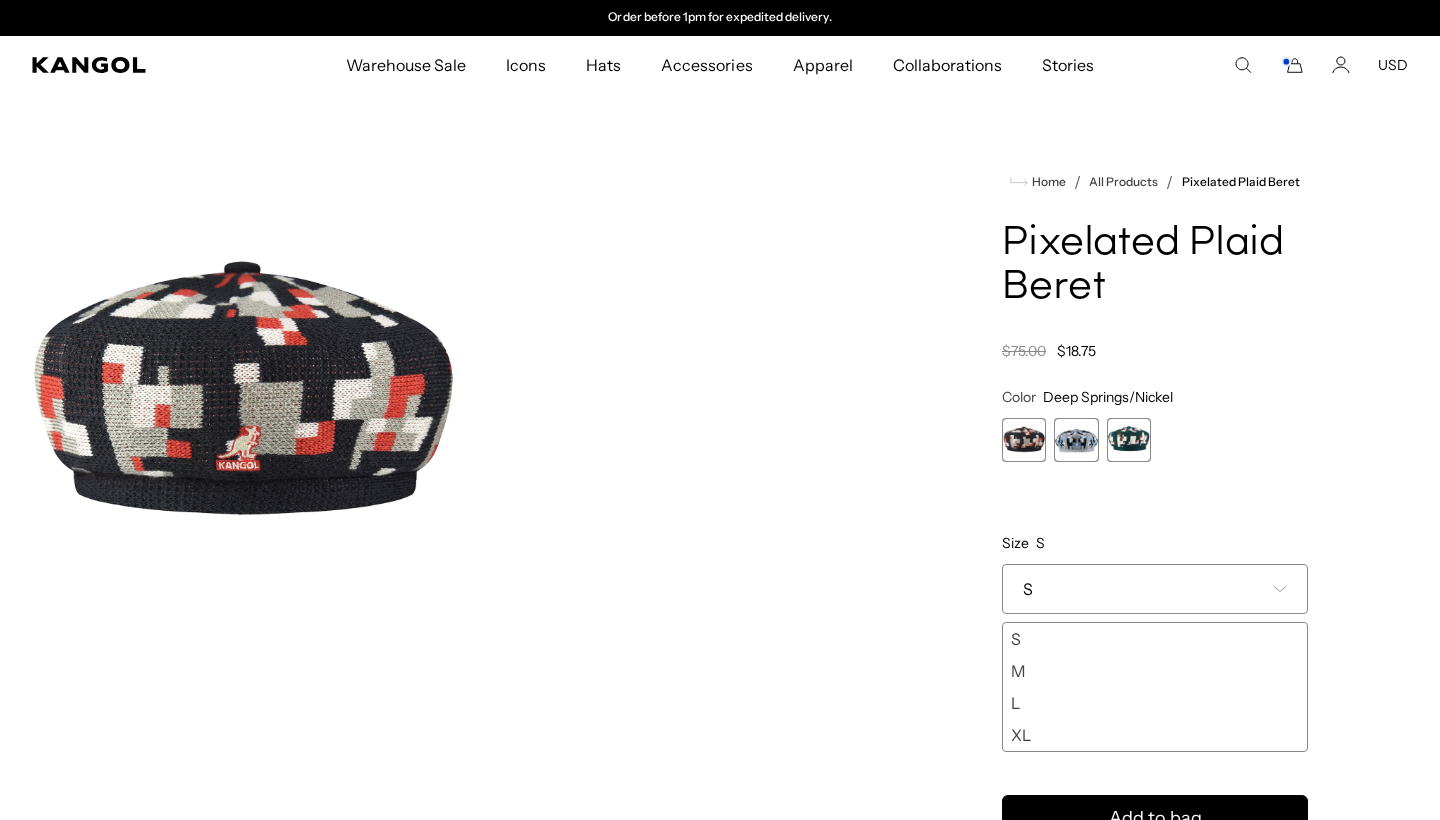 click on "L" at bounding box center [1155, 703] 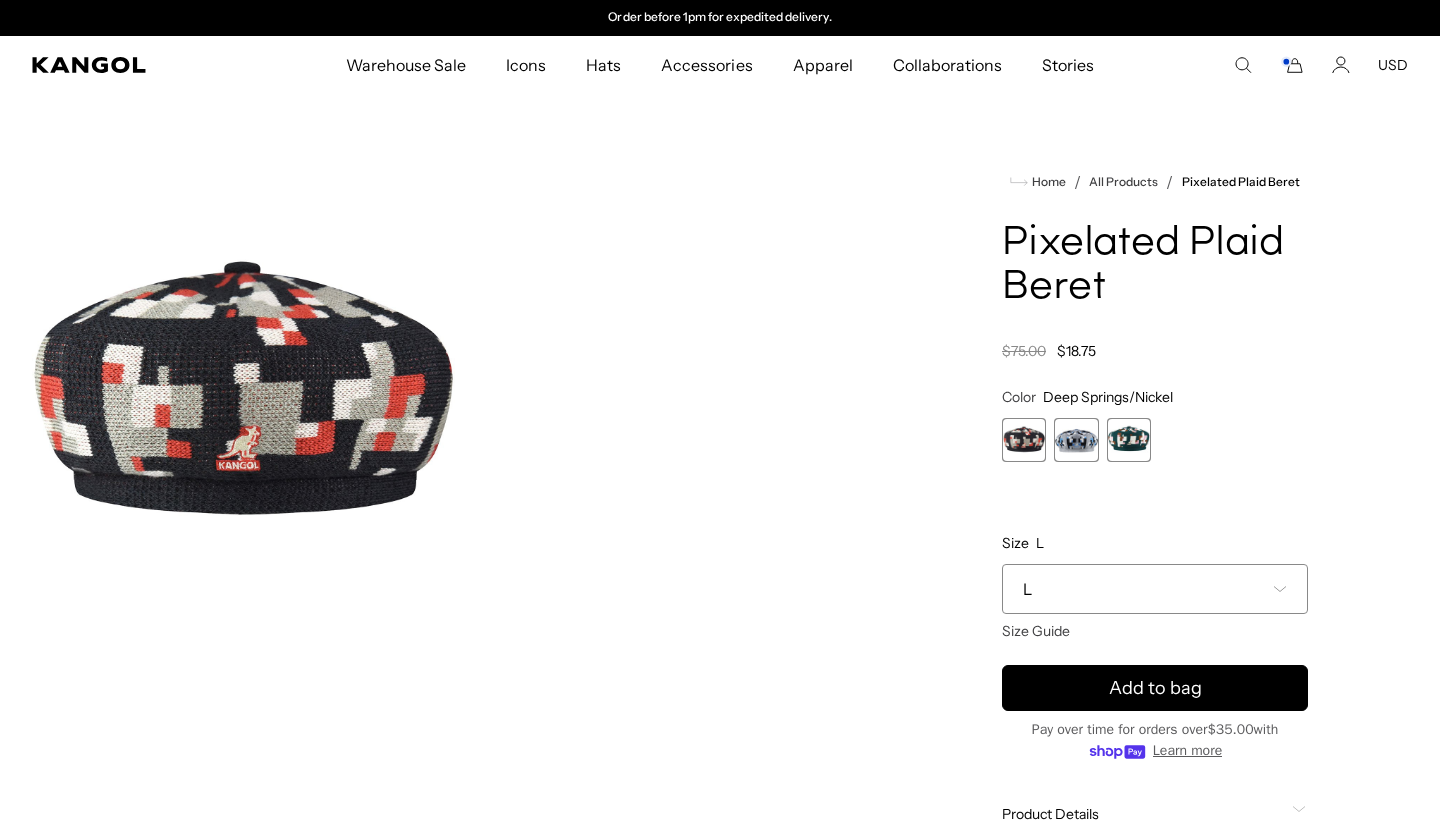 click at bounding box center [1076, 440] 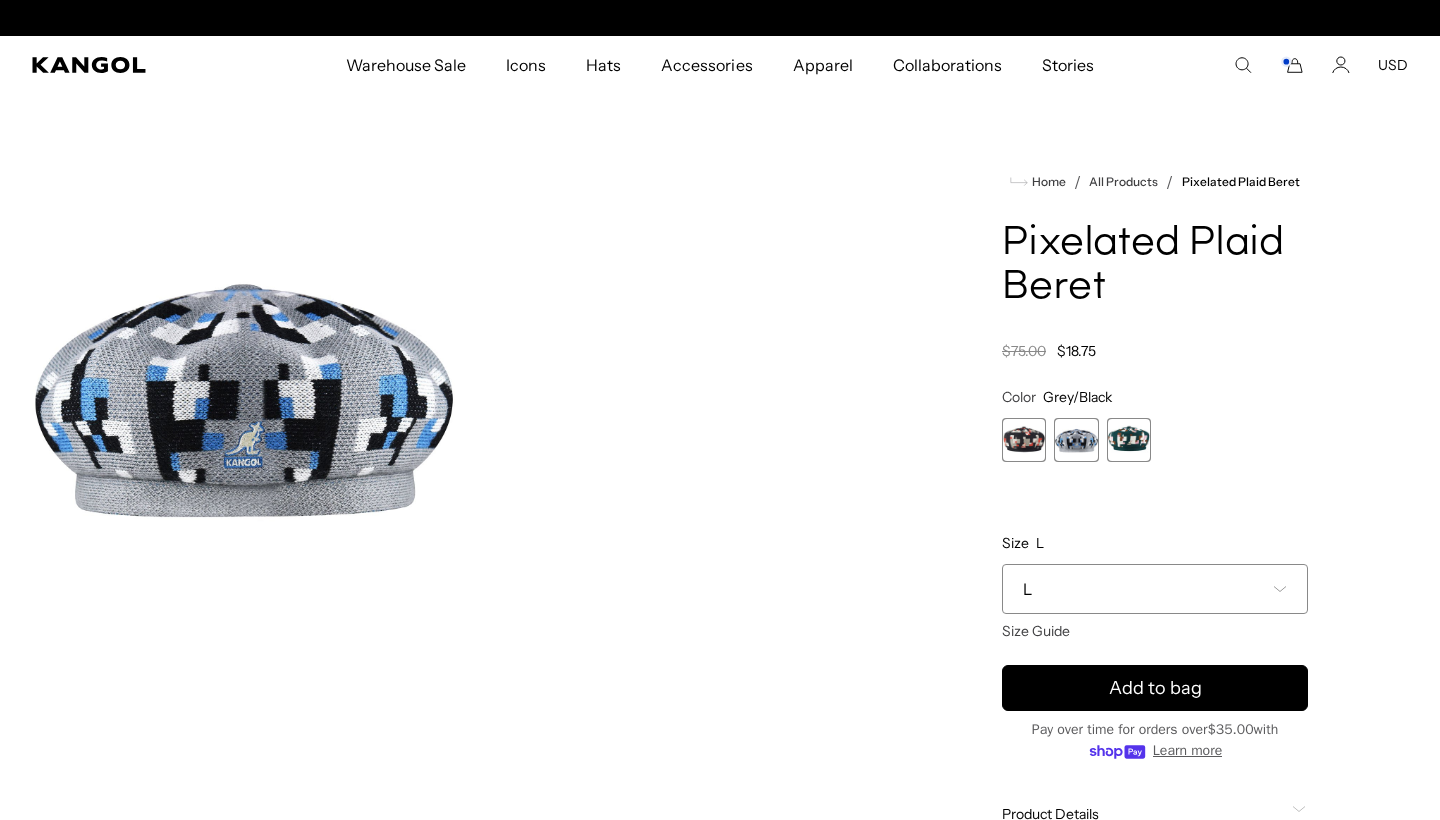 scroll, scrollTop: 0, scrollLeft: 0, axis: both 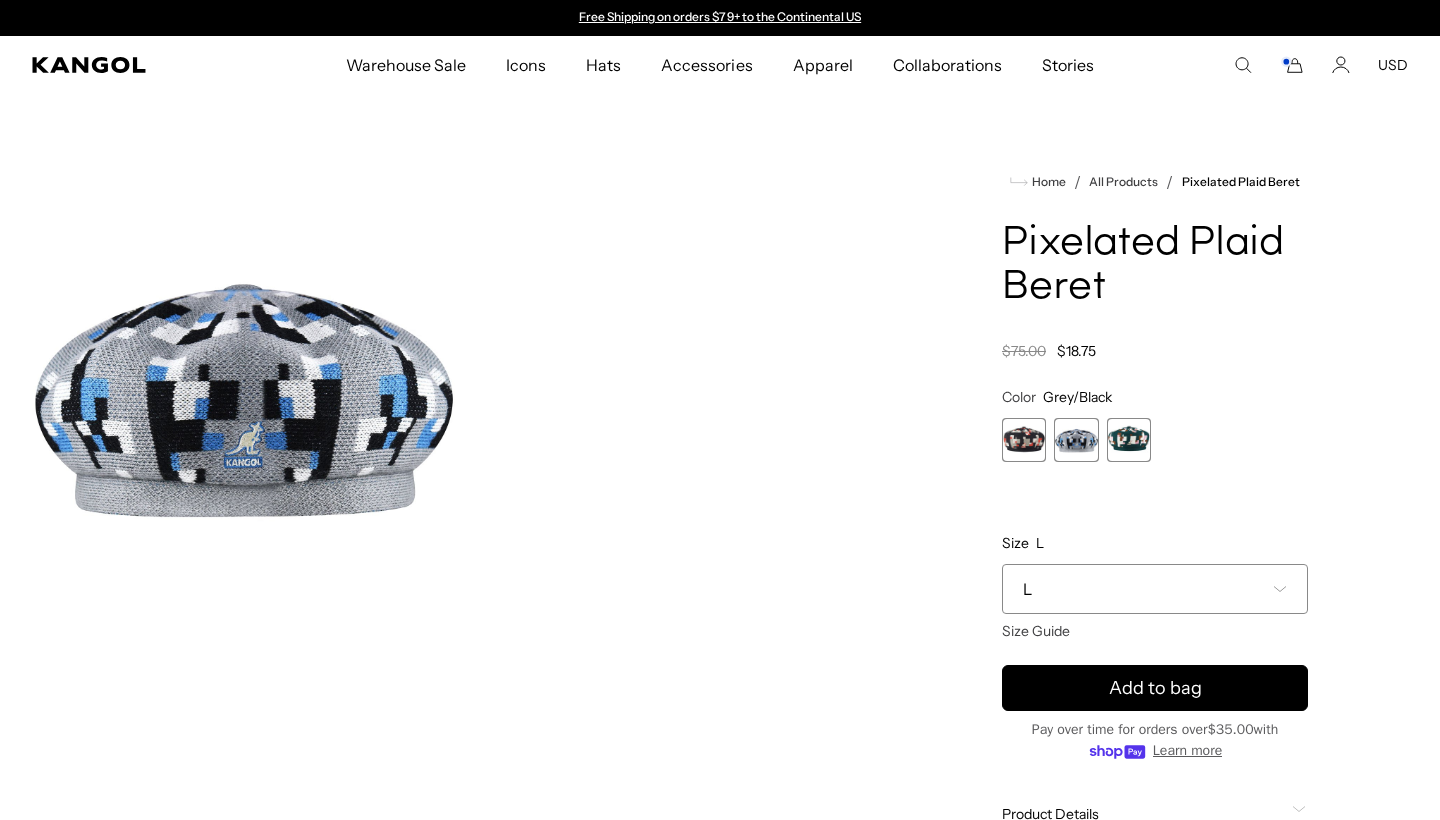 click at bounding box center [1129, 440] 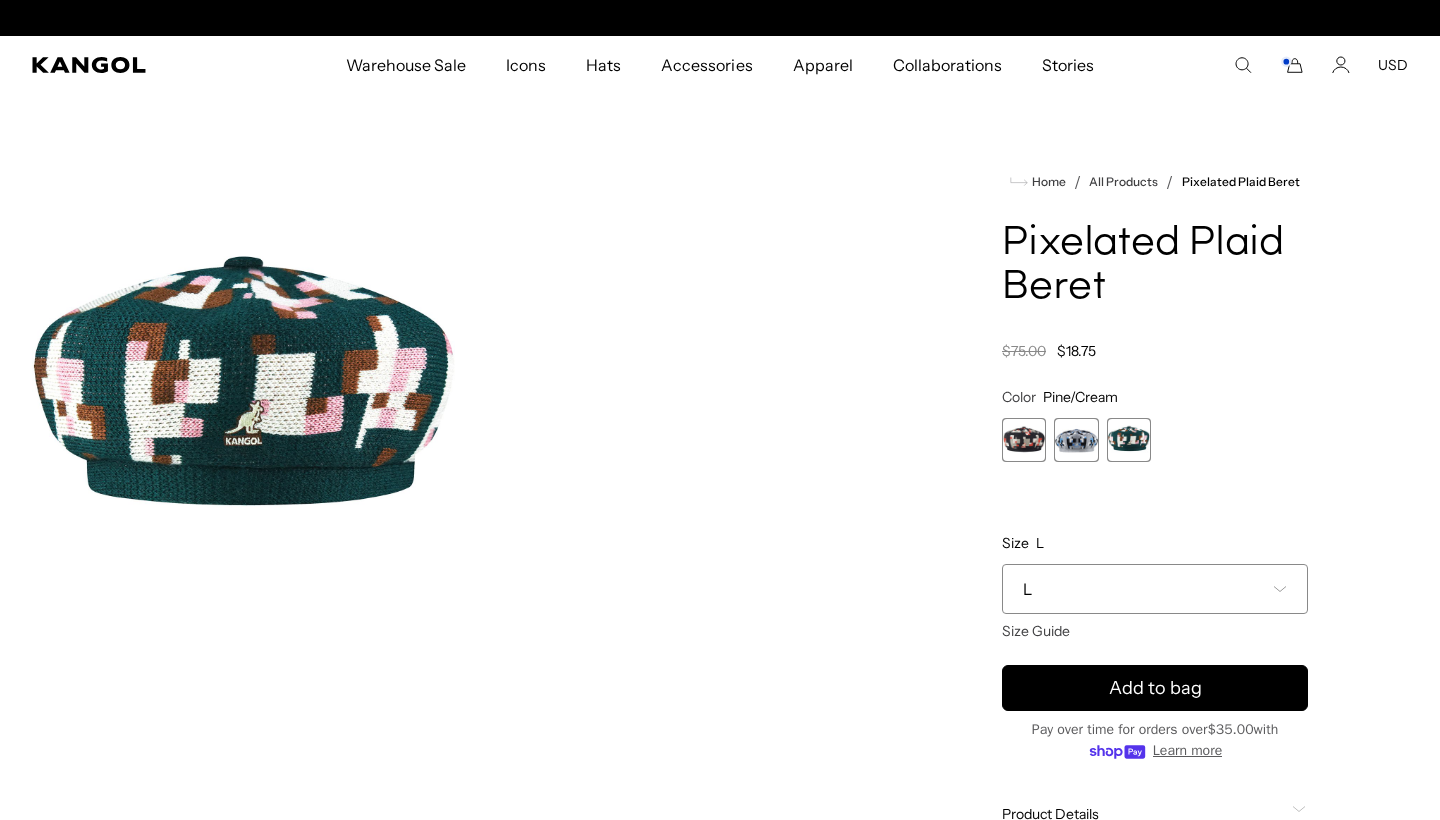 scroll, scrollTop: 0, scrollLeft: 412, axis: horizontal 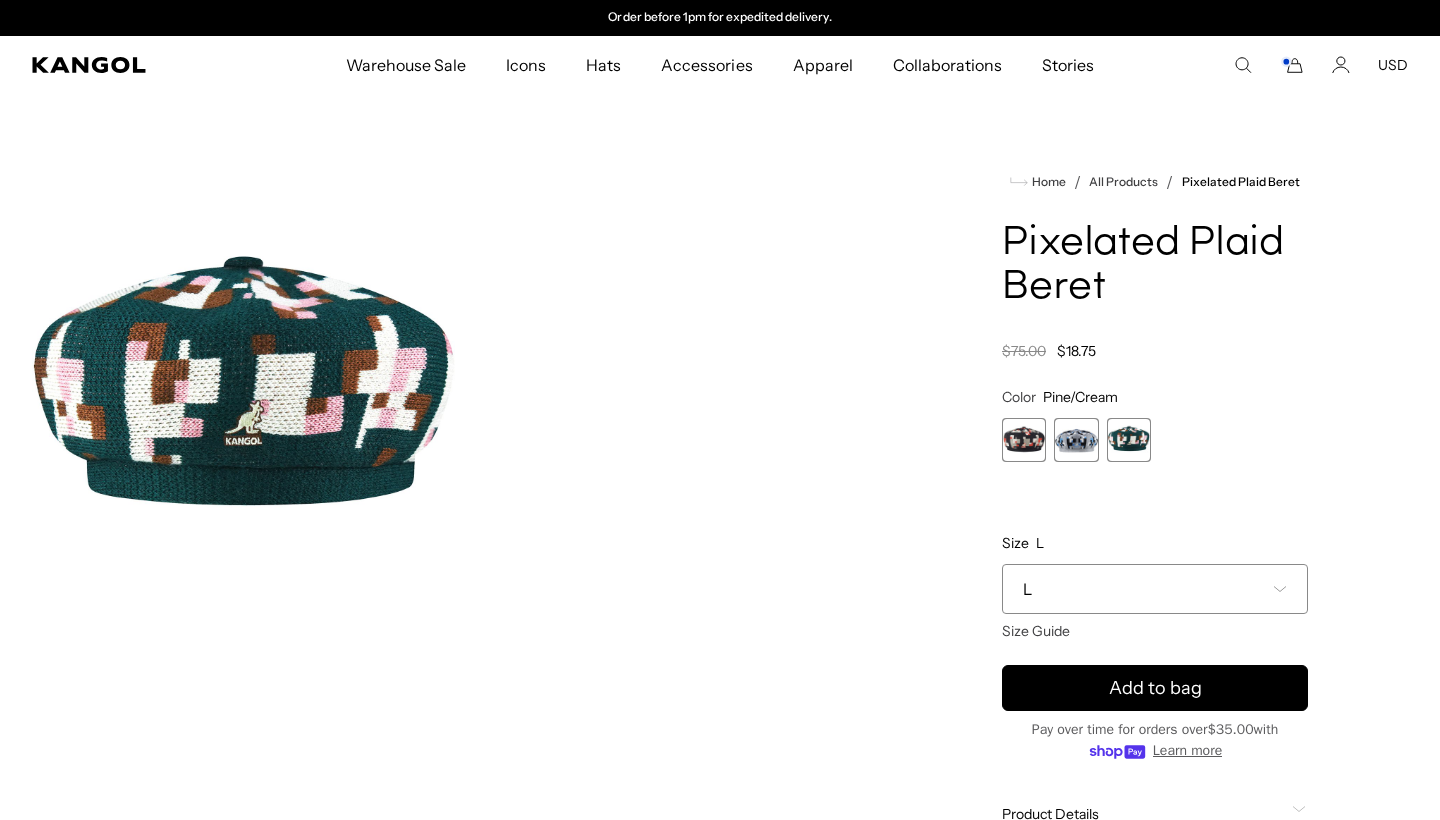 click at bounding box center (1024, 440) 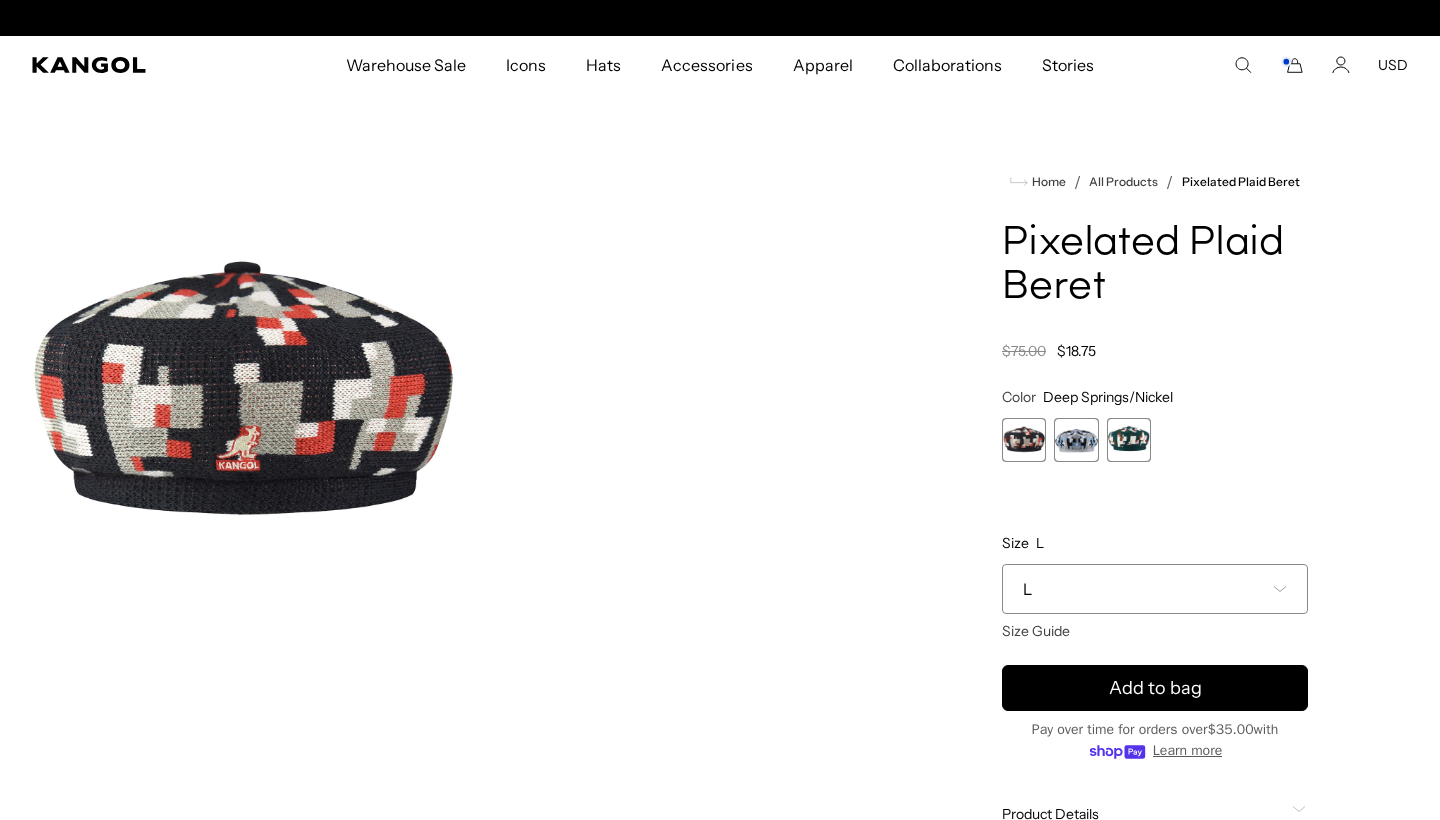 scroll, scrollTop: 0, scrollLeft: 0, axis: both 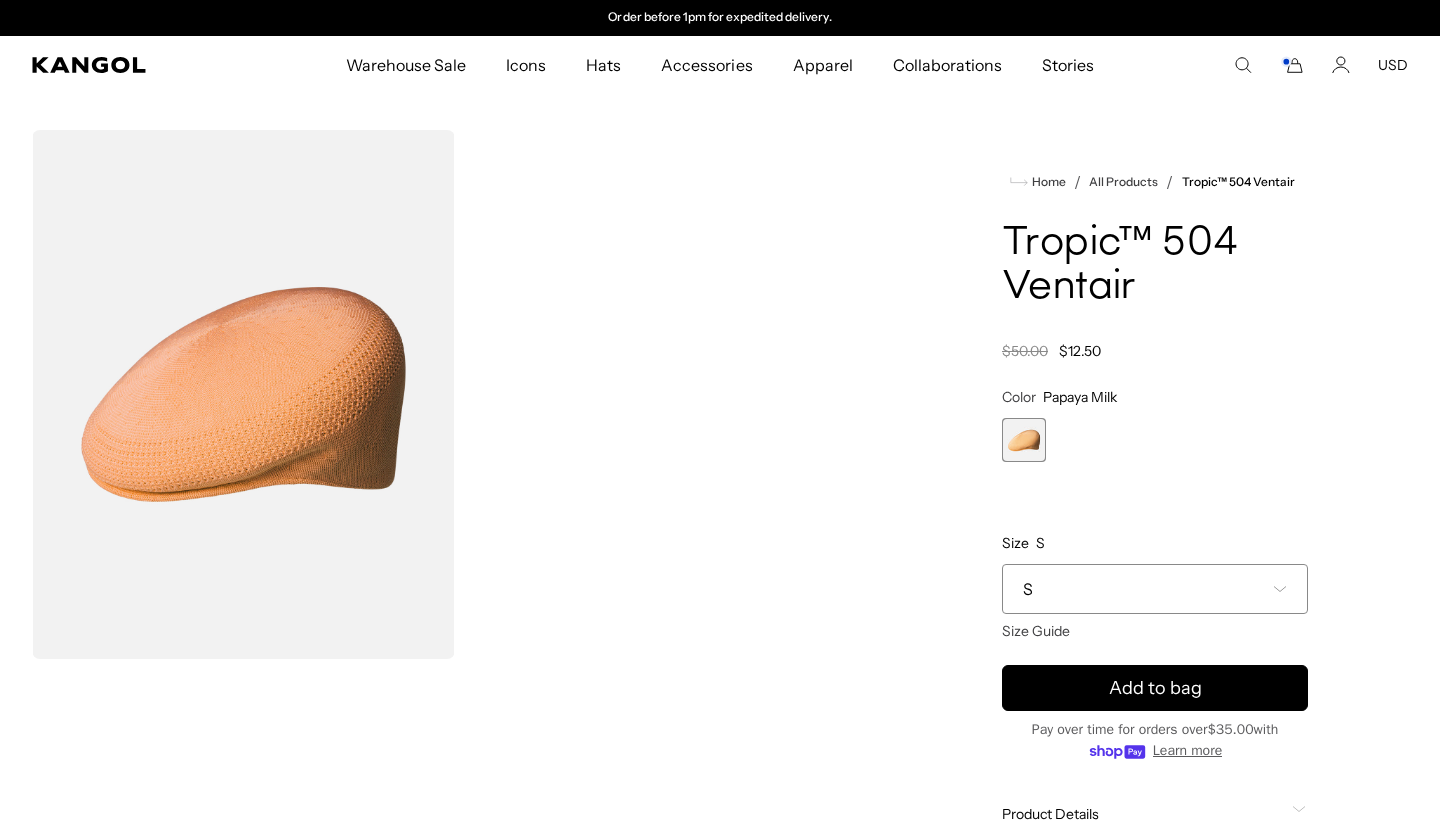 click on "S" at bounding box center [1155, 589] 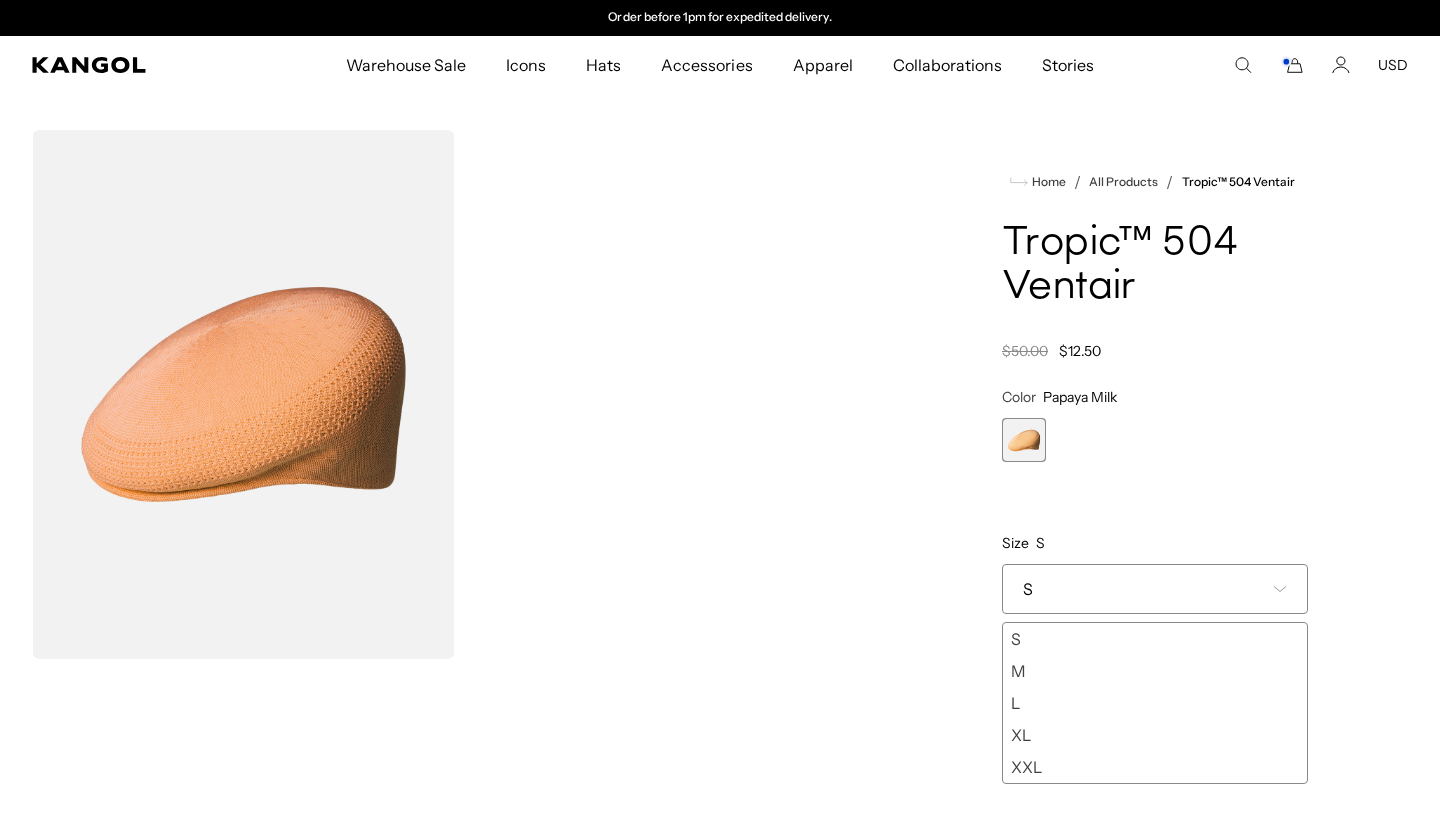 click on "**********" at bounding box center [1155, 586] 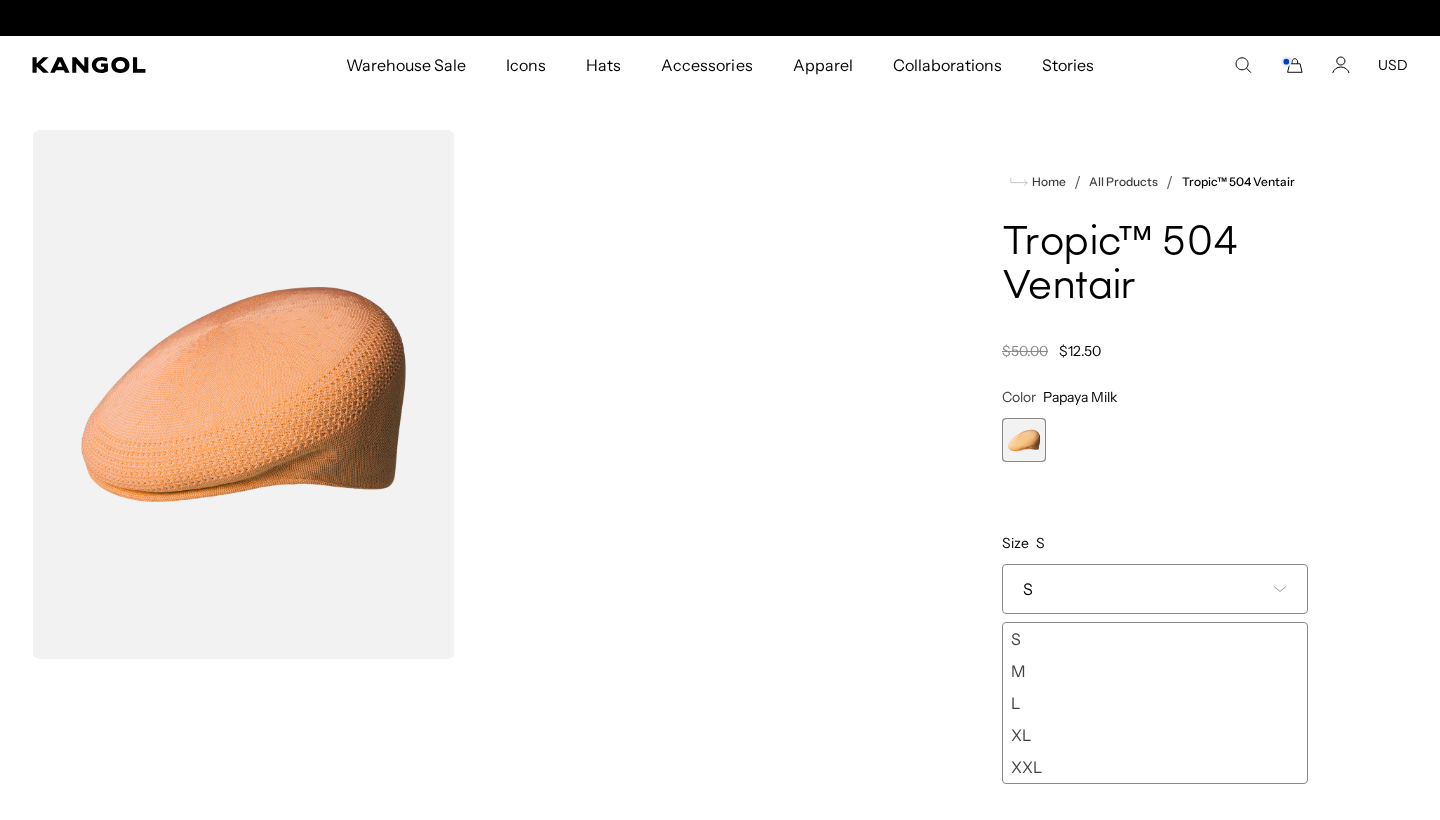 scroll, scrollTop: 0, scrollLeft: 0, axis: both 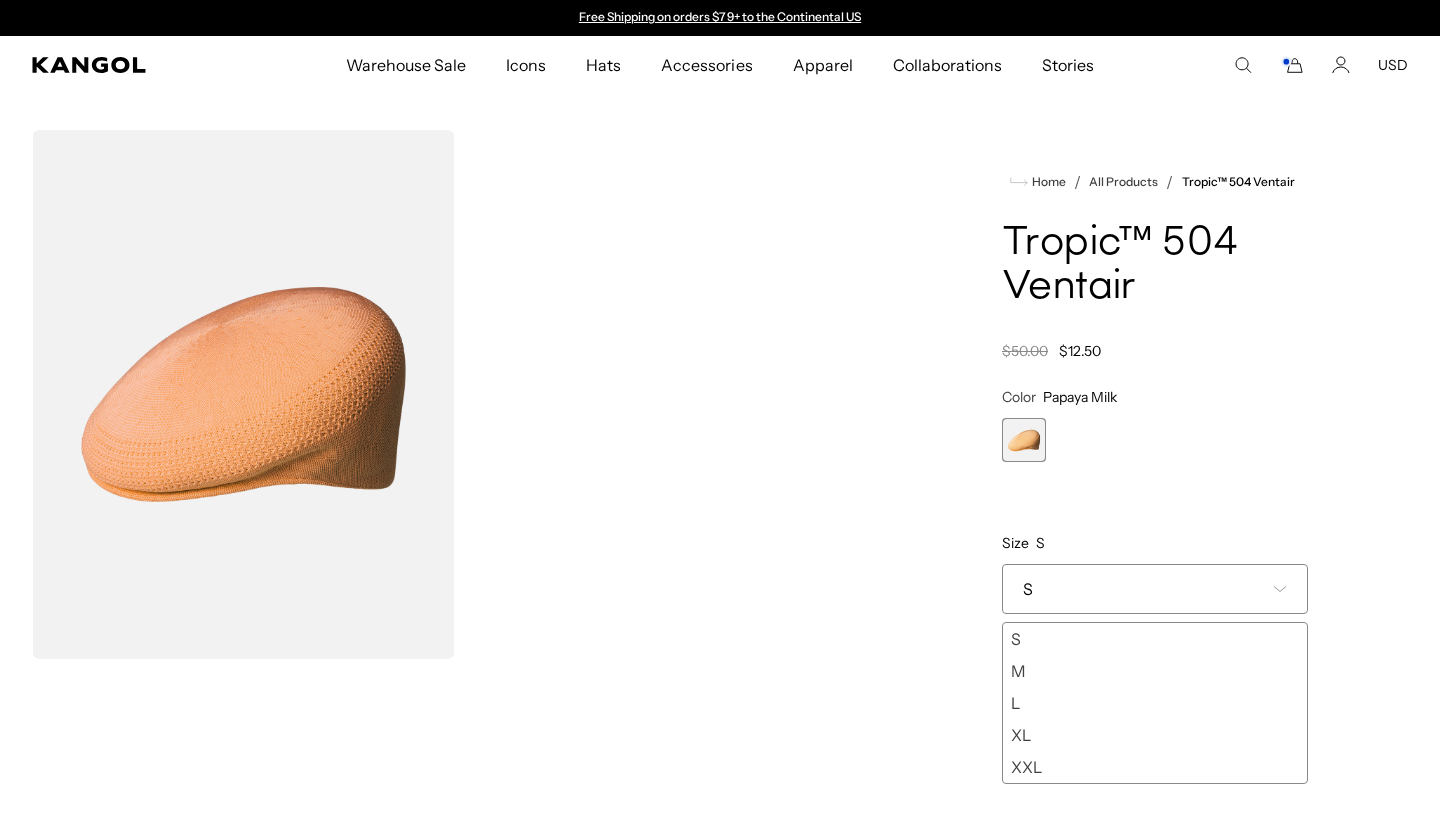 click on "**********" at bounding box center (1155, 586) 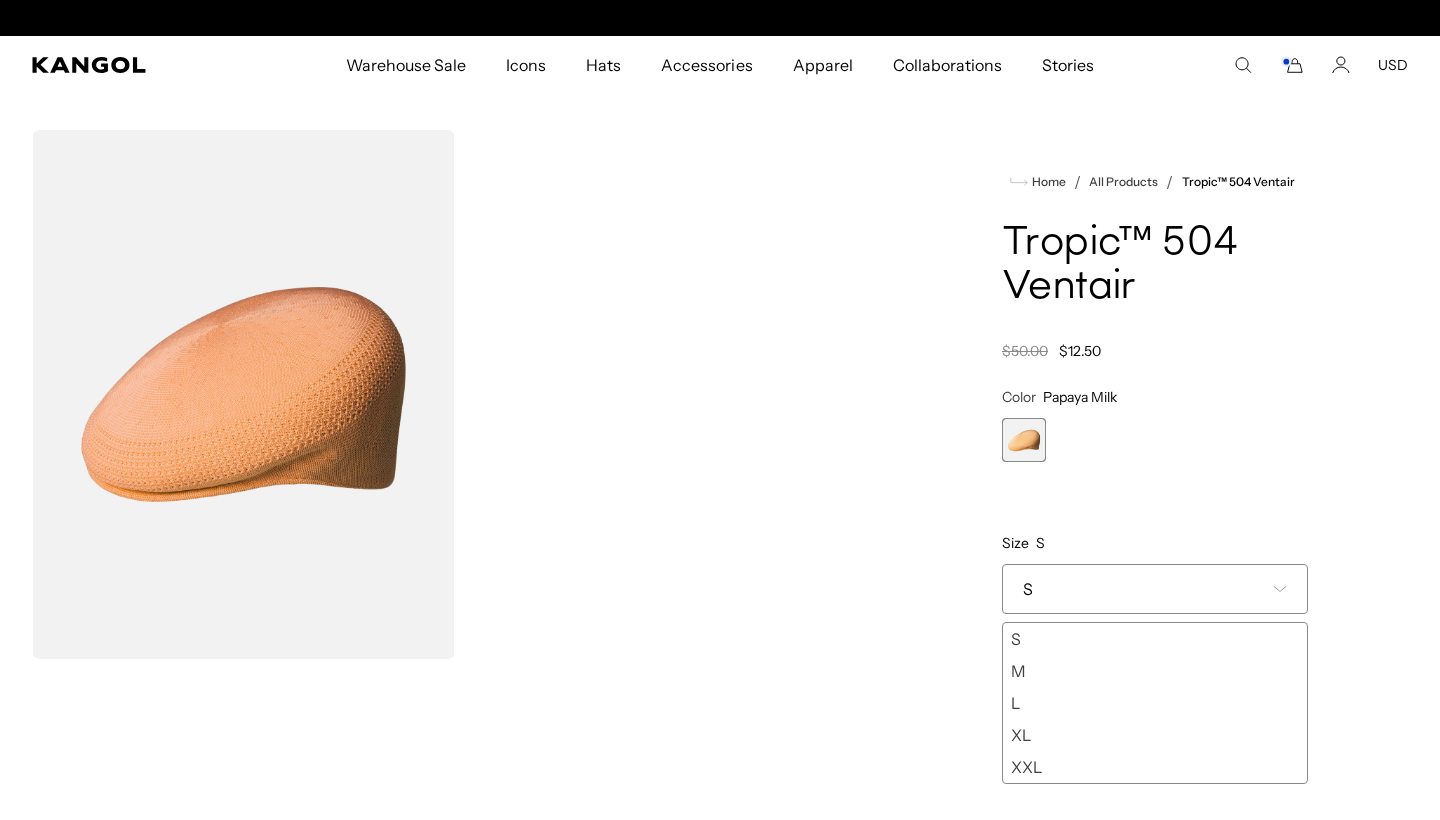 scroll, scrollTop: 0, scrollLeft: 0, axis: both 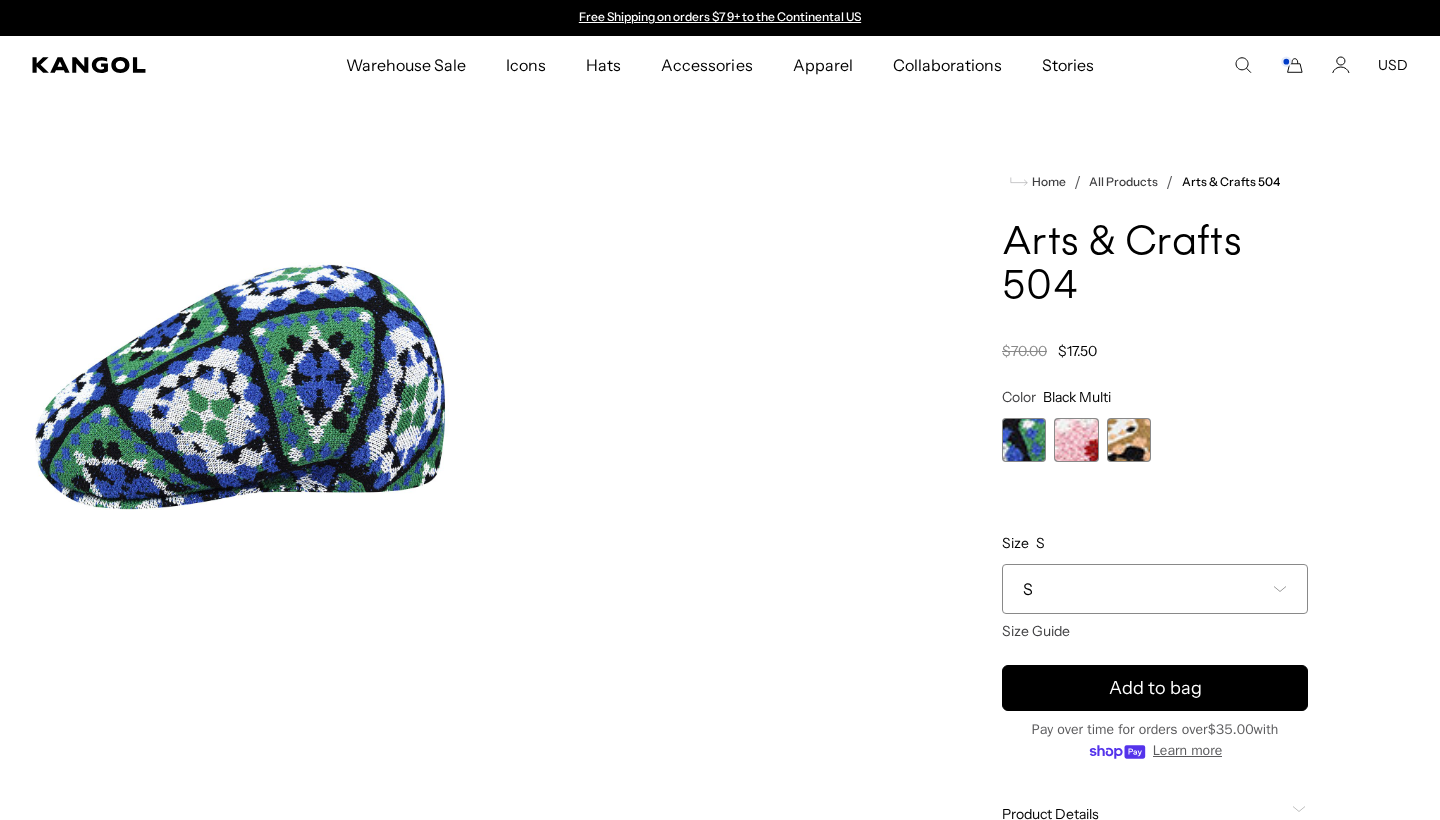 click at bounding box center [1076, 440] 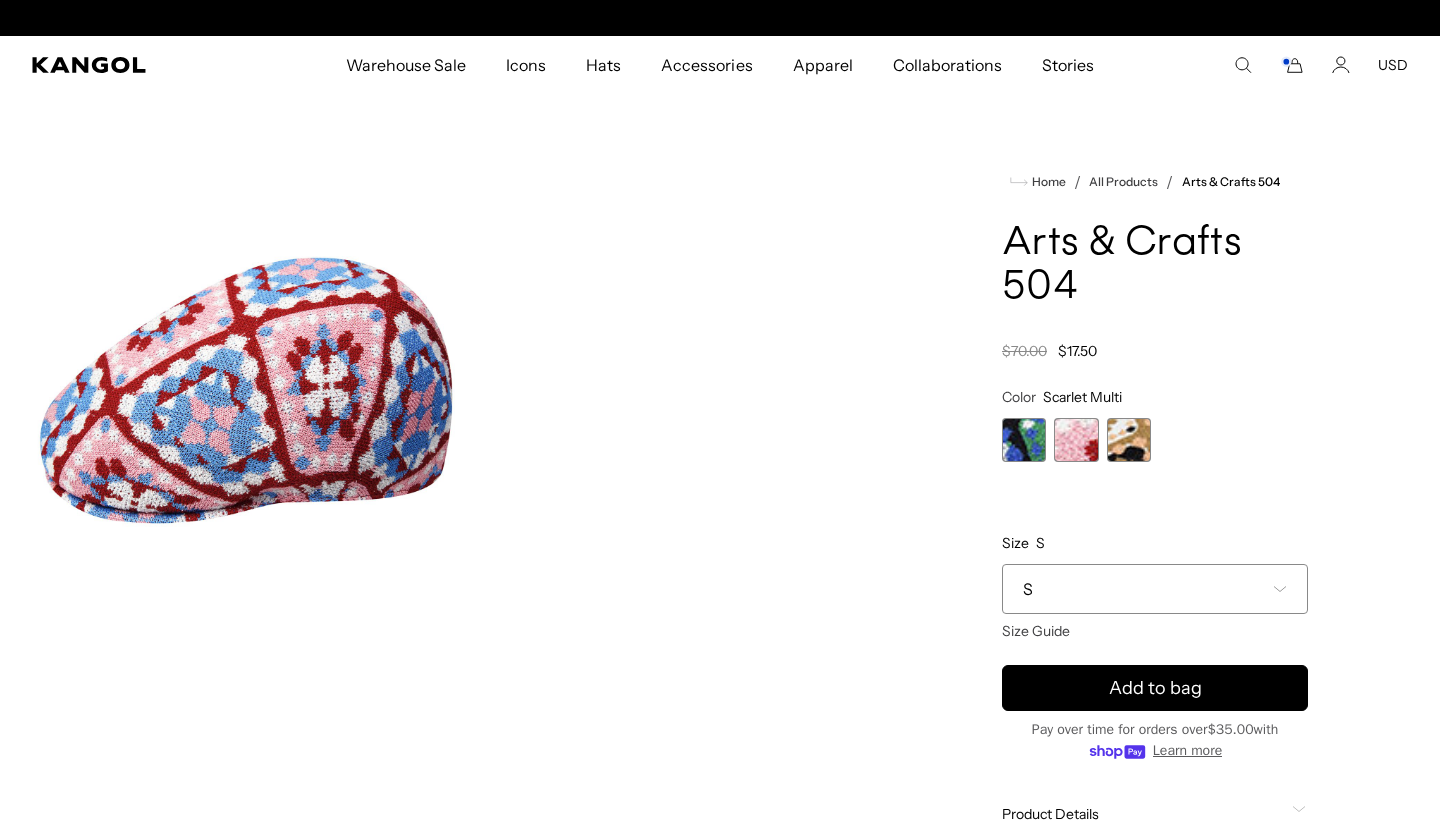 scroll, scrollTop: 0, scrollLeft: 0, axis: both 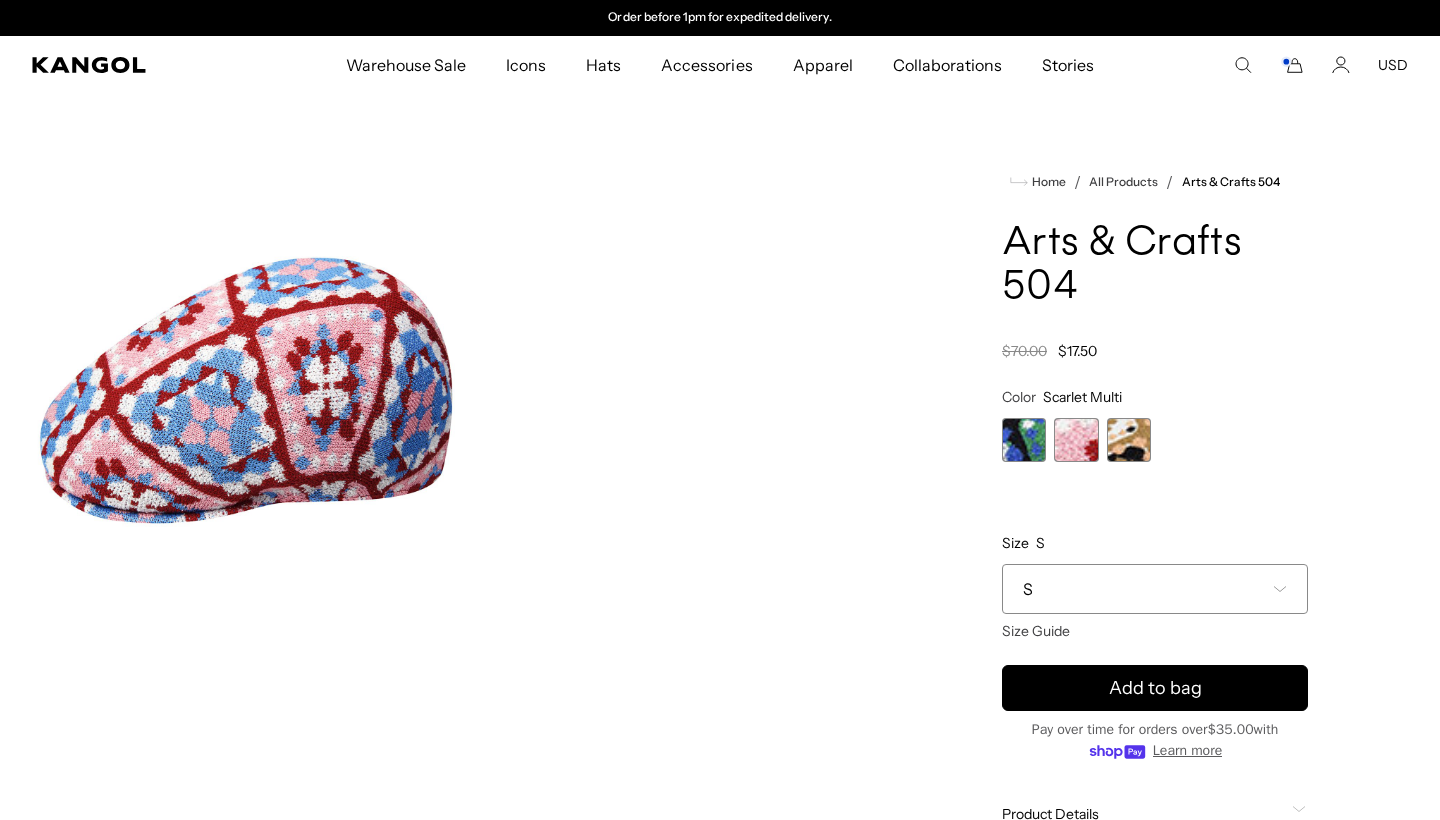 click on "S" at bounding box center (1155, 589) 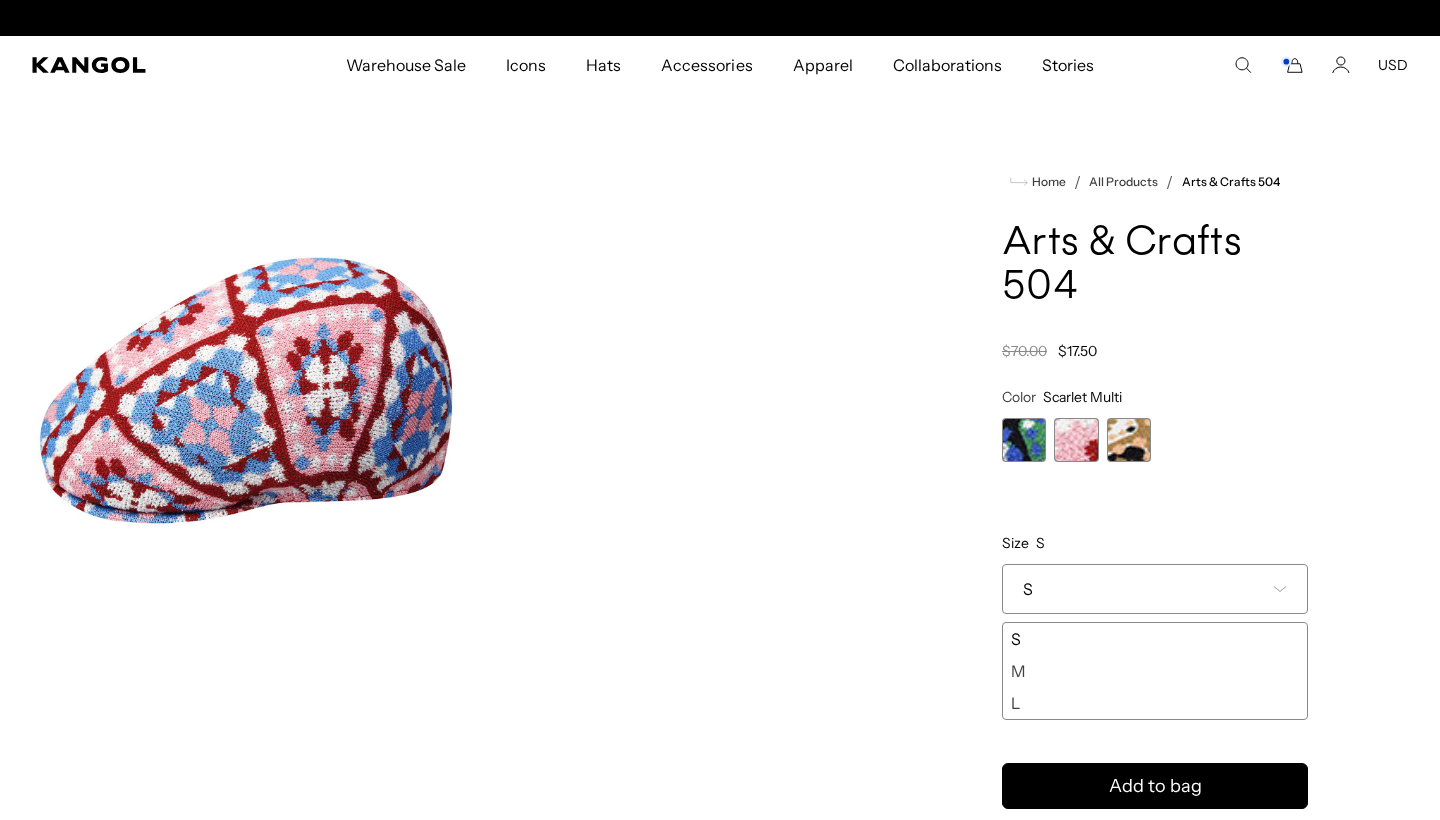 scroll, scrollTop: 0, scrollLeft: 412, axis: horizontal 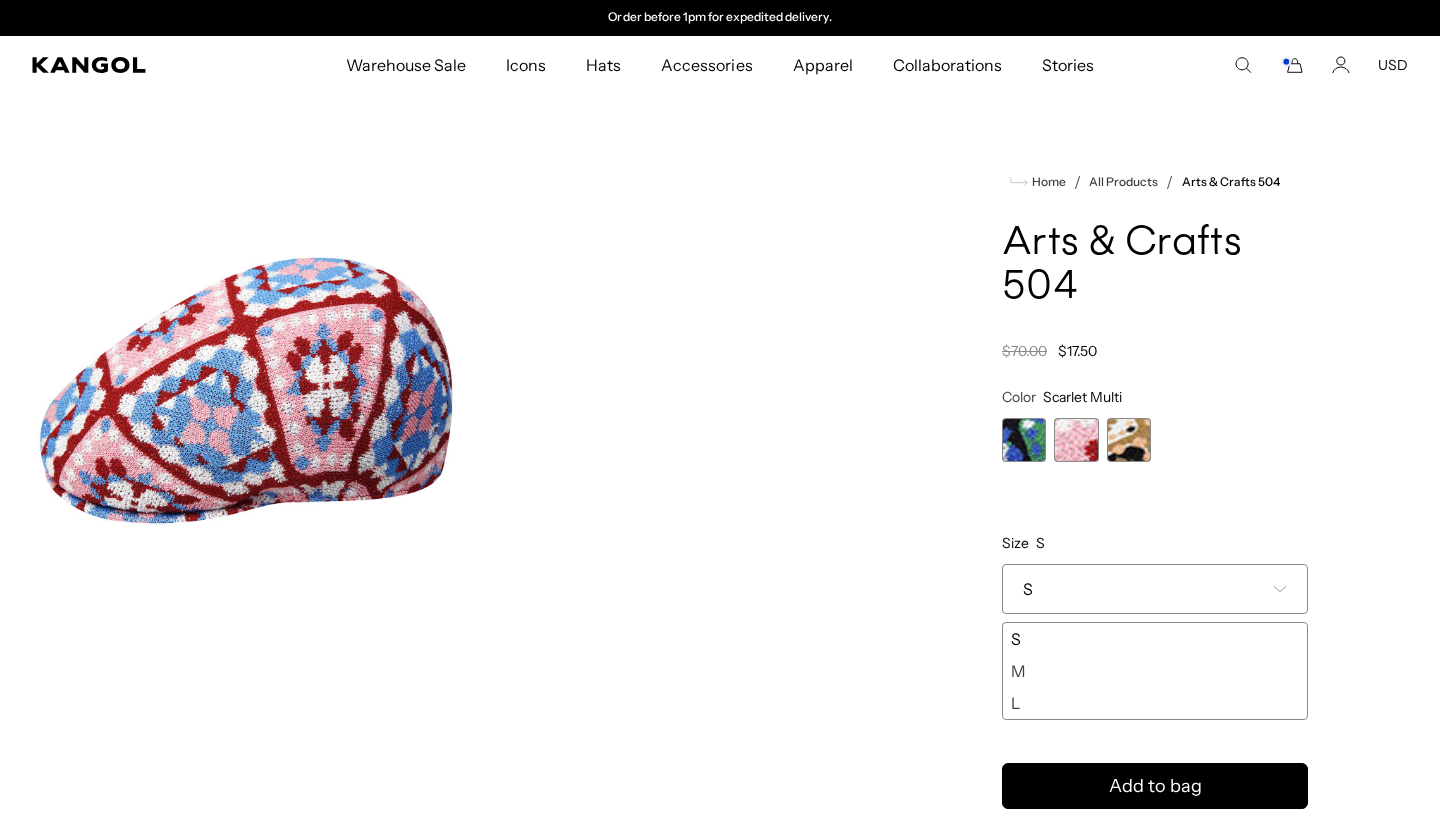 click on "L" at bounding box center [1155, 703] 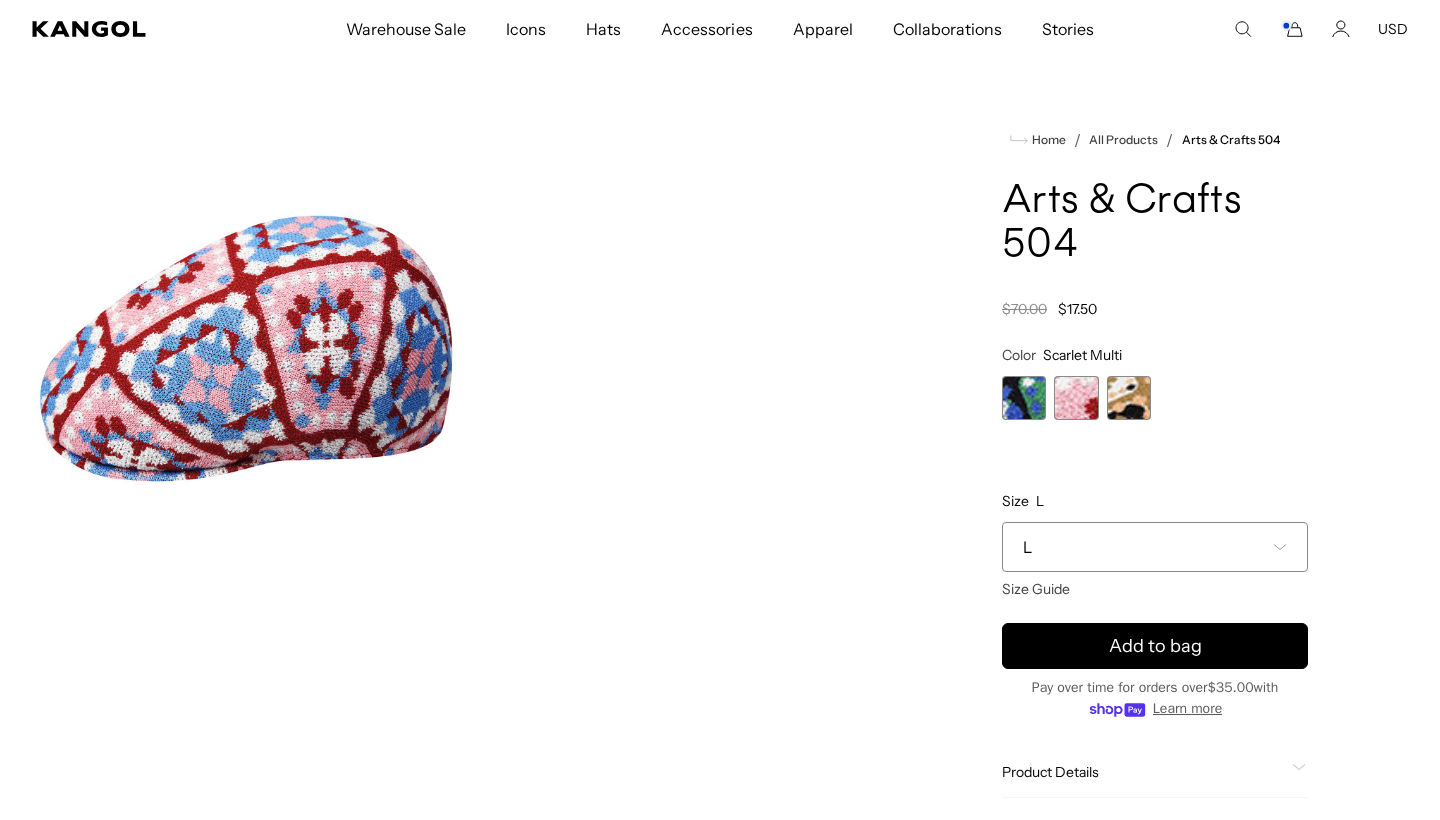 scroll, scrollTop: 60, scrollLeft: 0, axis: vertical 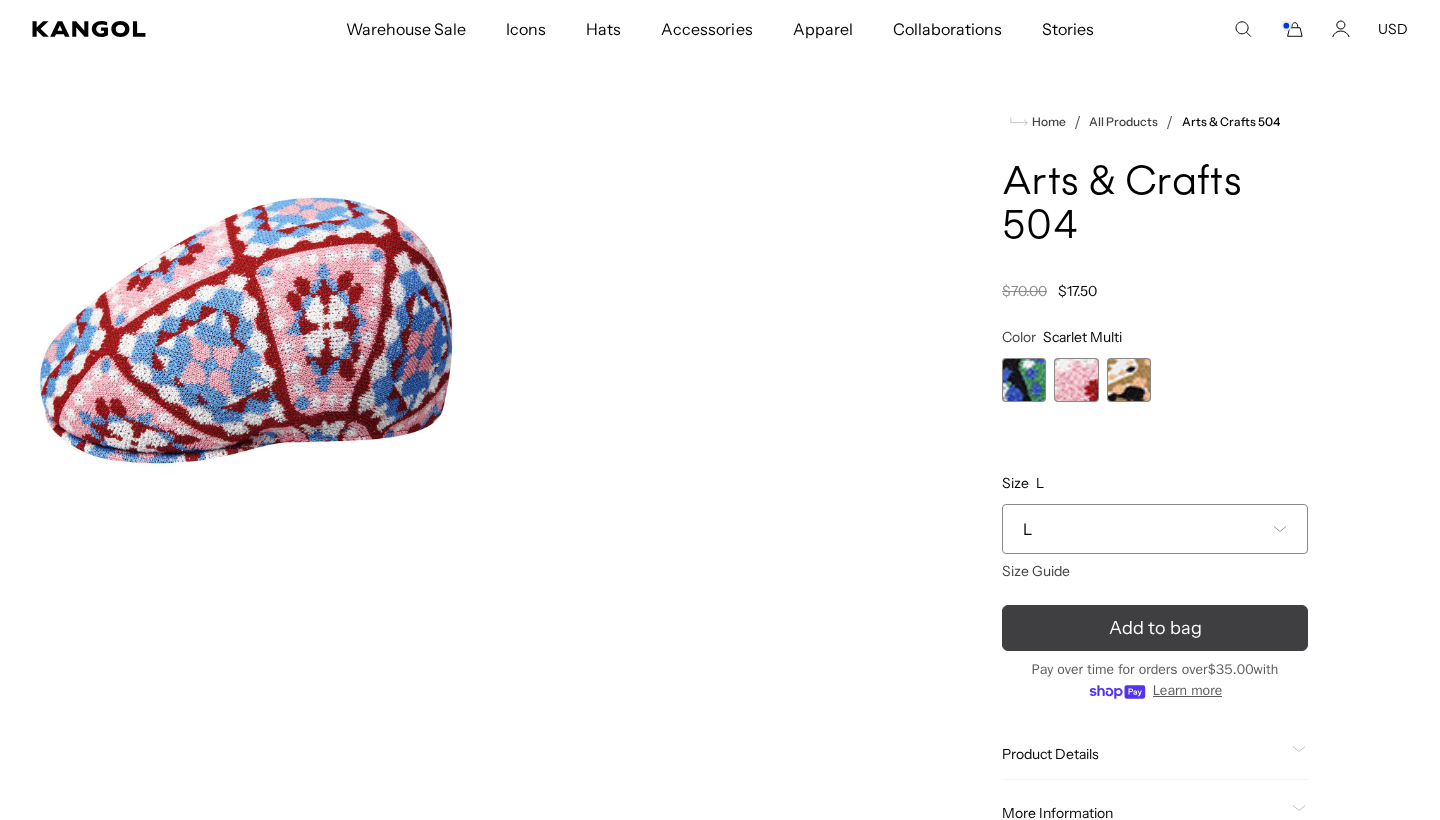 click on "Add to bag" at bounding box center (1155, 628) 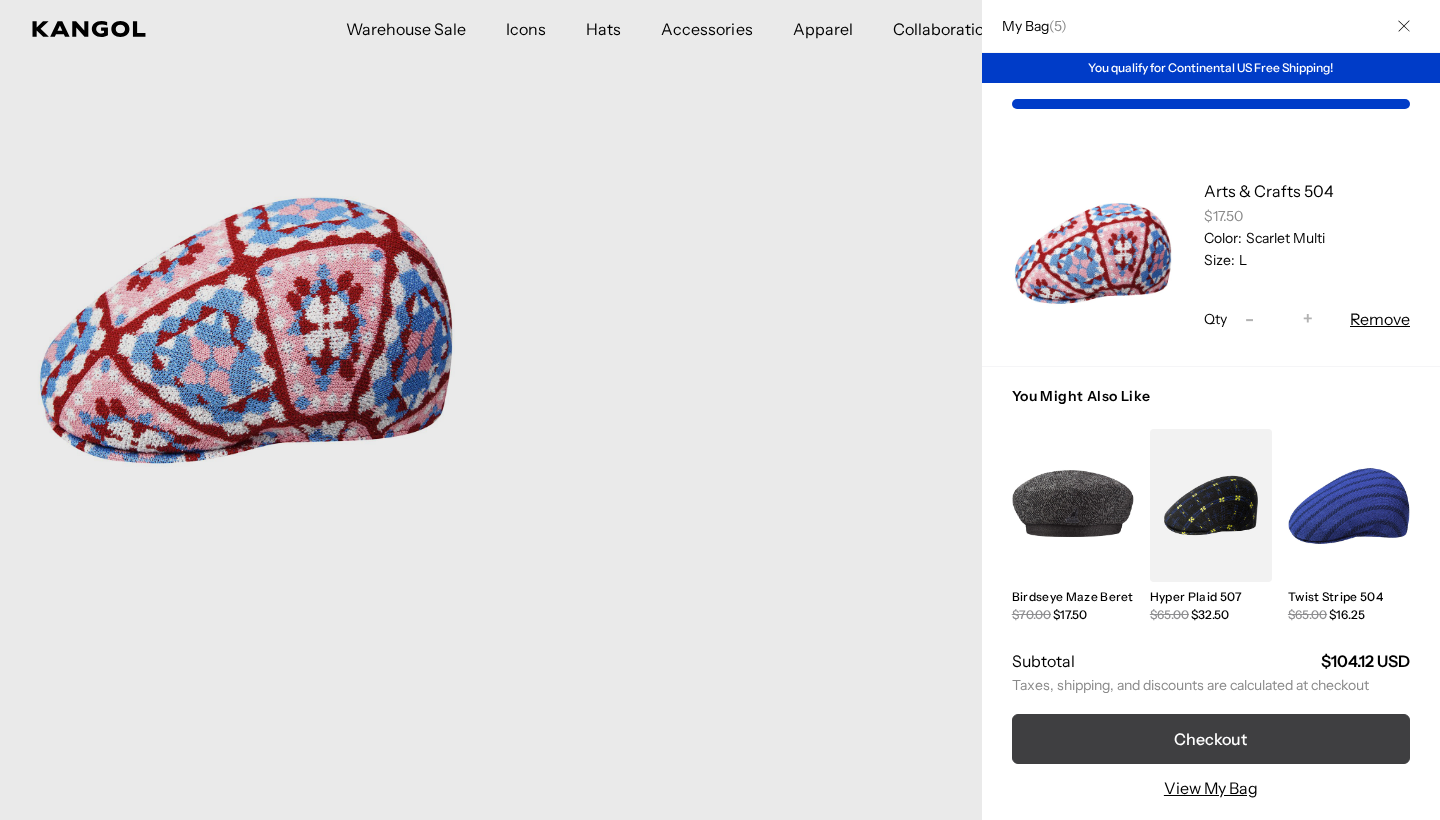 scroll, scrollTop: 0, scrollLeft: 412, axis: horizontal 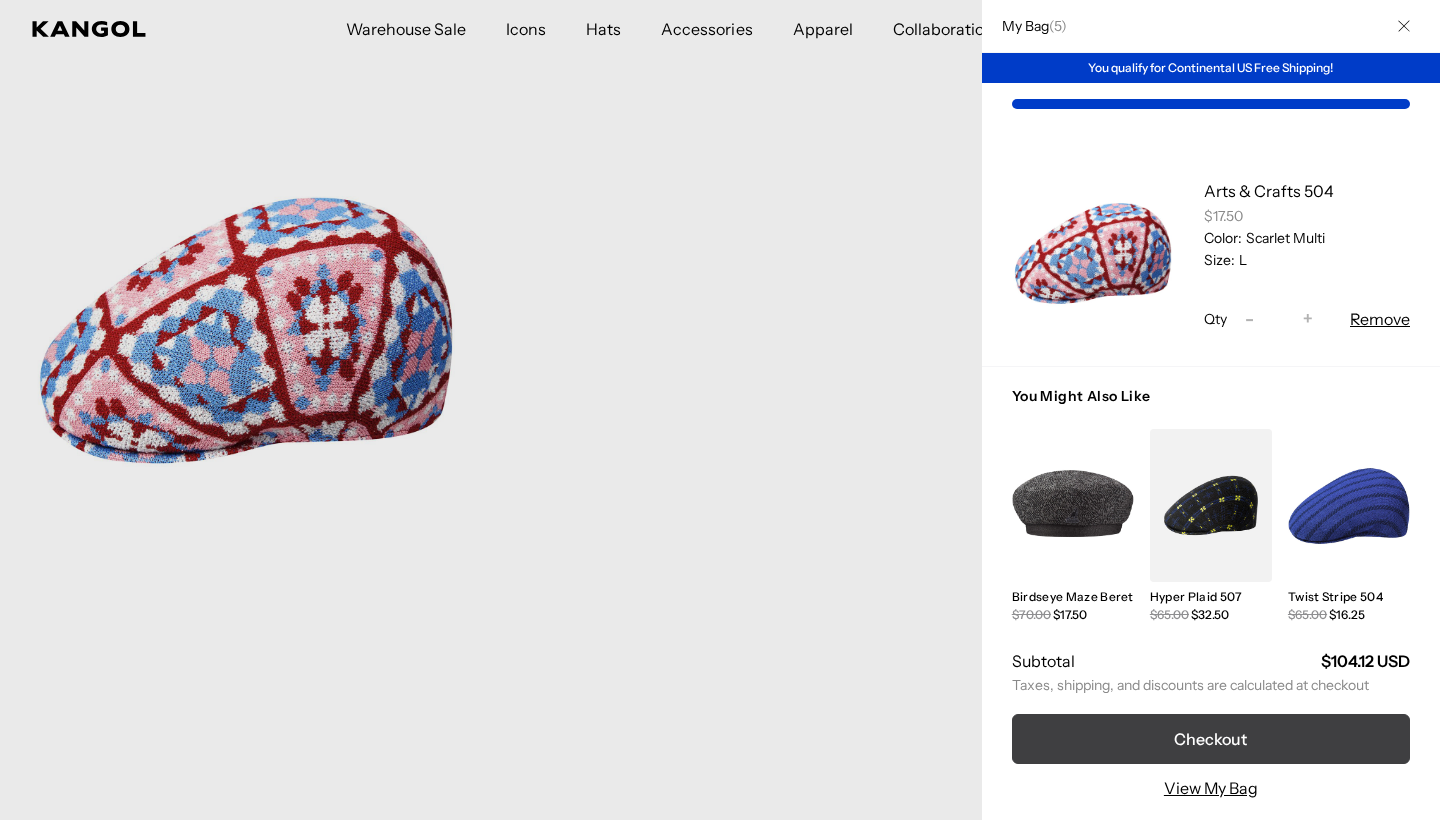 click on "Checkout" at bounding box center (1211, 739) 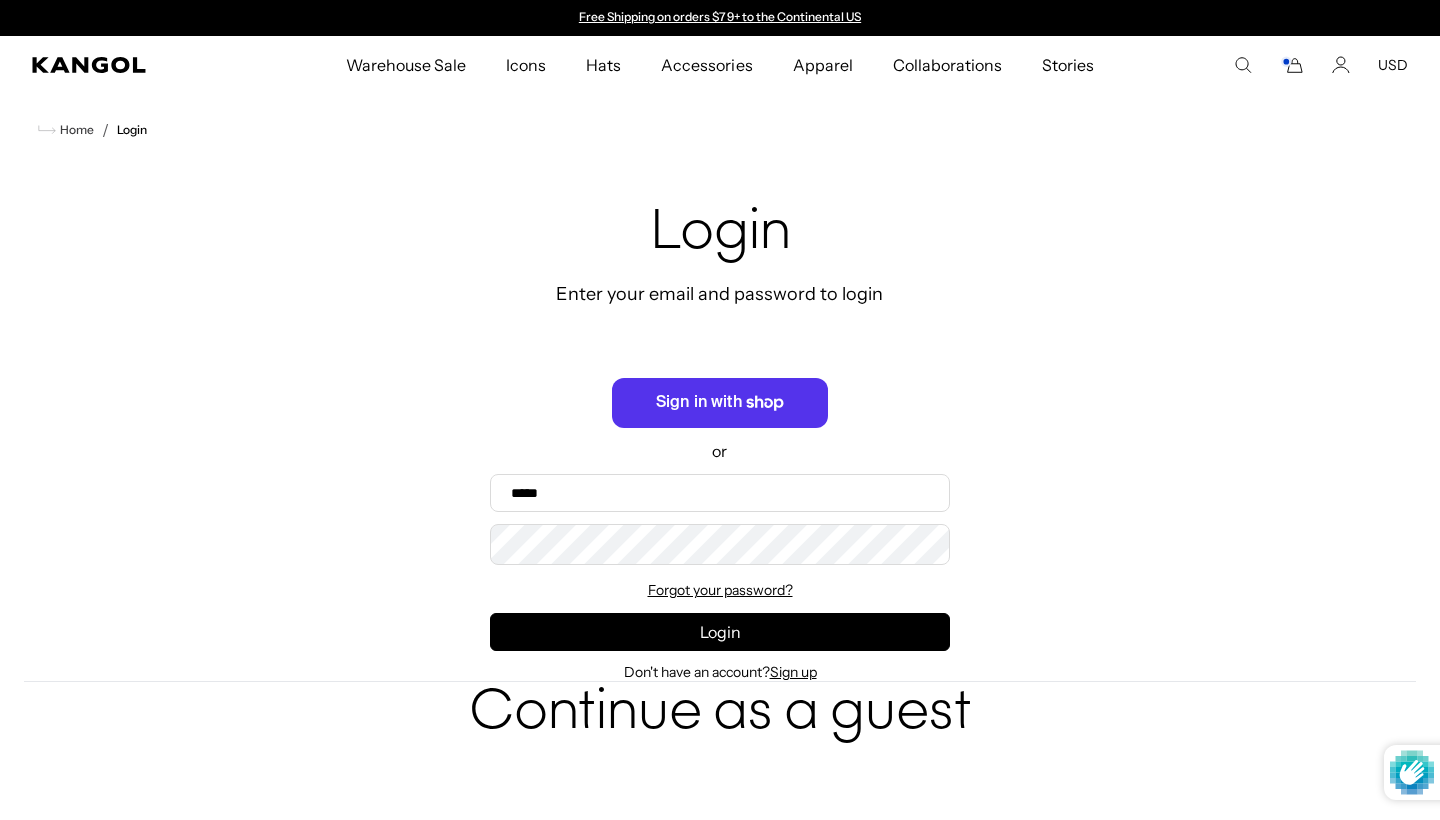 scroll, scrollTop: 0, scrollLeft: 0, axis: both 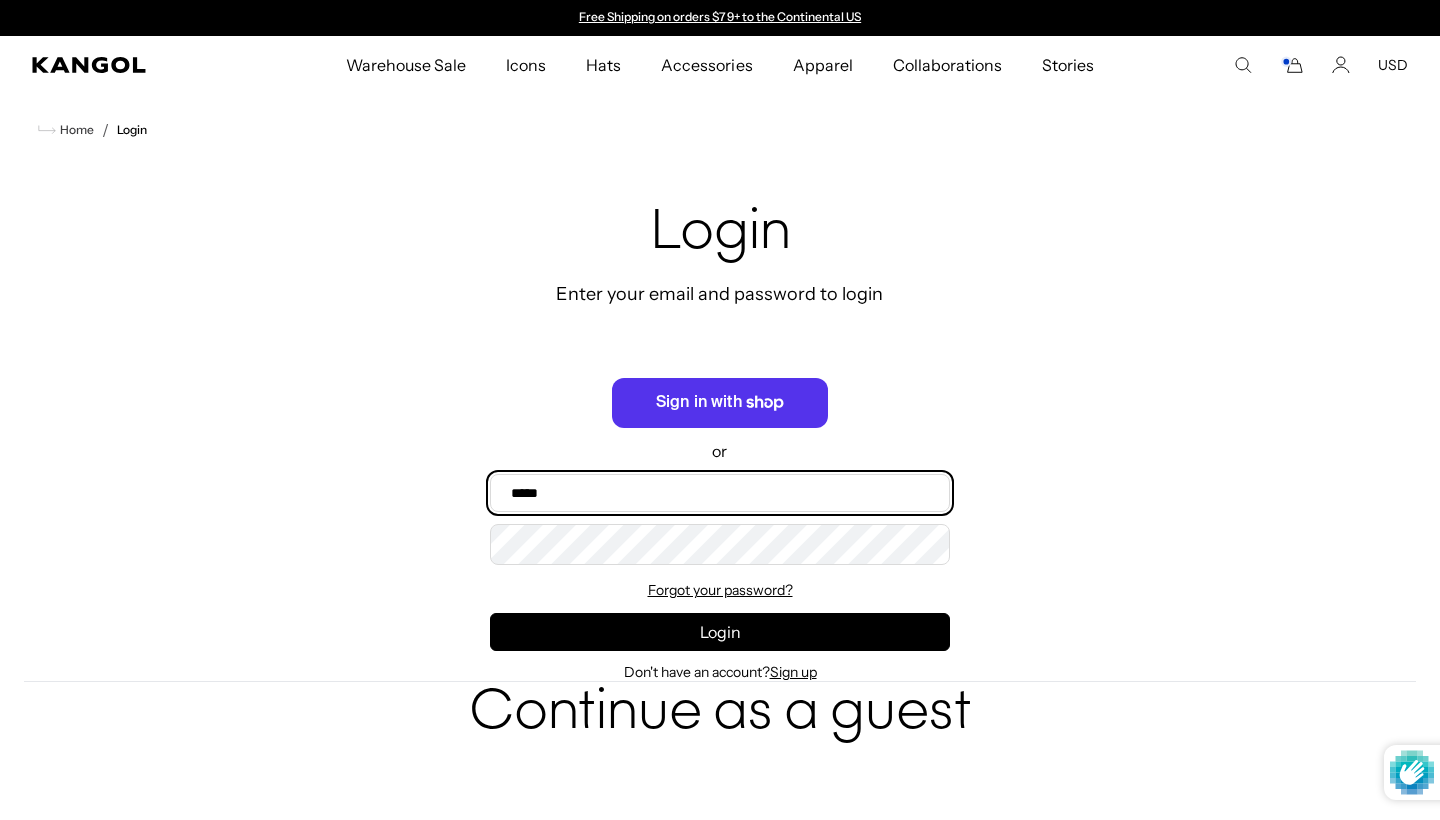 type on "**********" 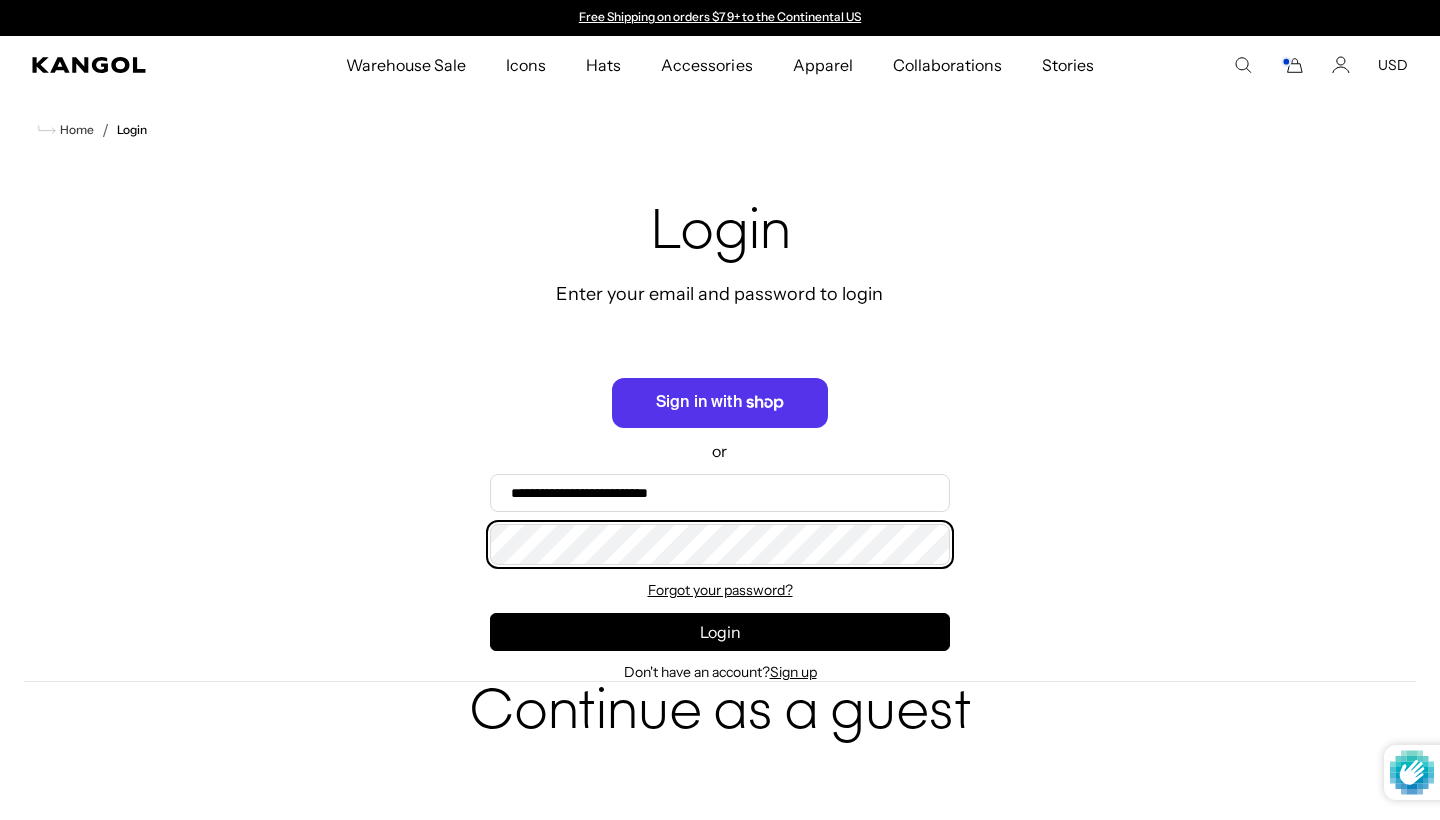 click on "Login" at bounding box center (720, 632) 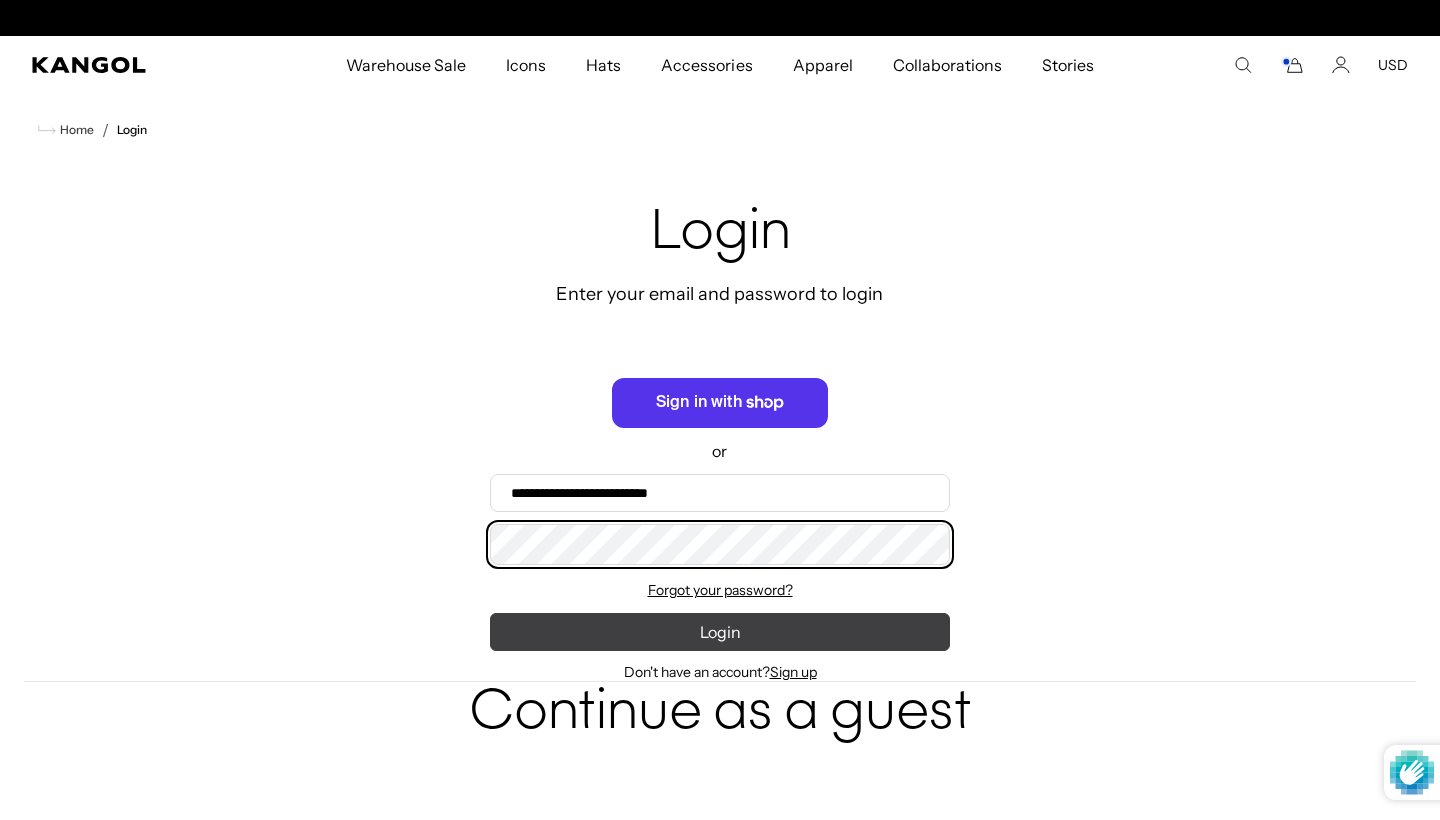 scroll, scrollTop: 0, scrollLeft: 412, axis: horizontal 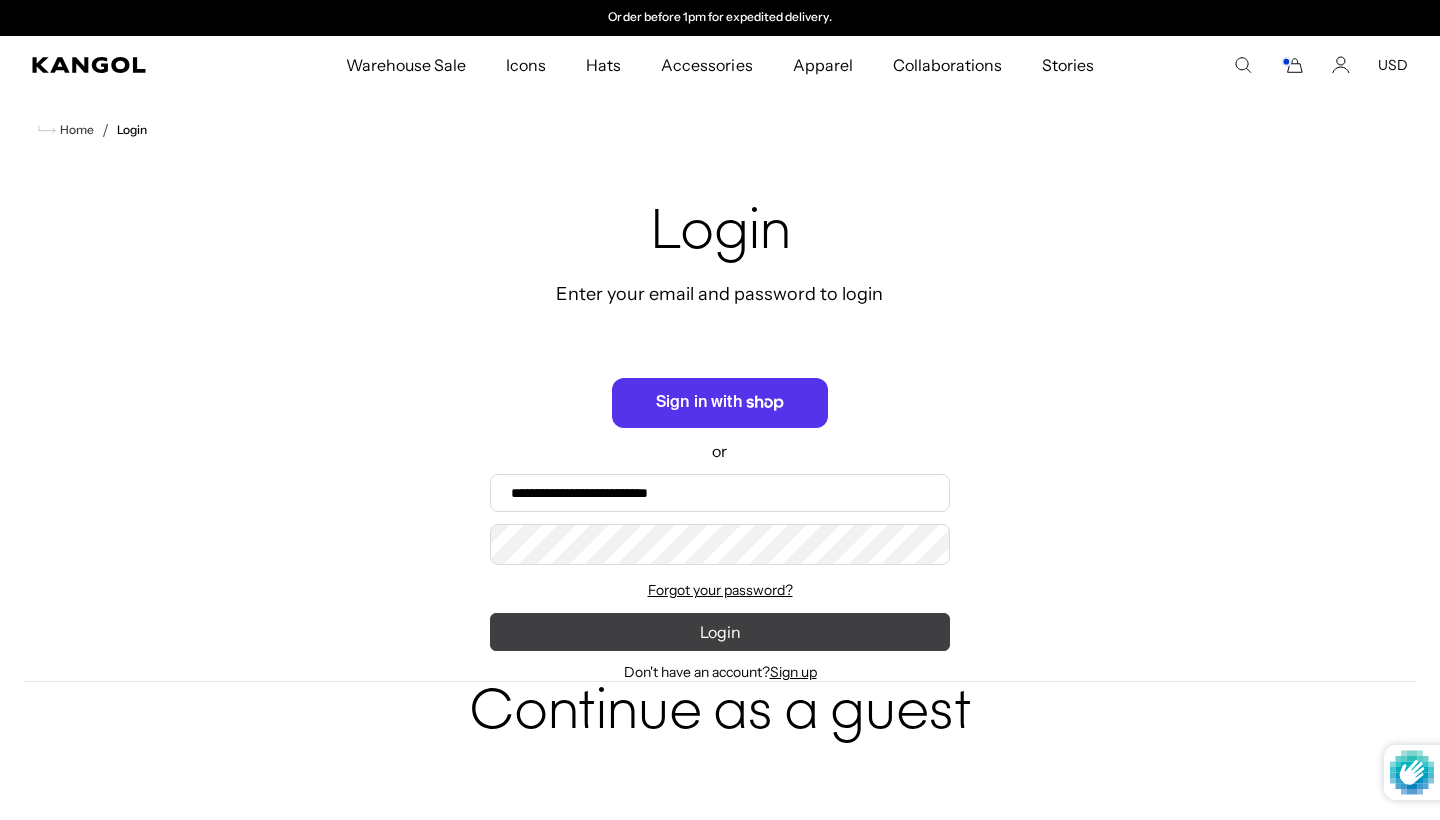 click on "Login" at bounding box center [720, 632] 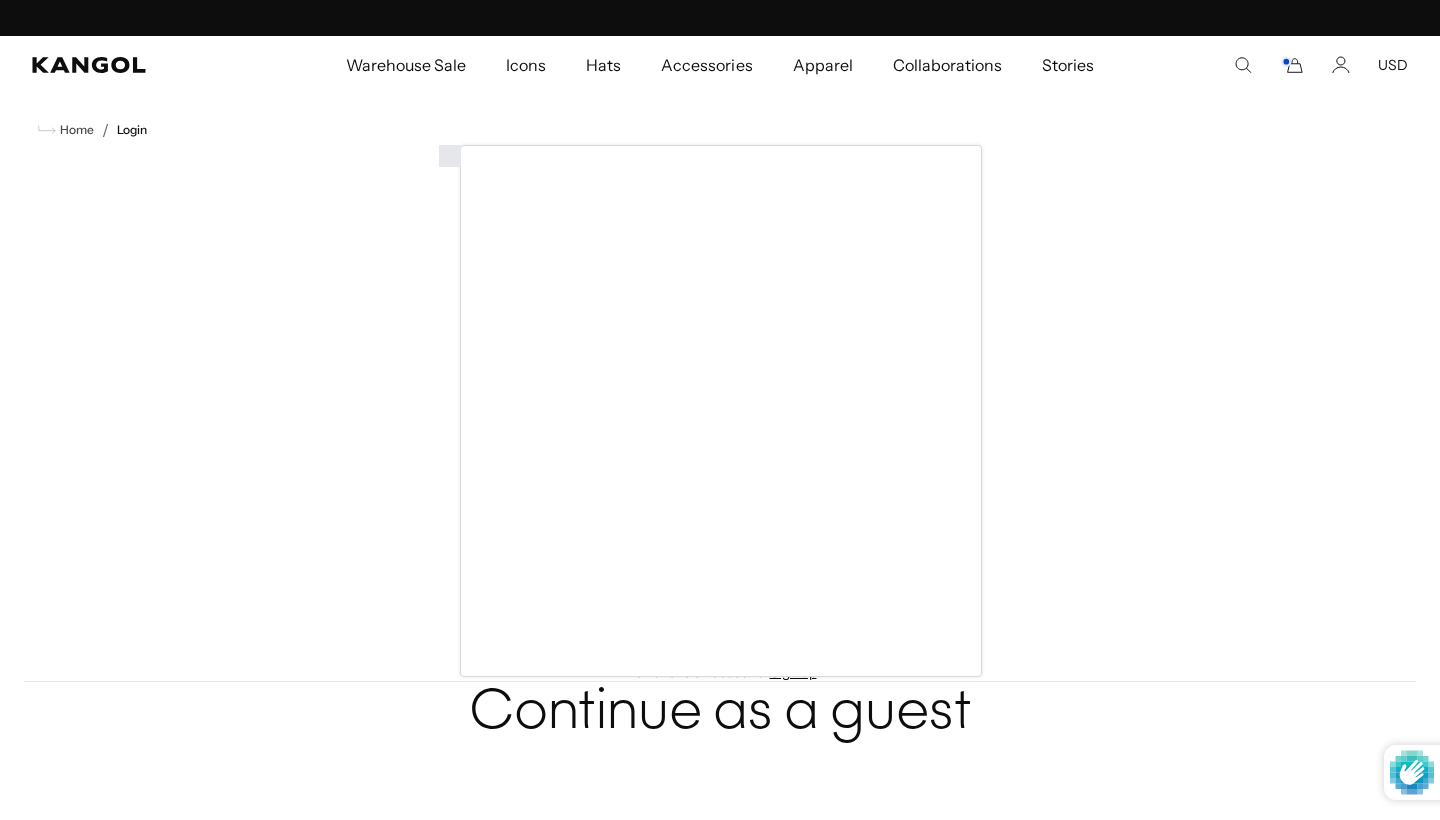 scroll, scrollTop: 0, scrollLeft: 0, axis: both 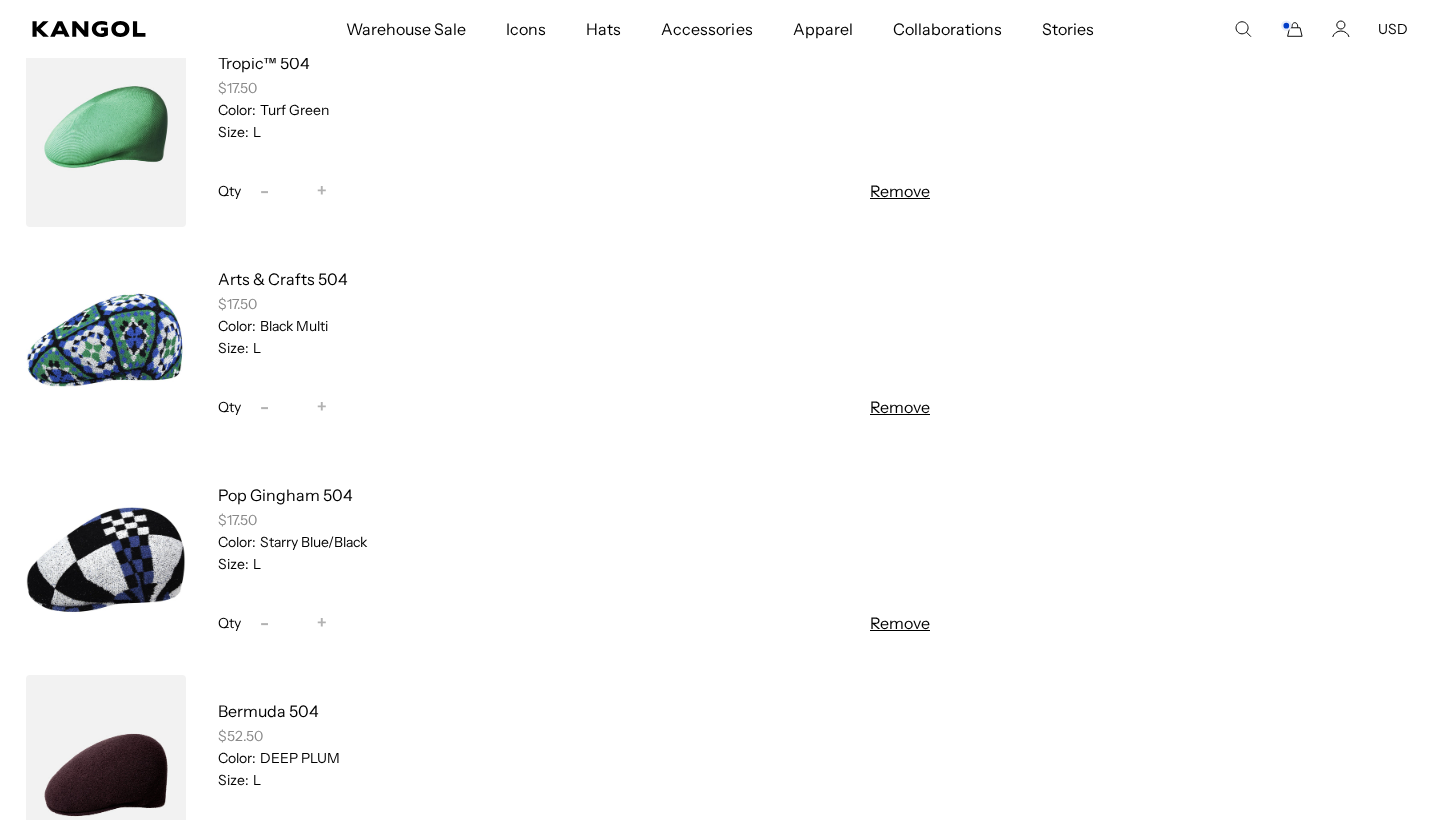click on "Remove" at bounding box center (900, 407) 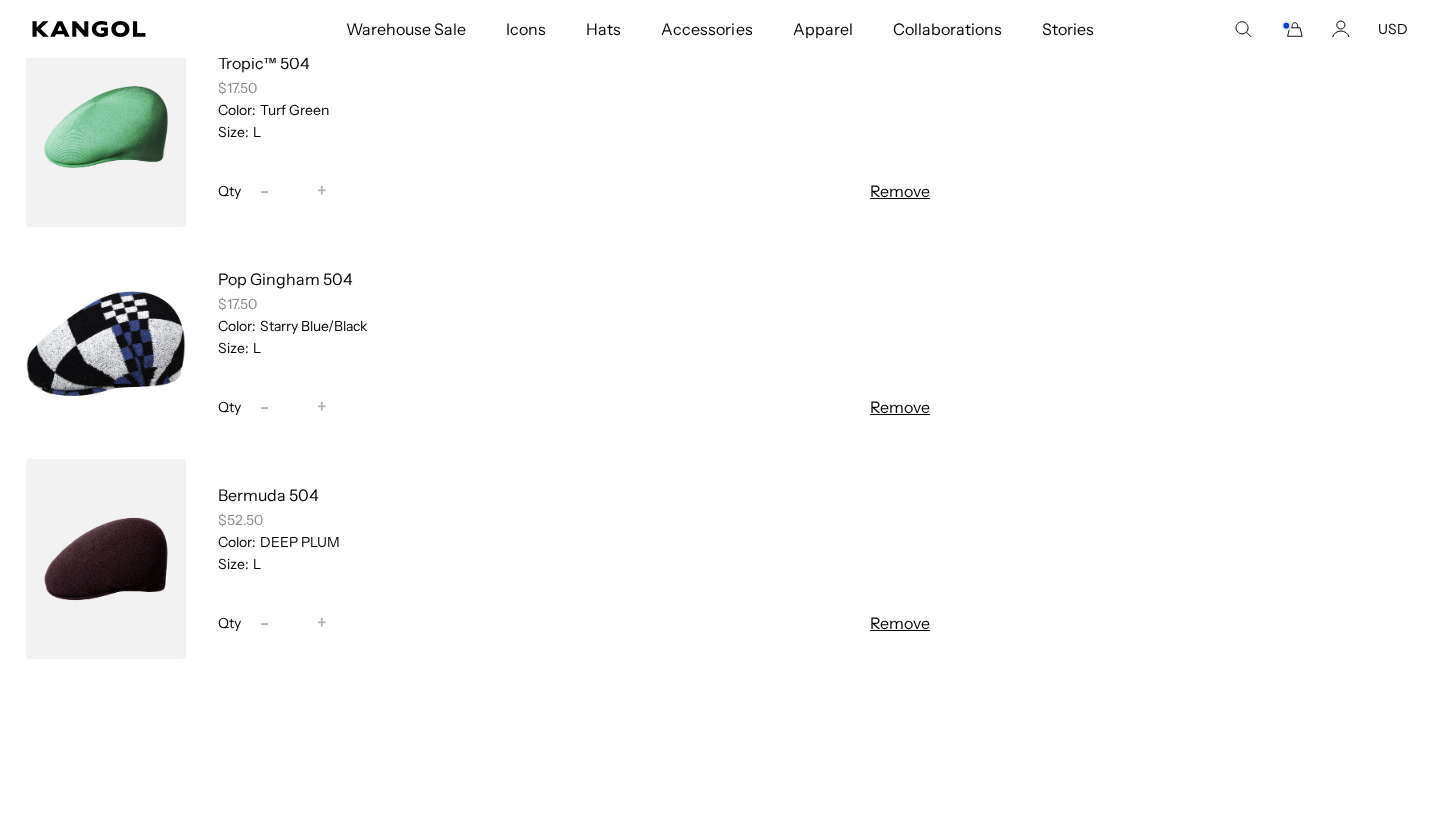 click on "Remove" at bounding box center [900, 407] 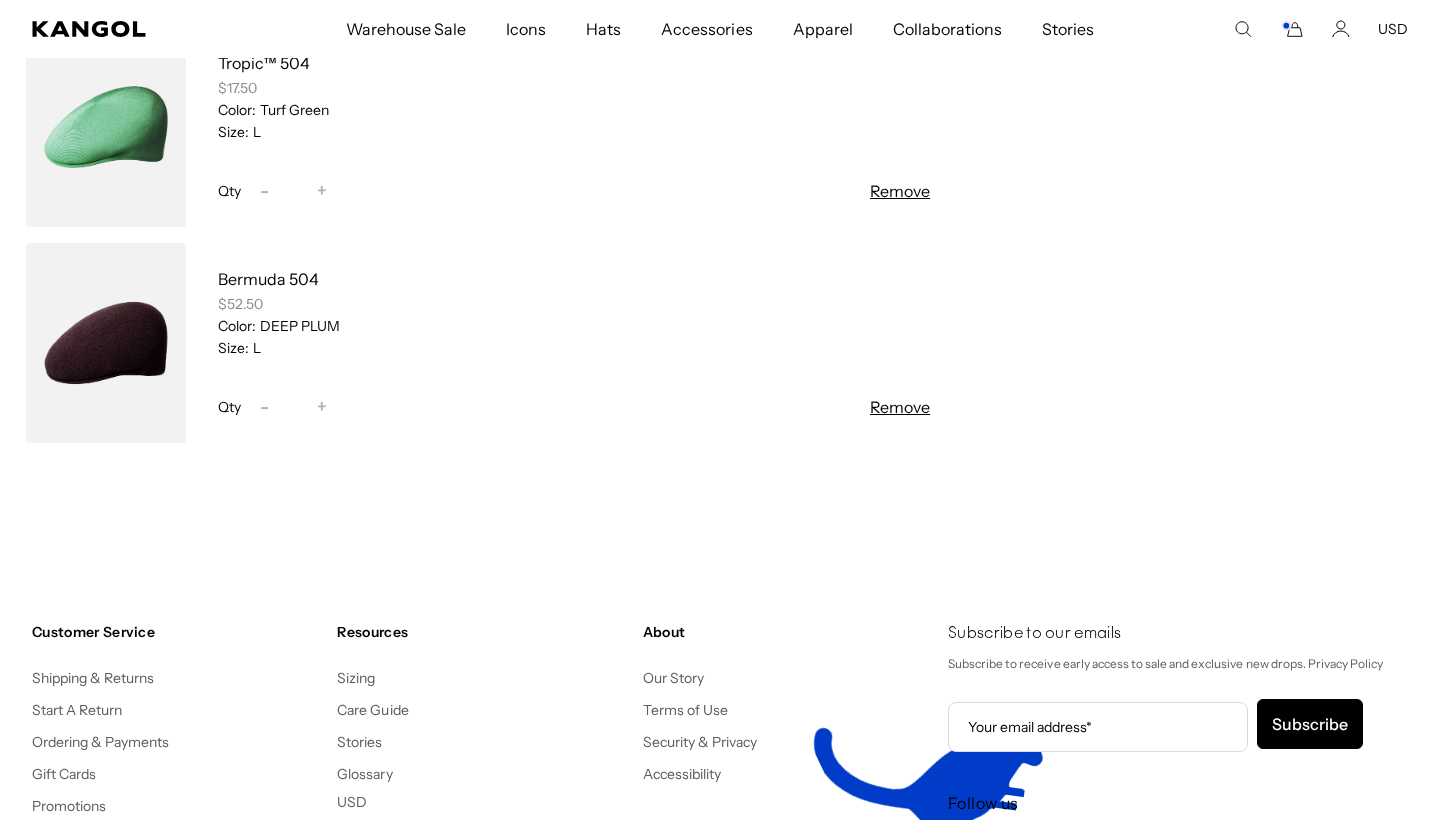 scroll, scrollTop: 0, scrollLeft: 0, axis: both 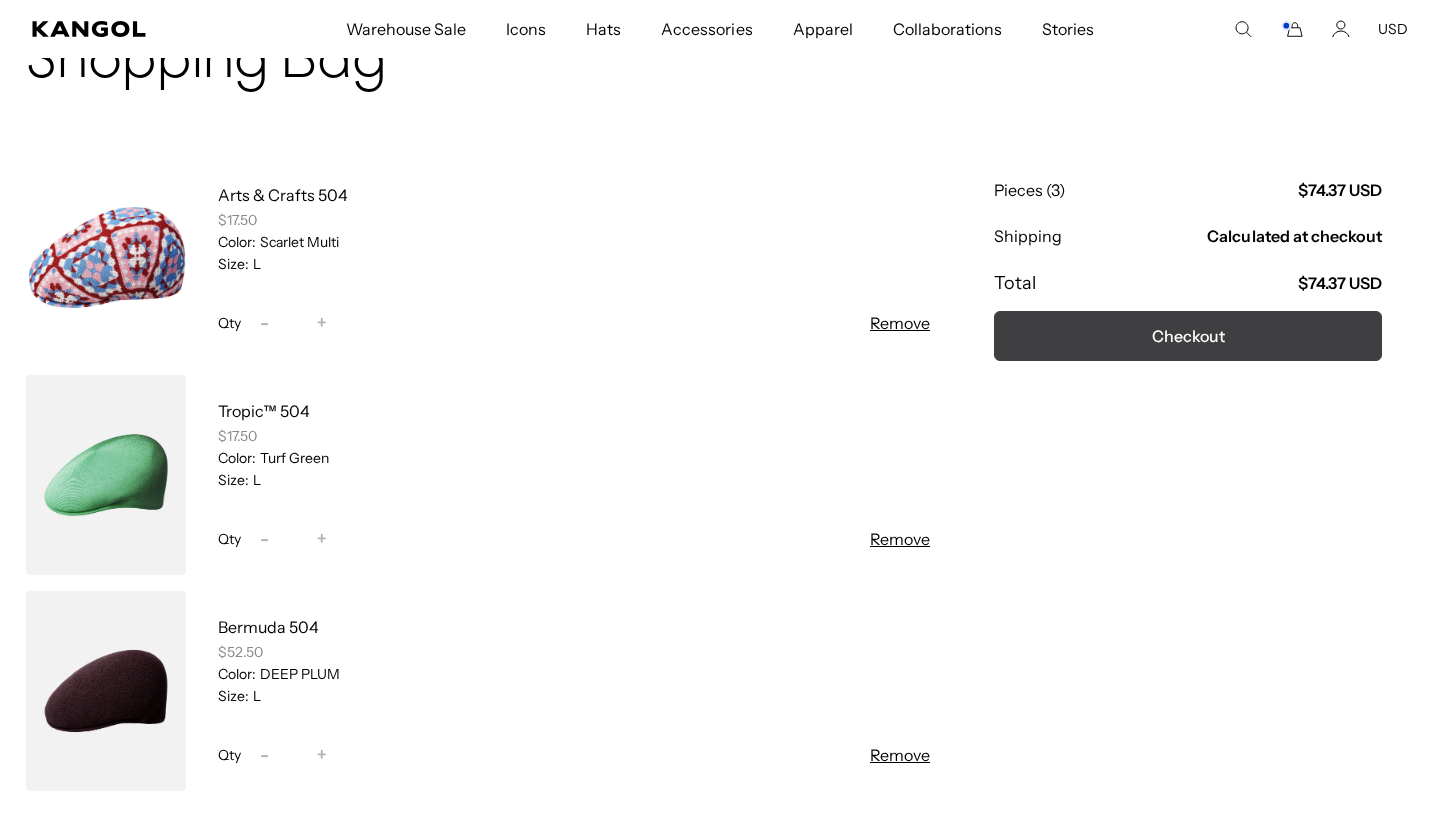 click on "Checkout" at bounding box center [1188, 336] 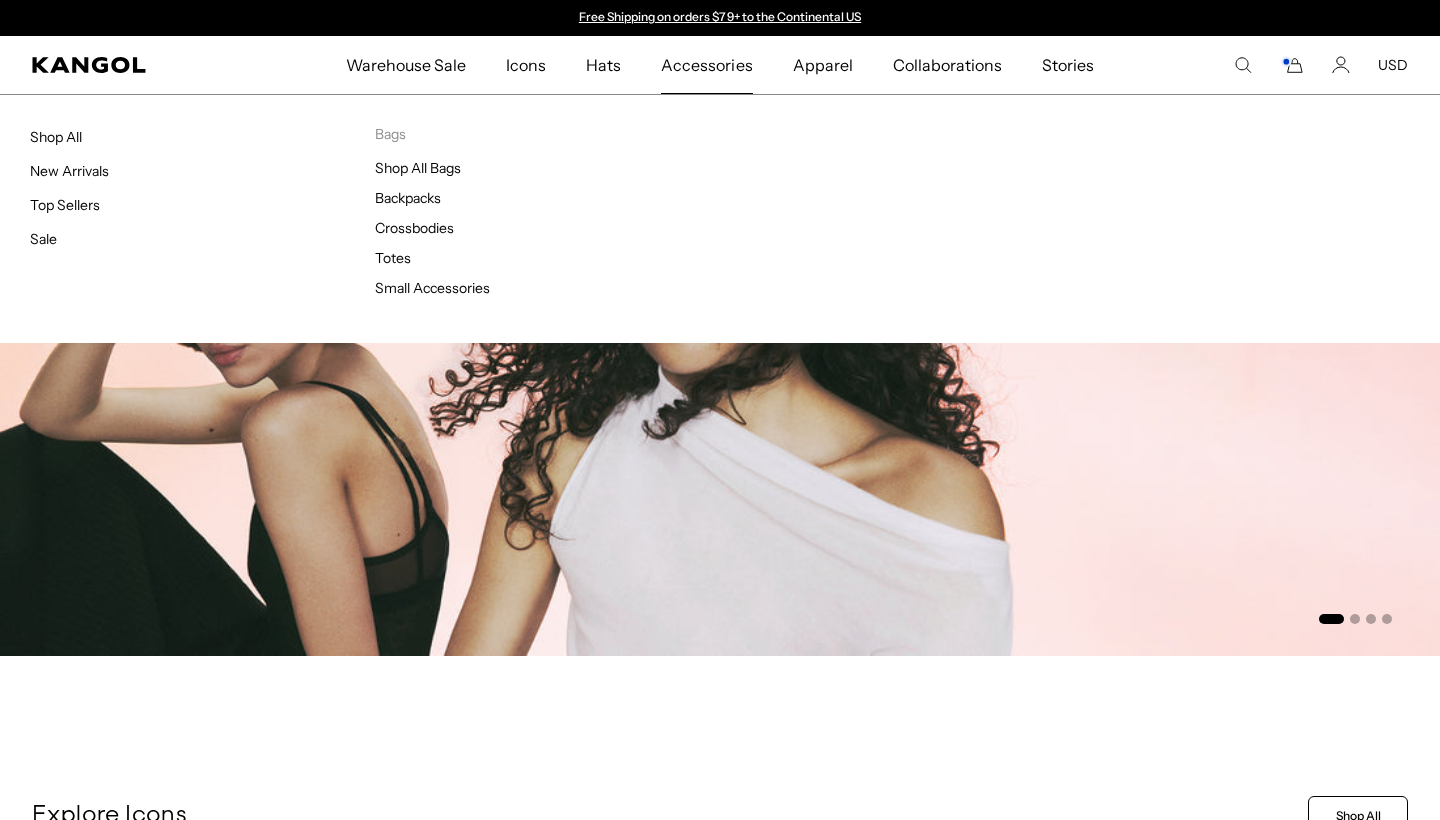 scroll, scrollTop: 0, scrollLeft: 0, axis: both 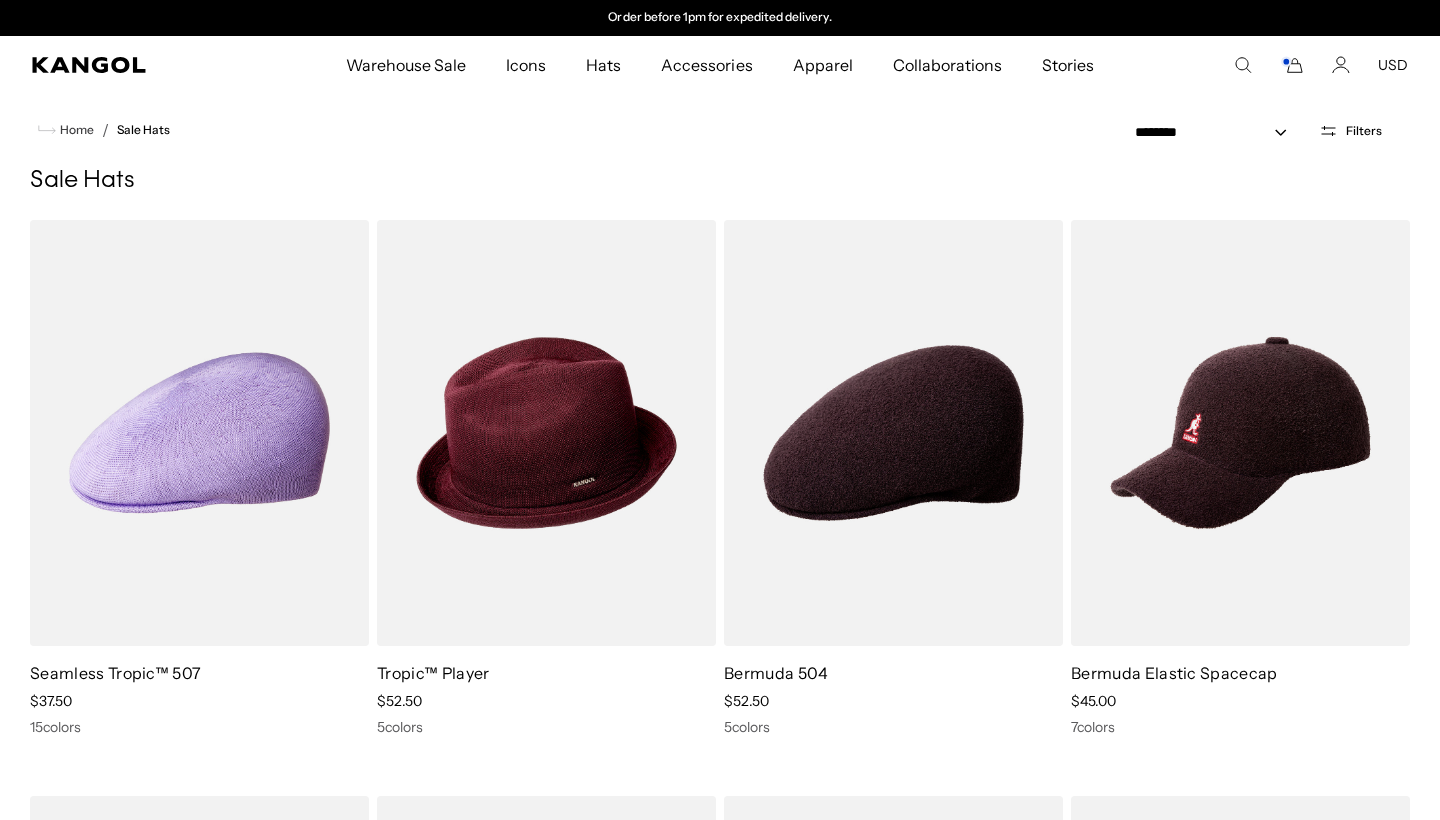 click on "Filters" at bounding box center (1364, 131) 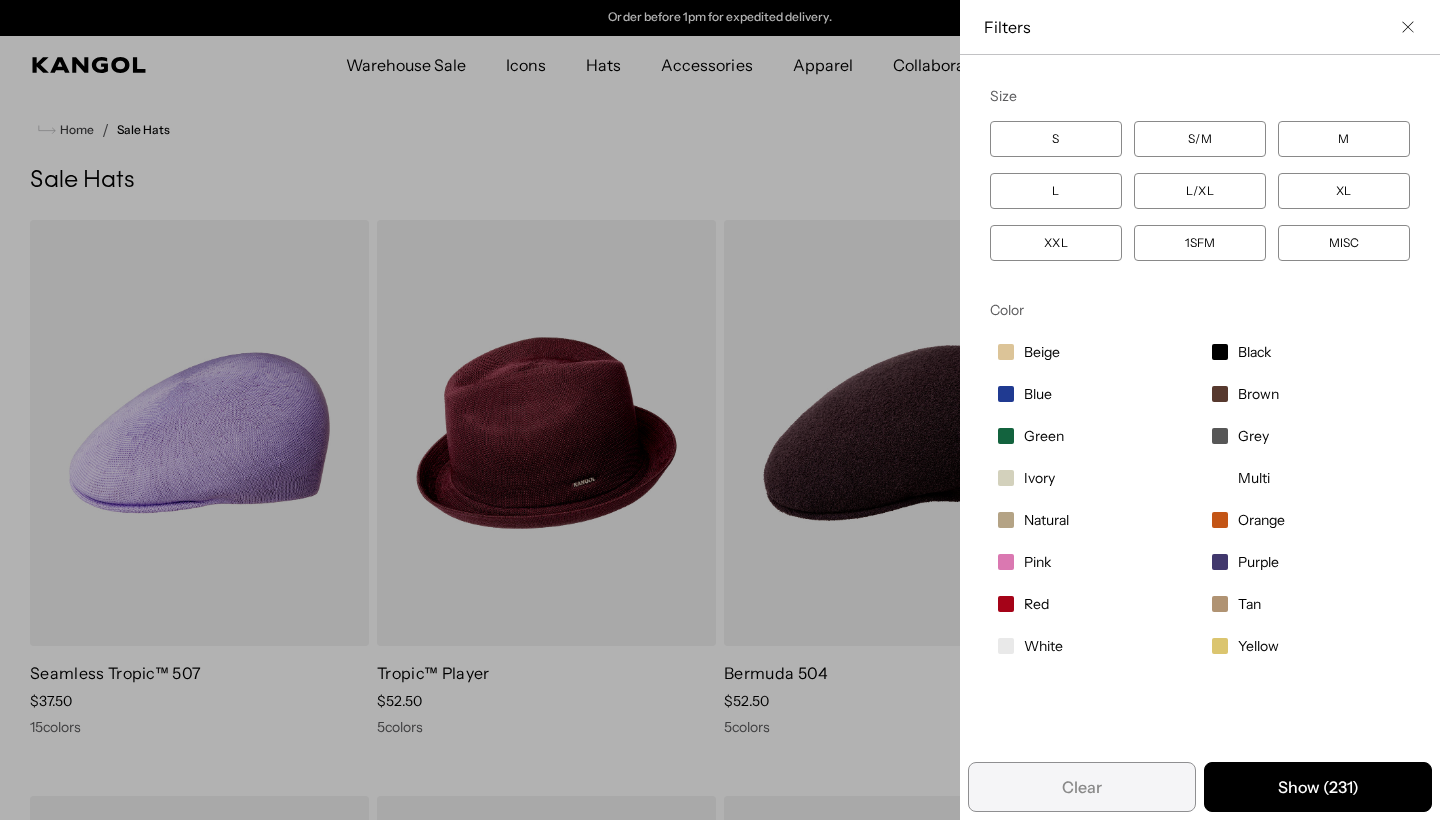 click on "L" at bounding box center [1056, 191] 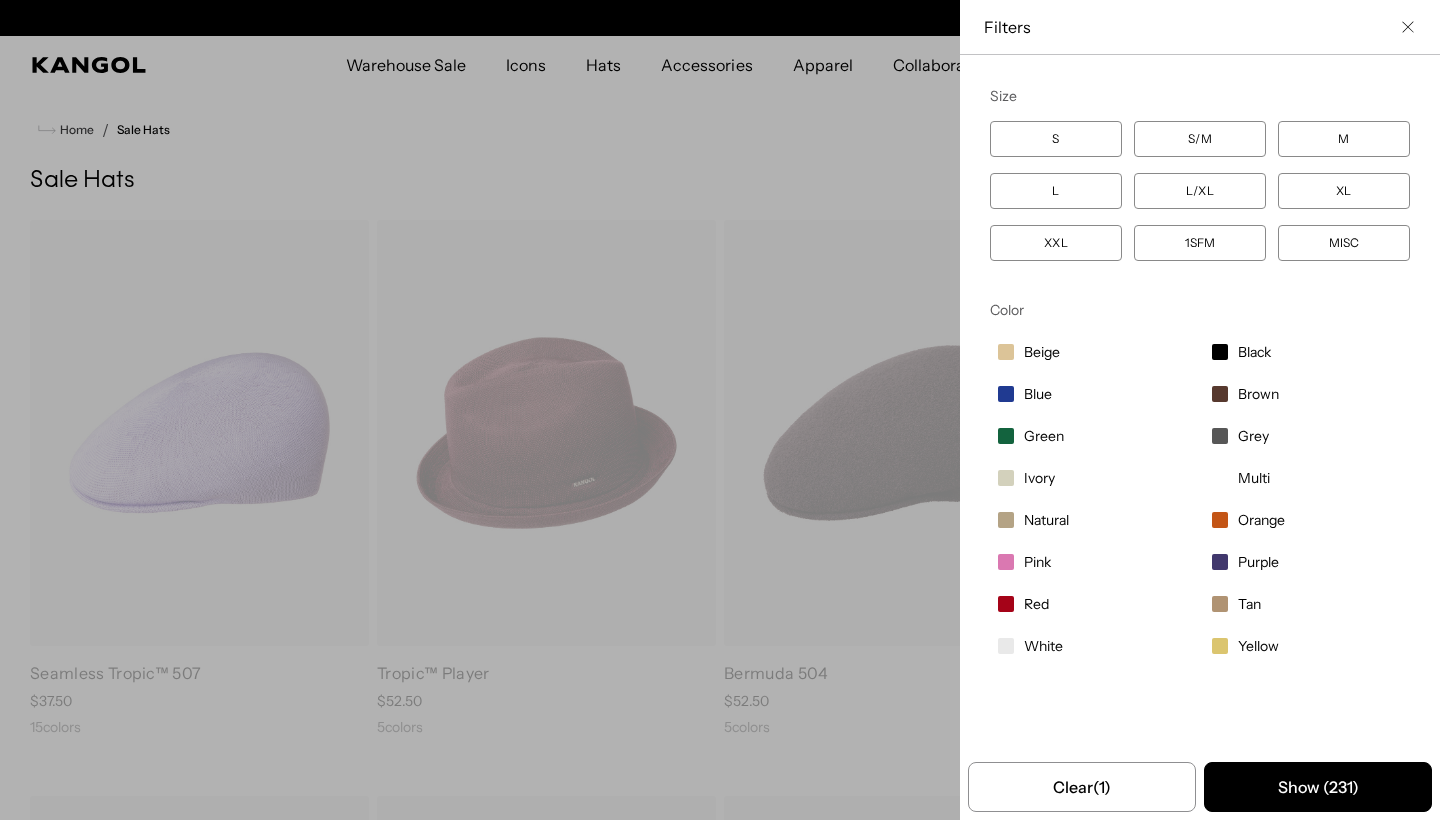 scroll, scrollTop: 0, scrollLeft: 0, axis: both 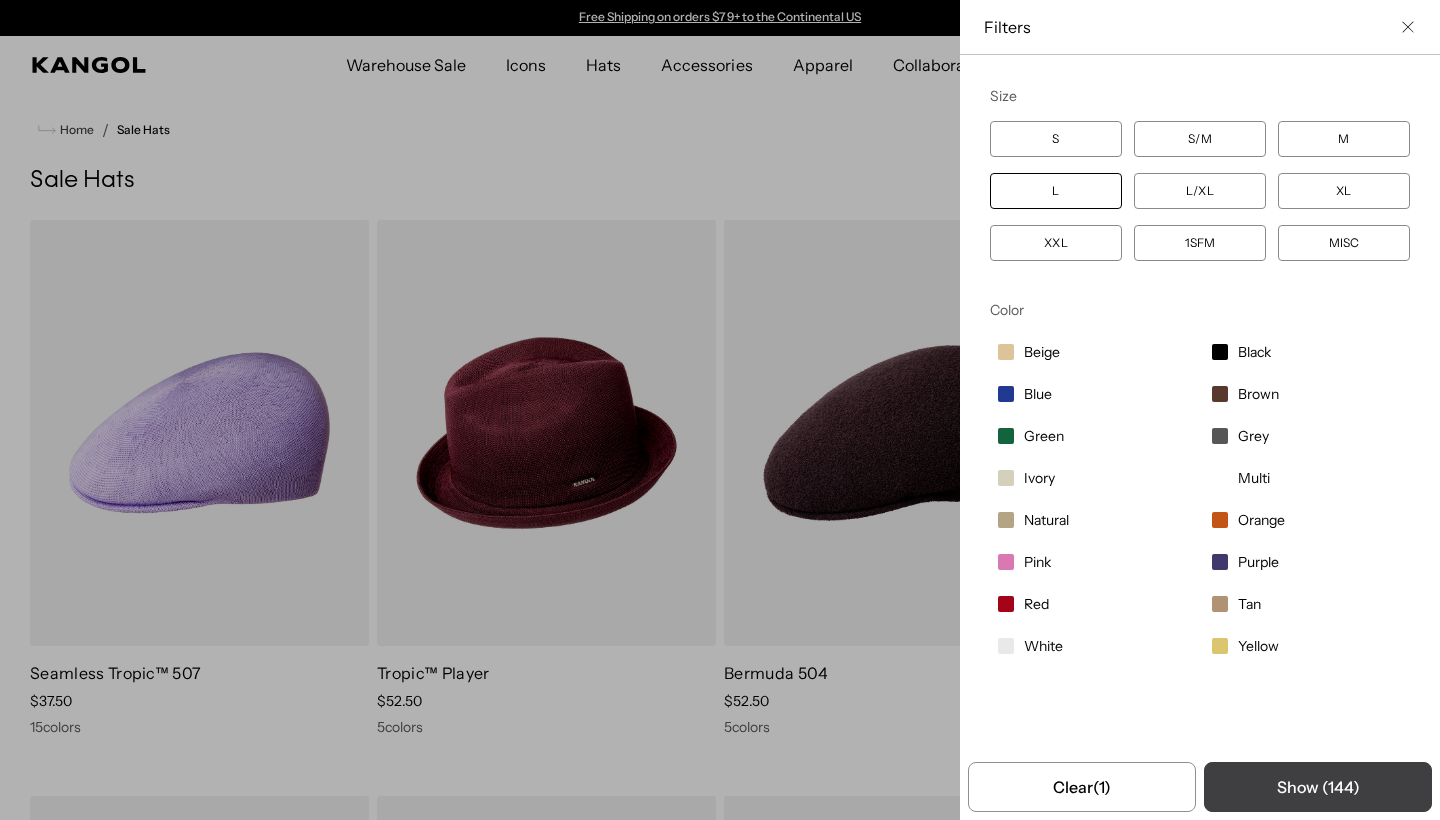 click on "Show ( 144 )" at bounding box center (1318, 787) 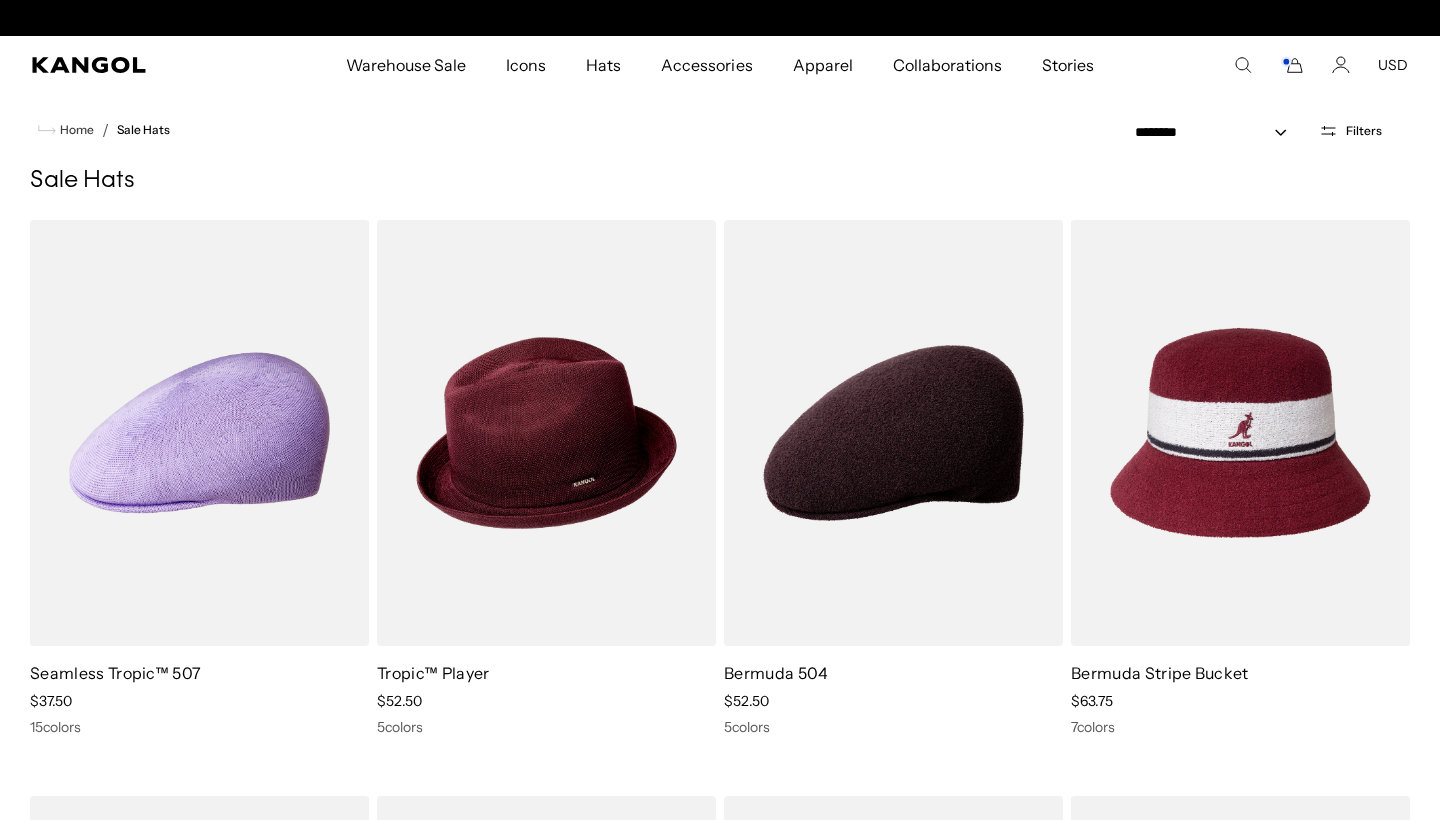 scroll, scrollTop: 0, scrollLeft: 412, axis: horizontal 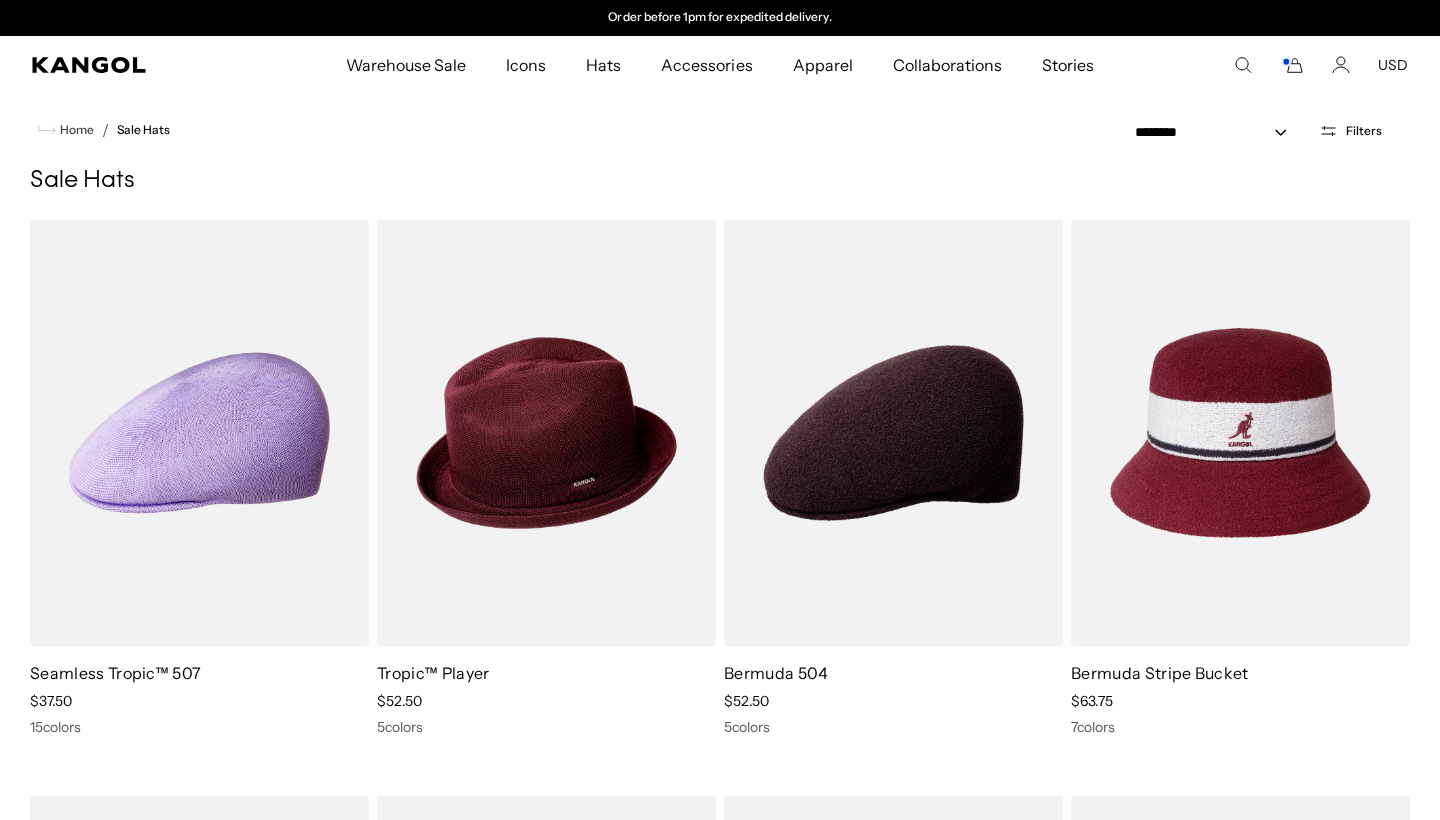 click on "Filters" at bounding box center (1364, 131) 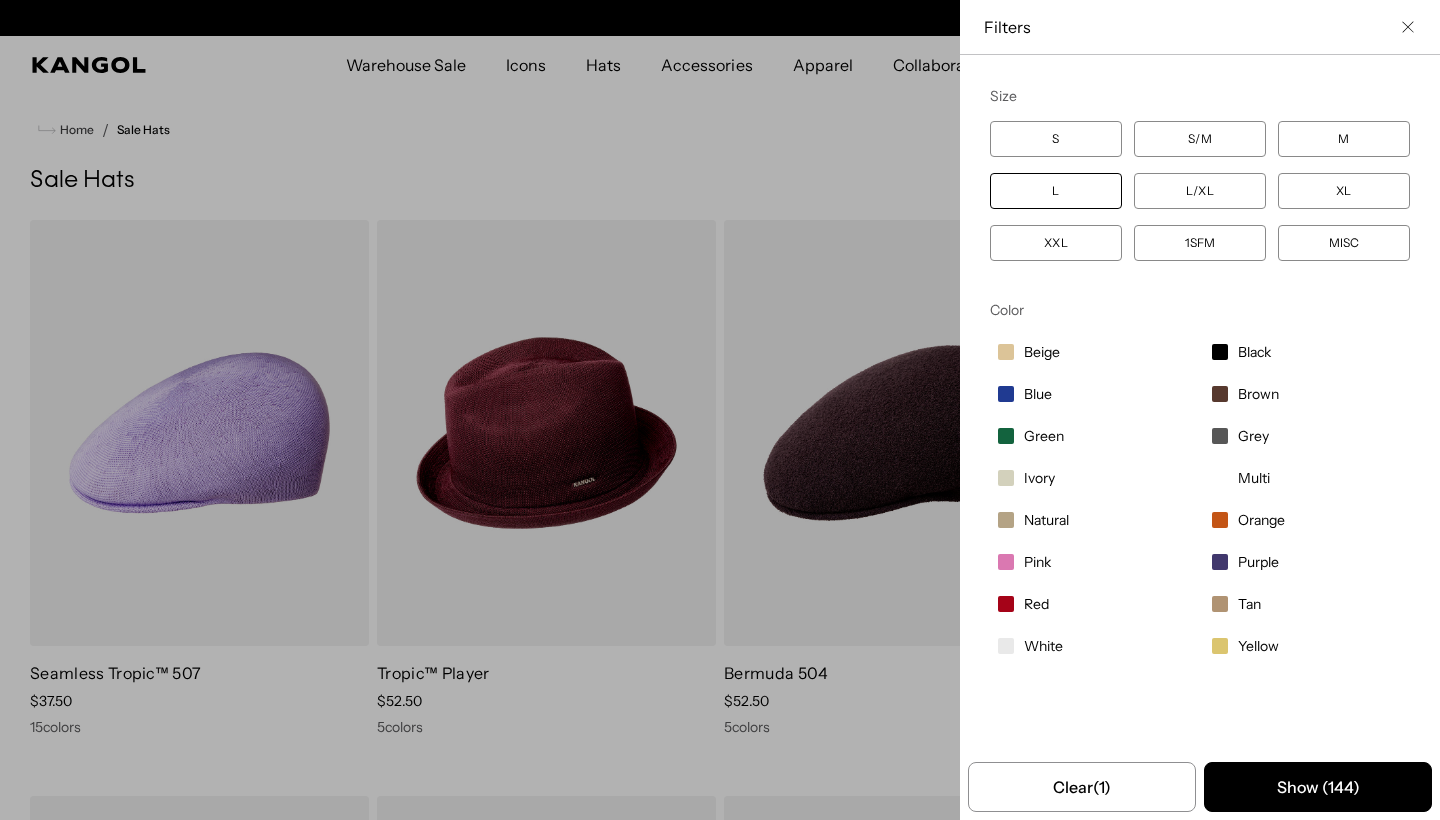 scroll, scrollTop: 0, scrollLeft: 0, axis: both 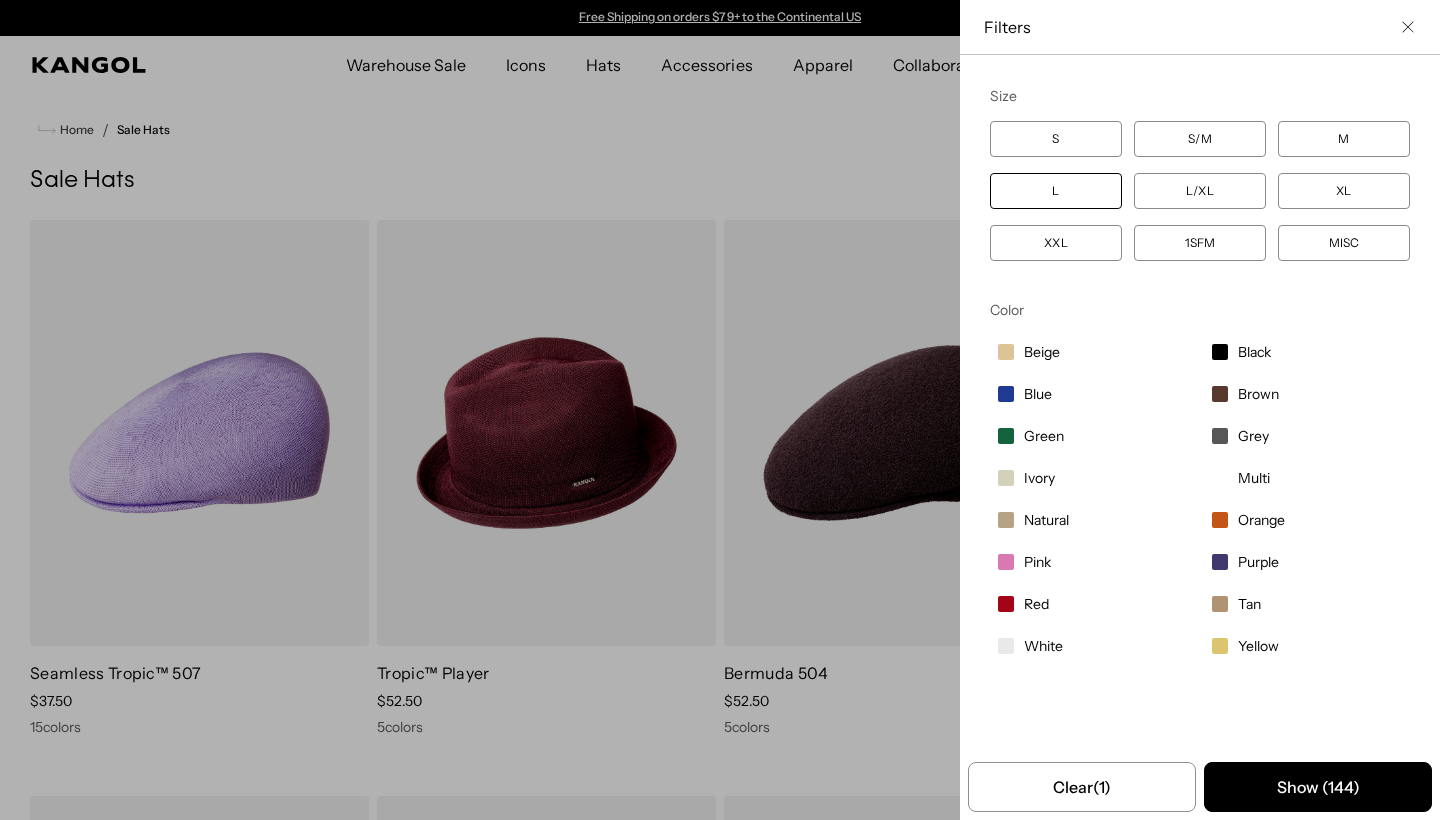 click on "L/XL" at bounding box center (1200, 191) 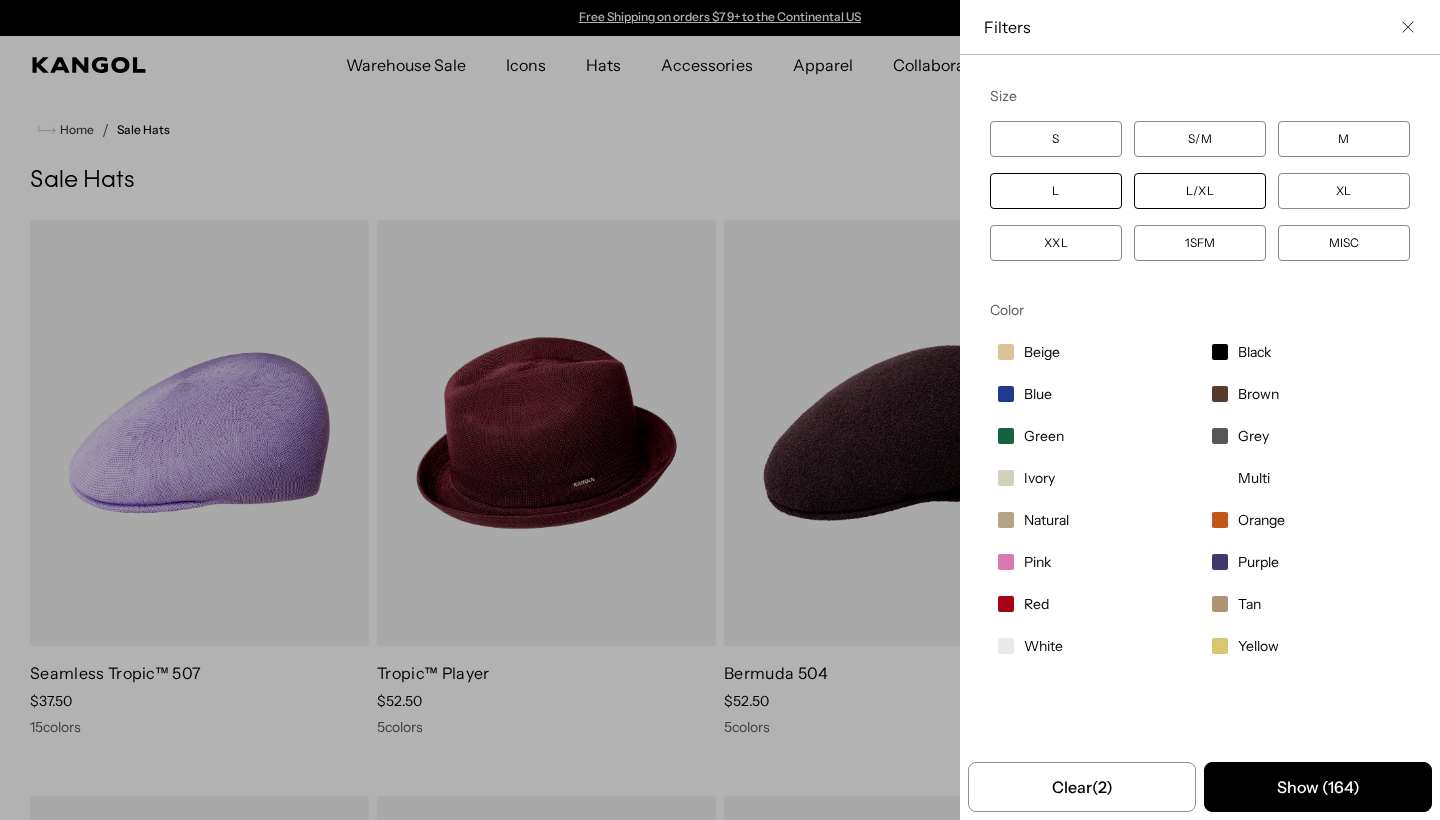 click on "1SFM" at bounding box center [1200, 243] 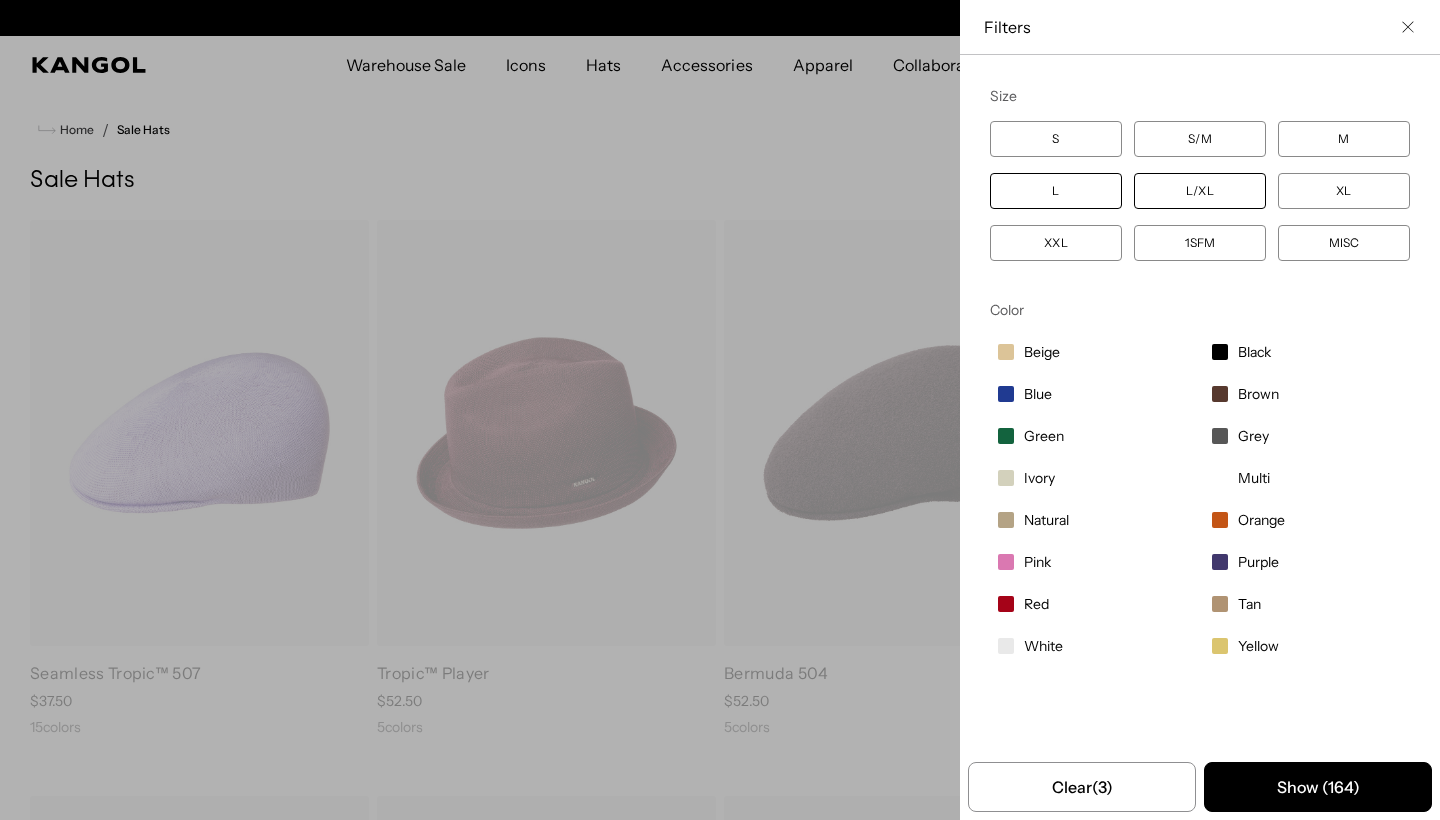 scroll, scrollTop: 0, scrollLeft: 412, axis: horizontal 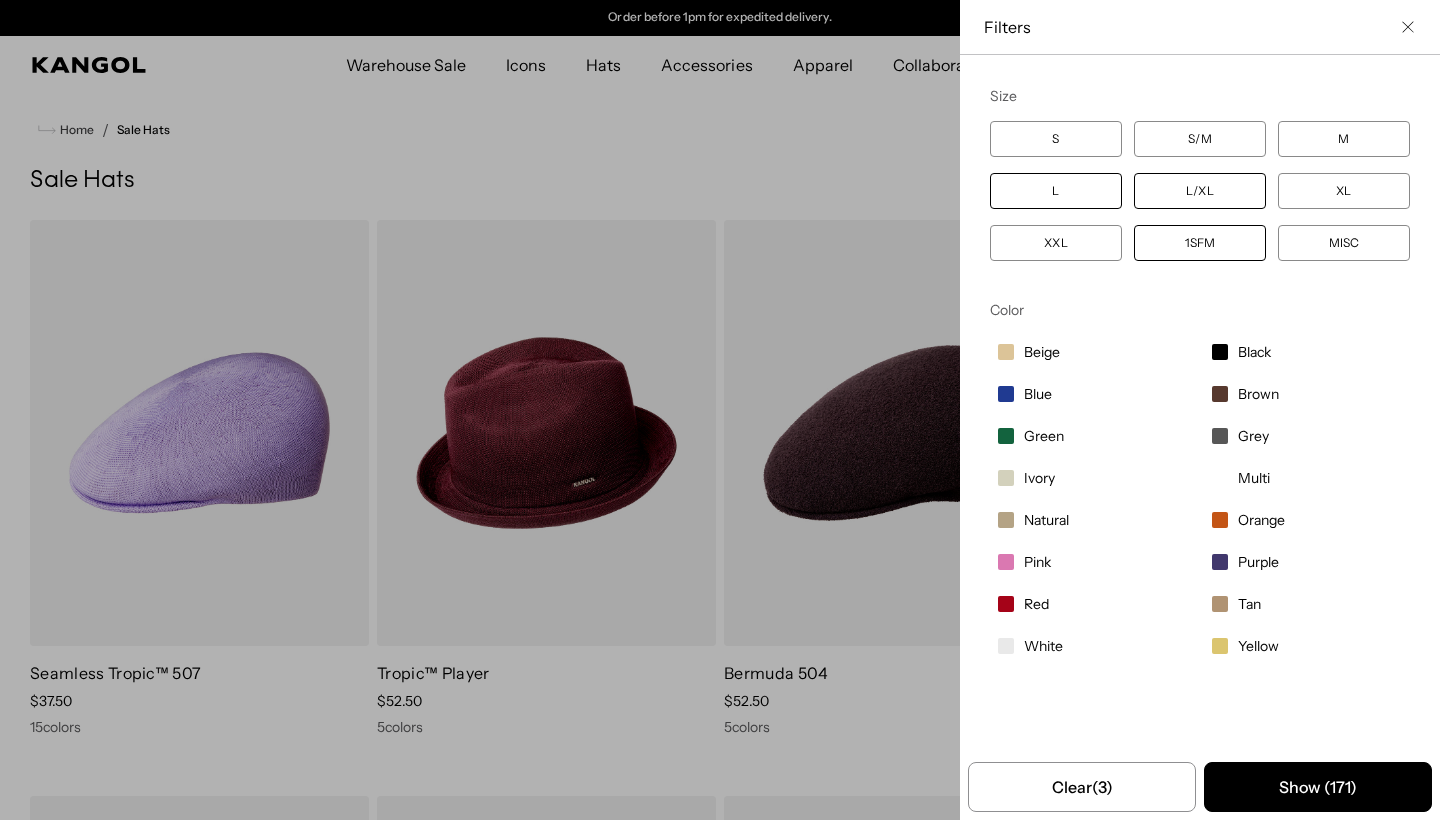 click on "MISC" at bounding box center [1344, 243] 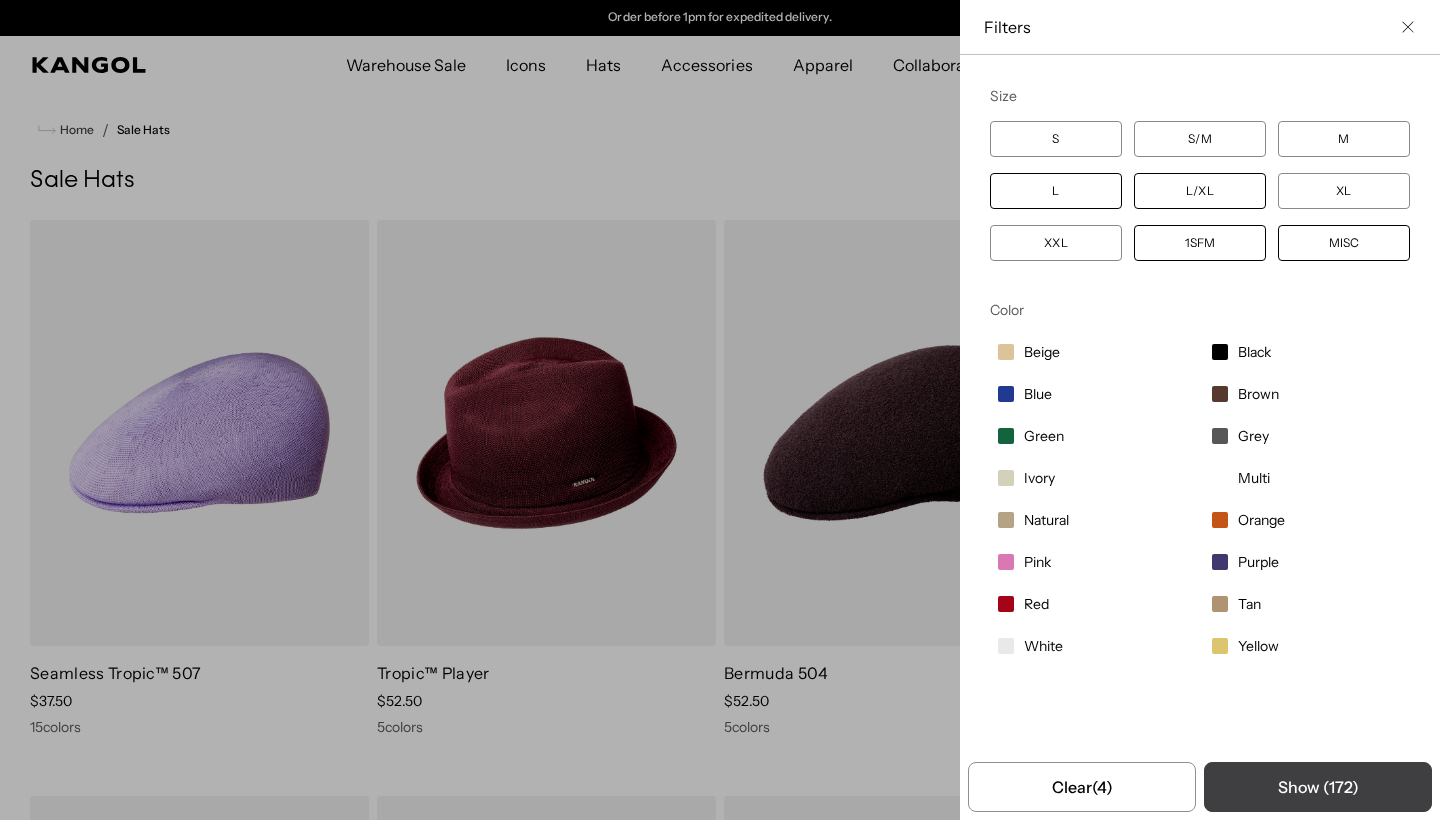 click on "Show ( 172 )" at bounding box center [1318, 787] 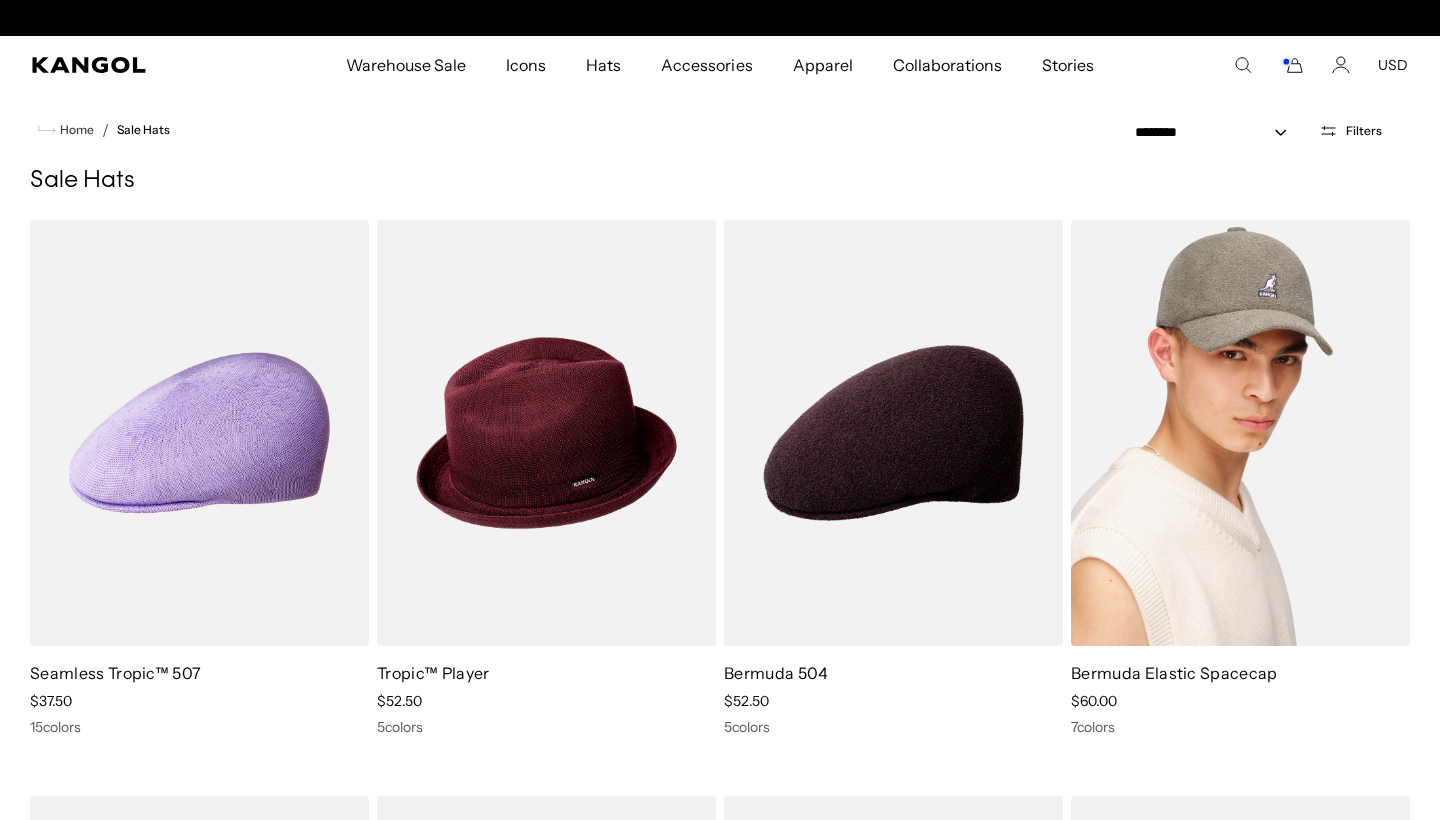 scroll, scrollTop: 0, scrollLeft: 0, axis: both 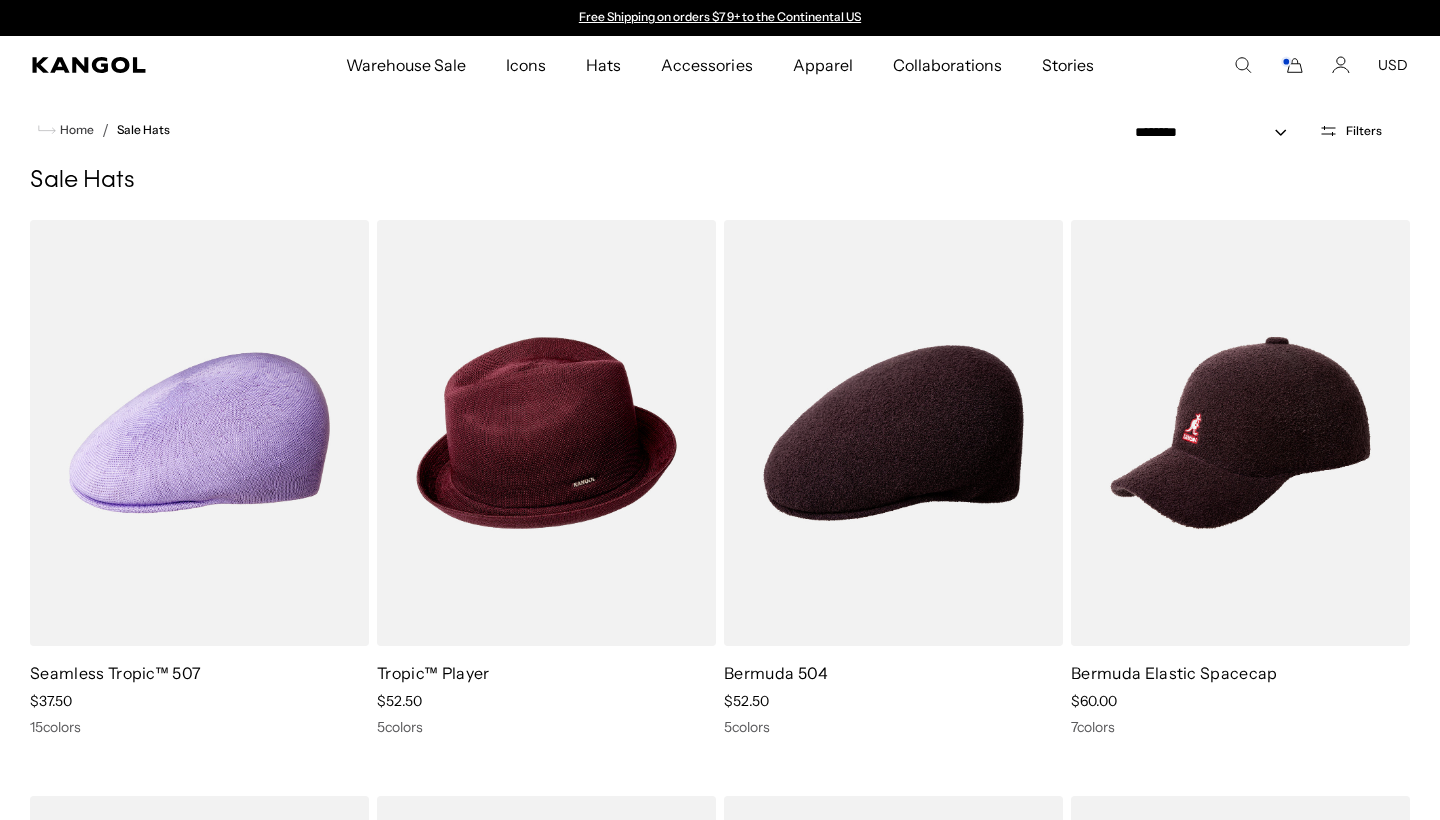 click on "Filters" at bounding box center [1350, 131] 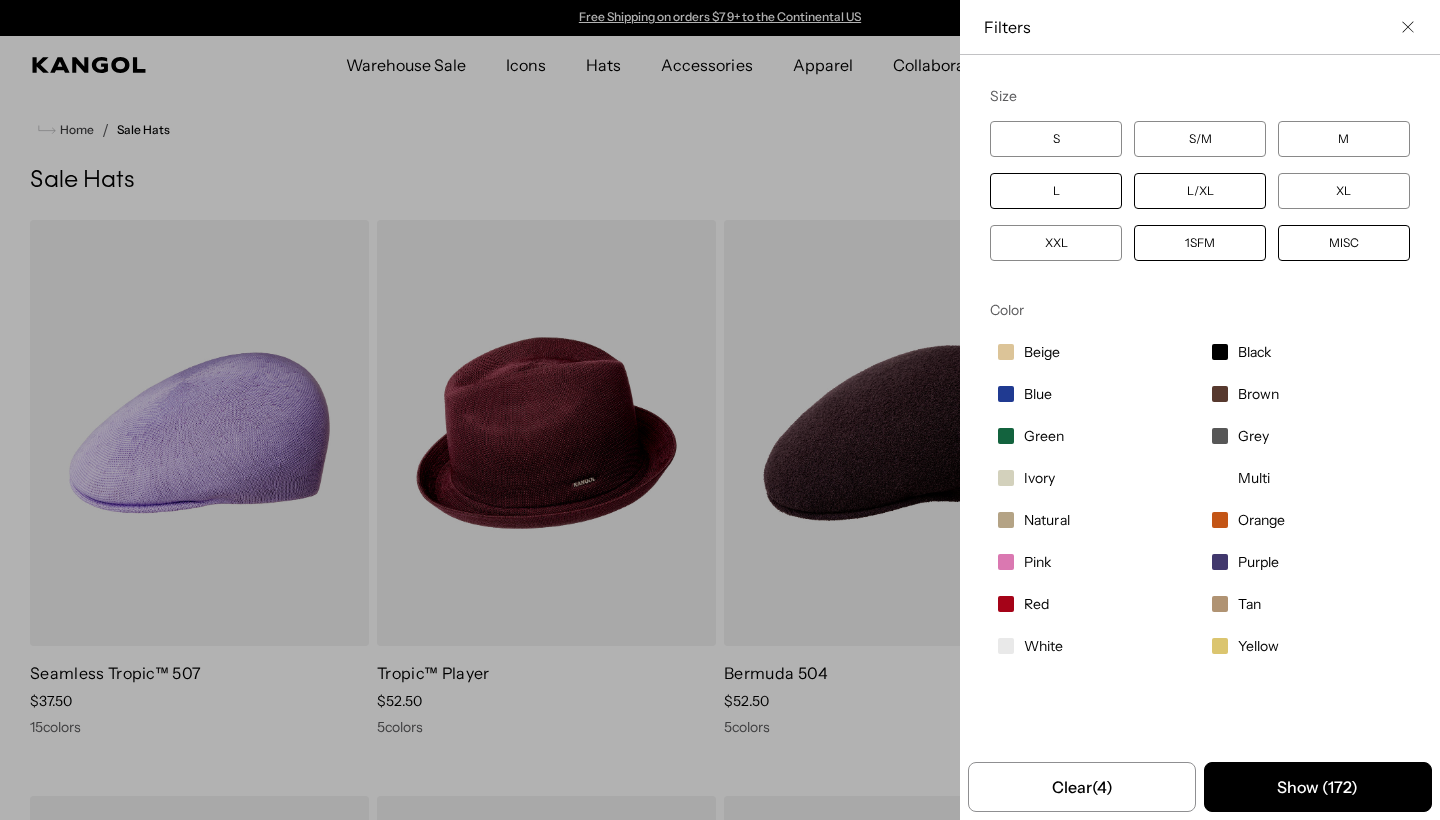 click at bounding box center (720, 410) 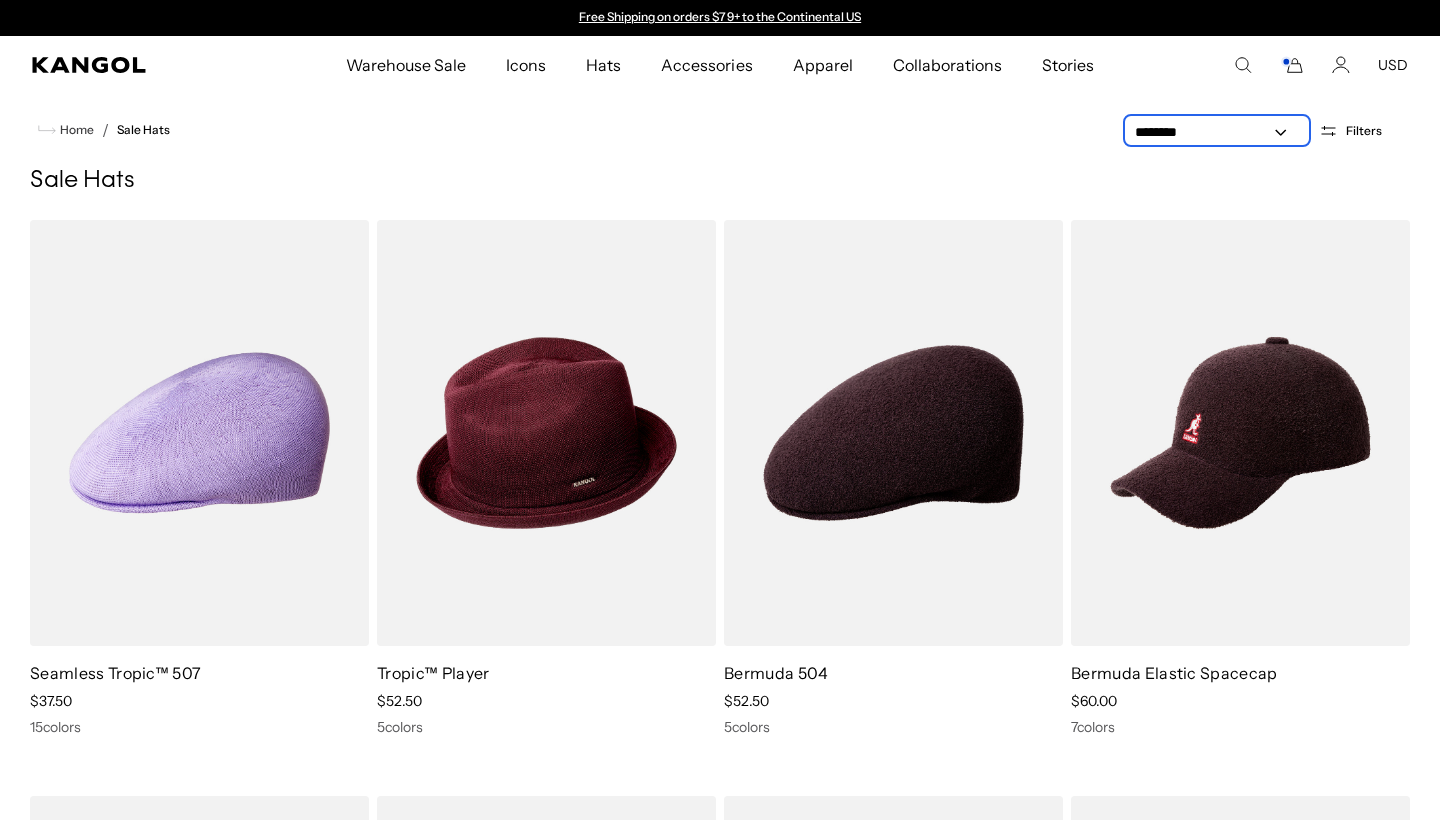 select on "*****" 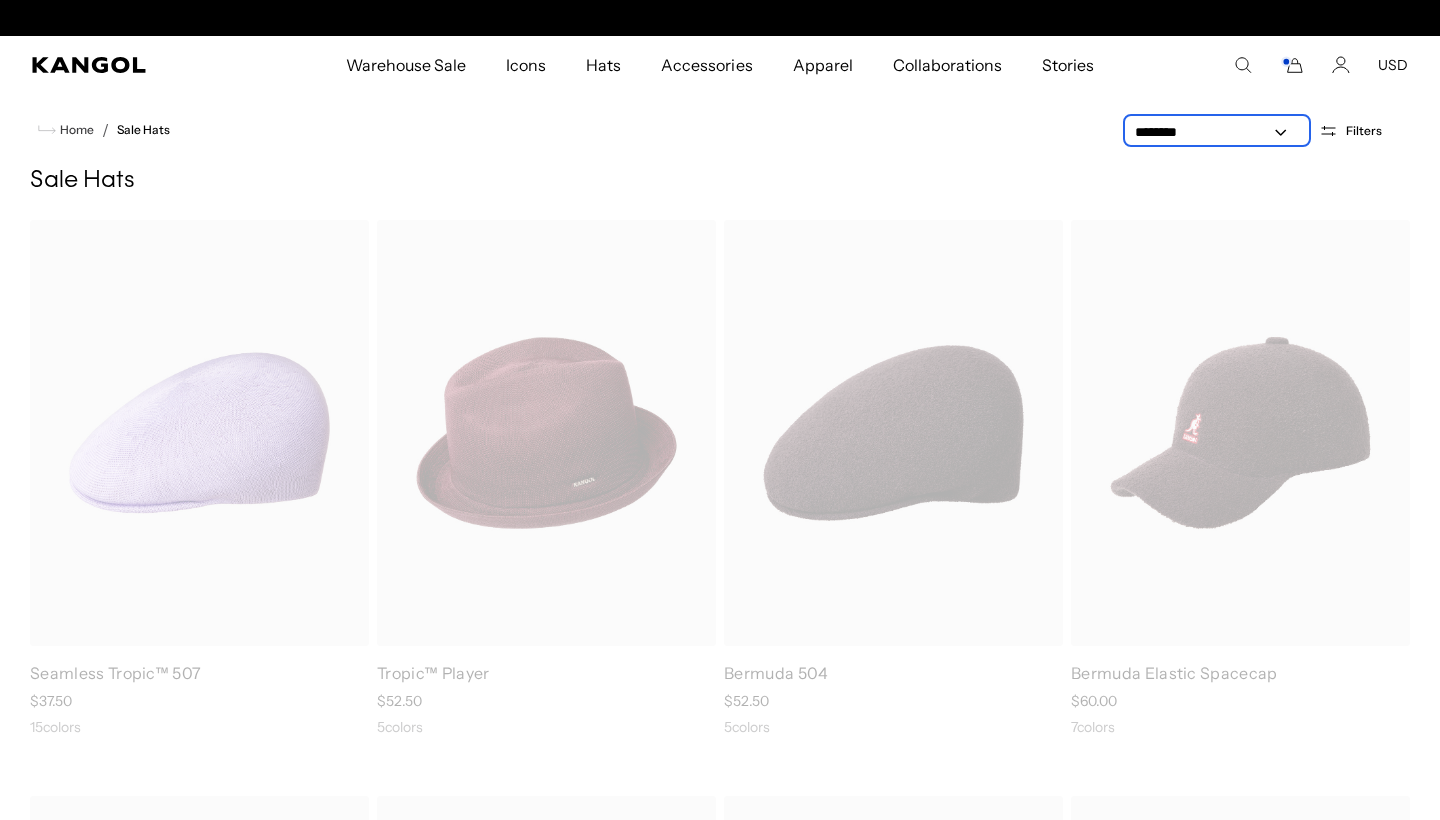 scroll, scrollTop: 0, scrollLeft: 412, axis: horizontal 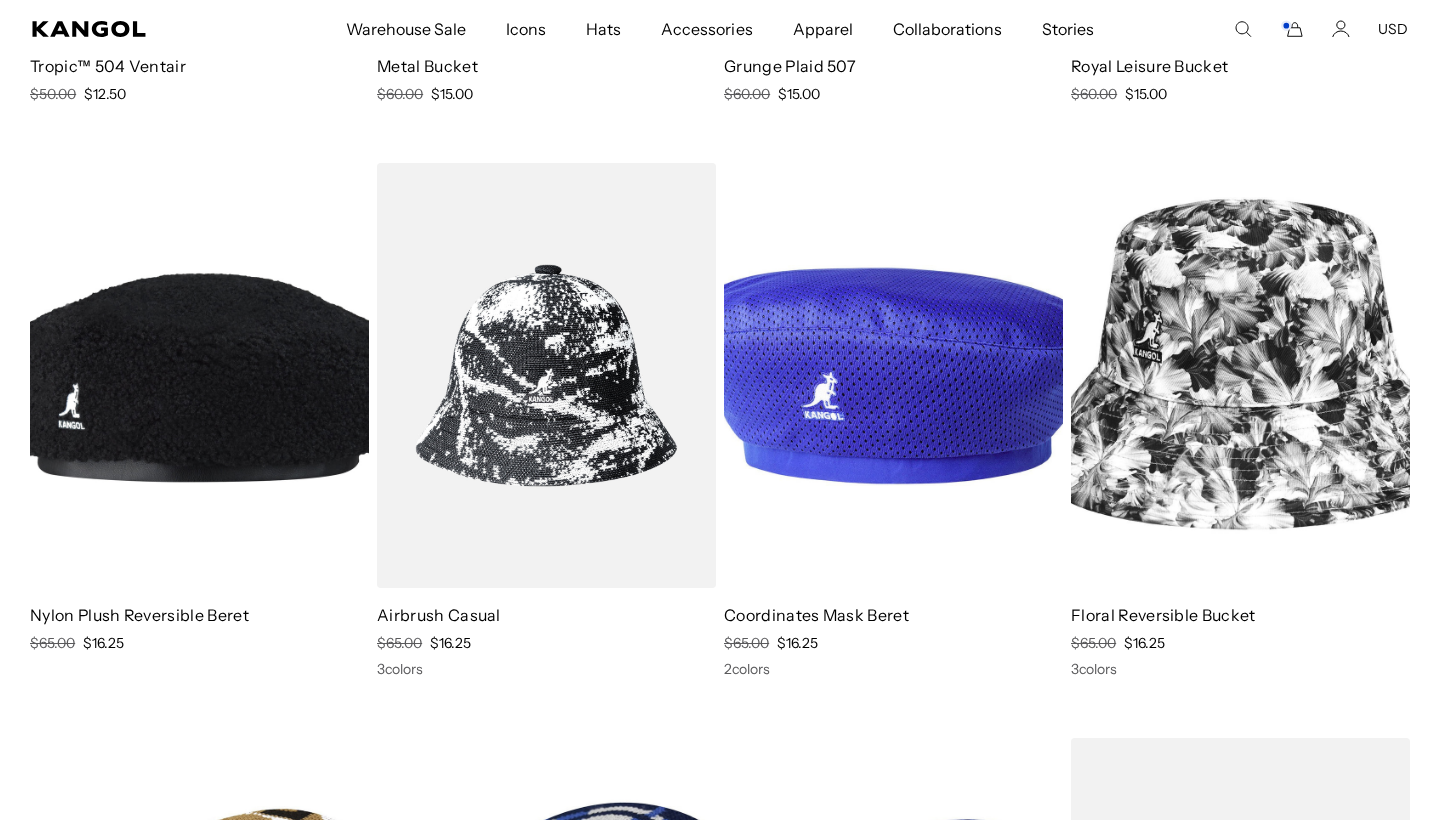 click at bounding box center (199, 376) 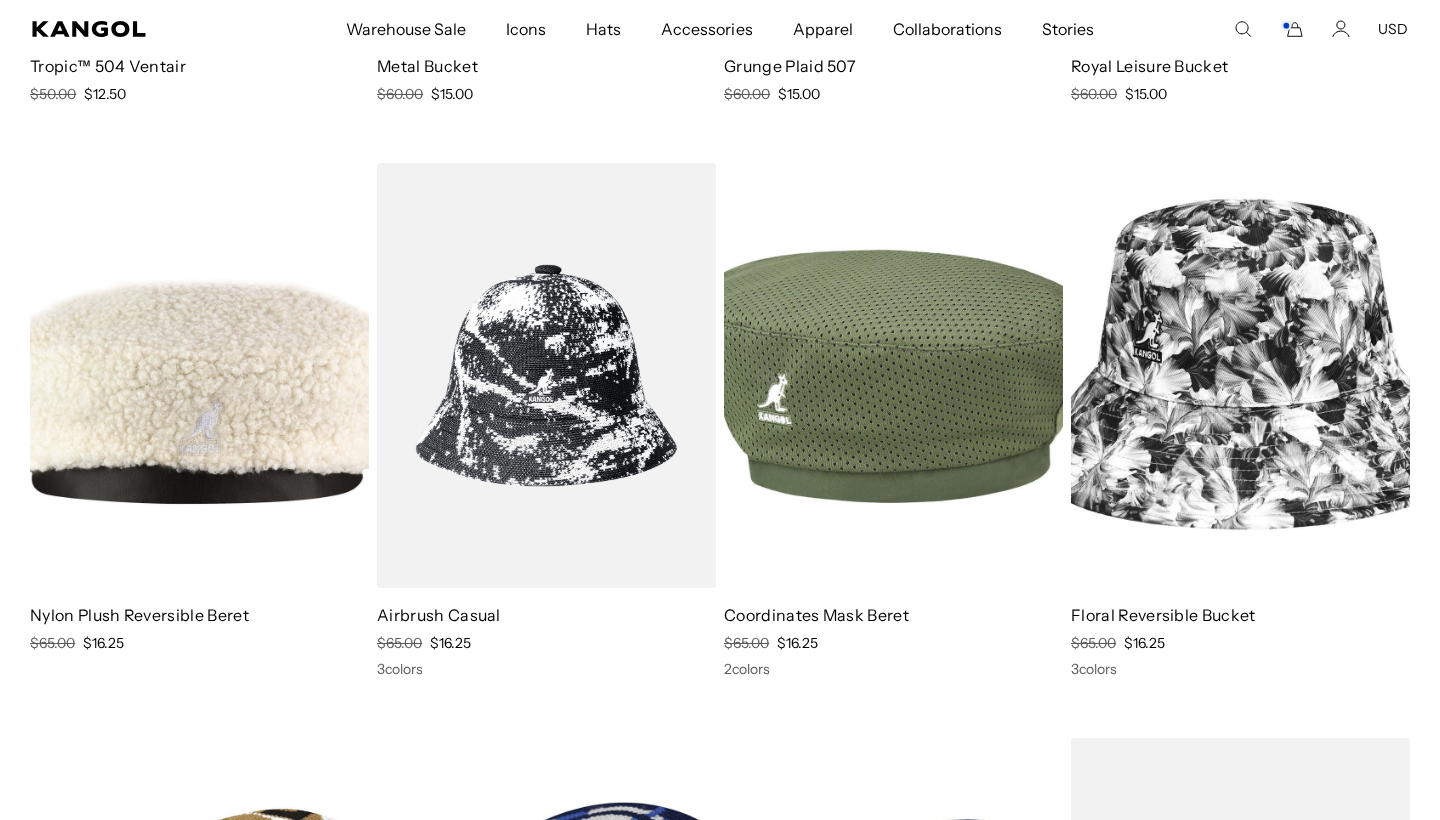 scroll, scrollTop: 0, scrollLeft: 412, axis: horizontal 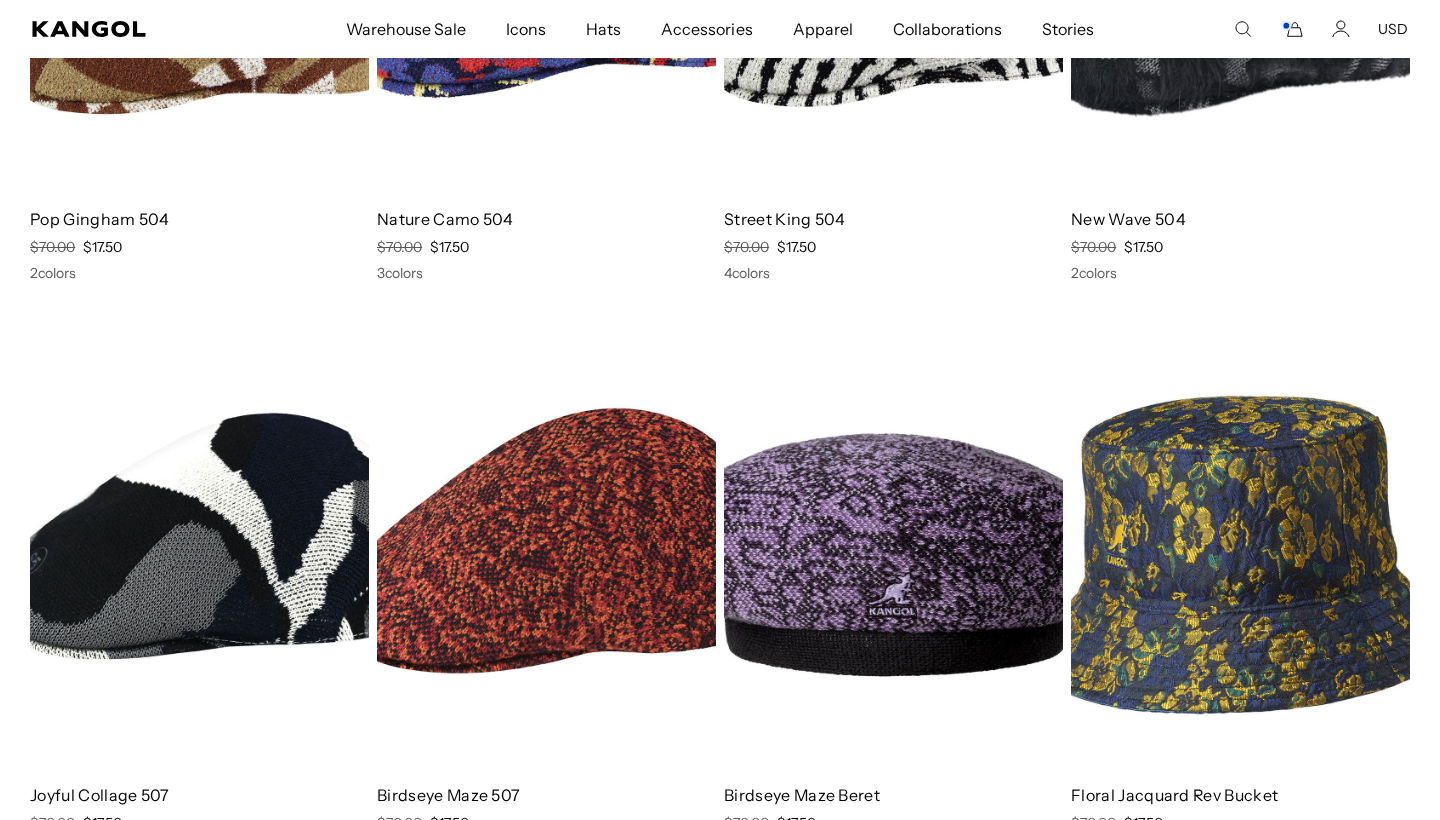 click at bounding box center [893, 555] 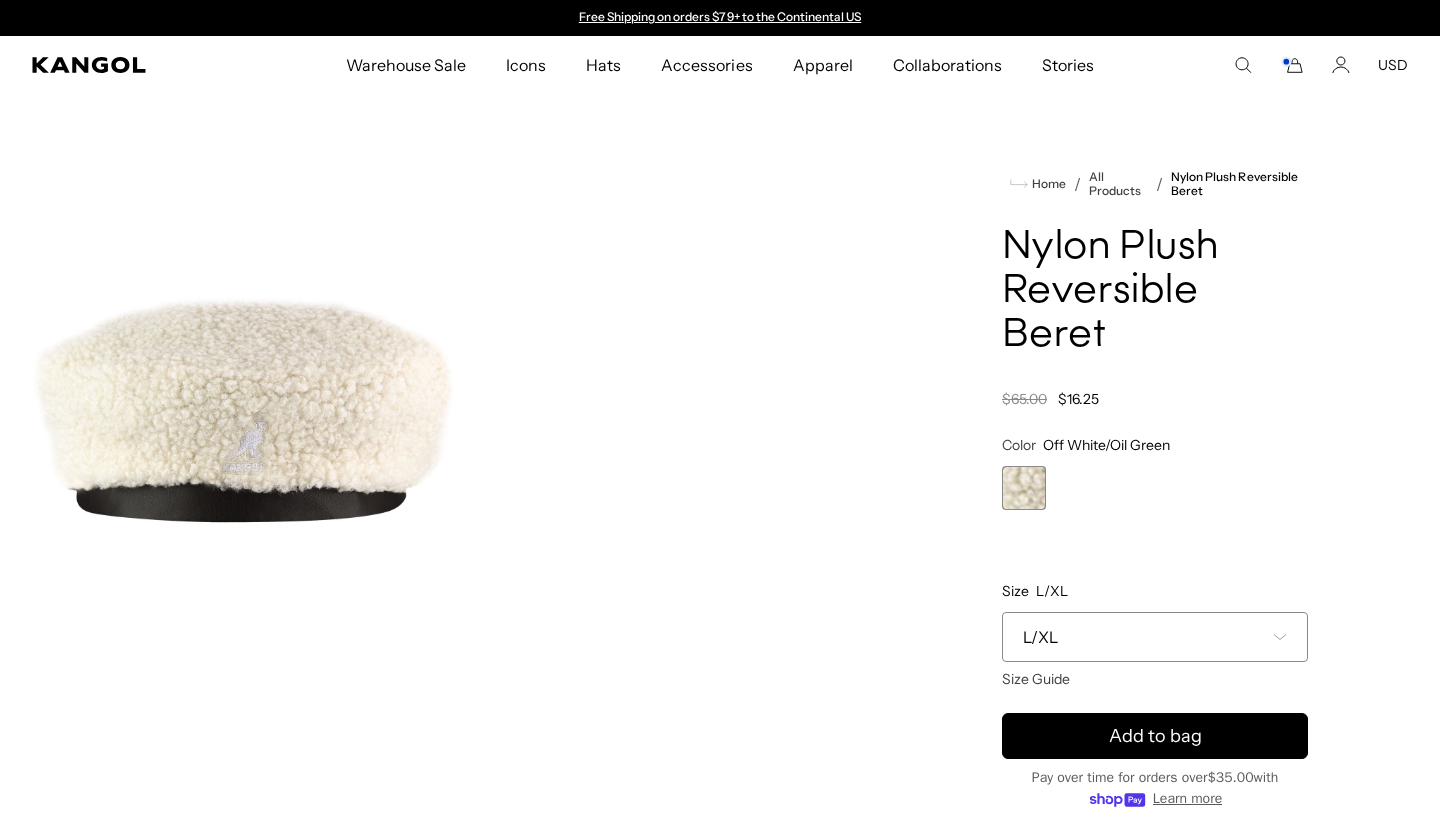 scroll, scrollTop: 0, scrollLeft: 0, axis: both 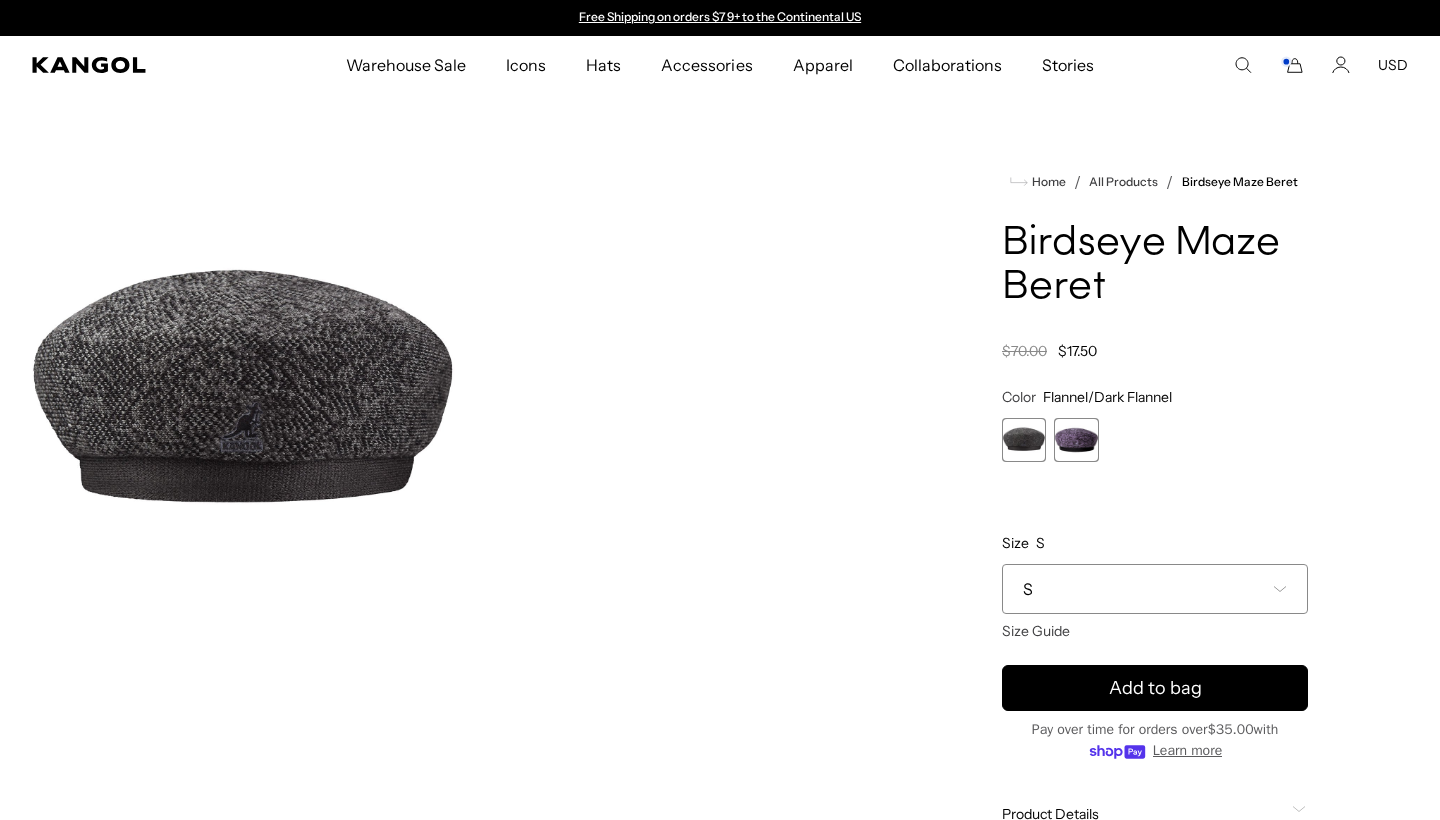 click on "S" at bounding box center [1155, 589] 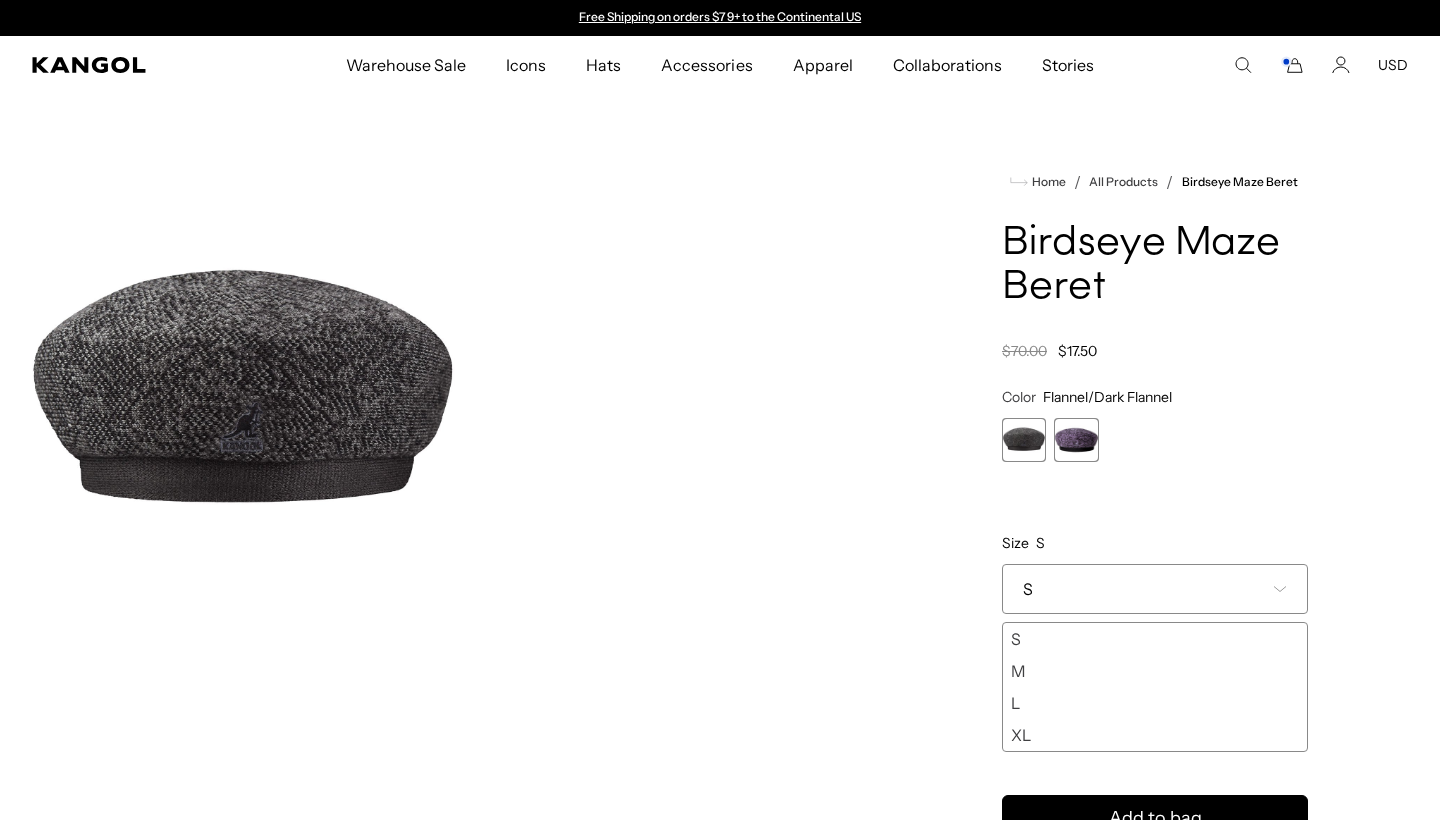click on "L" at bounding box center [1155, 703] 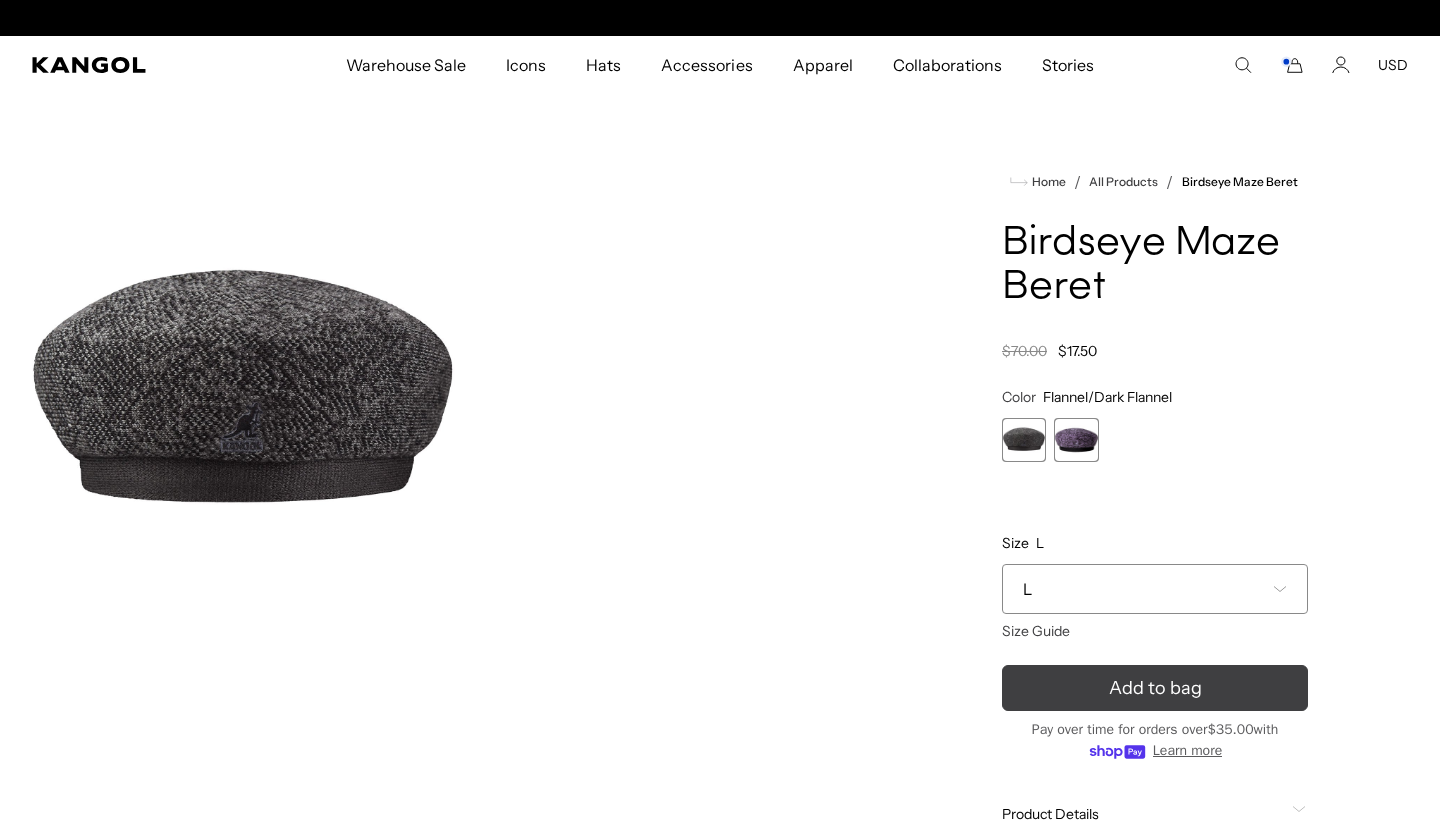 scroll, scrollTop: 0, scrollLeft: 0, axis: both 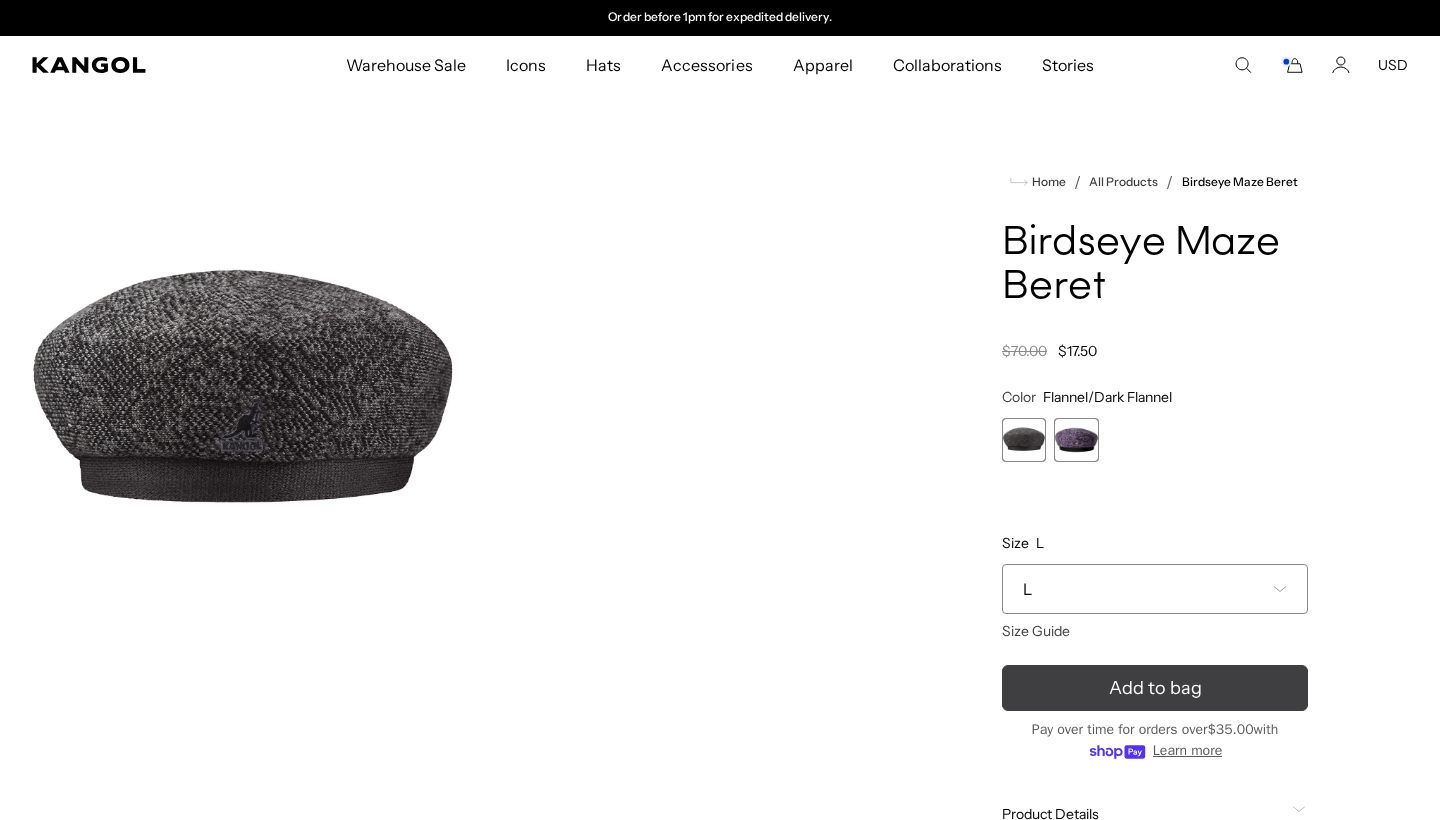 click 